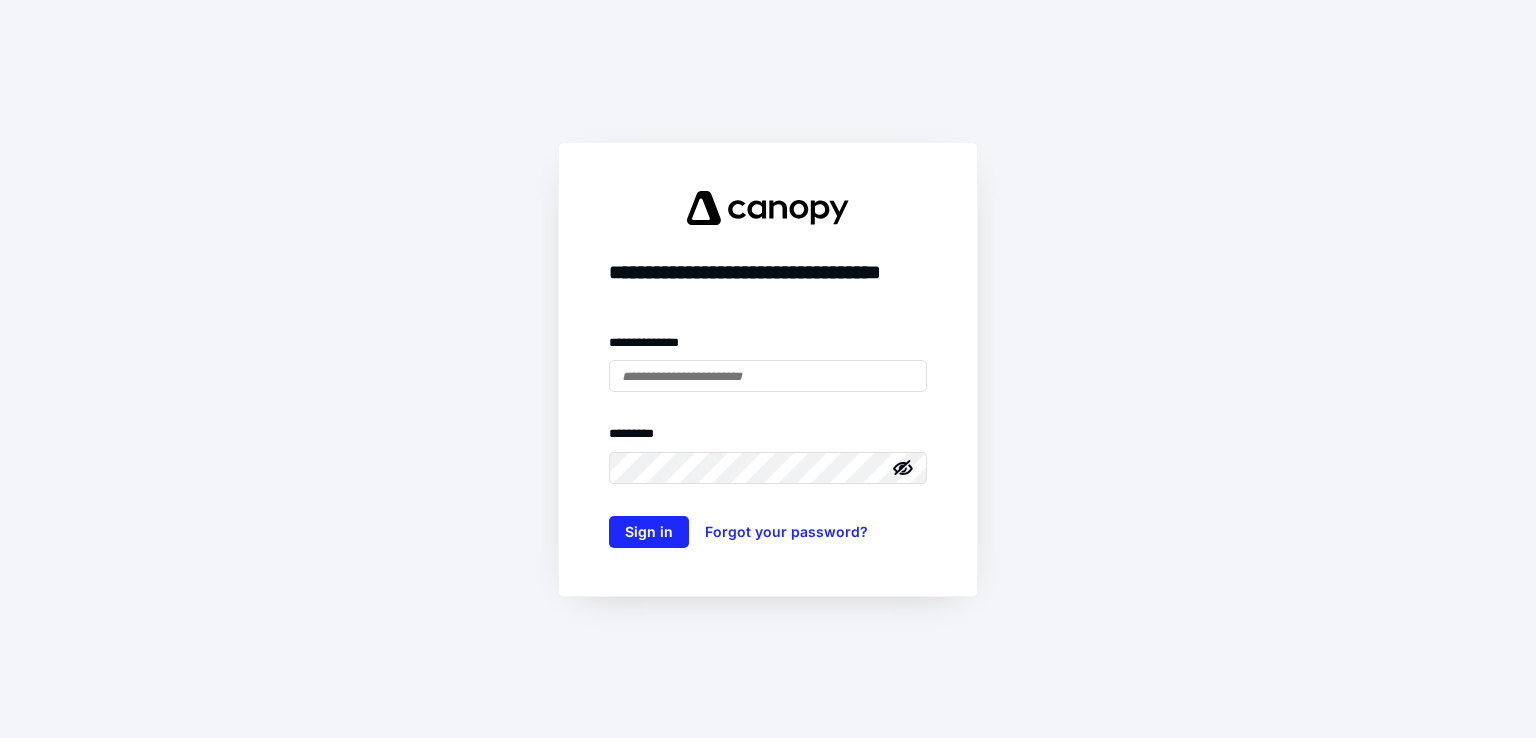 scroll, scrollTop: 0, scrollLeft: 0, axis: both 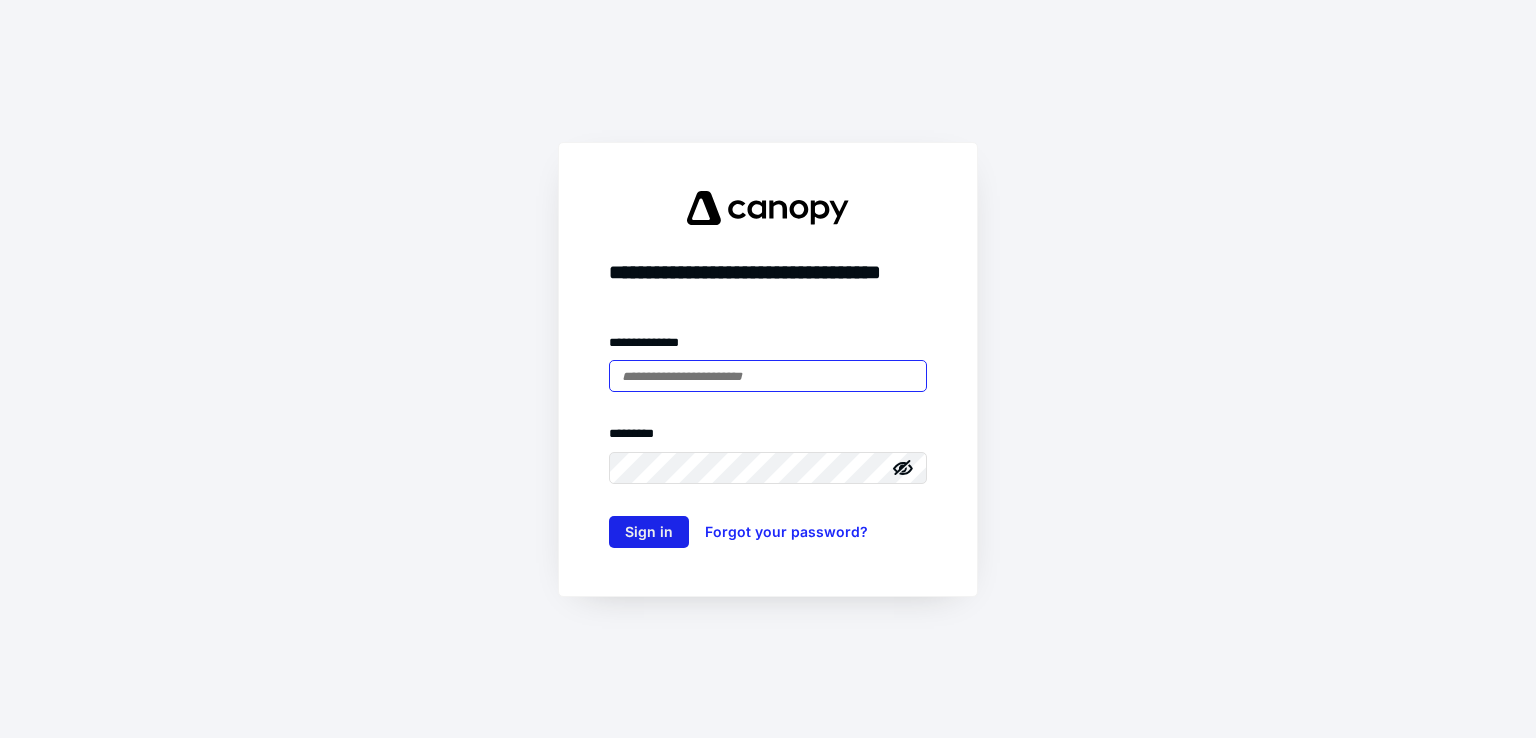 type on "**********" 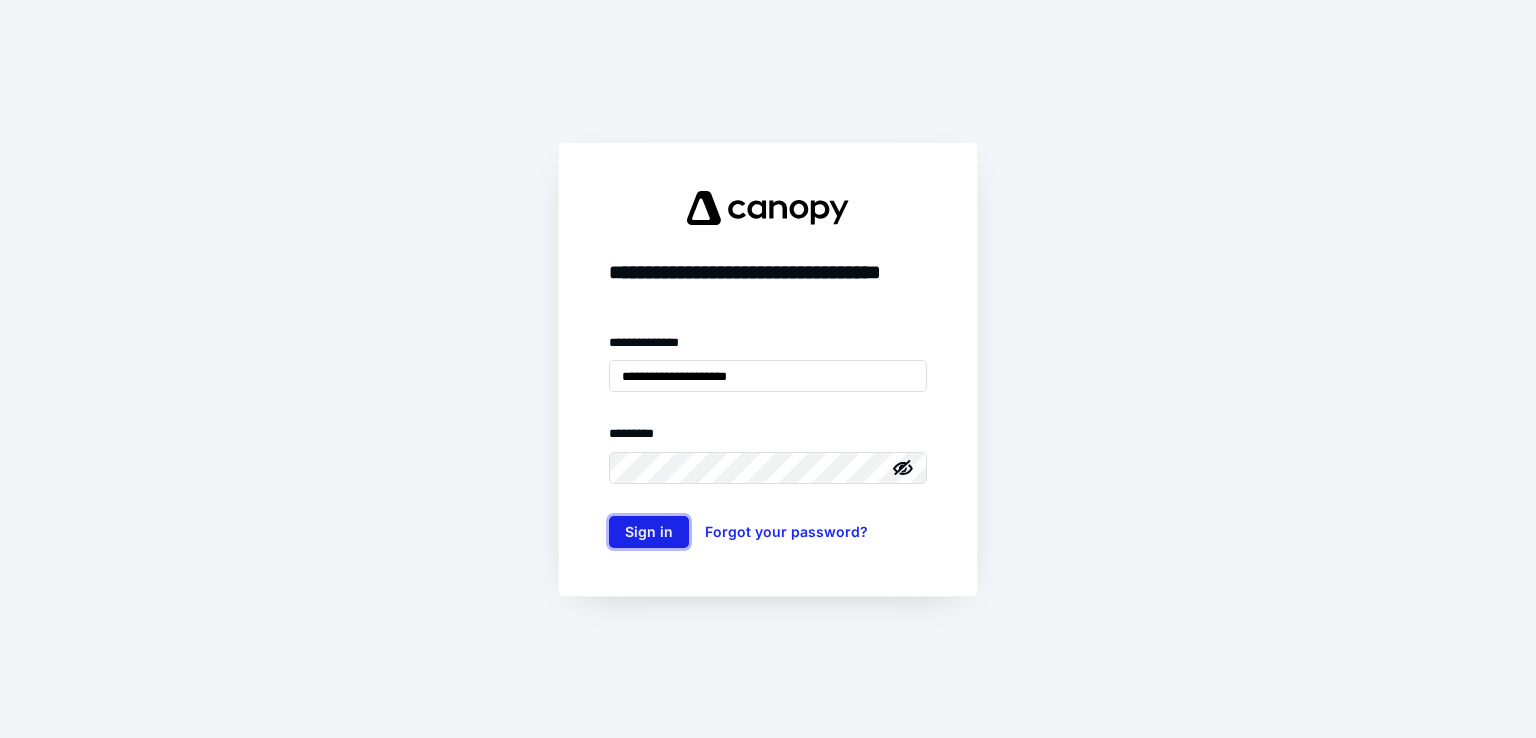 click on "Sign in" at bounding box center [649, 532] 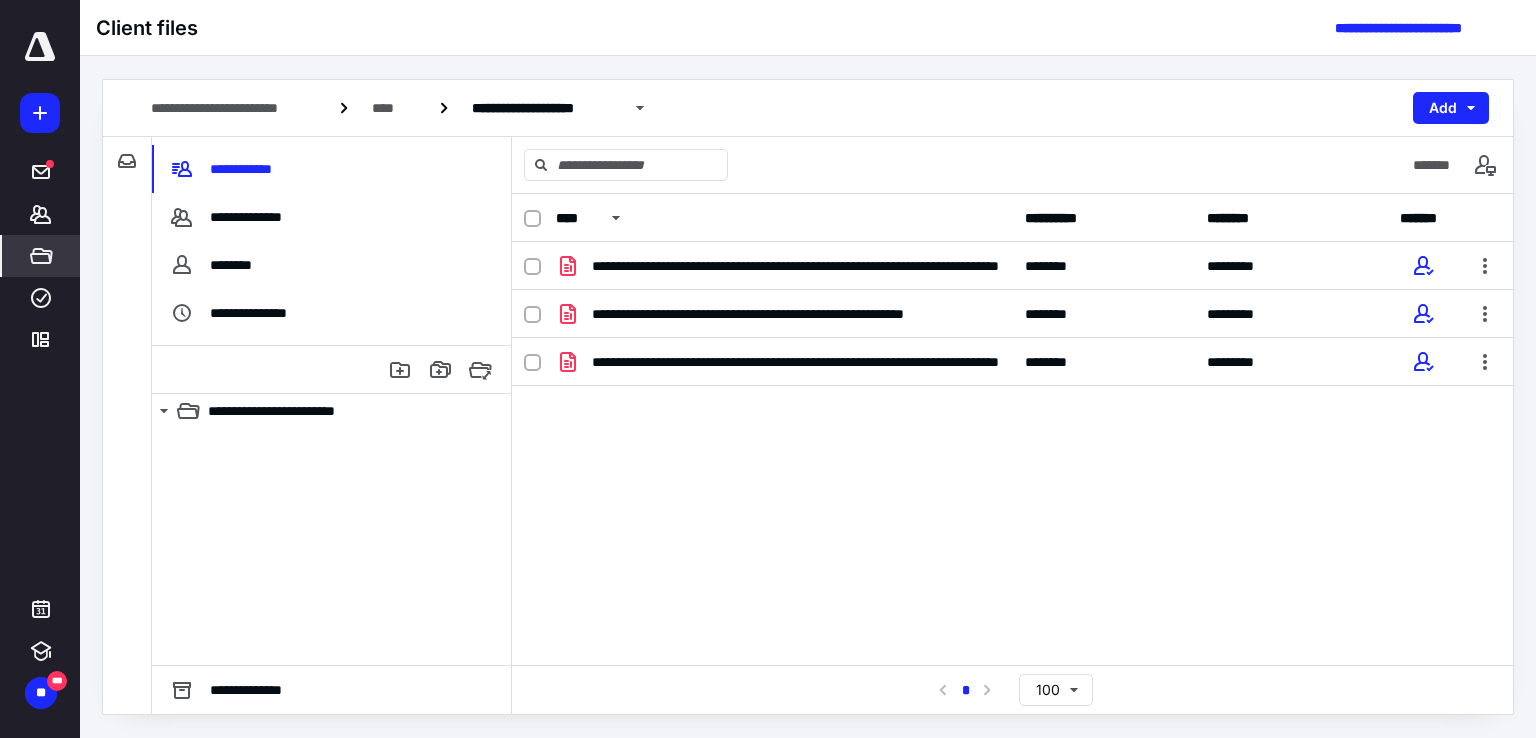 scroll, scrollTop: 0, scrollLeft: 0, axis: both 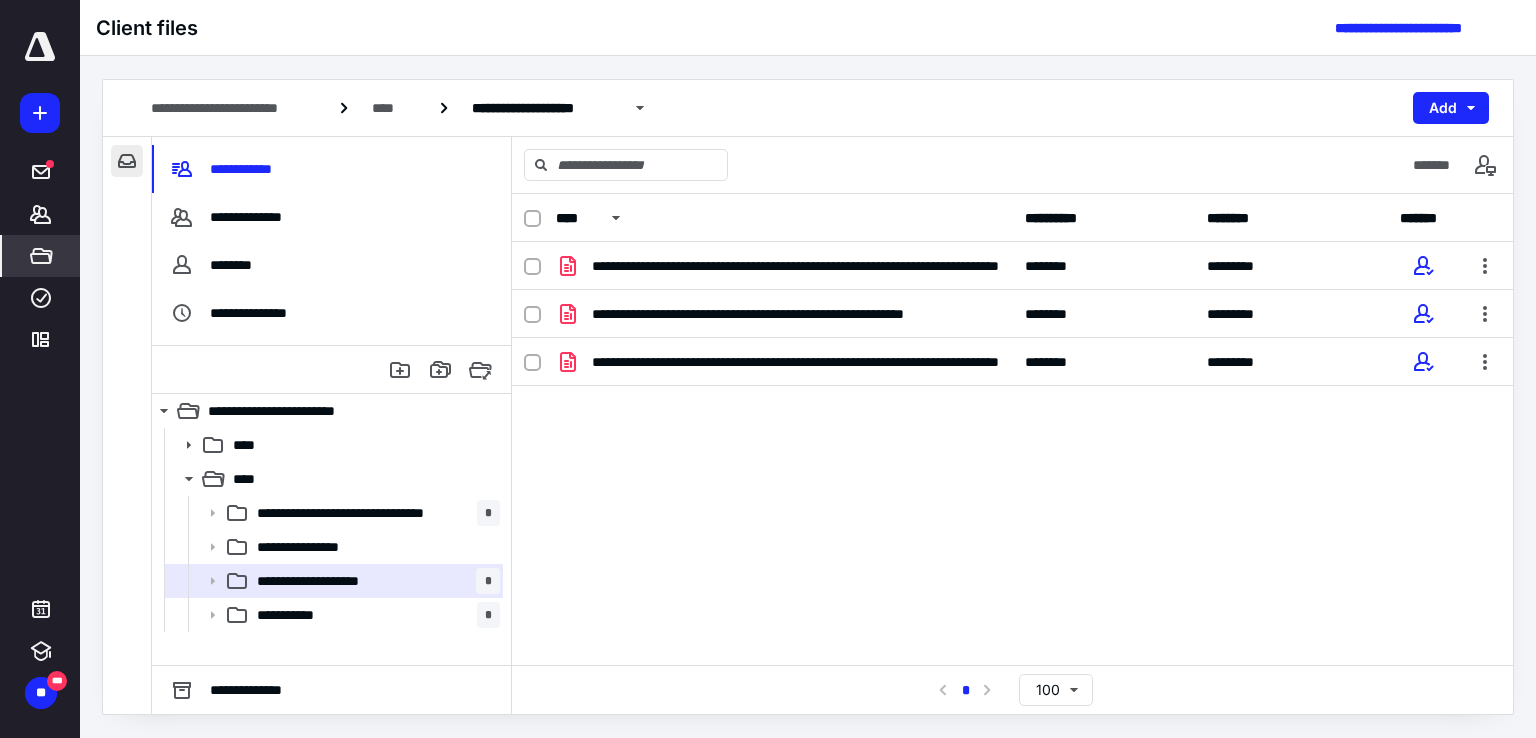 click at bounding box center (127, 161) 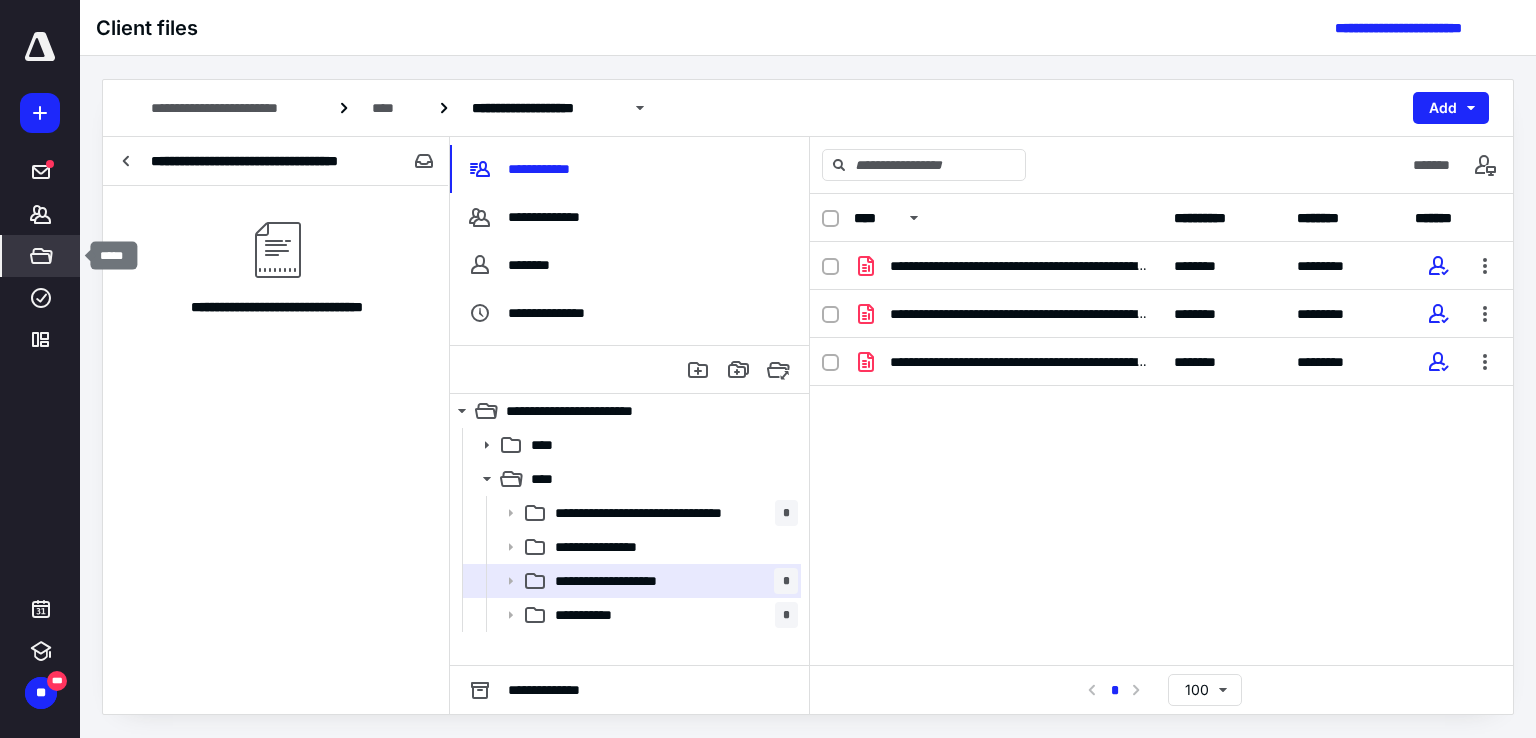 click 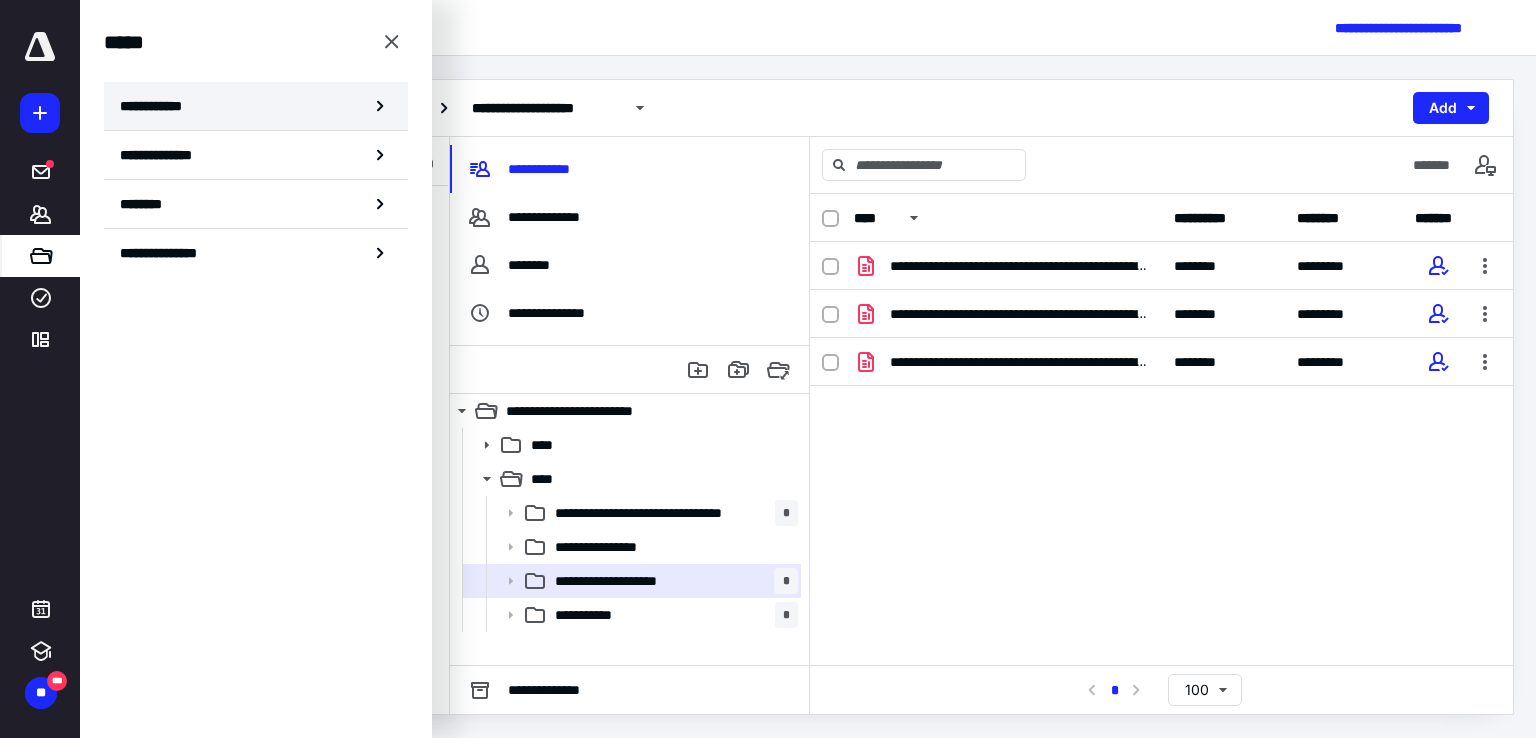 click on "**********" at bounding box center [157, 106] 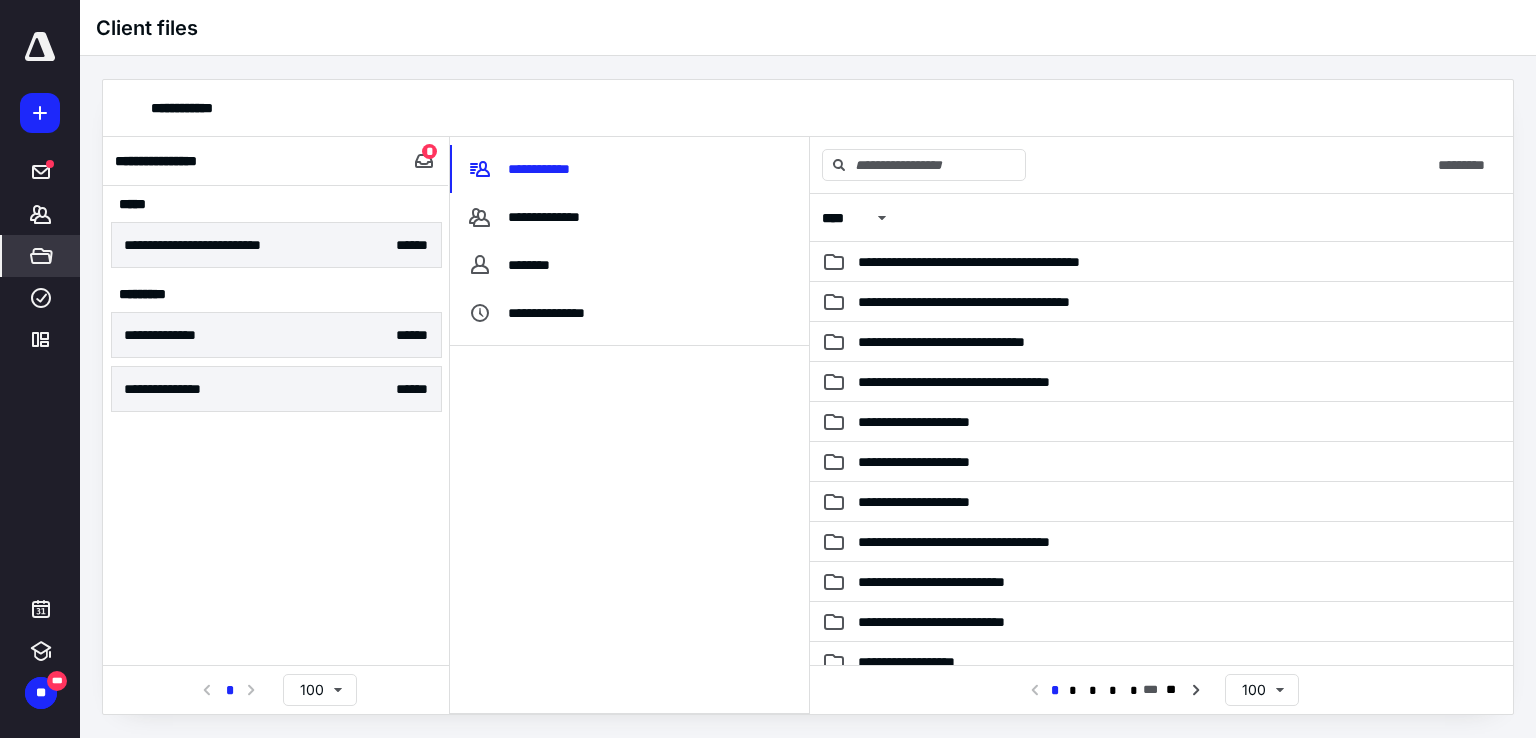 click on "**********" at bounding box center (276, 245) 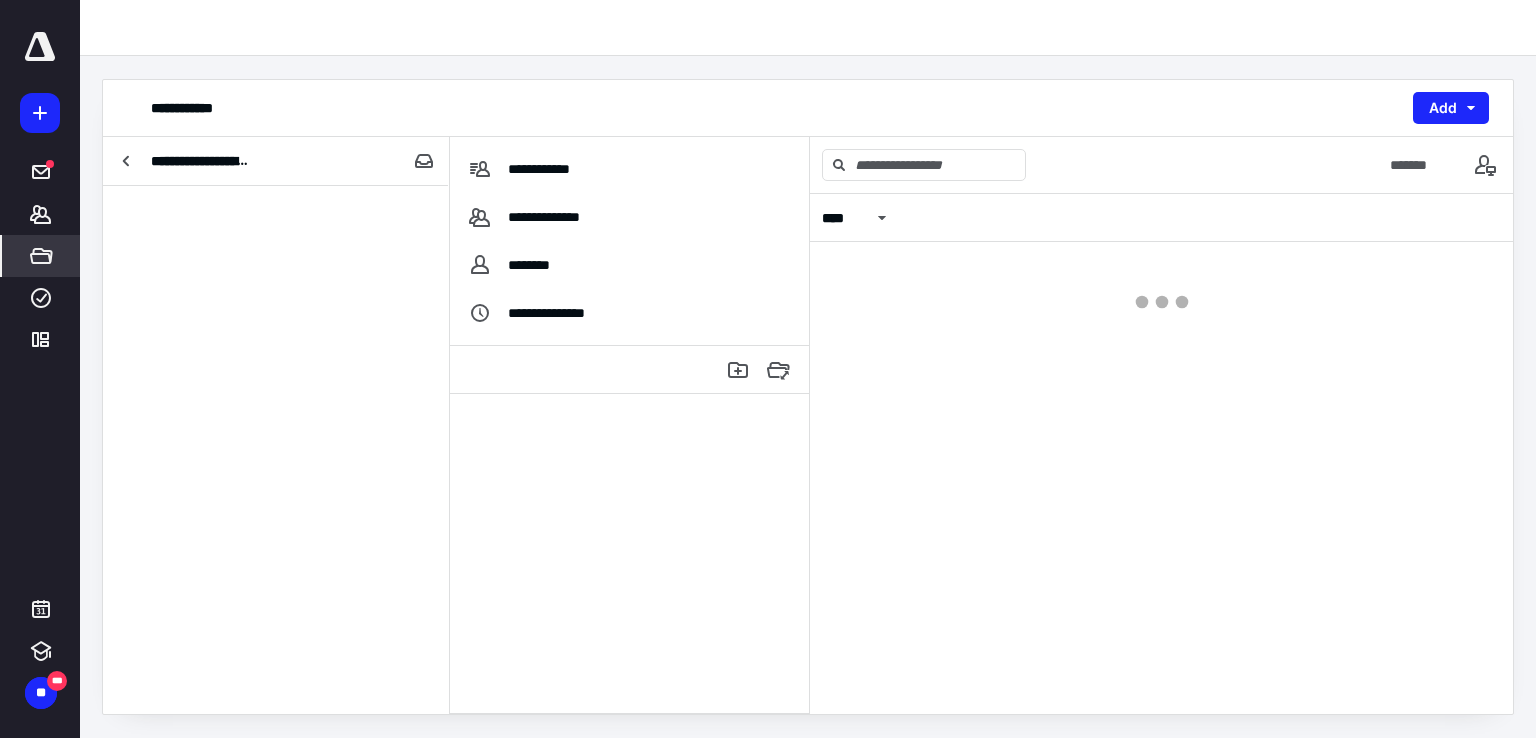 click at bounding box center [276, 450] 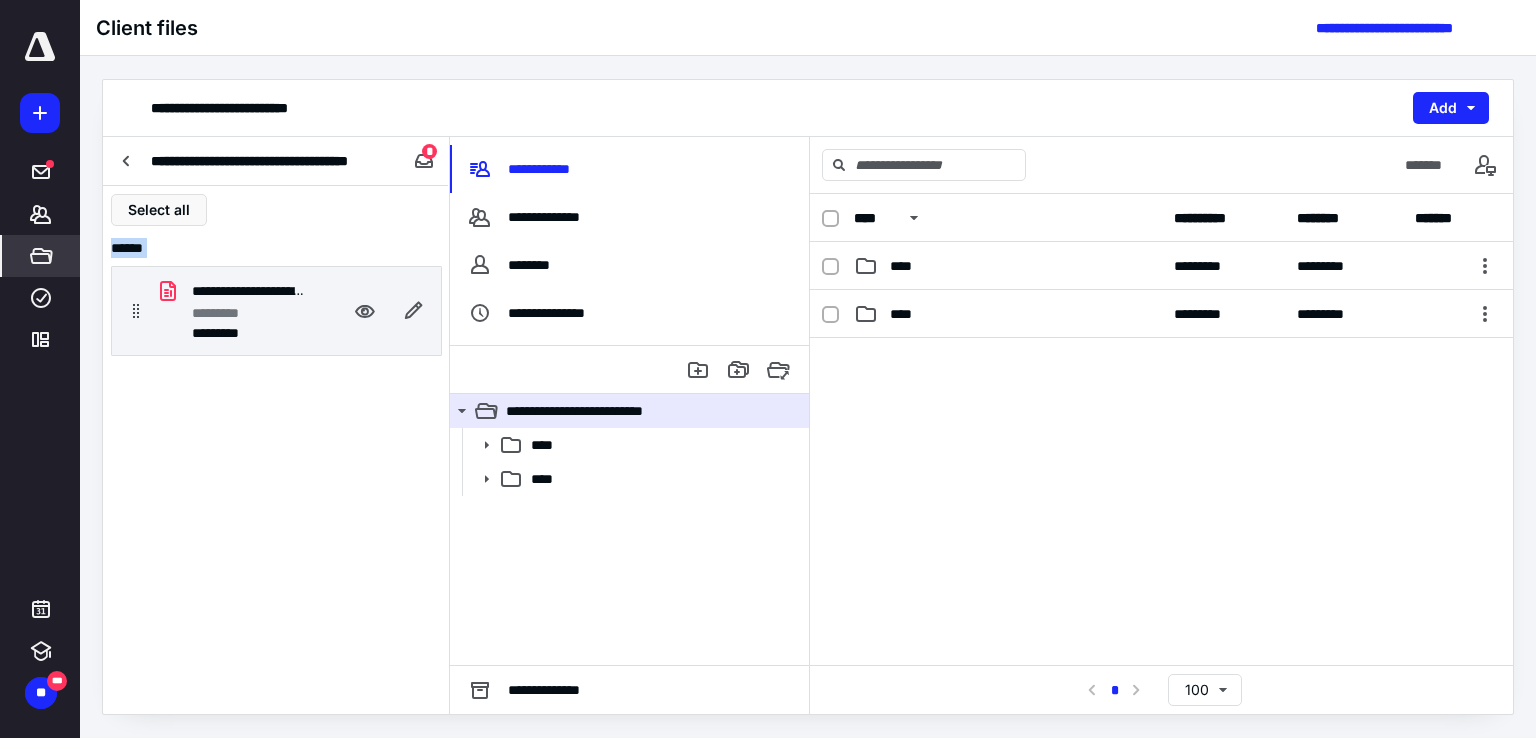 click on "**********" at bounding box center [248, 291] 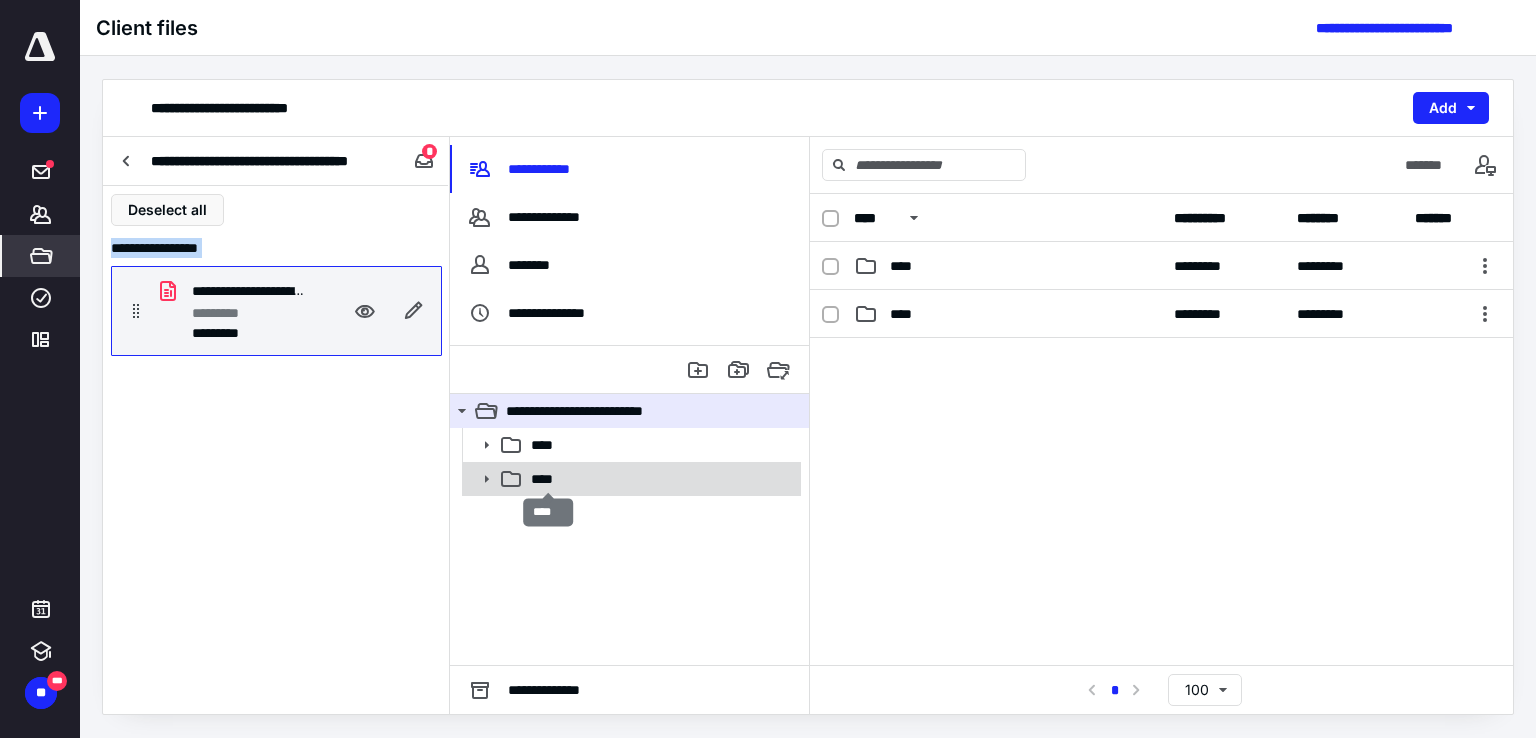 click on "****" at bounding box center [548, 479] 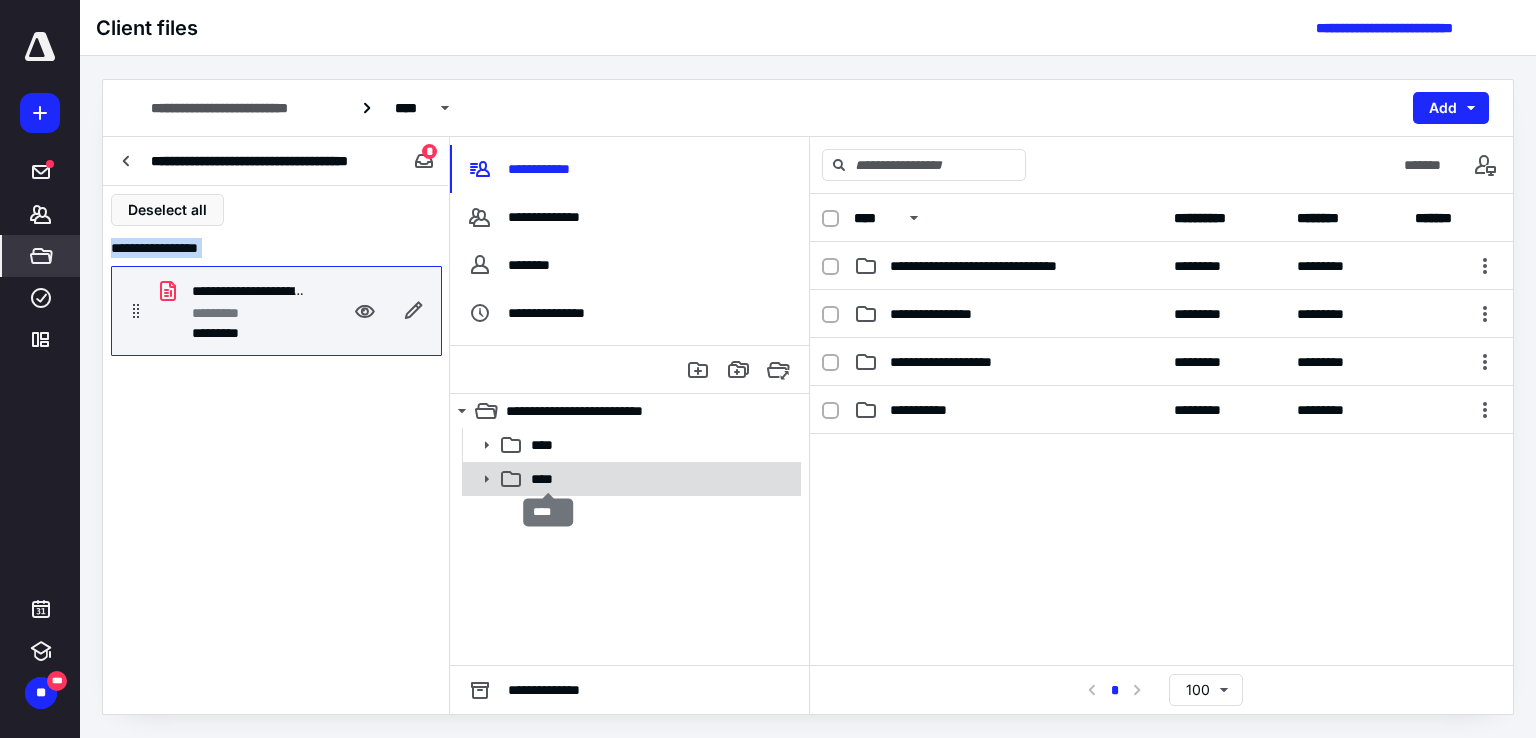 click on "****" at bounding box center [548, 479] 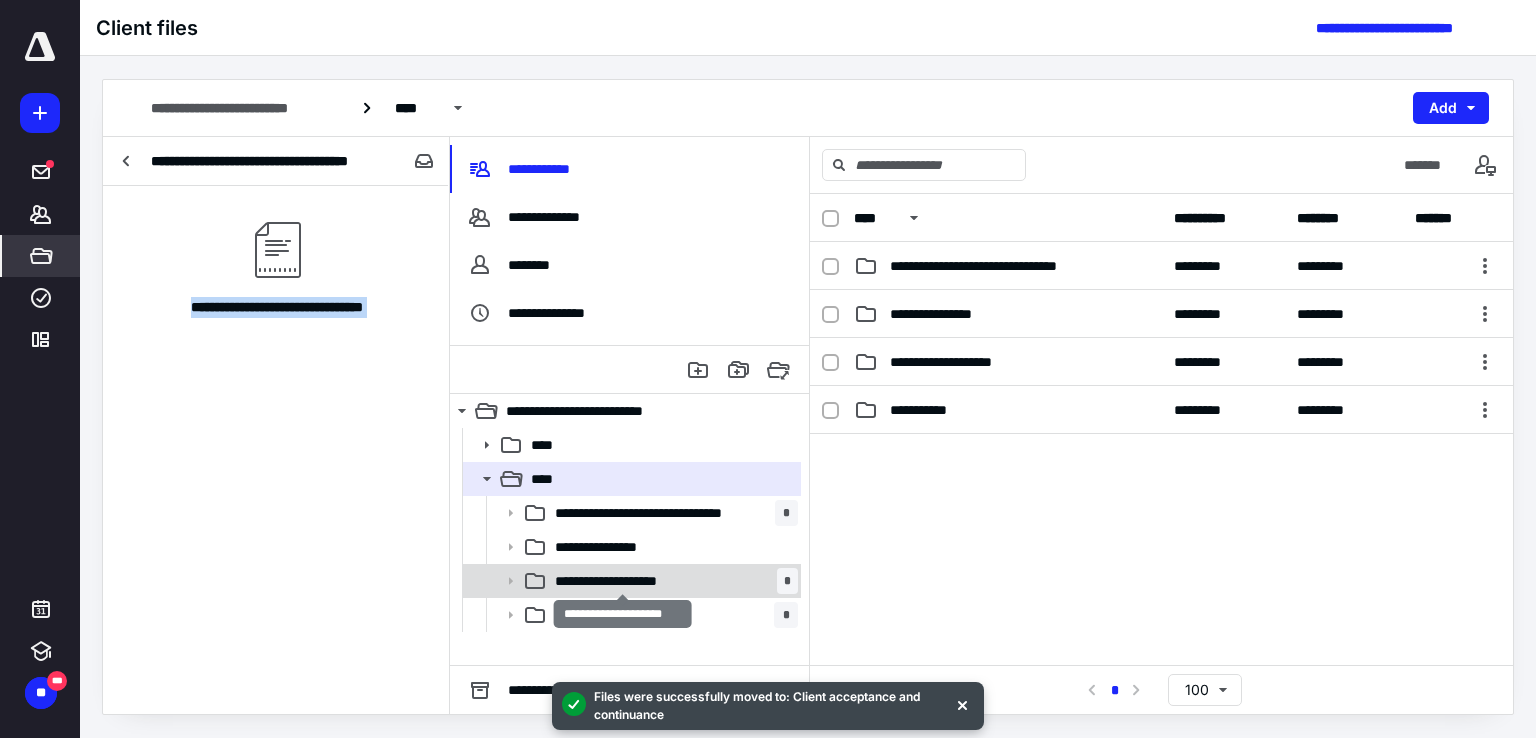 click on "**********" at bounding box center (623, 581) 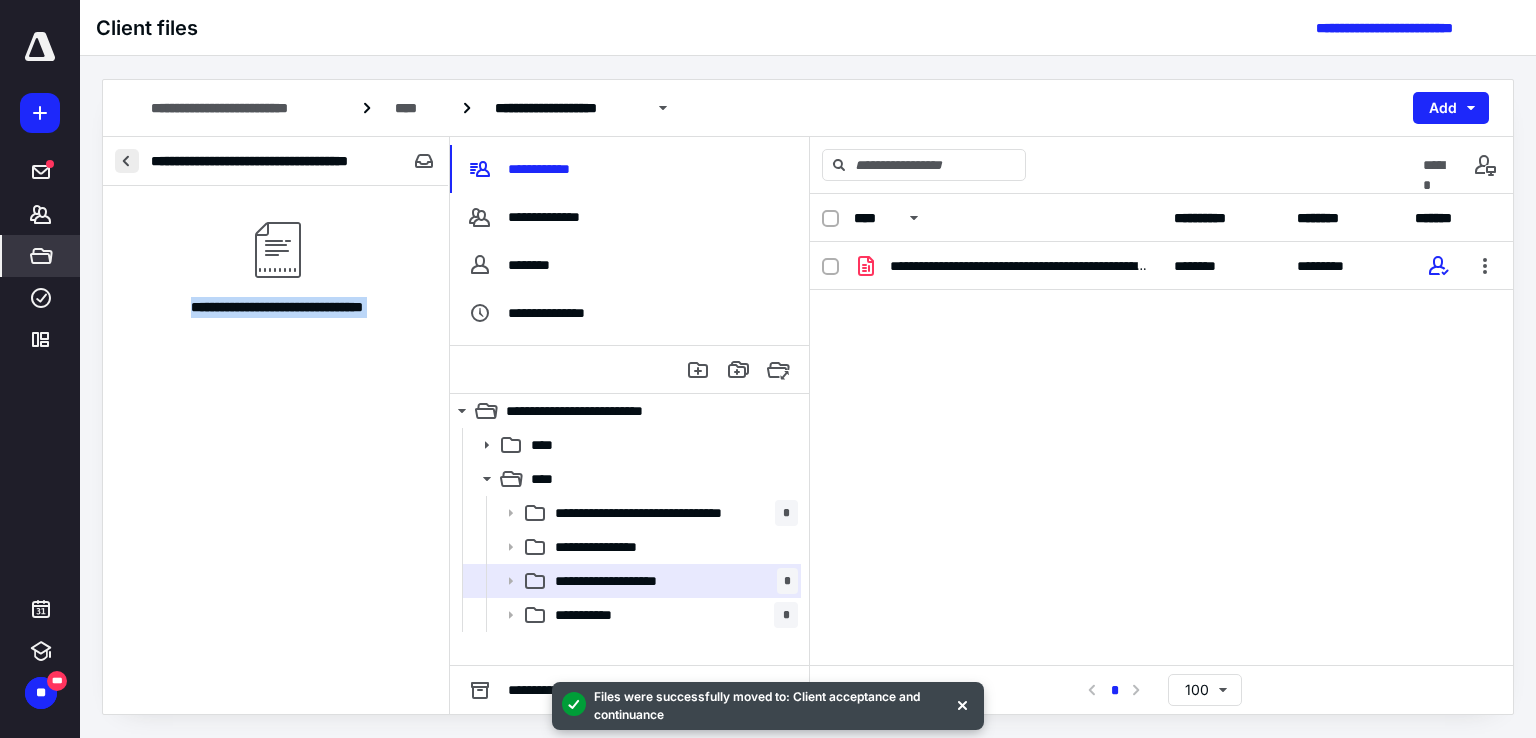 click at bounding box center [127, 161] 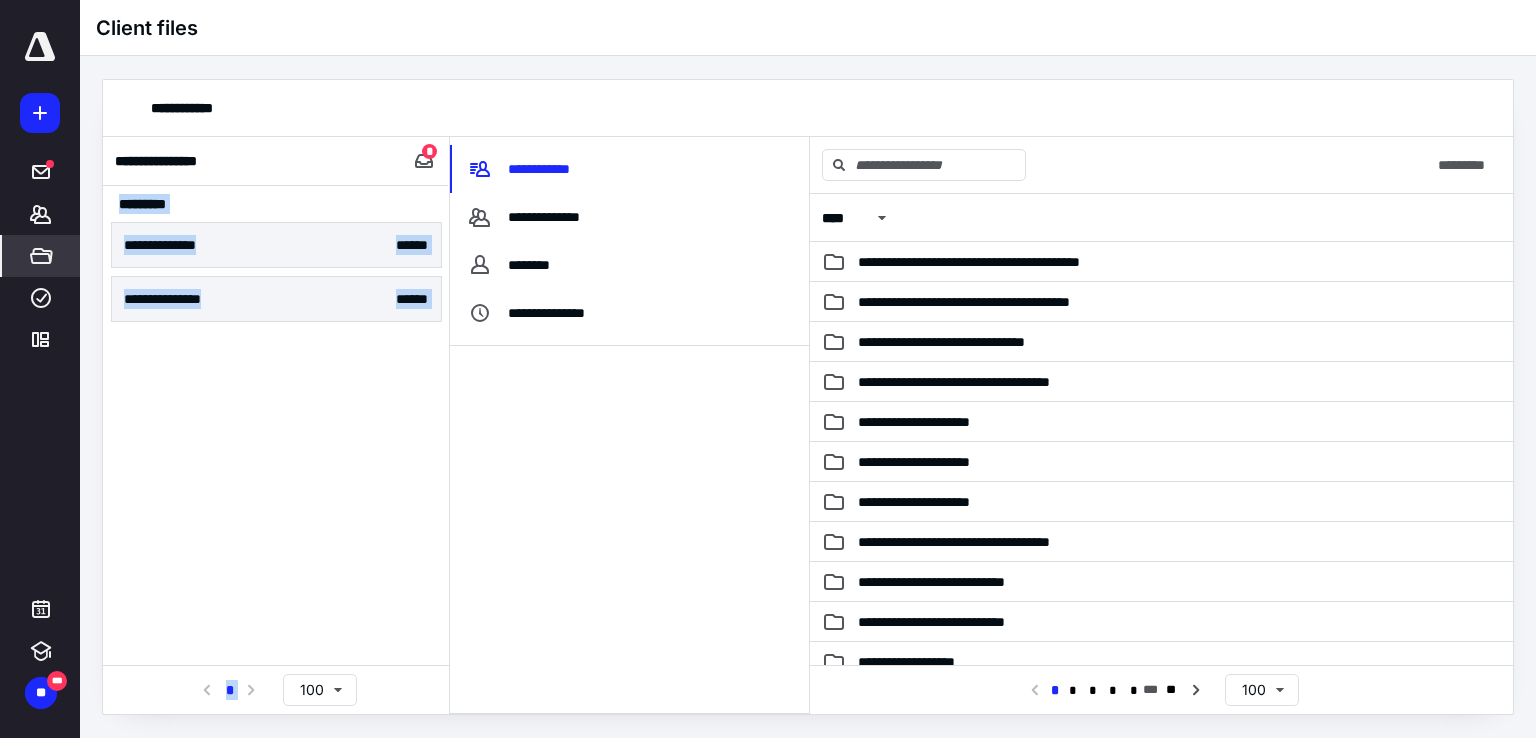 drag, startPoint x: 214, startPoint y: 353, endPoint x: 192, endPoint y: 348, distance: 22.561028 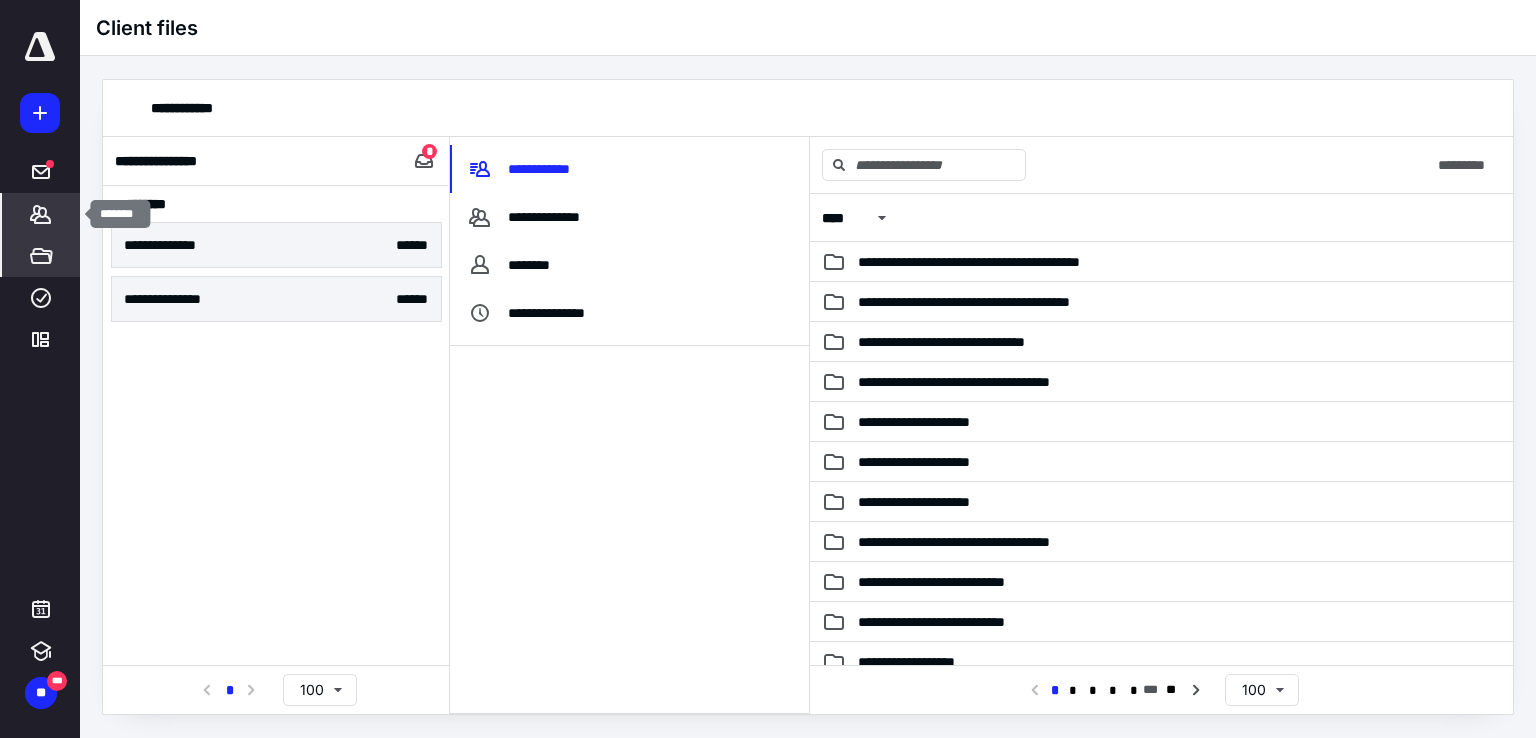 click 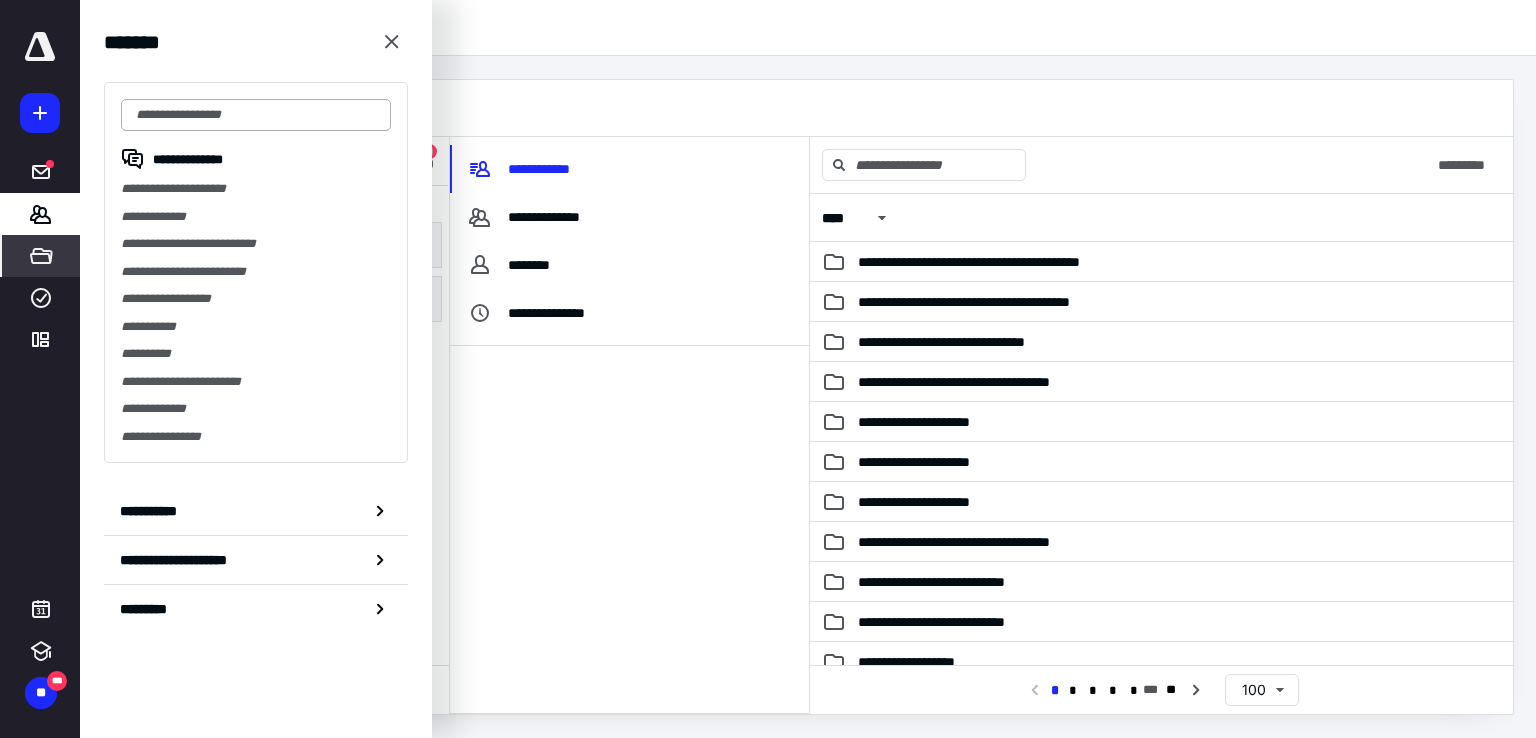 click at bounding box center (256, 115) 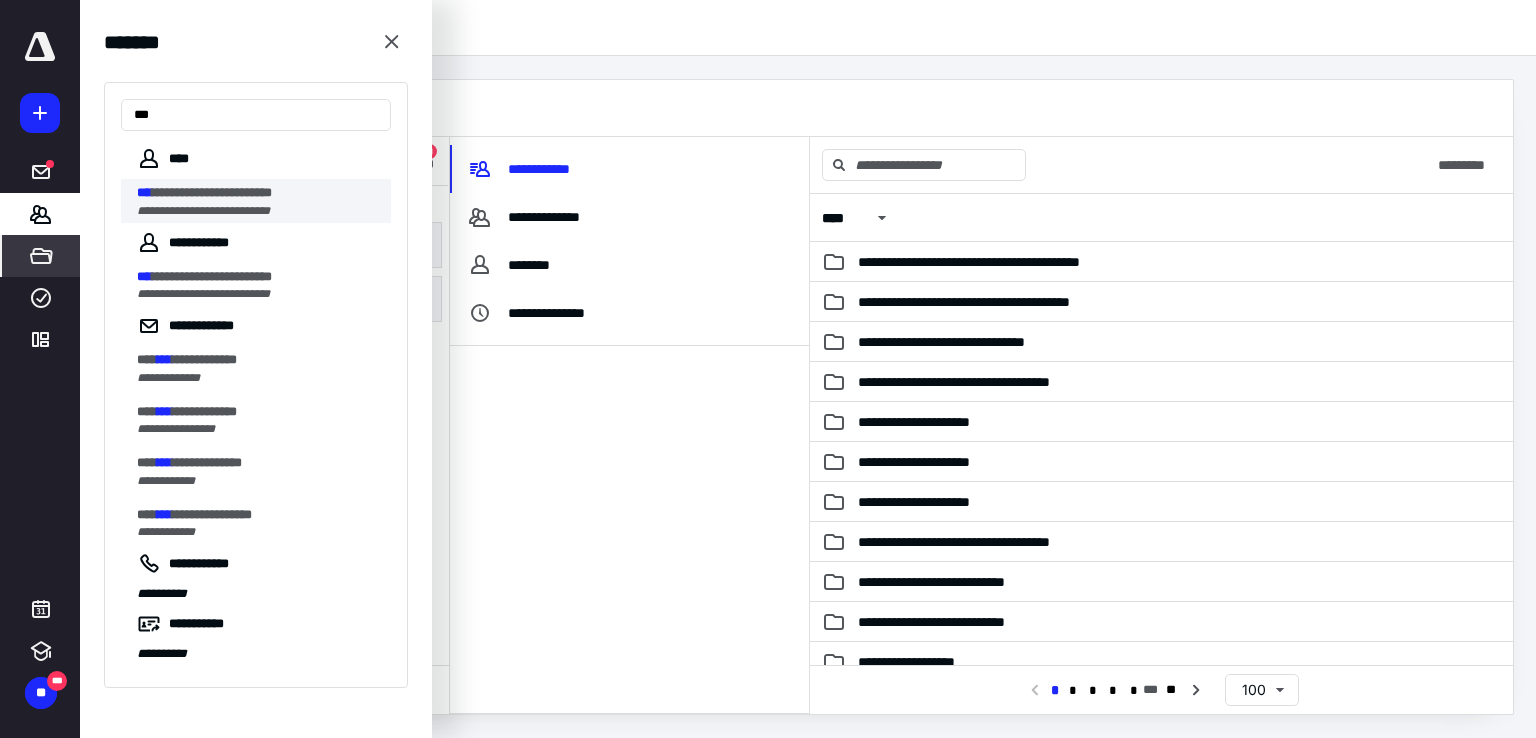 type on "***" 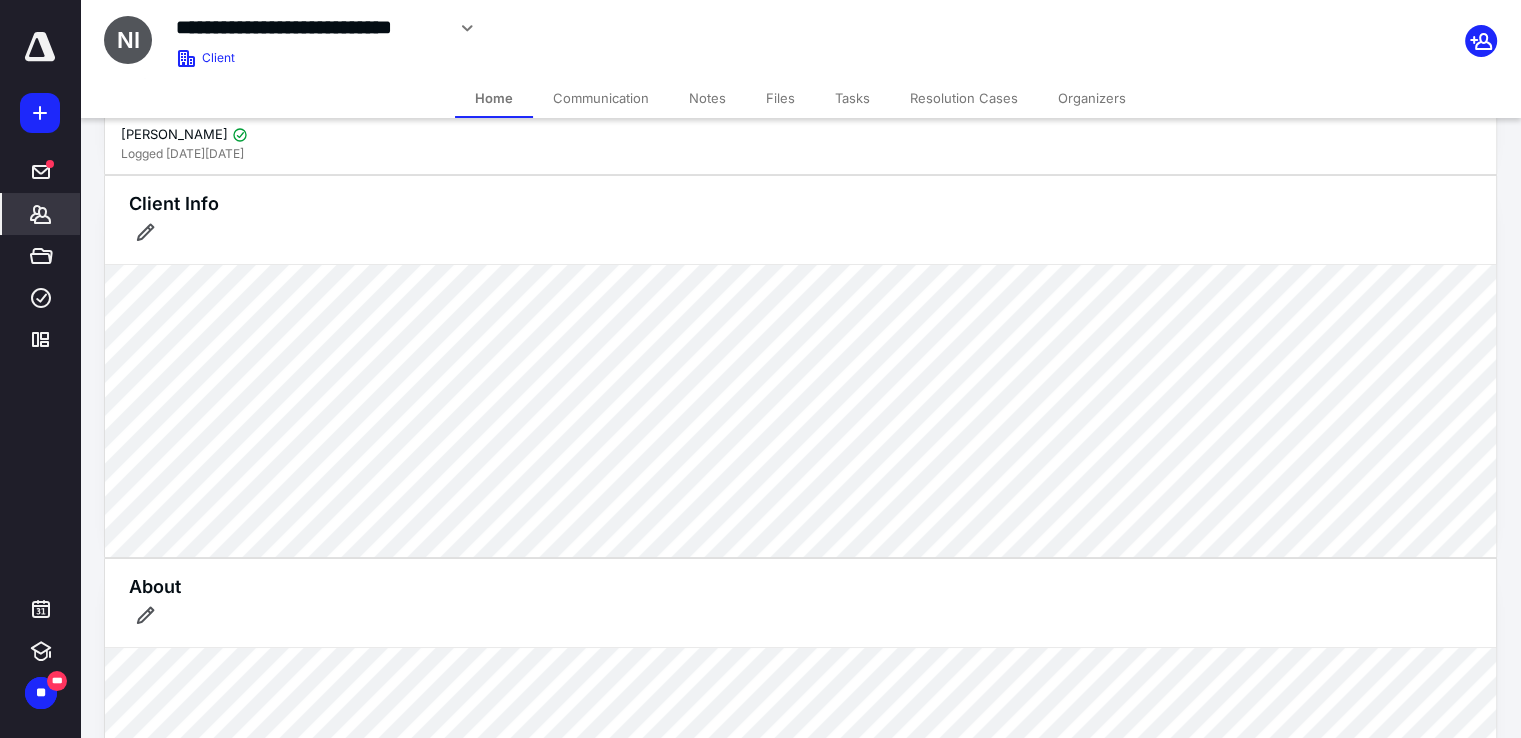 click on "Files" at bounding box center (780, 98) 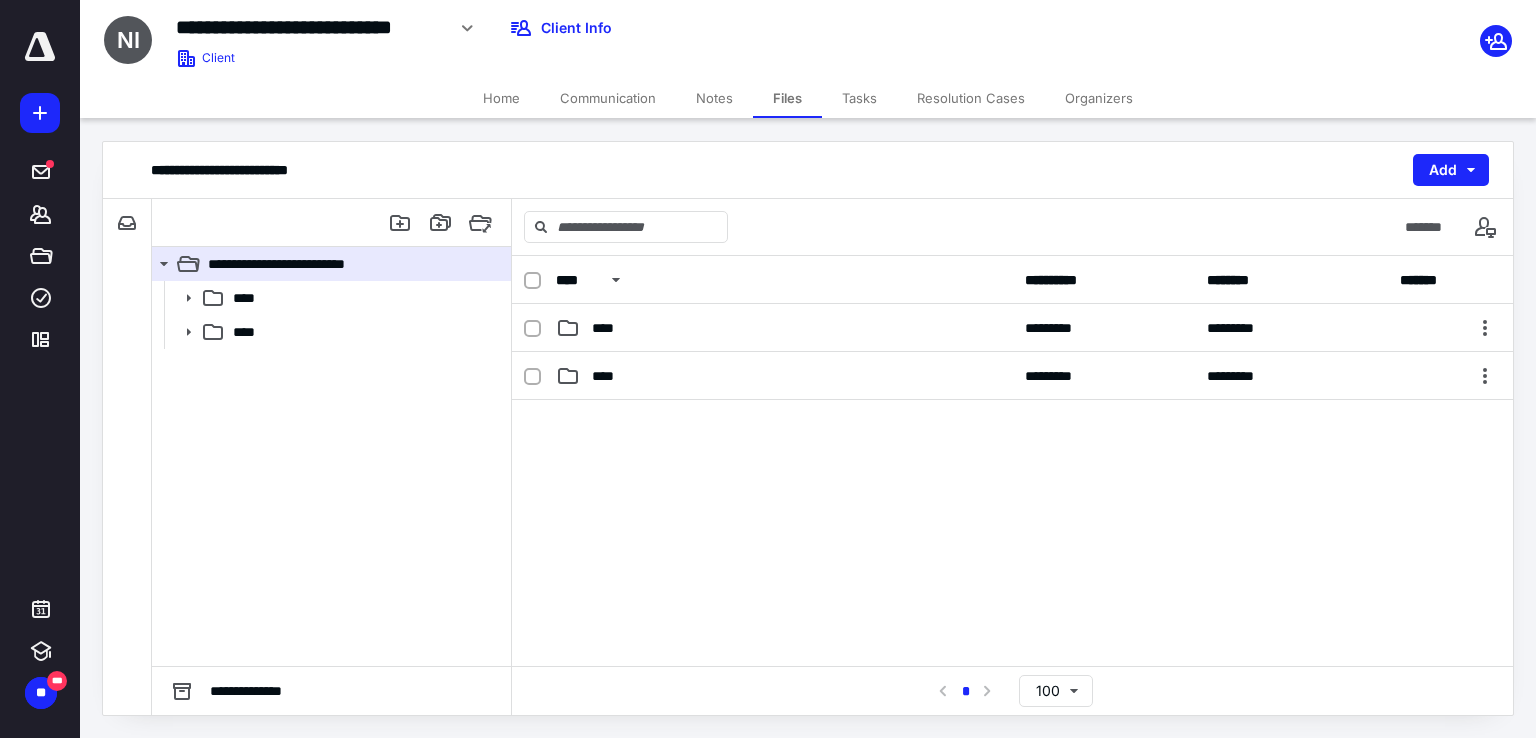 click on "Files" at bounding box center [787, 98] 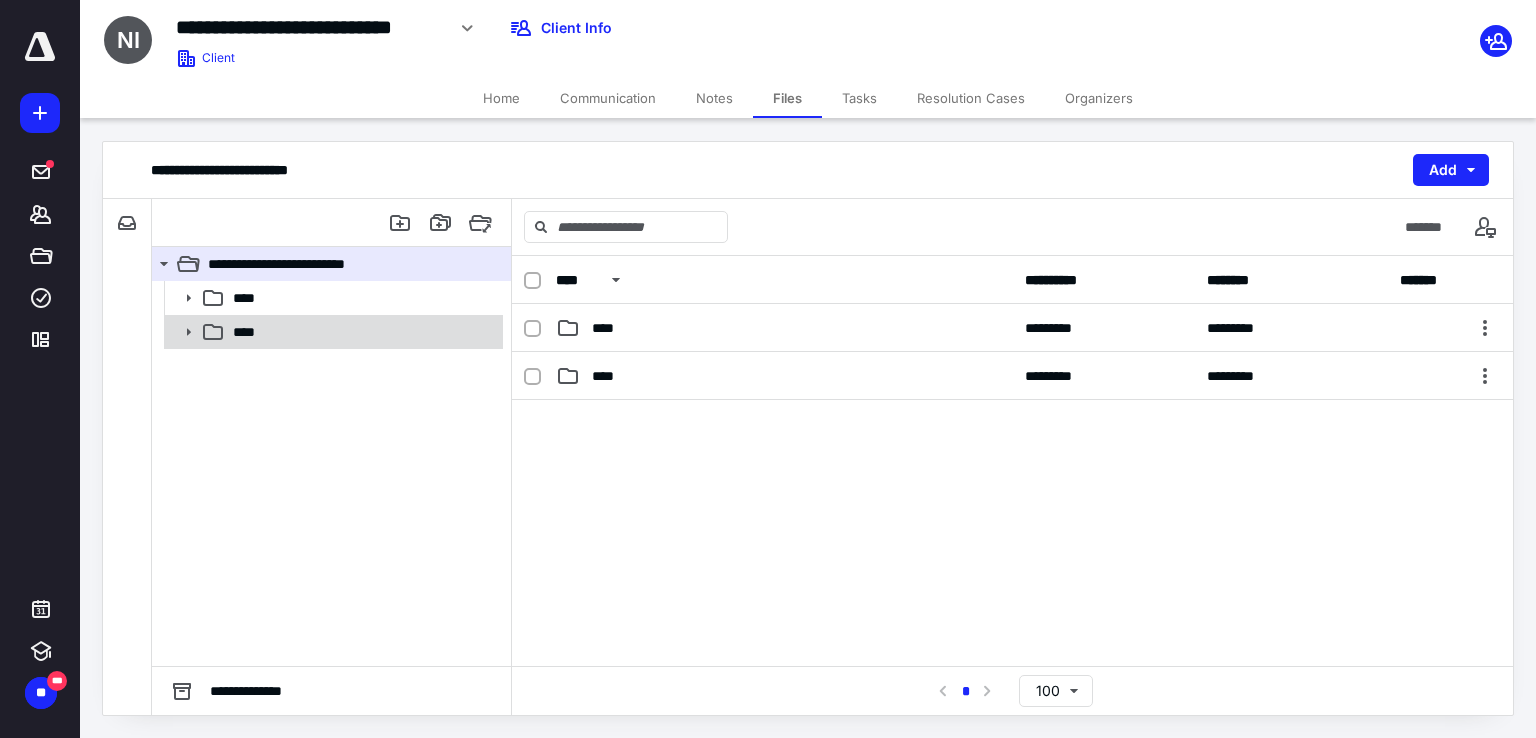 click on "****" at bounding box center (362, 332) 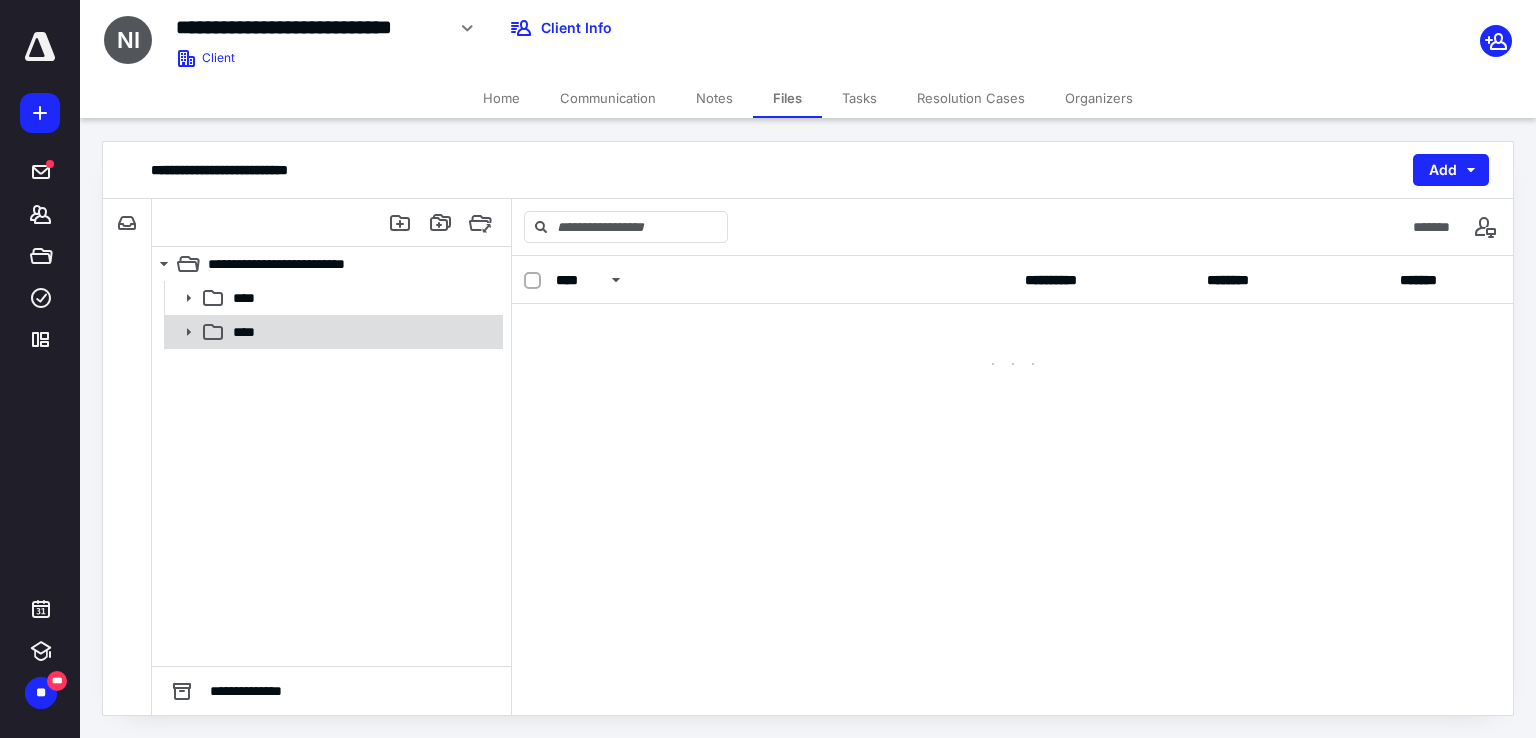 click on "****" at bounding box center (362, 332) 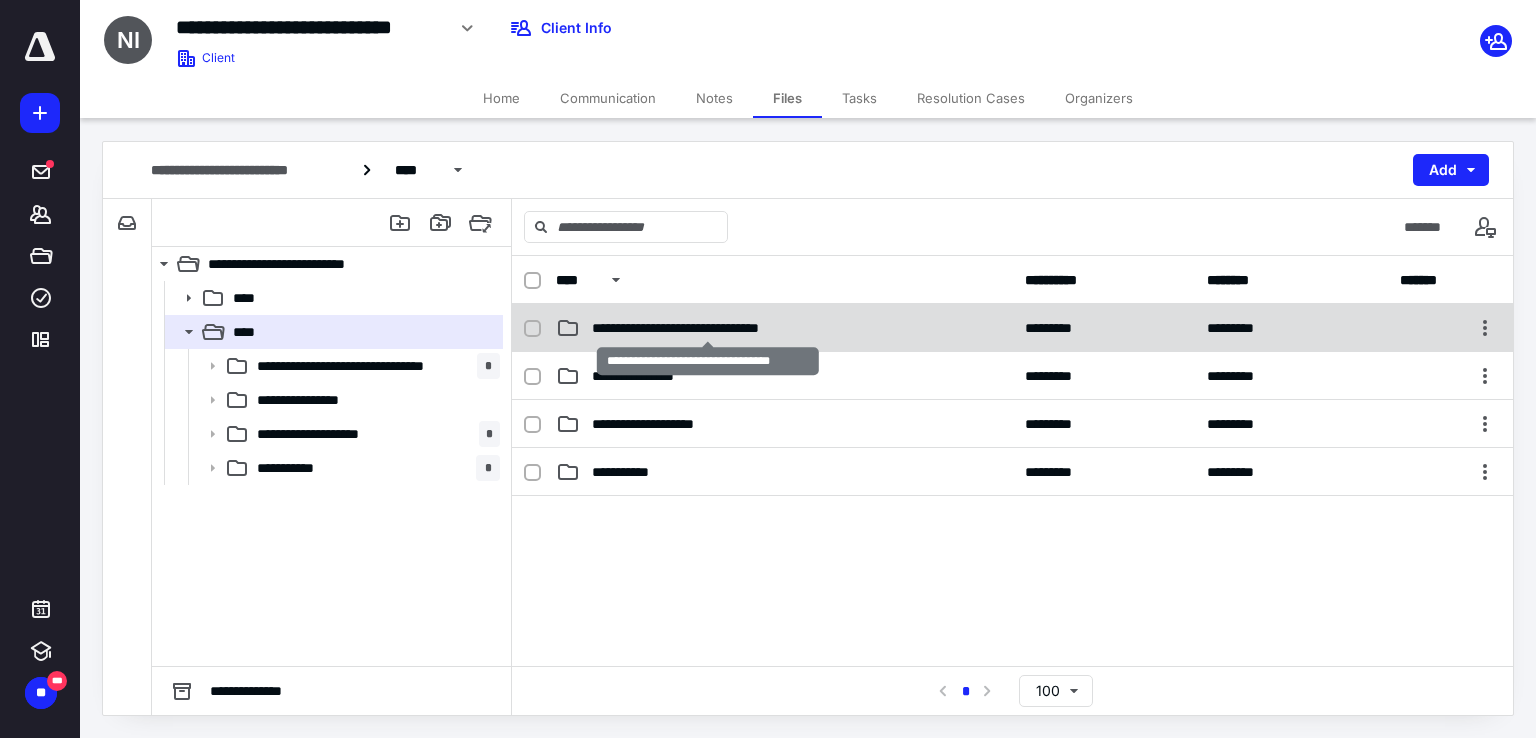 click on "**********" at bounding box center (709, 328) 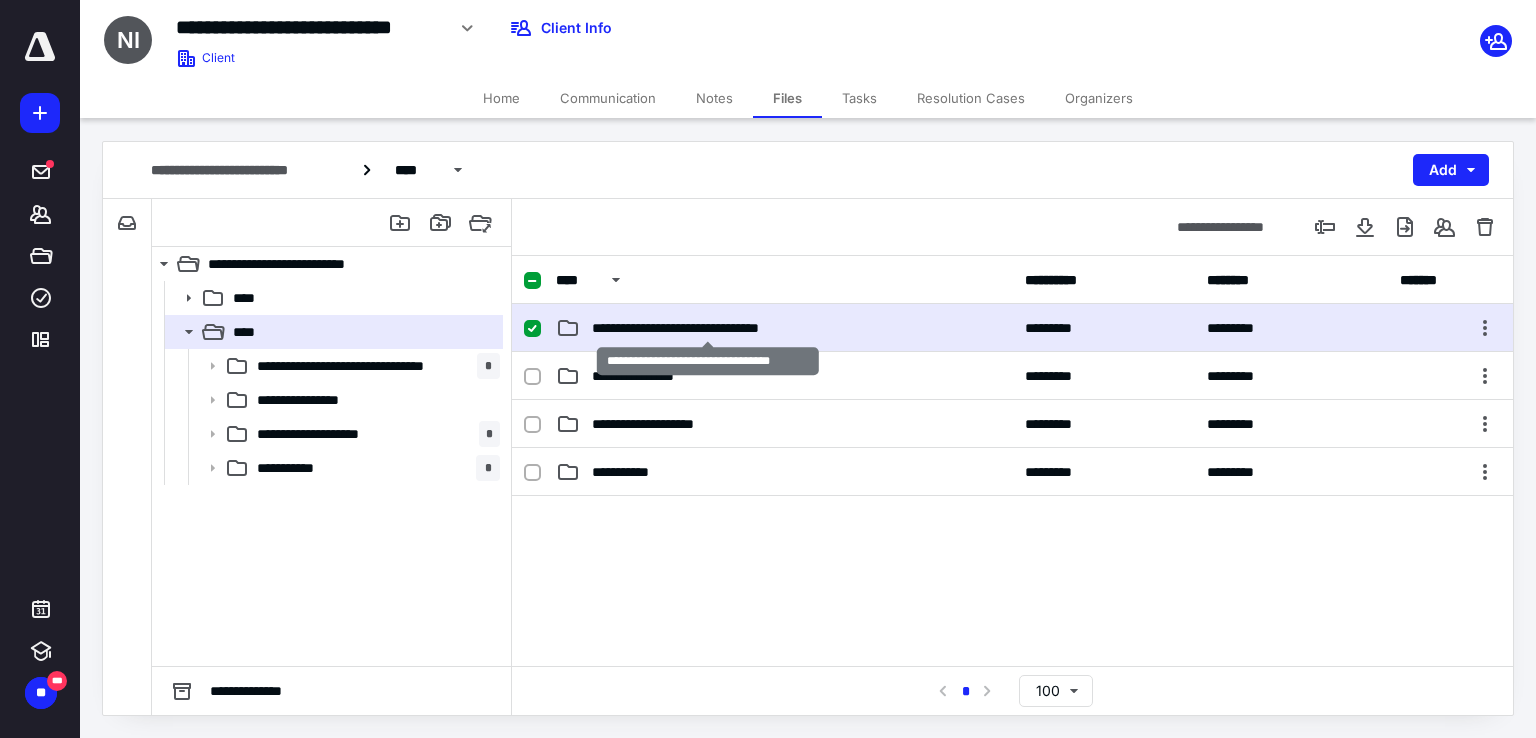 click on "**********" at bounding box center (709, 328) 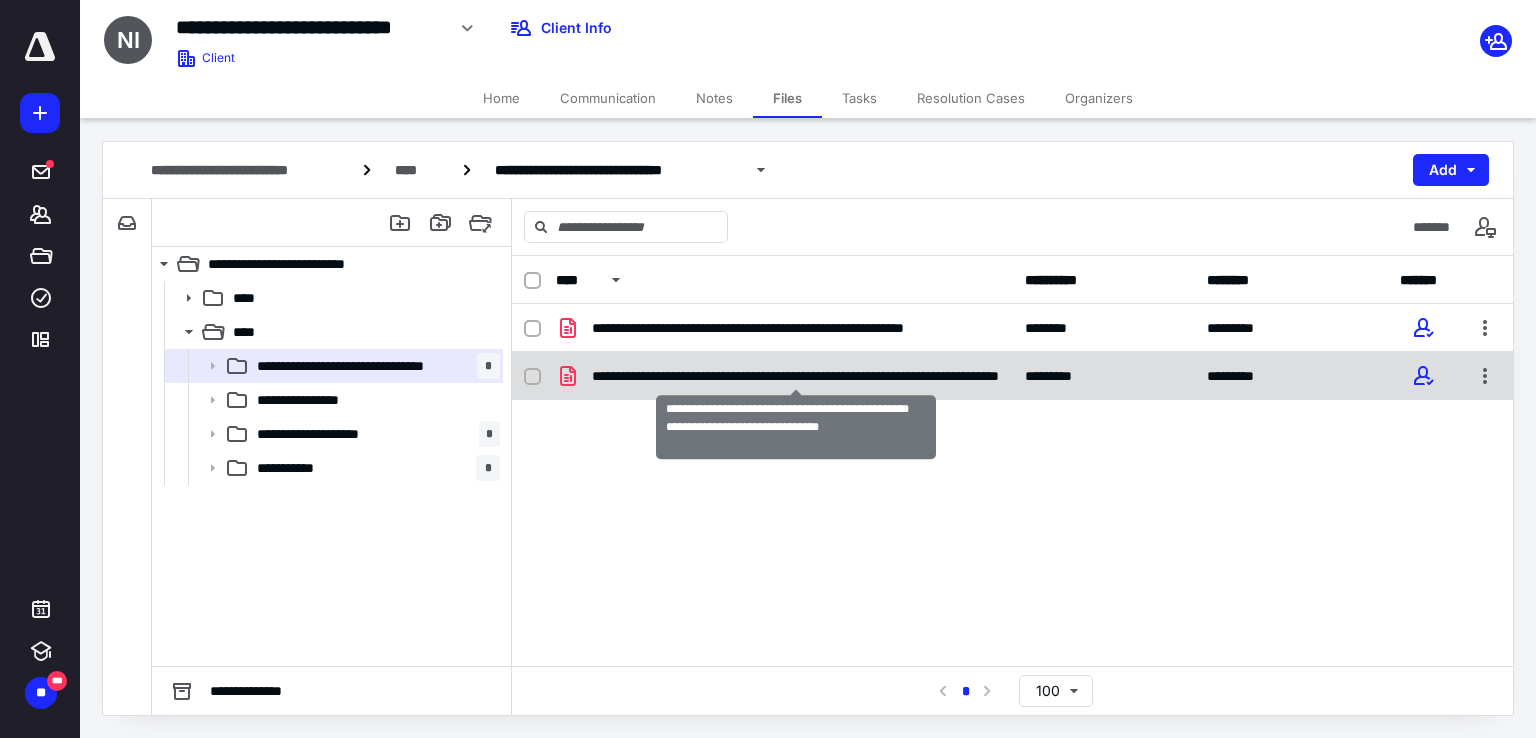 click on "**********" at bounding box center (796, 376) 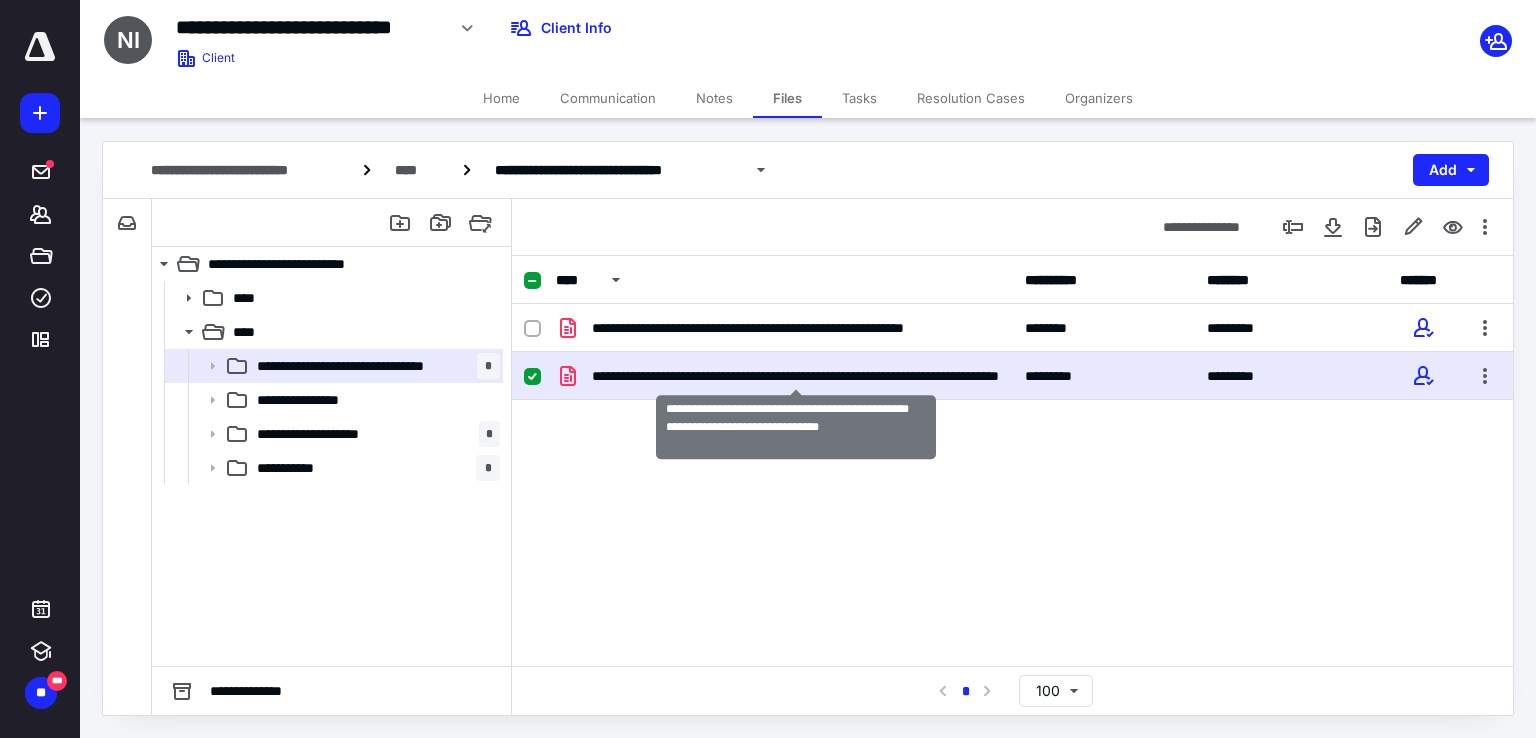click on "**********" at bounding box center (796, 376) 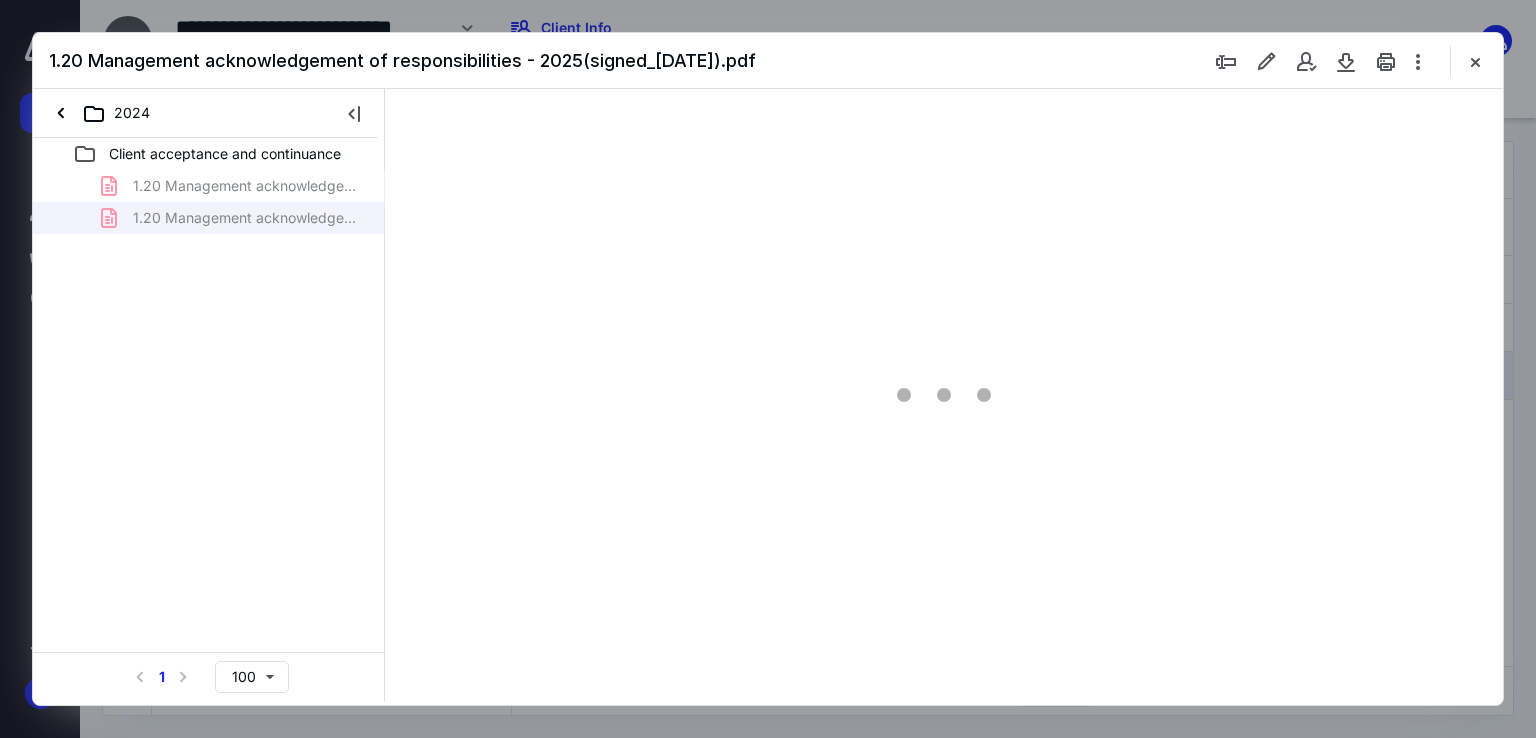 scroll, scrollTop: 0, scrollLeft: 0, axis: both 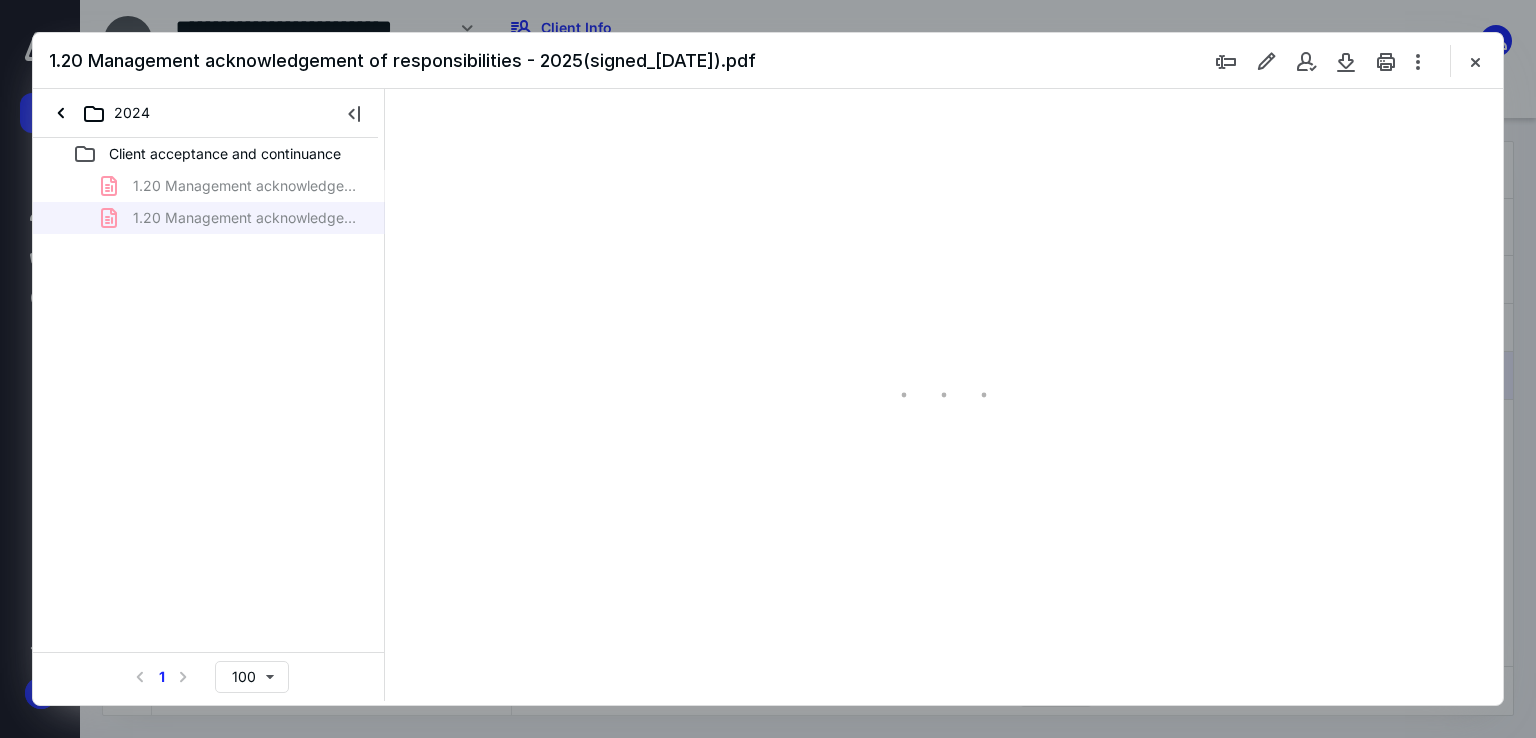 type on "67" 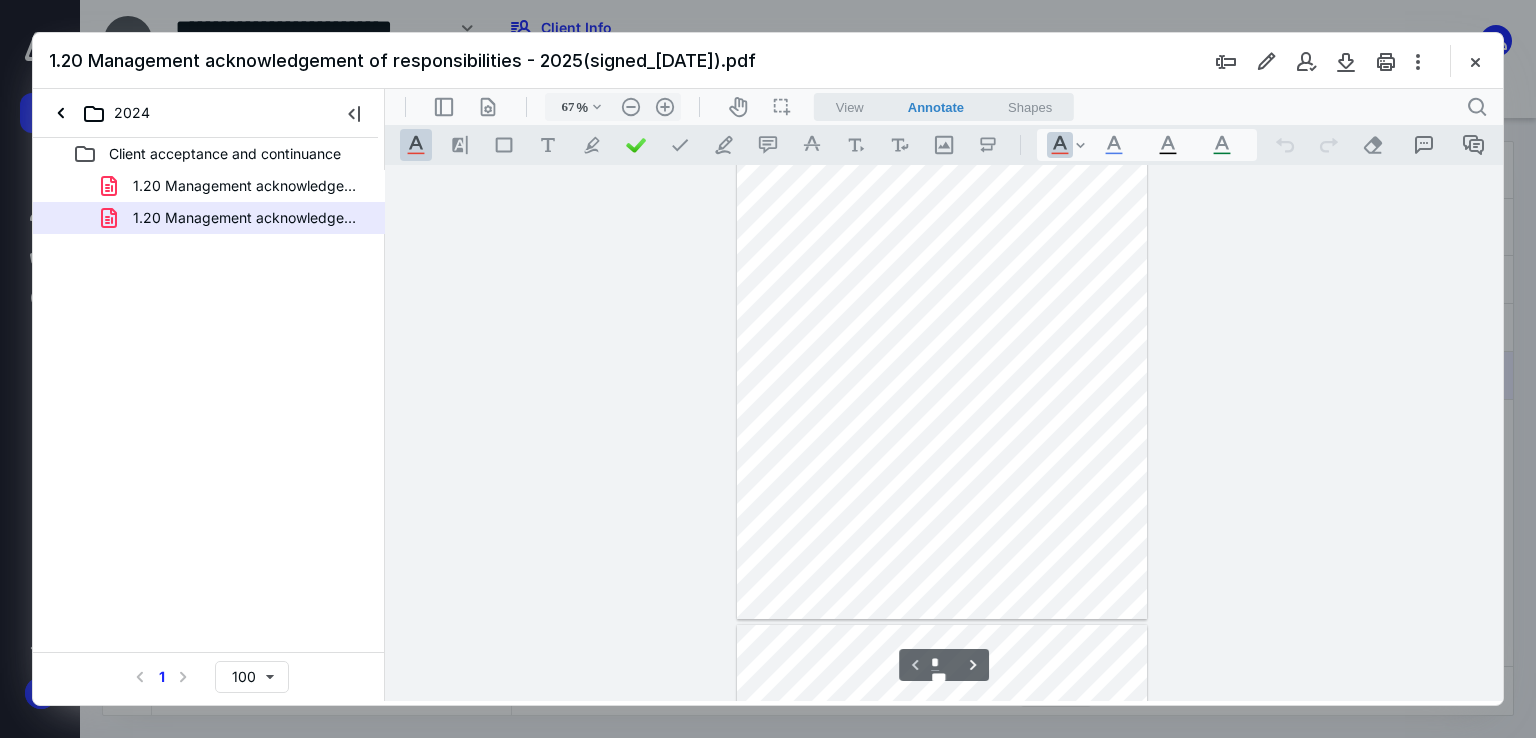 scroll, scrollTop: 0, scrollLeft: 0, axis: both 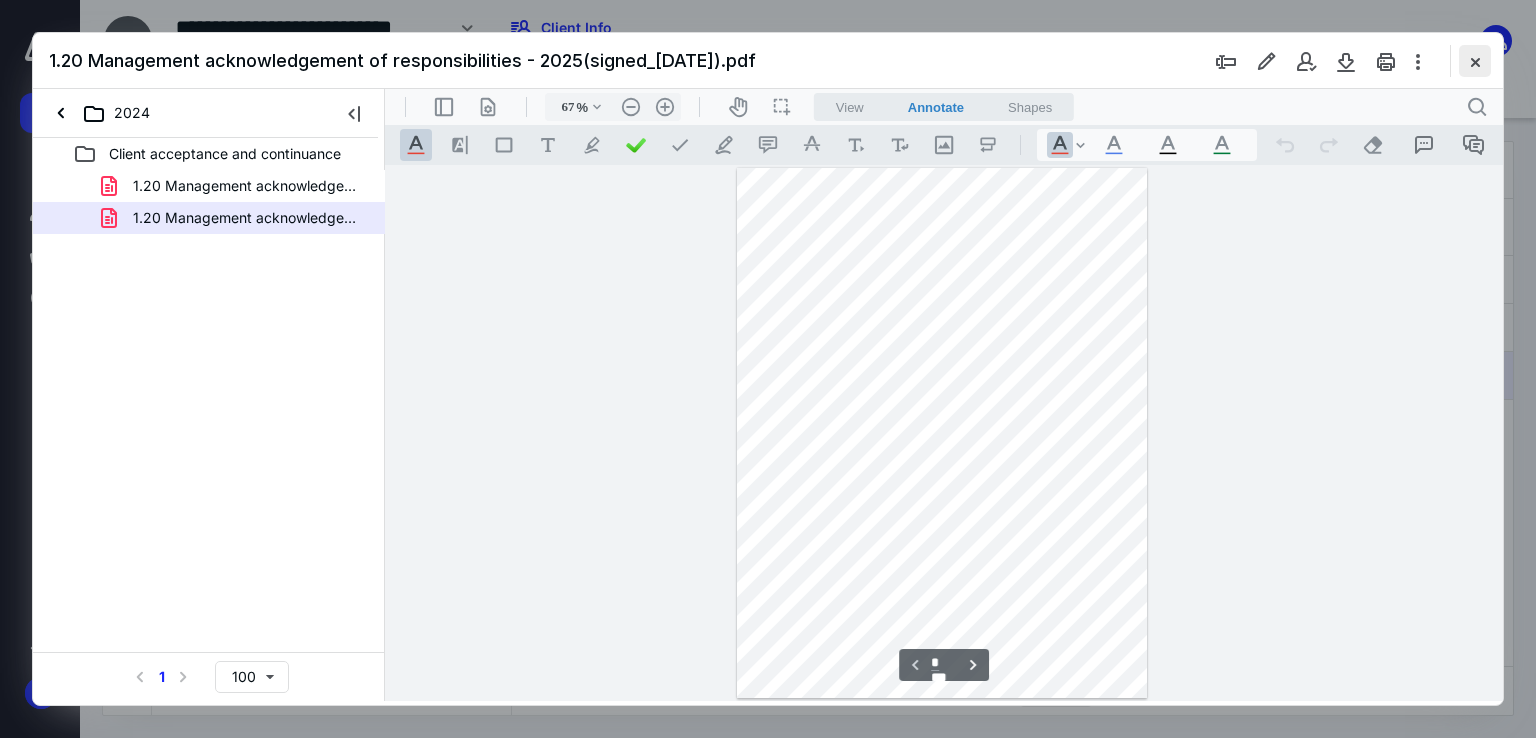 click at bounding box center [1475, 61] 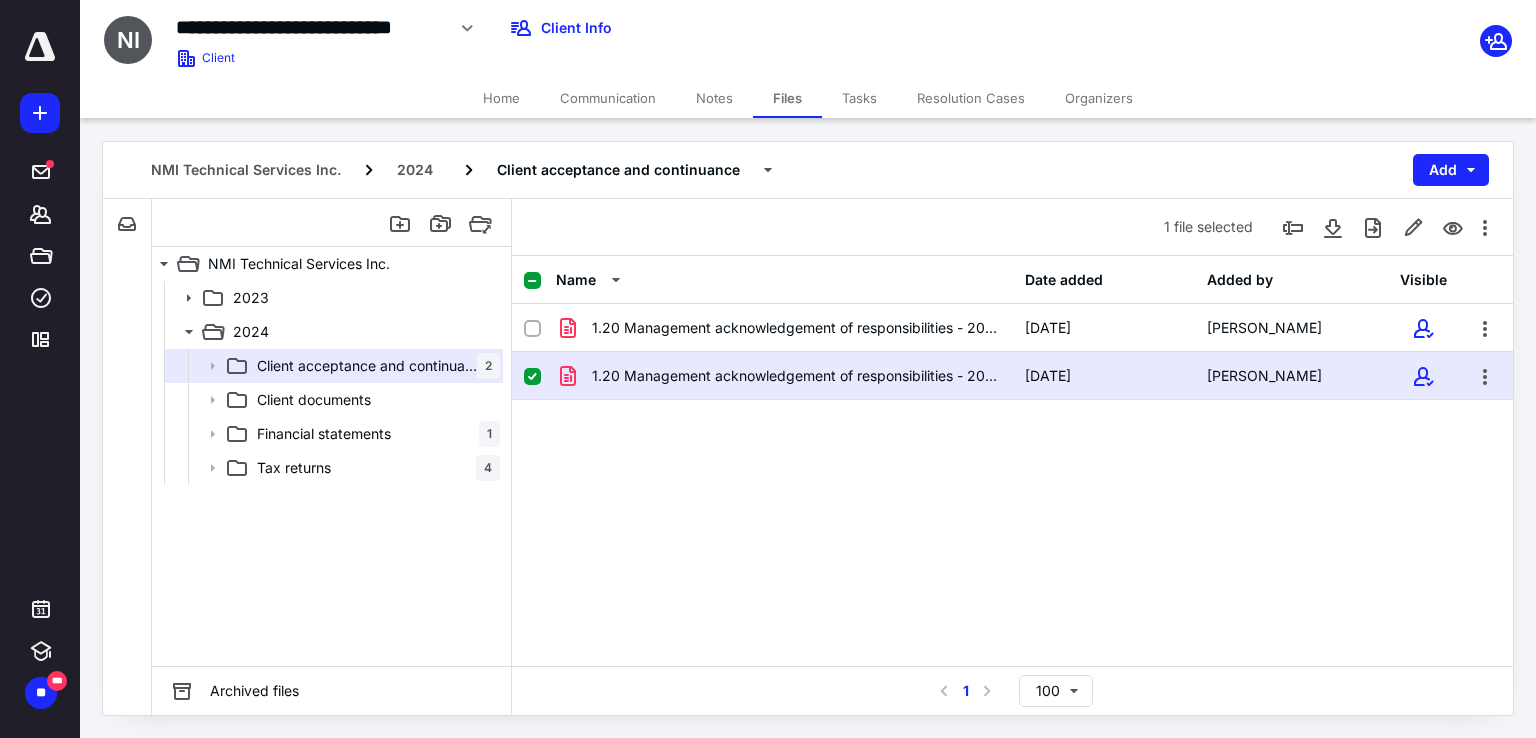 click at bounding box center (532, 377) 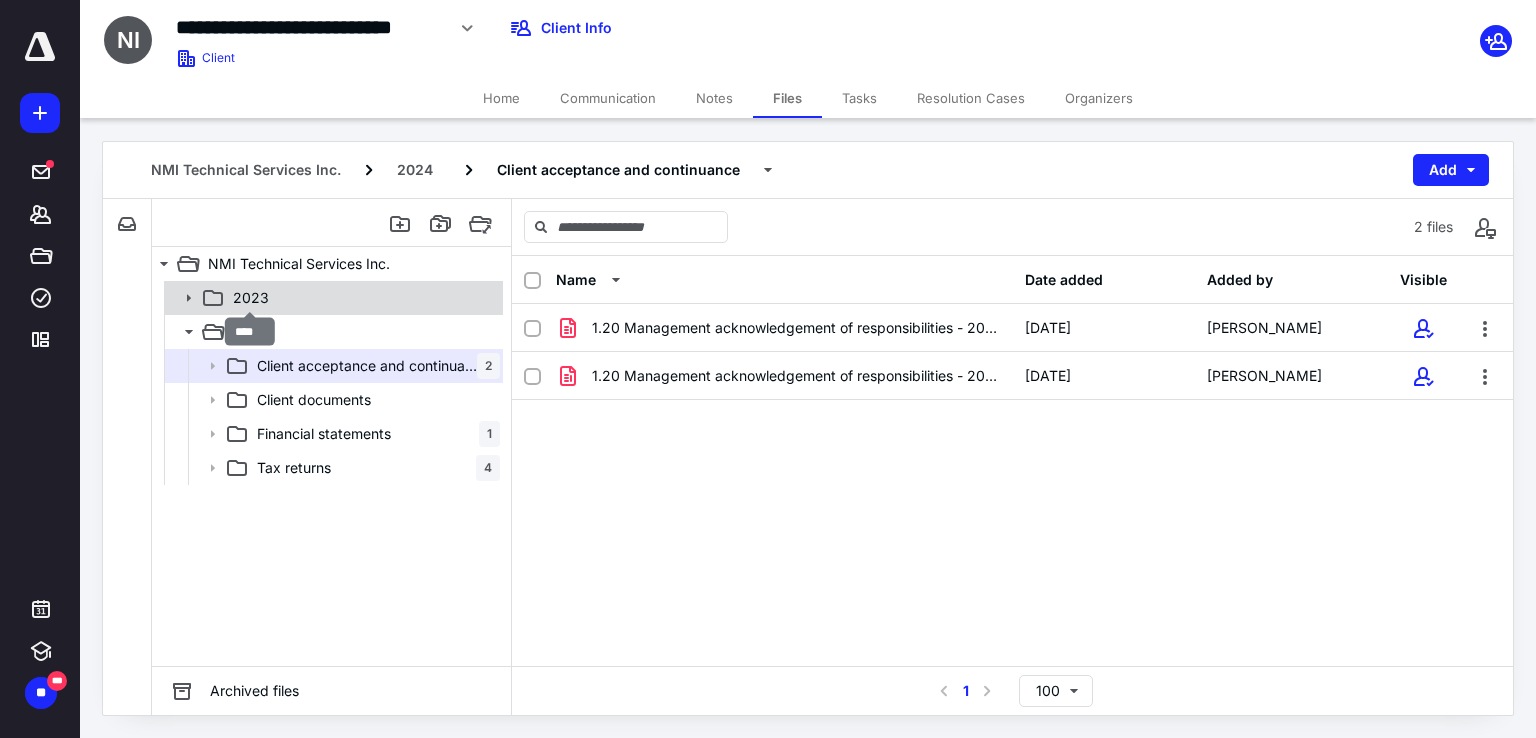 click on "2023" at bounding box center (251, 298) 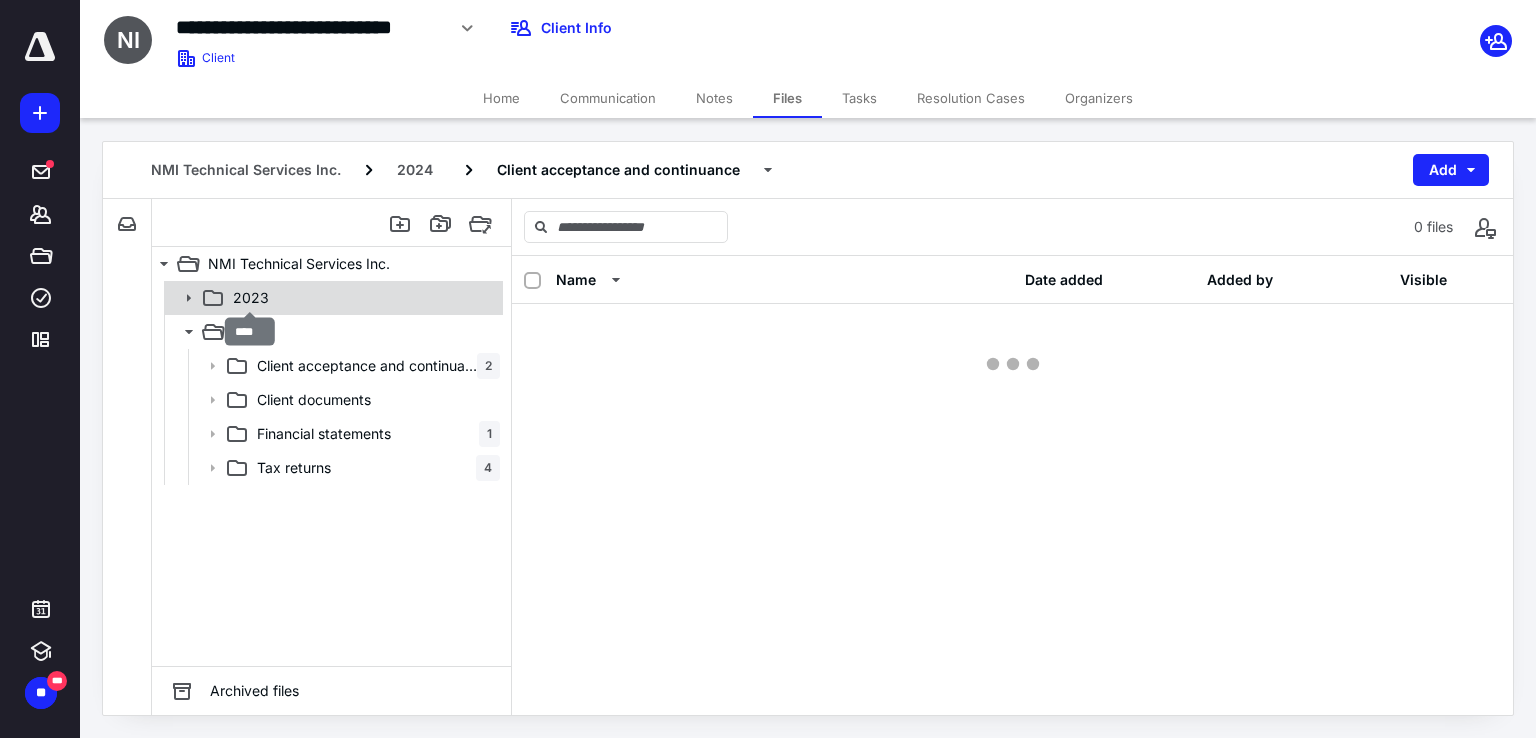 click on "2023" at bounding box center [251, 298] 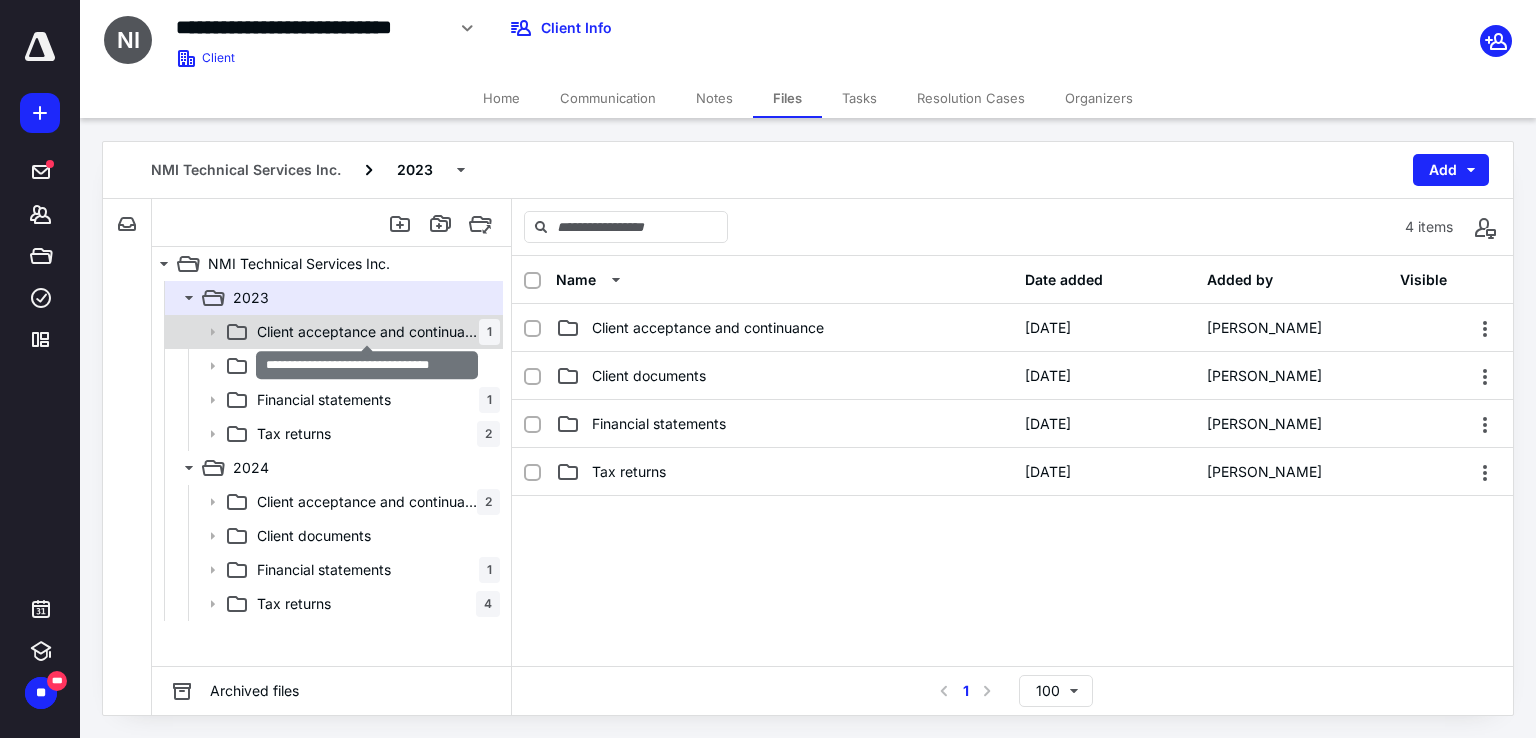 click on "Client acceptance and continuance" at bounding box center [368, 332] 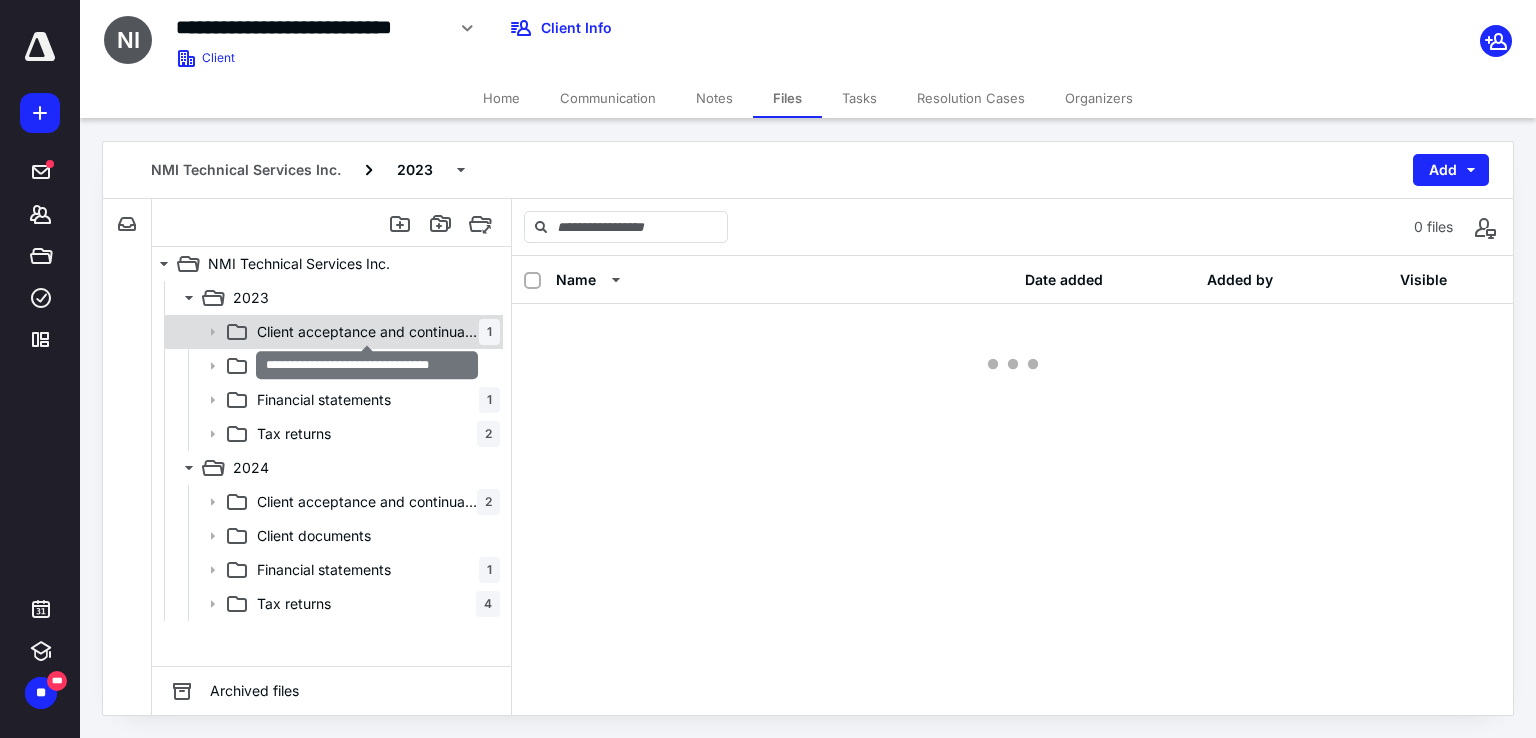 click on "Client acceptance and continuance" at bounding box center (368, 332) 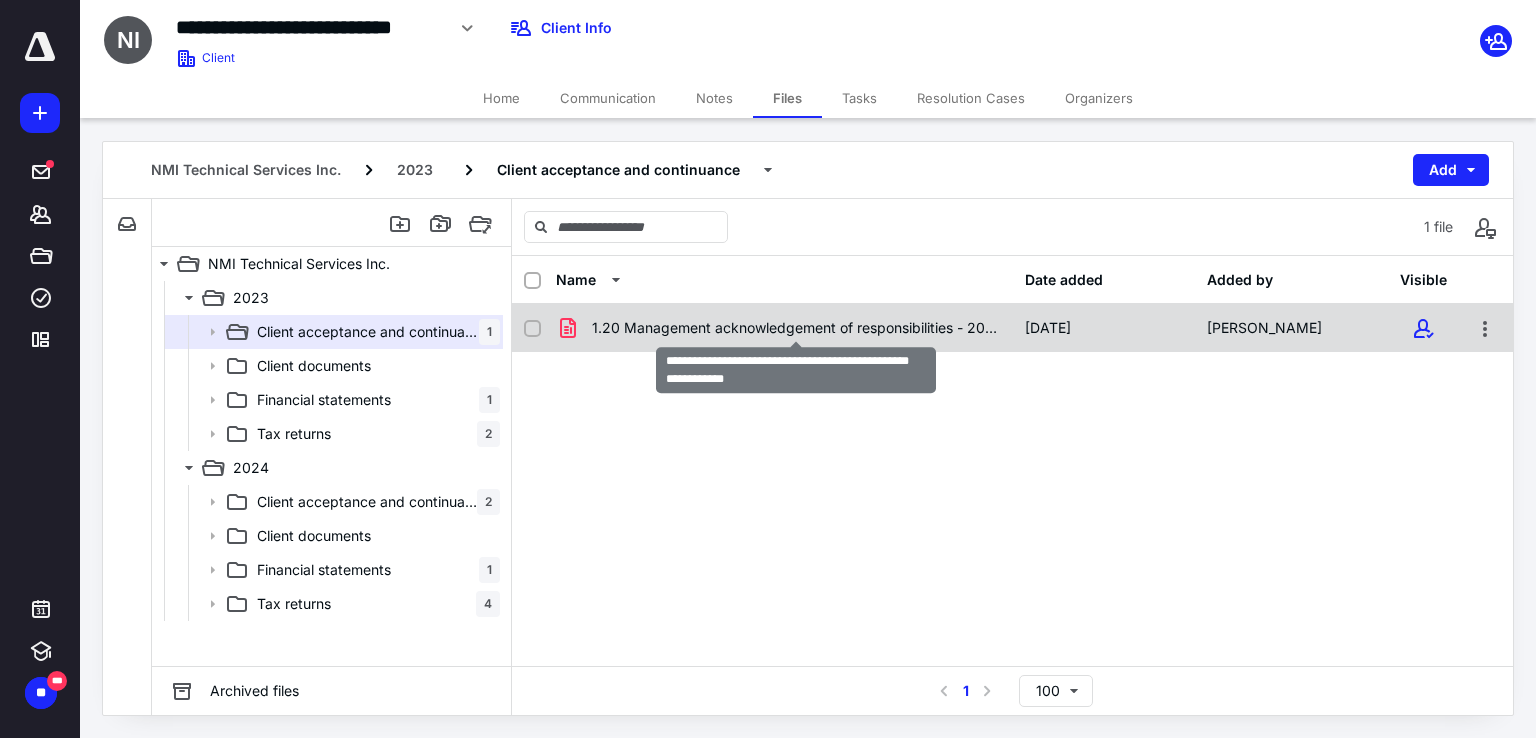 click on "1.20 Management acknowledgement of responsibilities - 2025.pdf" at bounding box center [796, 328] 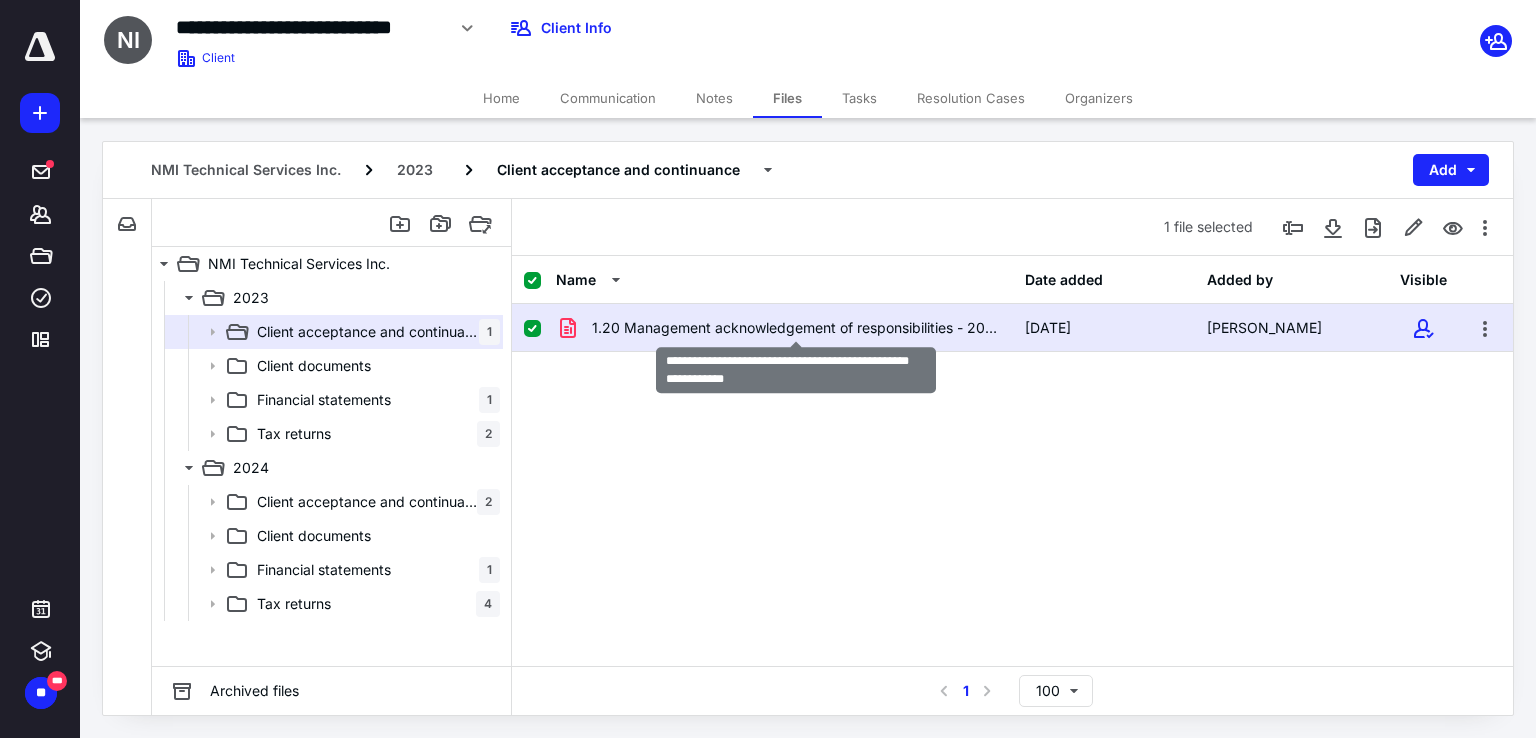 click on "1.20 Management acknowledgement of responsibilities - 2025.pdf" at bounding box center (796, 328) 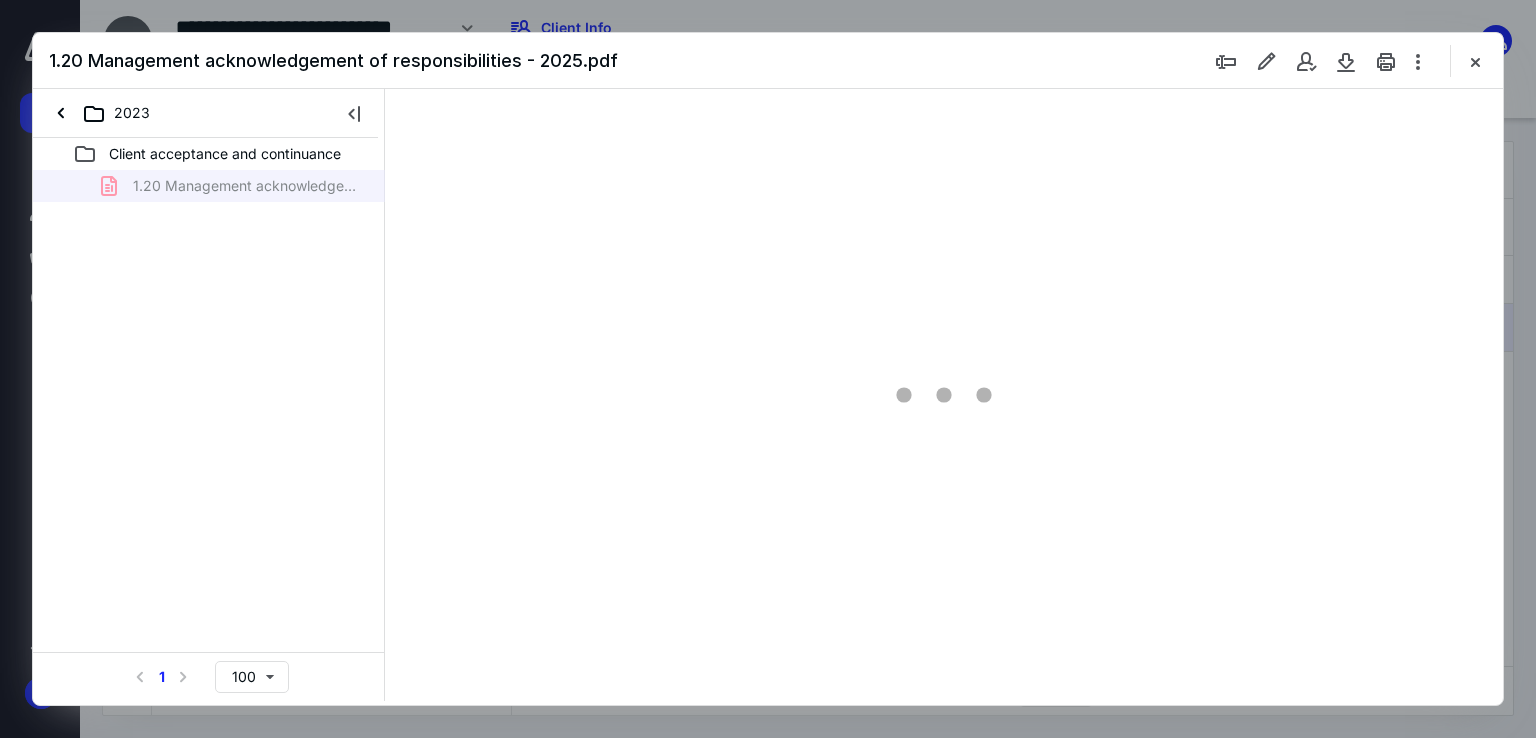scroll, scrollTop: 0, scrollLeft: 0, axis: both 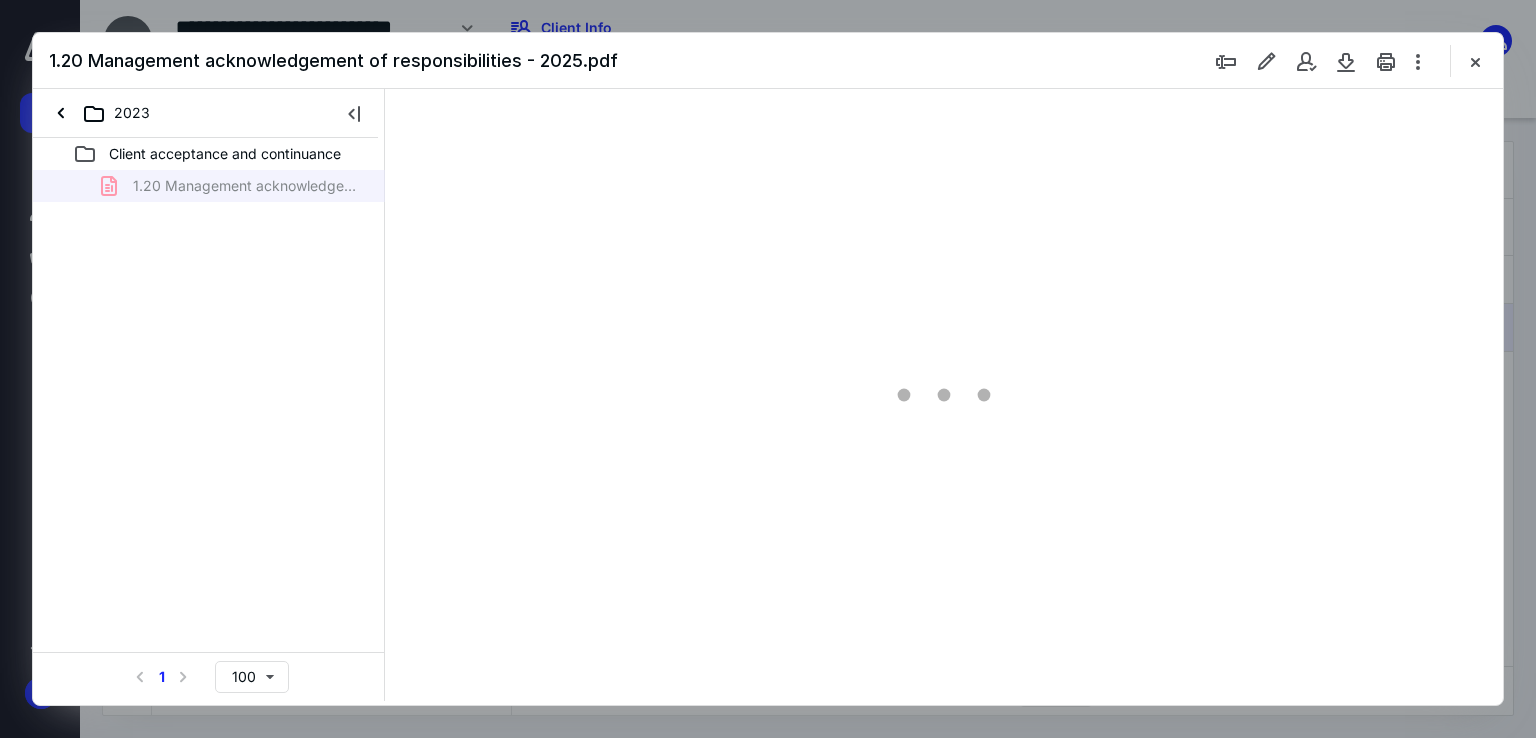 type on "67" 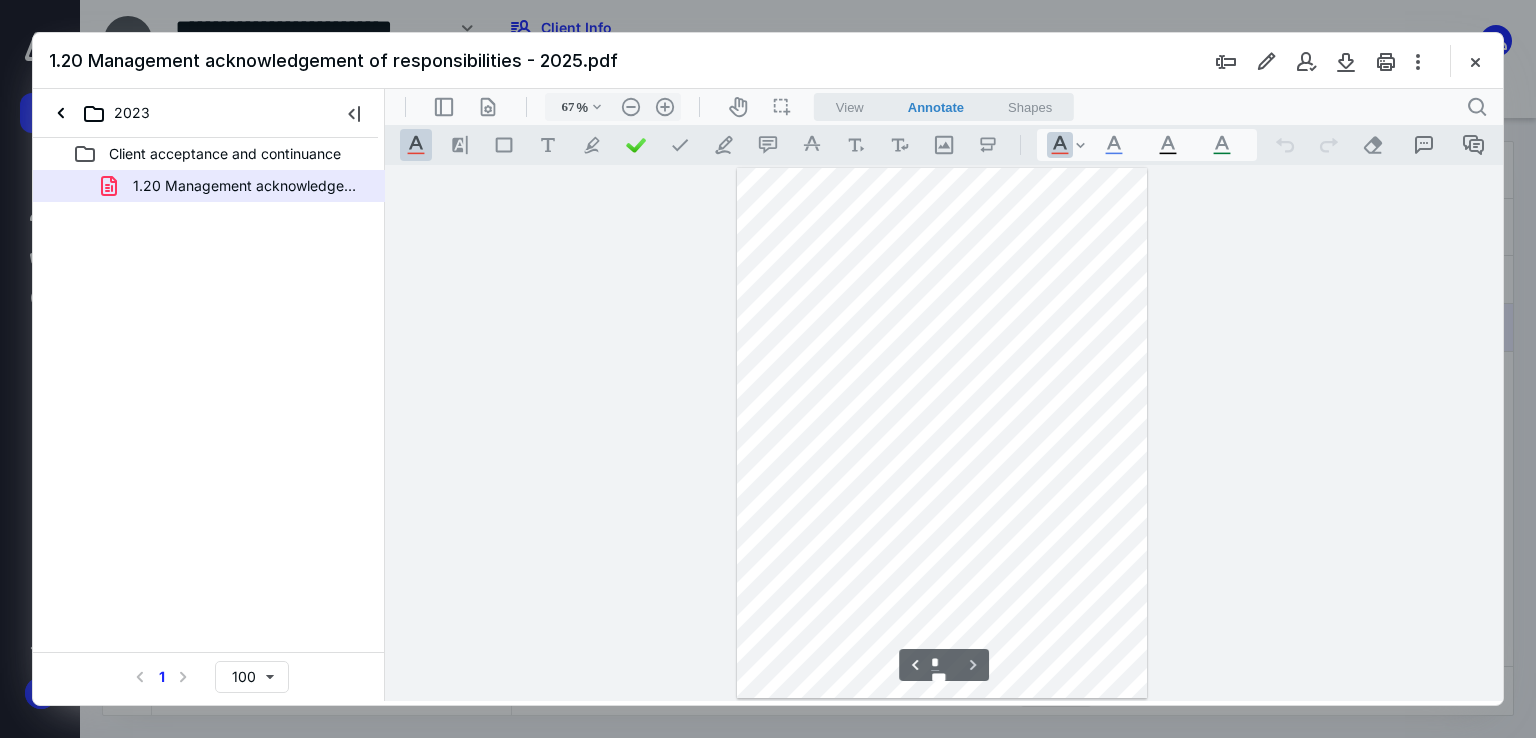 scroll, scrollTop: 0, scrollLeft: 0, axis: both 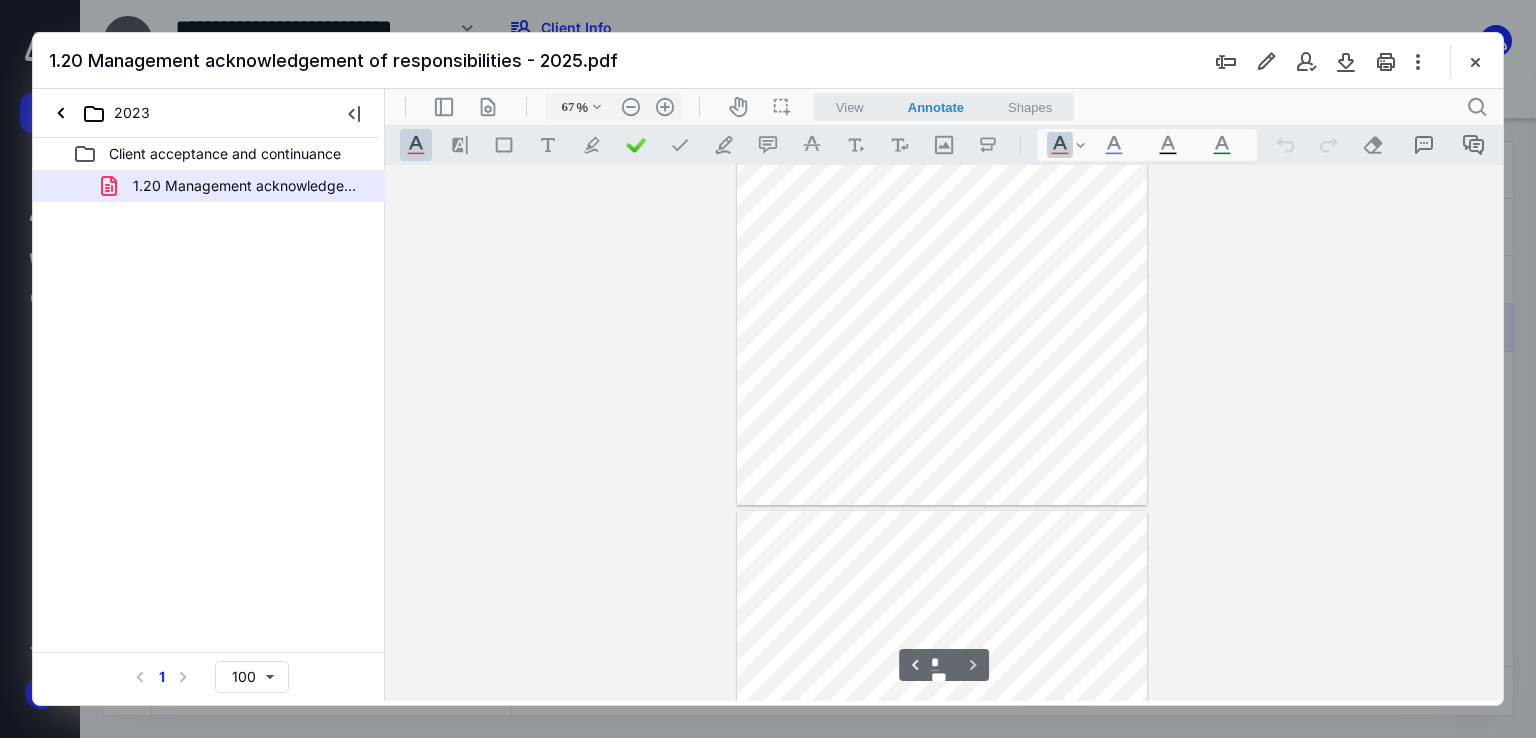 type on "*" 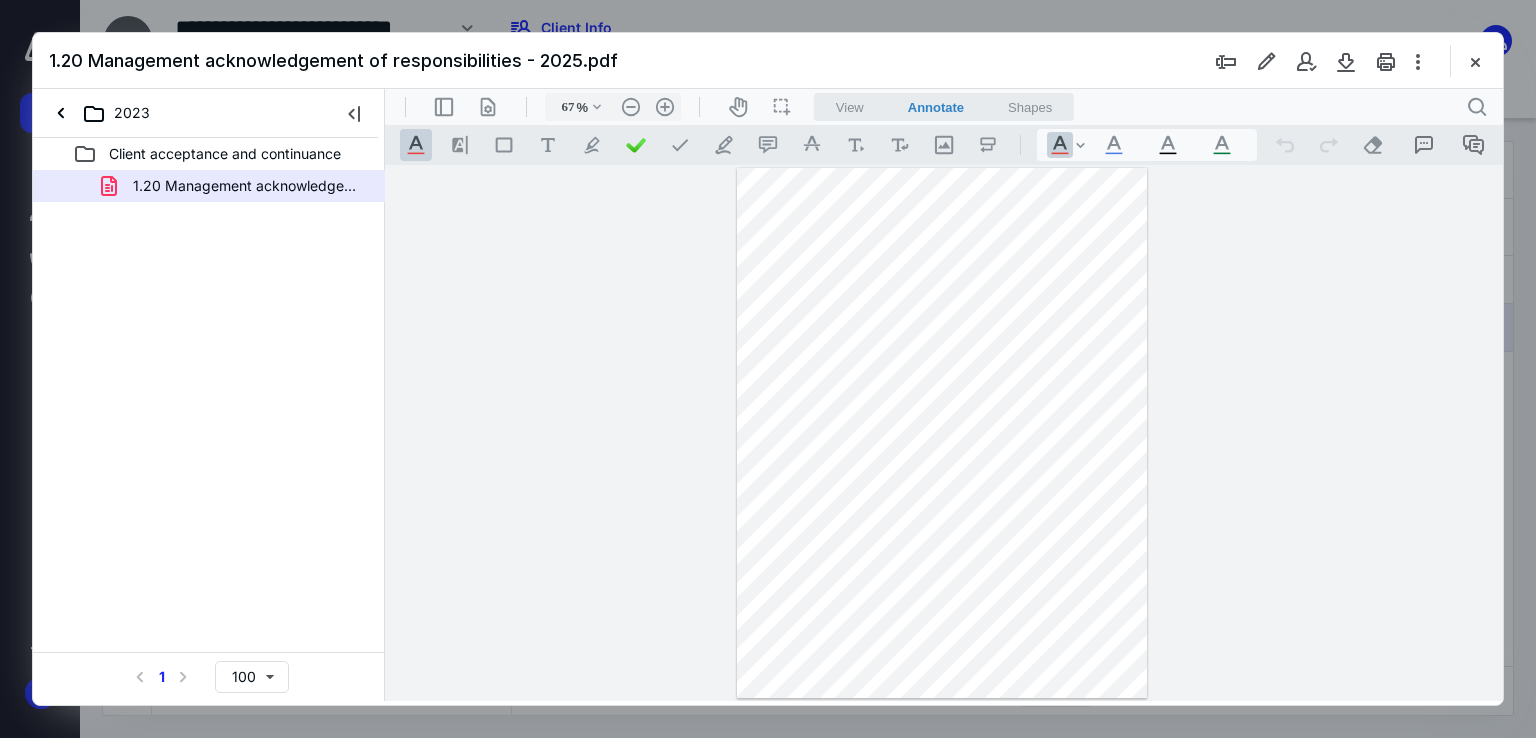 click at bounding box center (1475, 61) 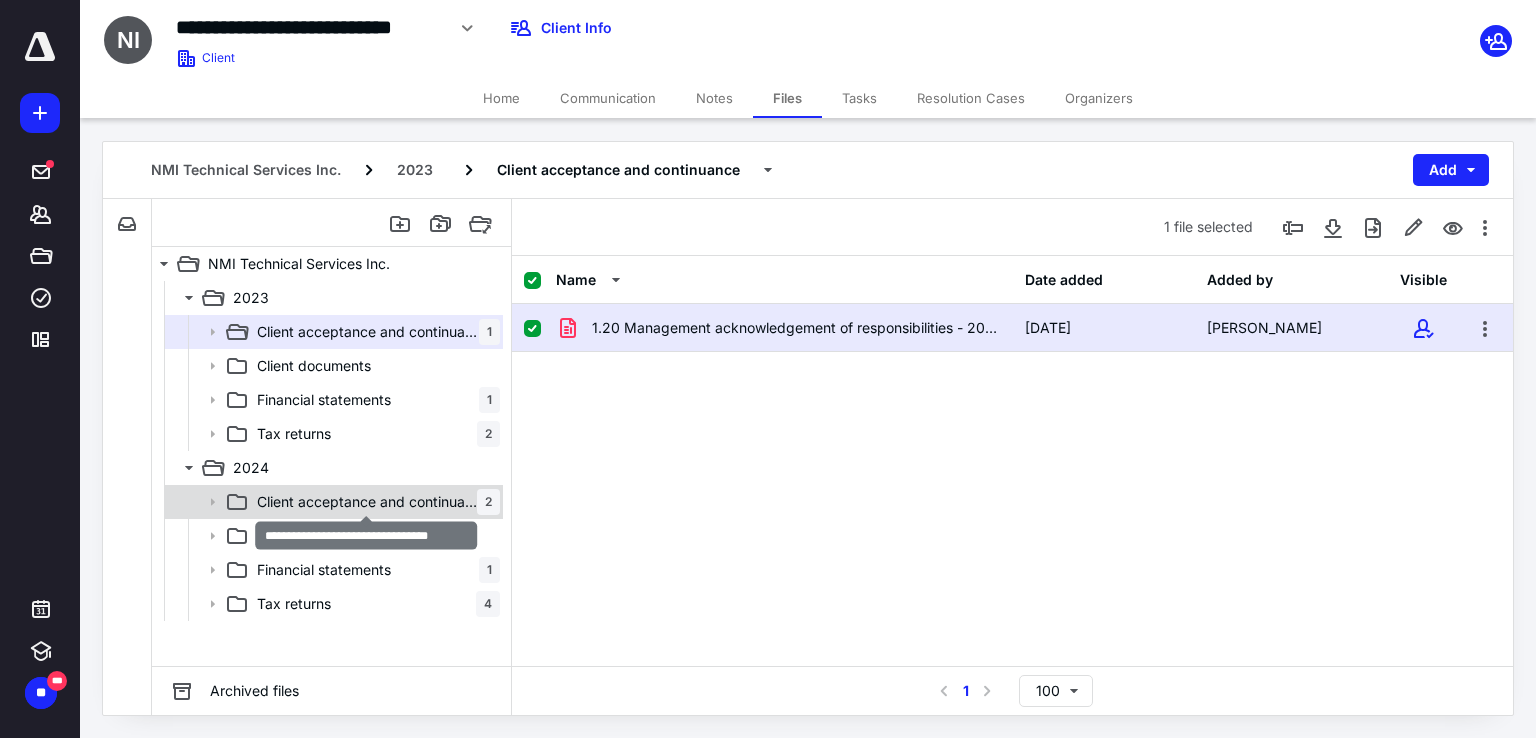click on "Client acceptance and continuance" at bounding box center (367, 502) 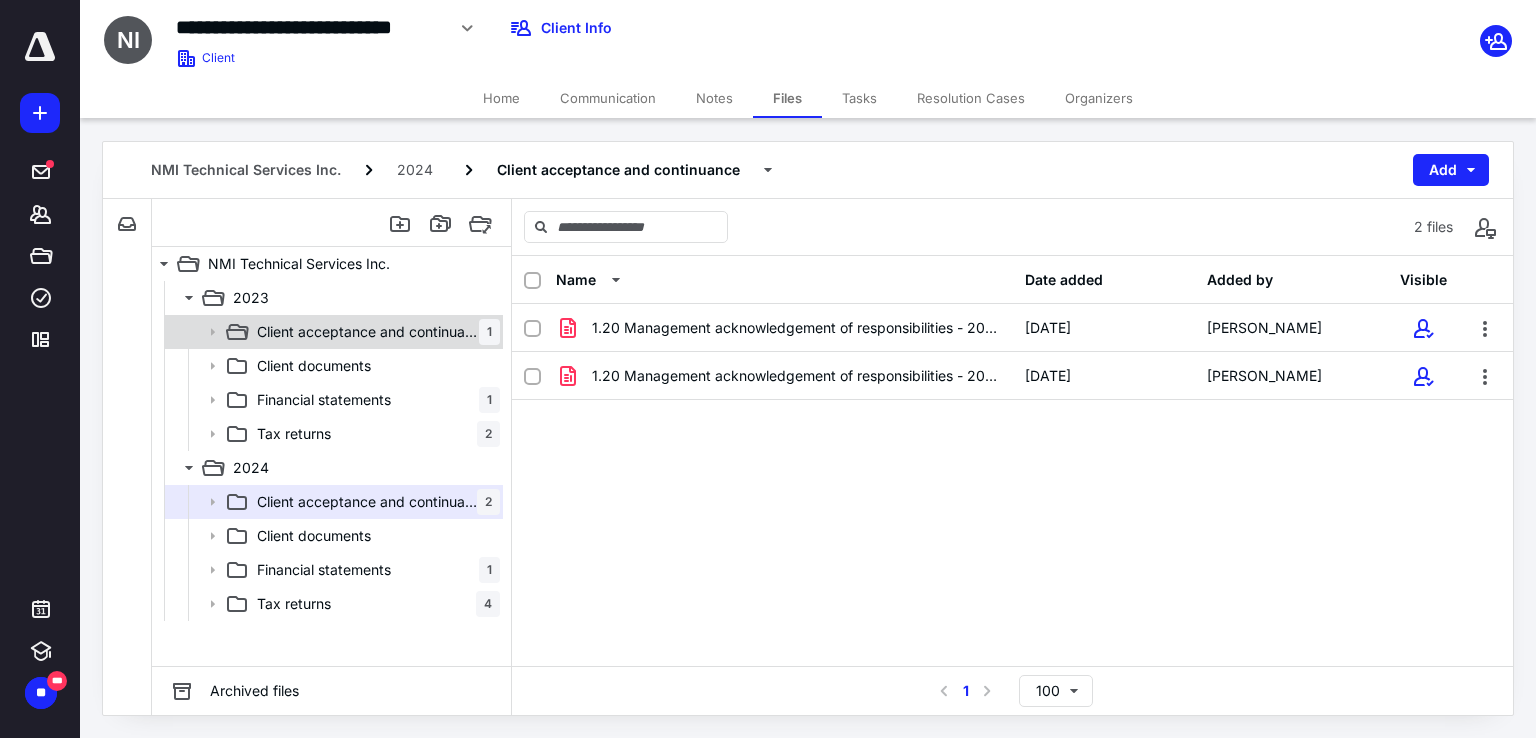 click on "Client acceptance and continuance" at bounding box center (368, 332) 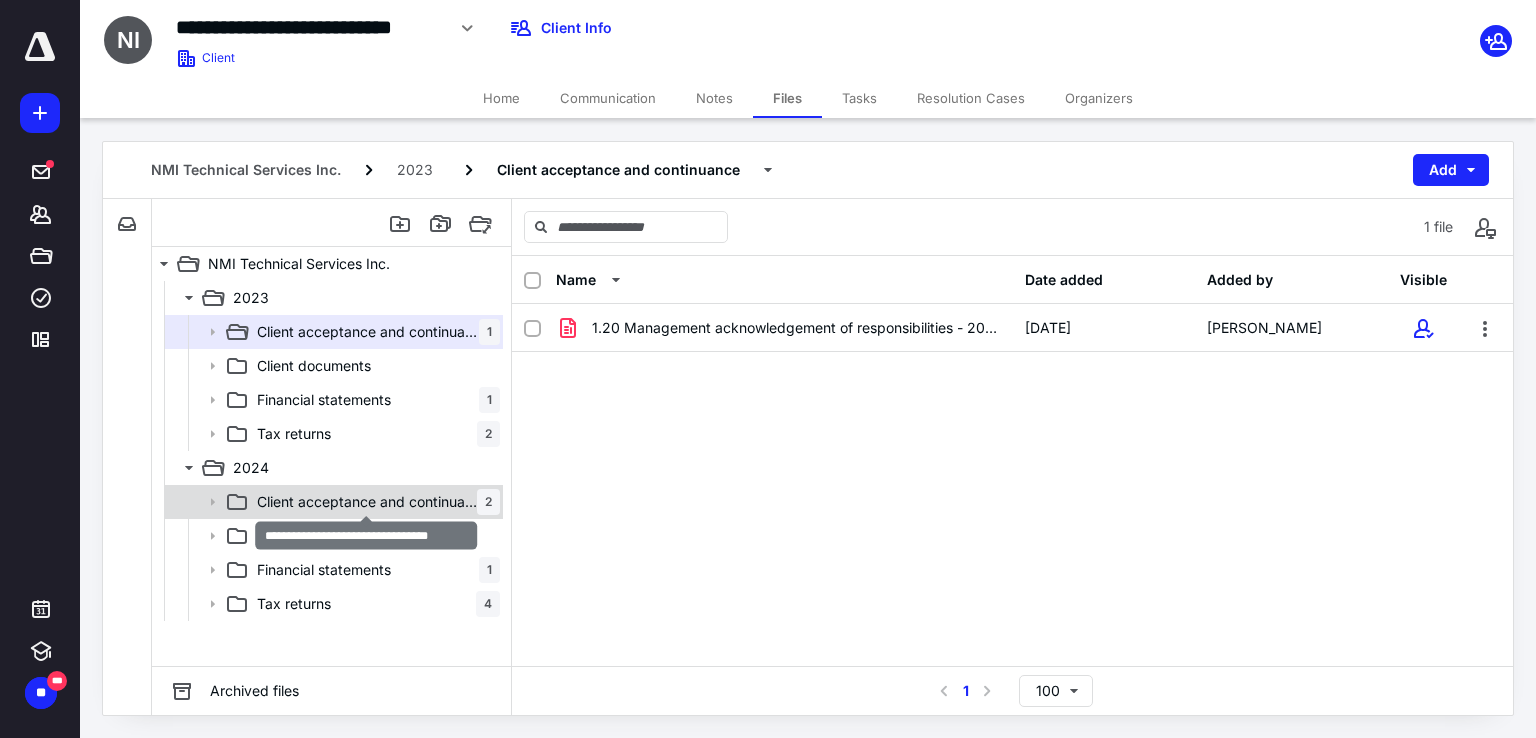 click on "Client acceptance and continuance" at bounding box center (367, 502) 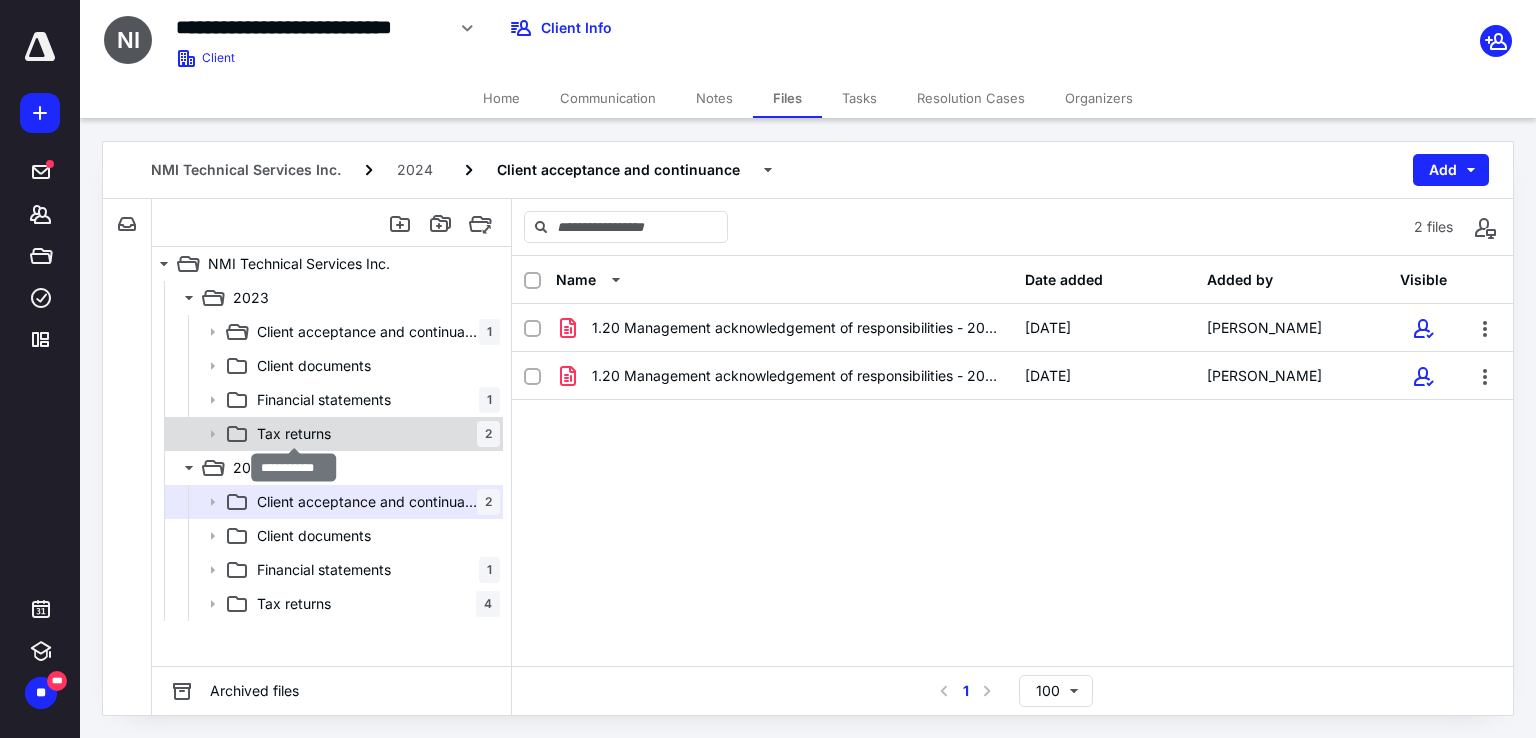 click on "Tax returns" at bounding box center [294, 434] 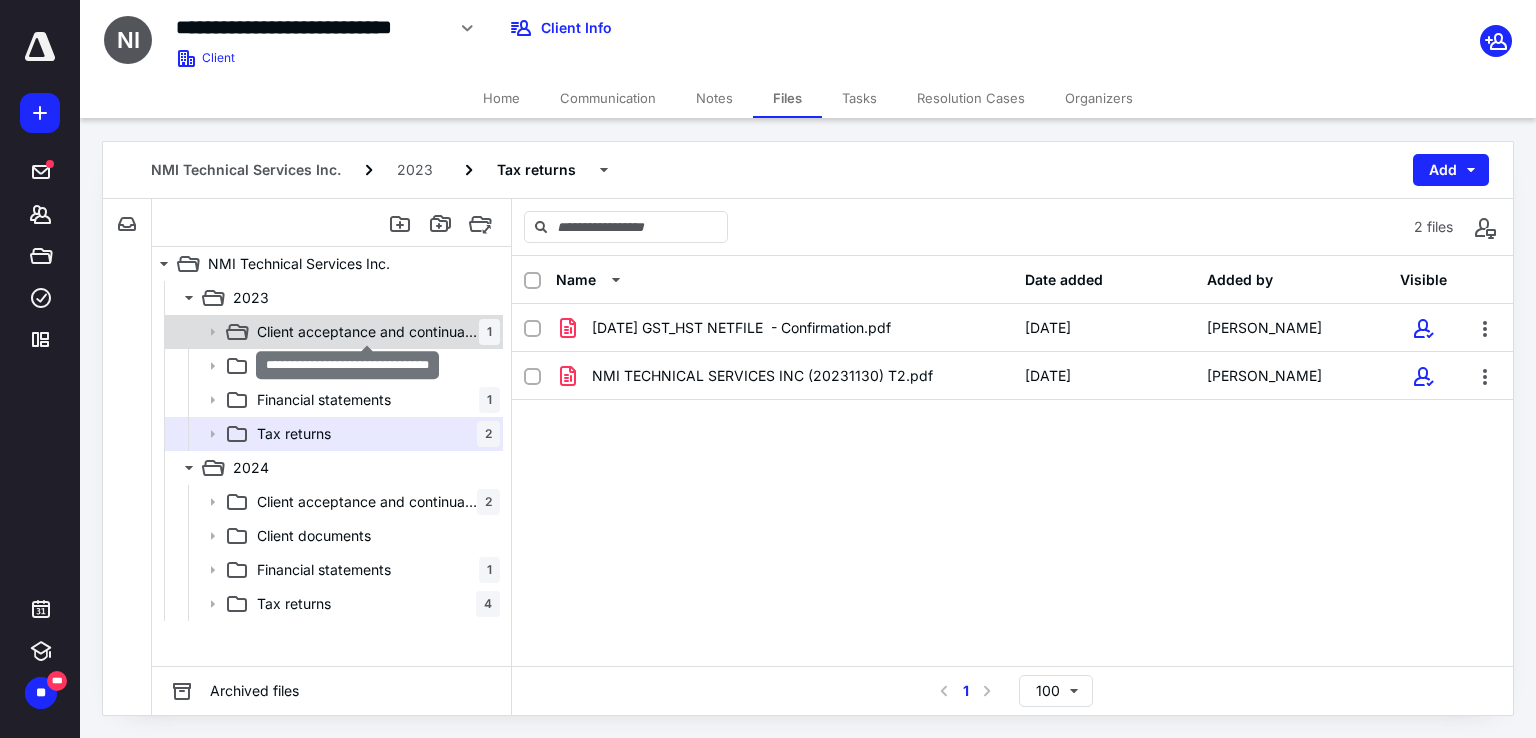 click on "Client acceptance and continuance" at bounding box center (368, 332) 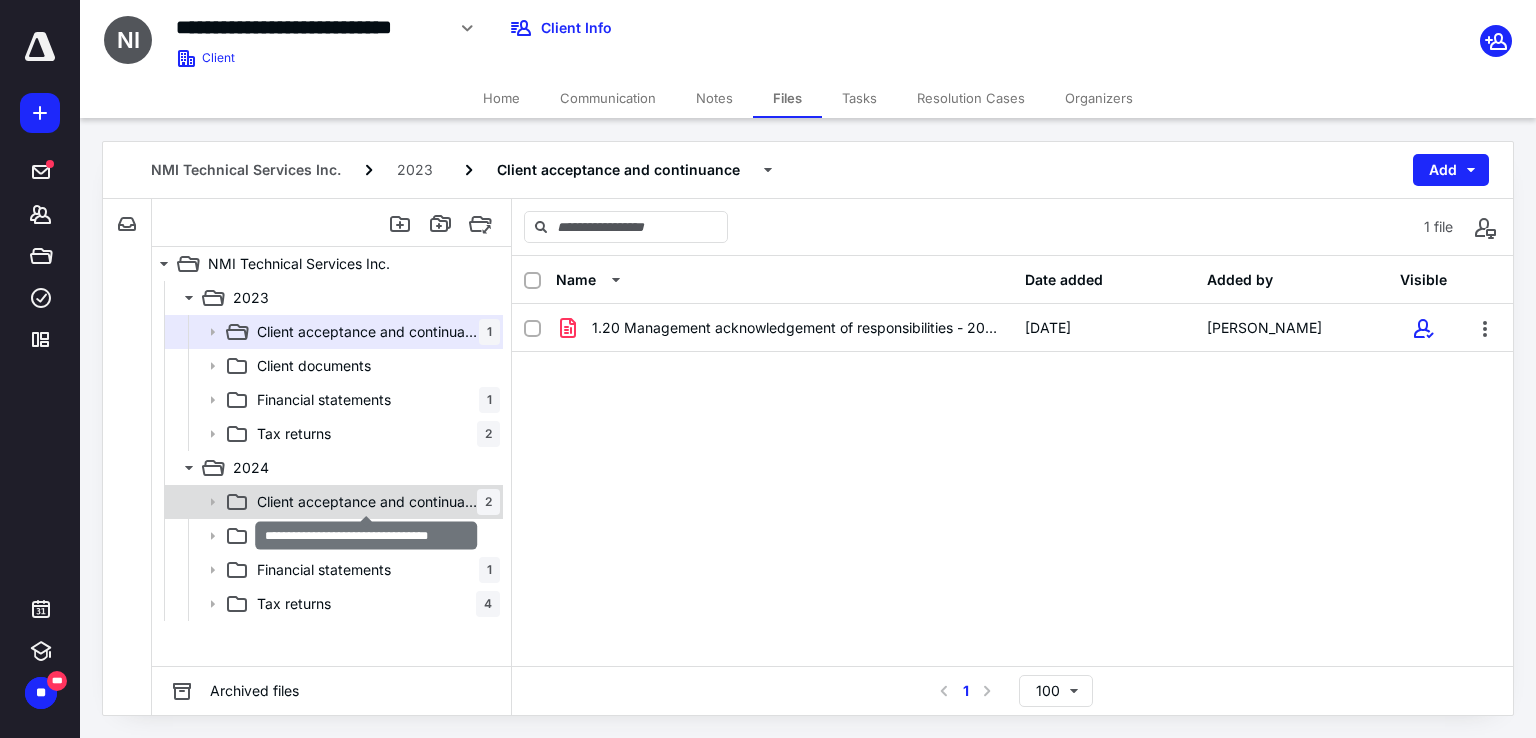 click on "Client acceptance and continuance" at bounding box center [367, 502] 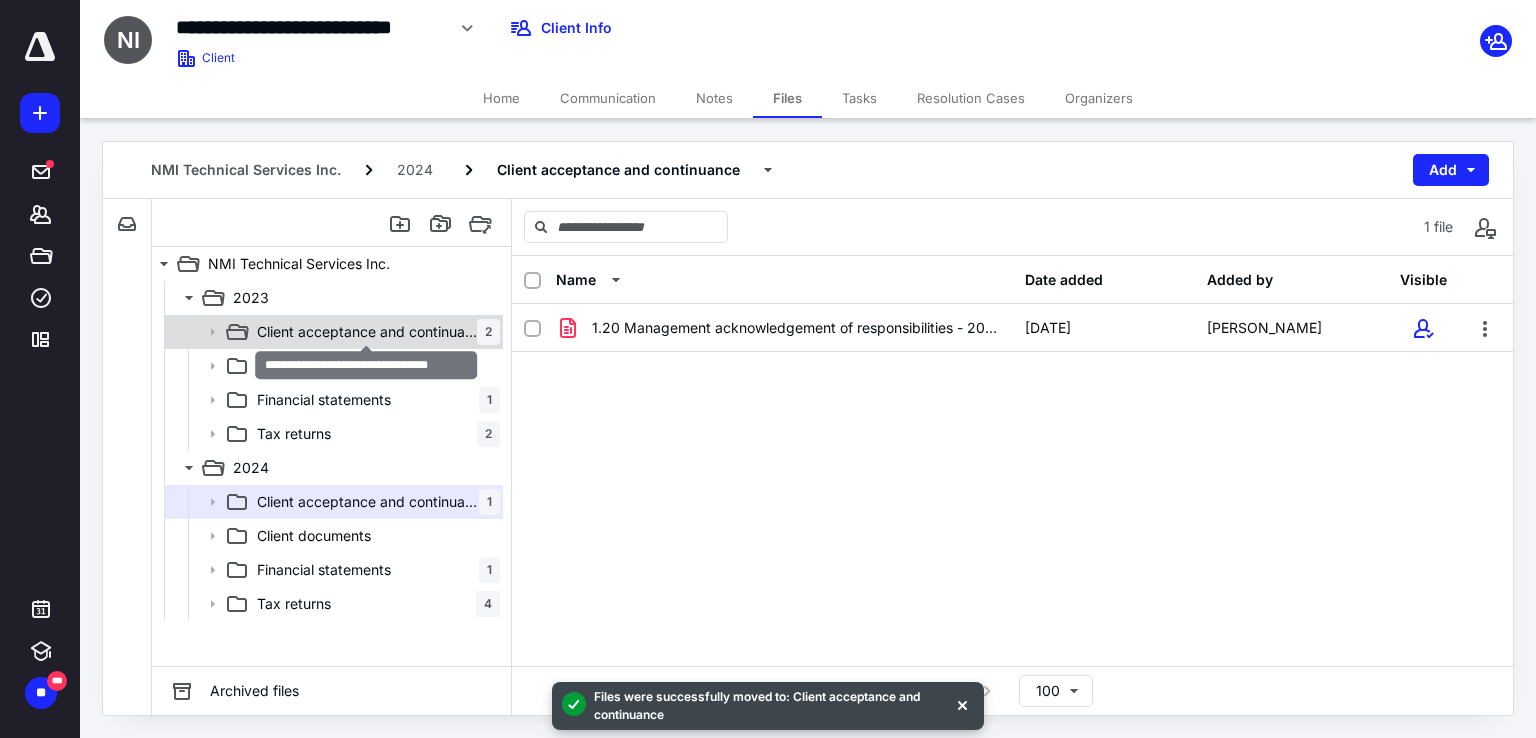 click on "Client acceptance and continuance" at bounding box center [367, 332] 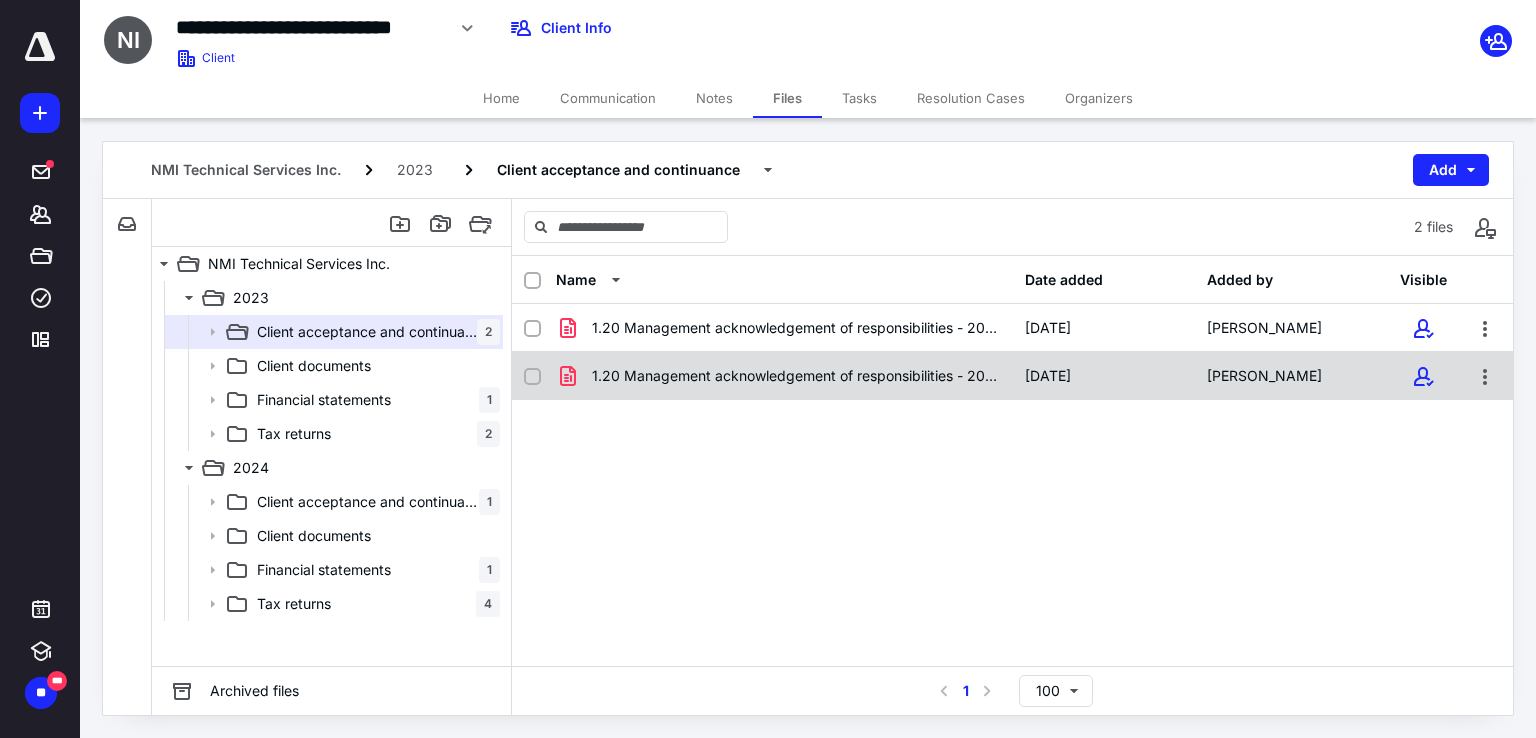 click 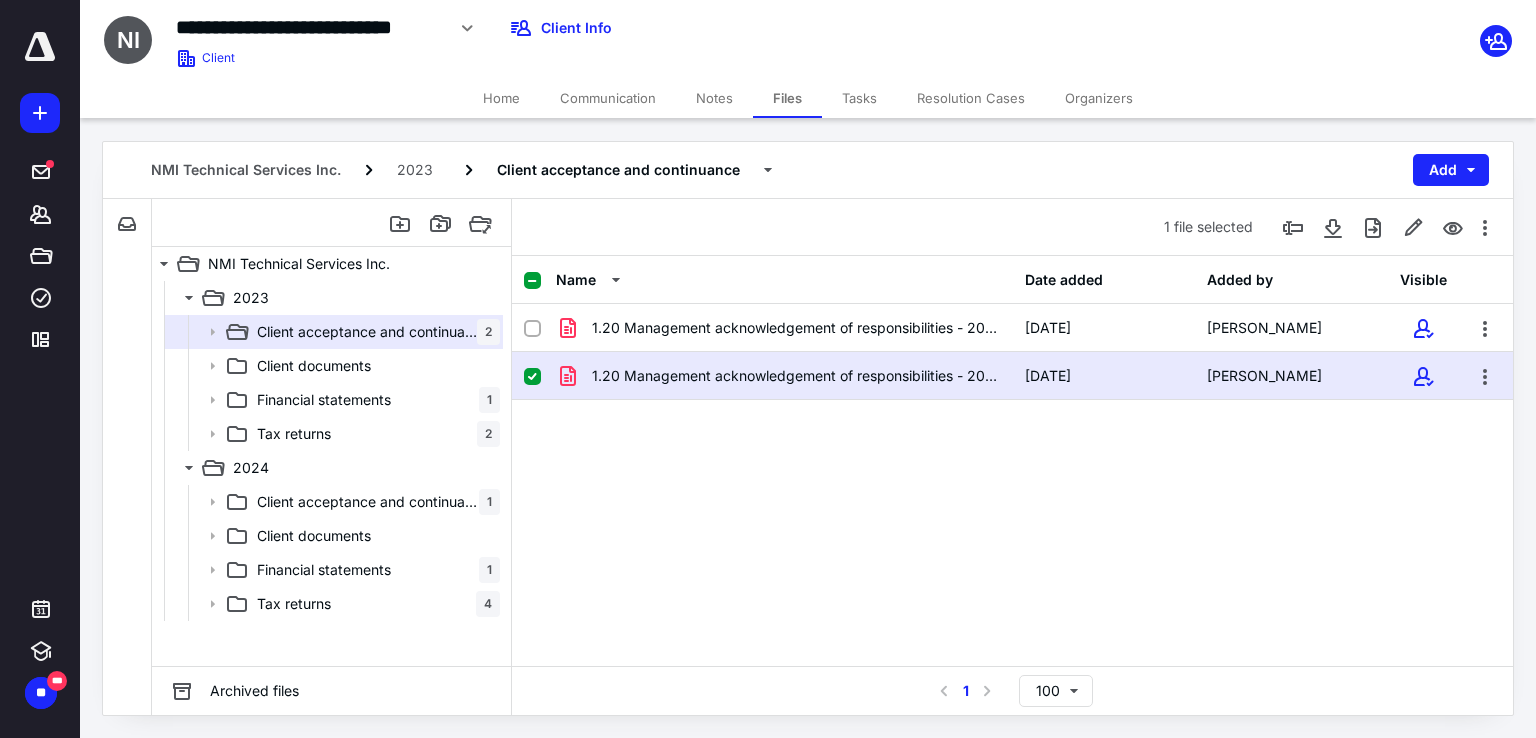 click at bounding box center [532, 377] 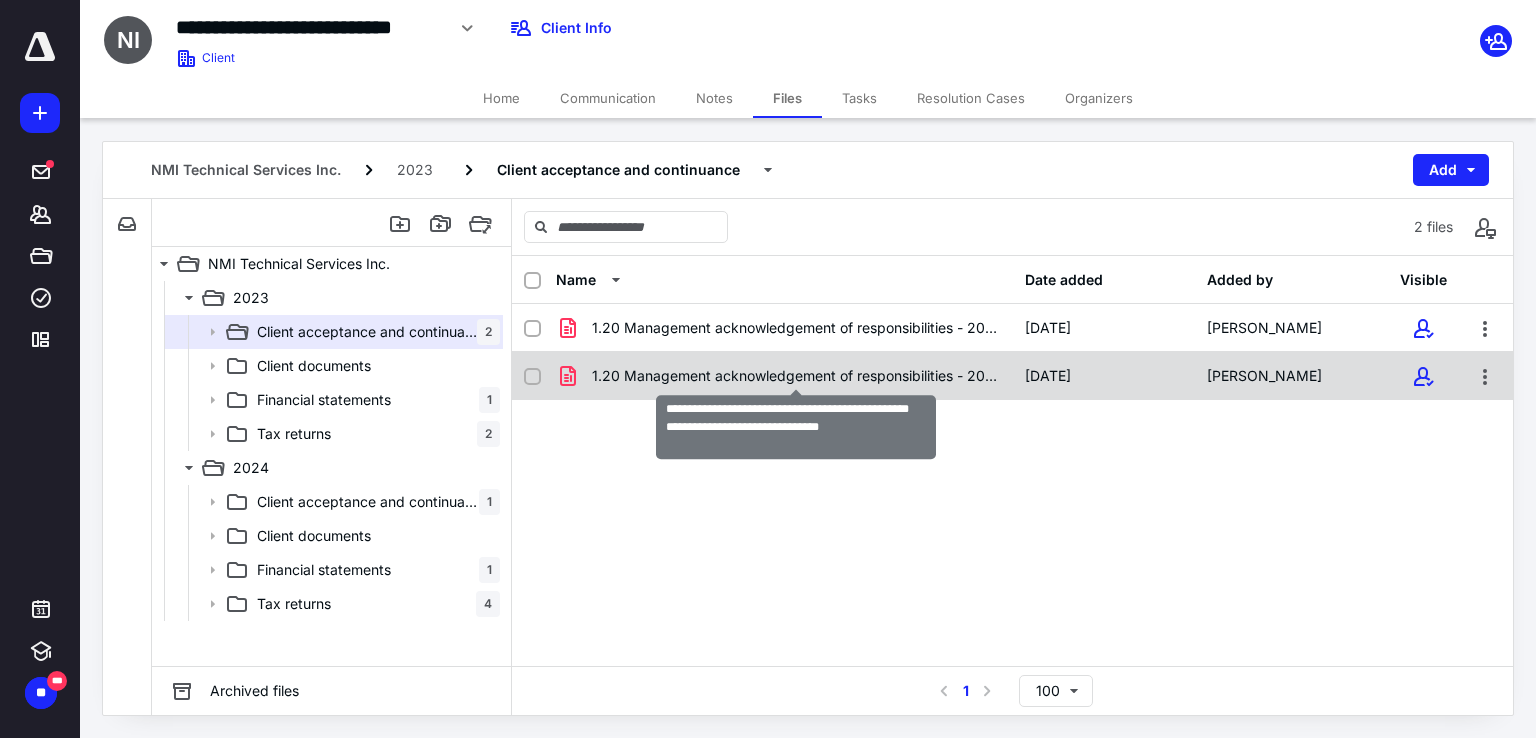click on "1.20 Management acknowledgement of responsibilities - 2025(signed_07-10-2025).pdf" at bounding box center [796, 376] 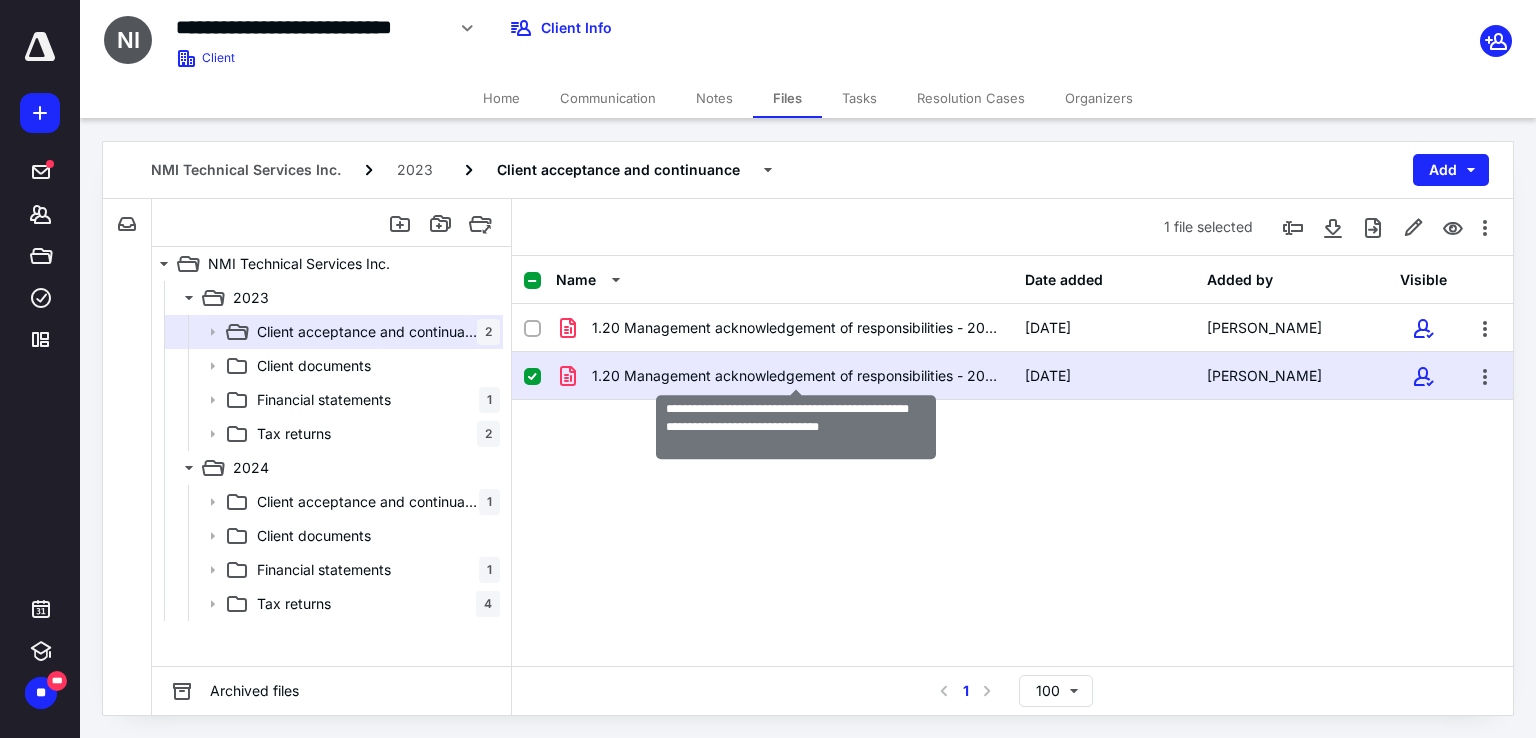 click on "1.20 Management acknowledgement of responsibilities - 2025(signed_07-10-2025).pdf" at bounding box center (796, 376) 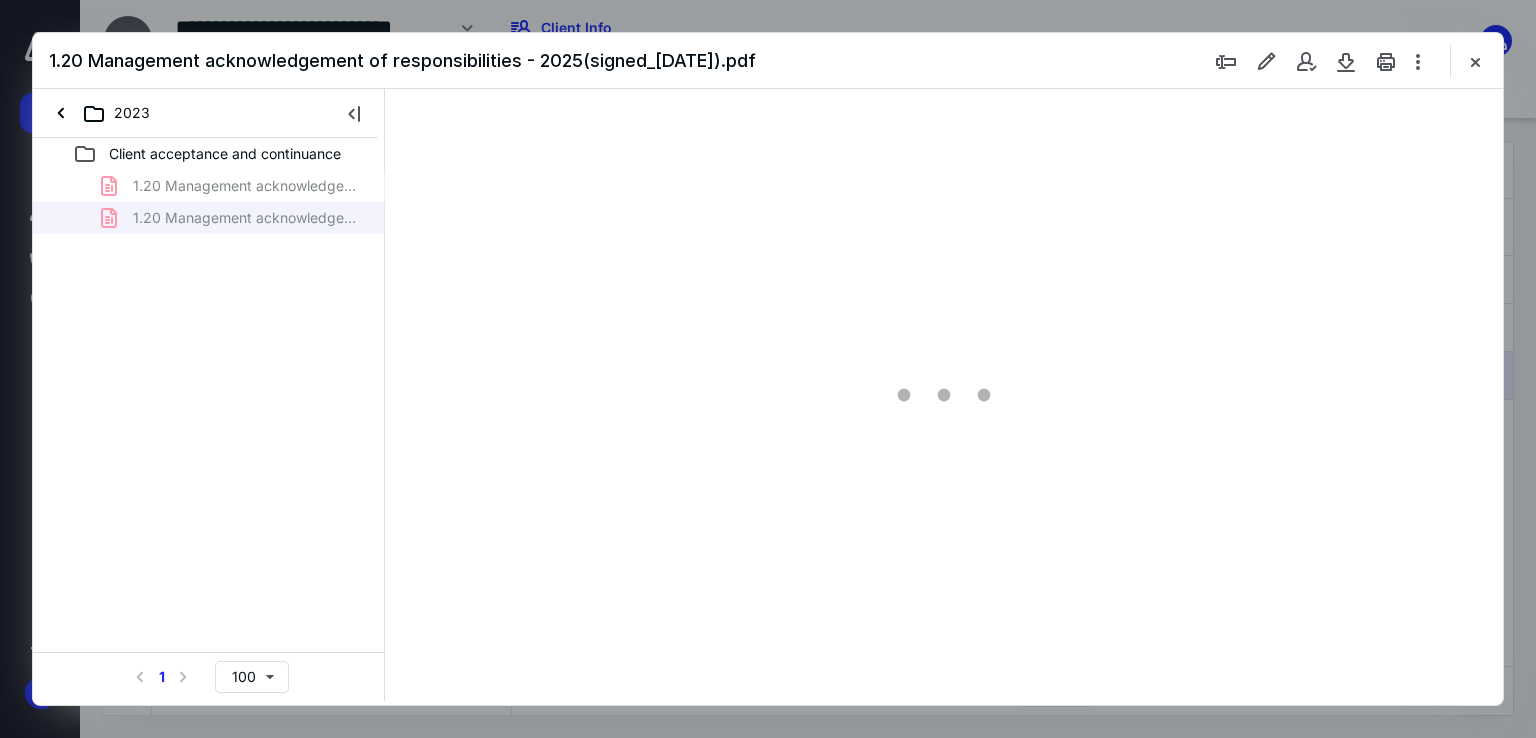 scroll, scrollTop: 0, scrollLeft: 0, axis: both 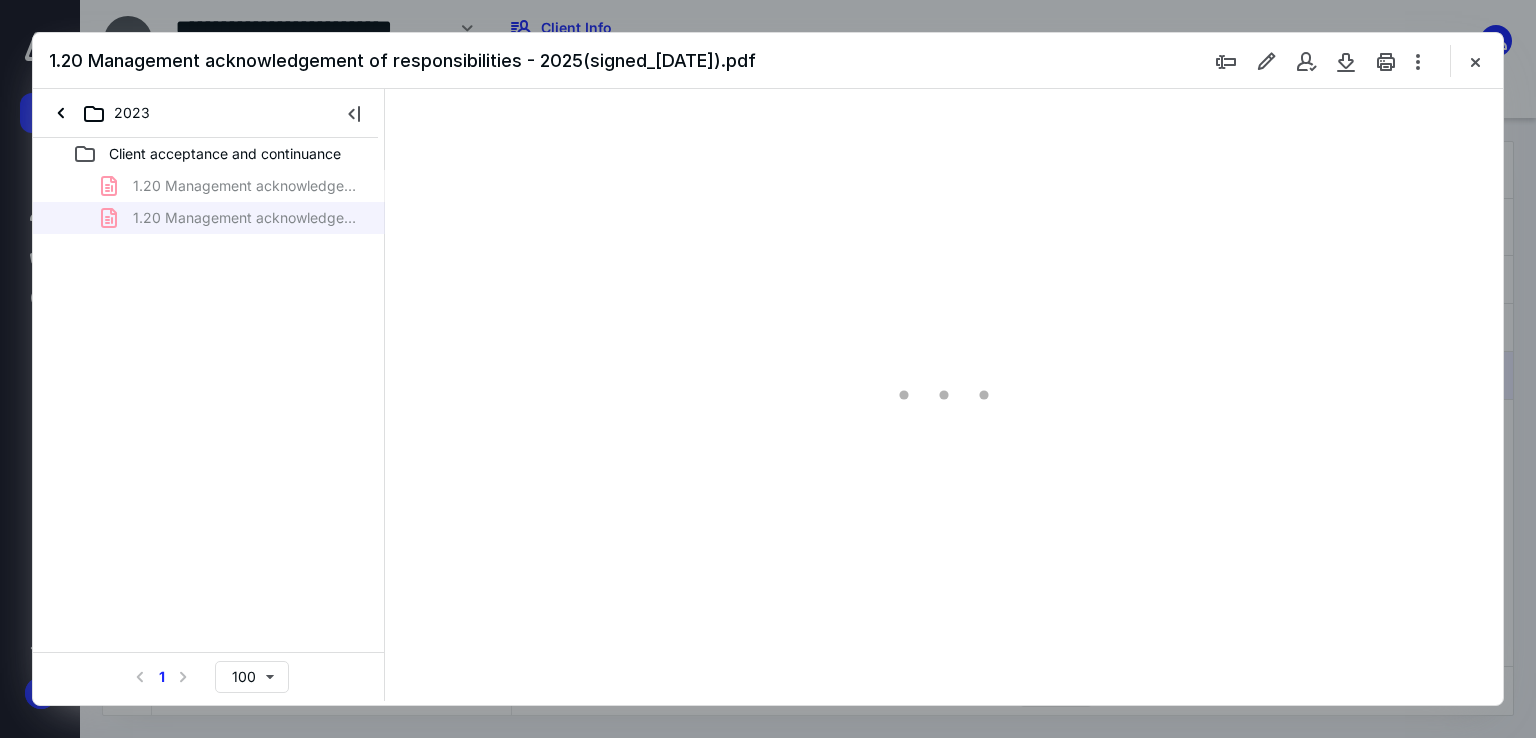 type on "67" 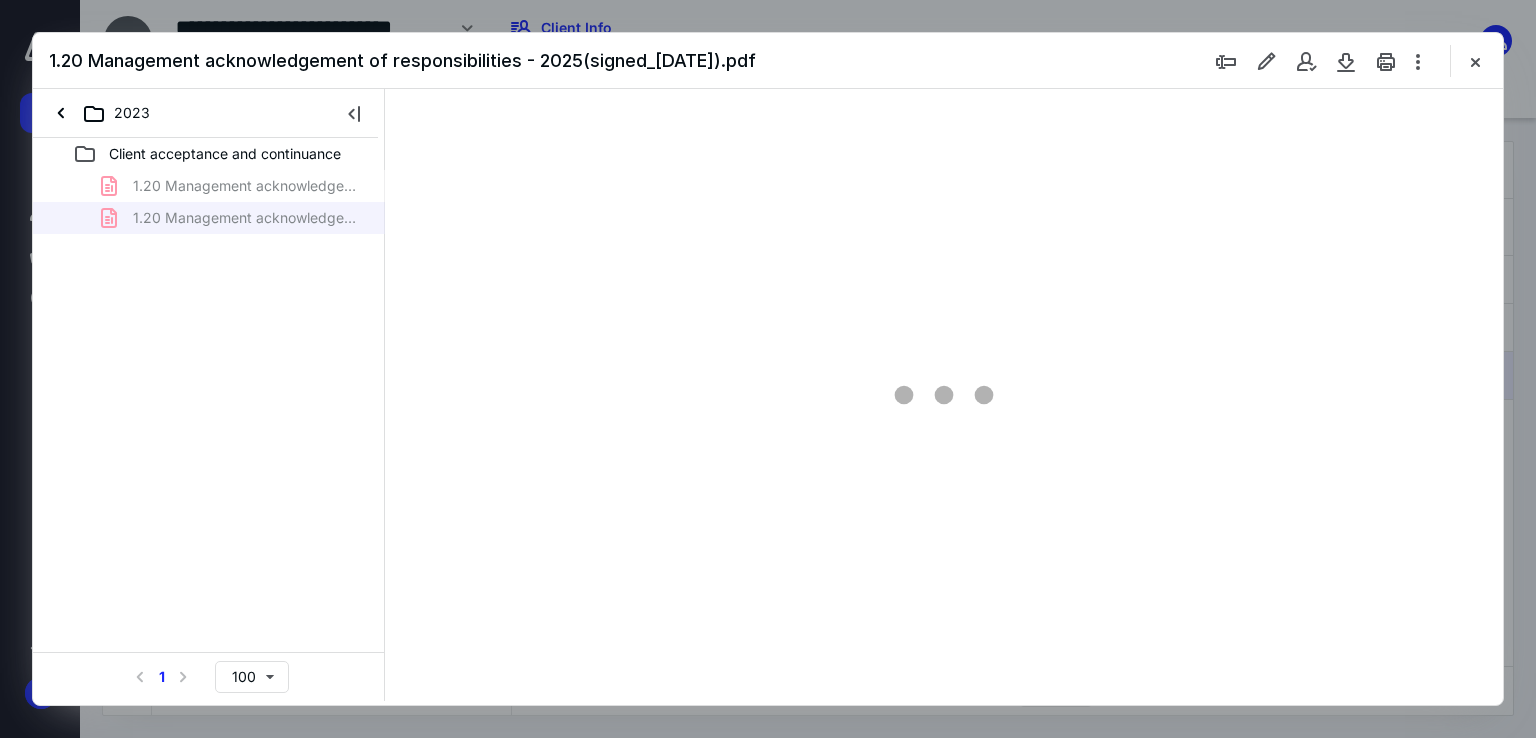 scroll, scrollTop: 79, scrollLeft: 0, axis: vertical 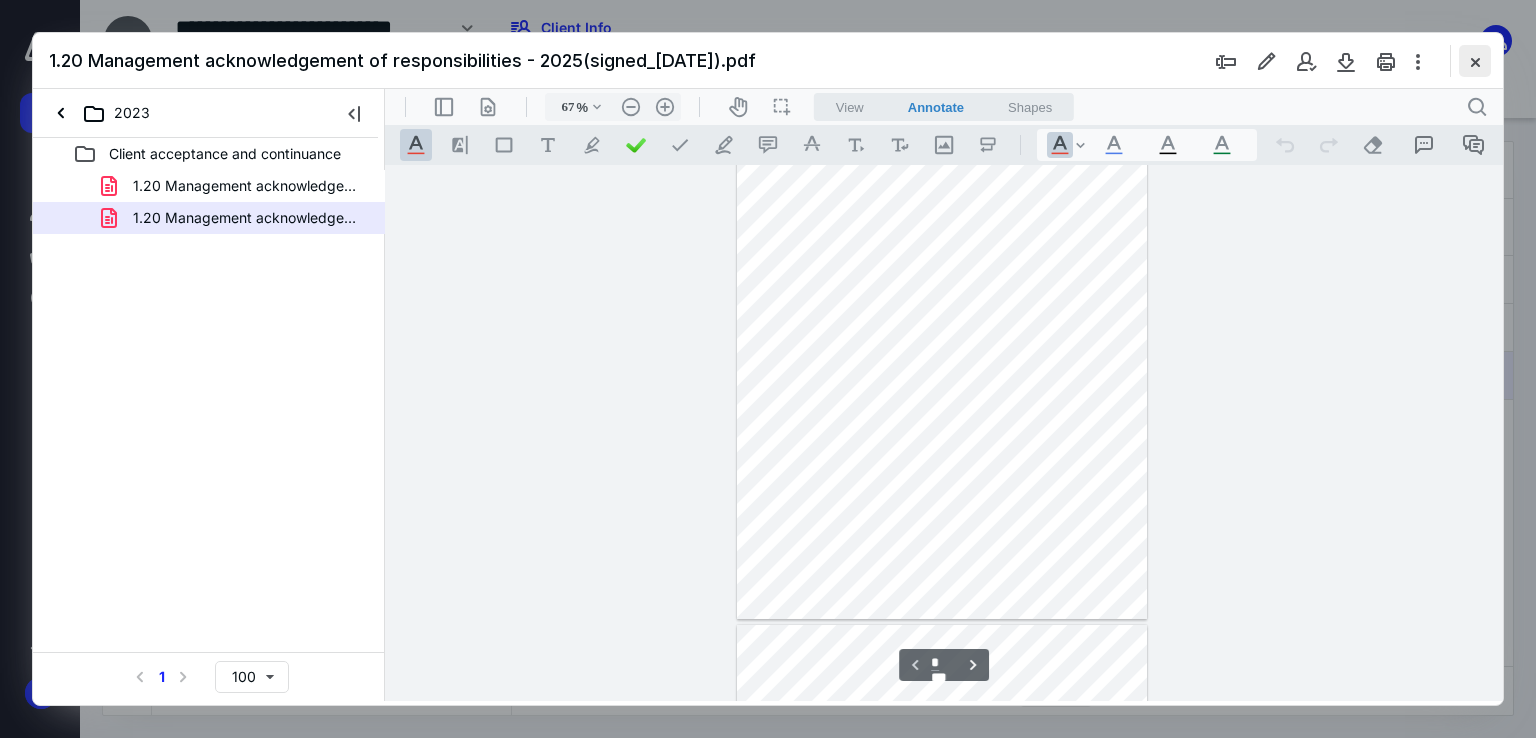 click at bounding box center [1475, 61] 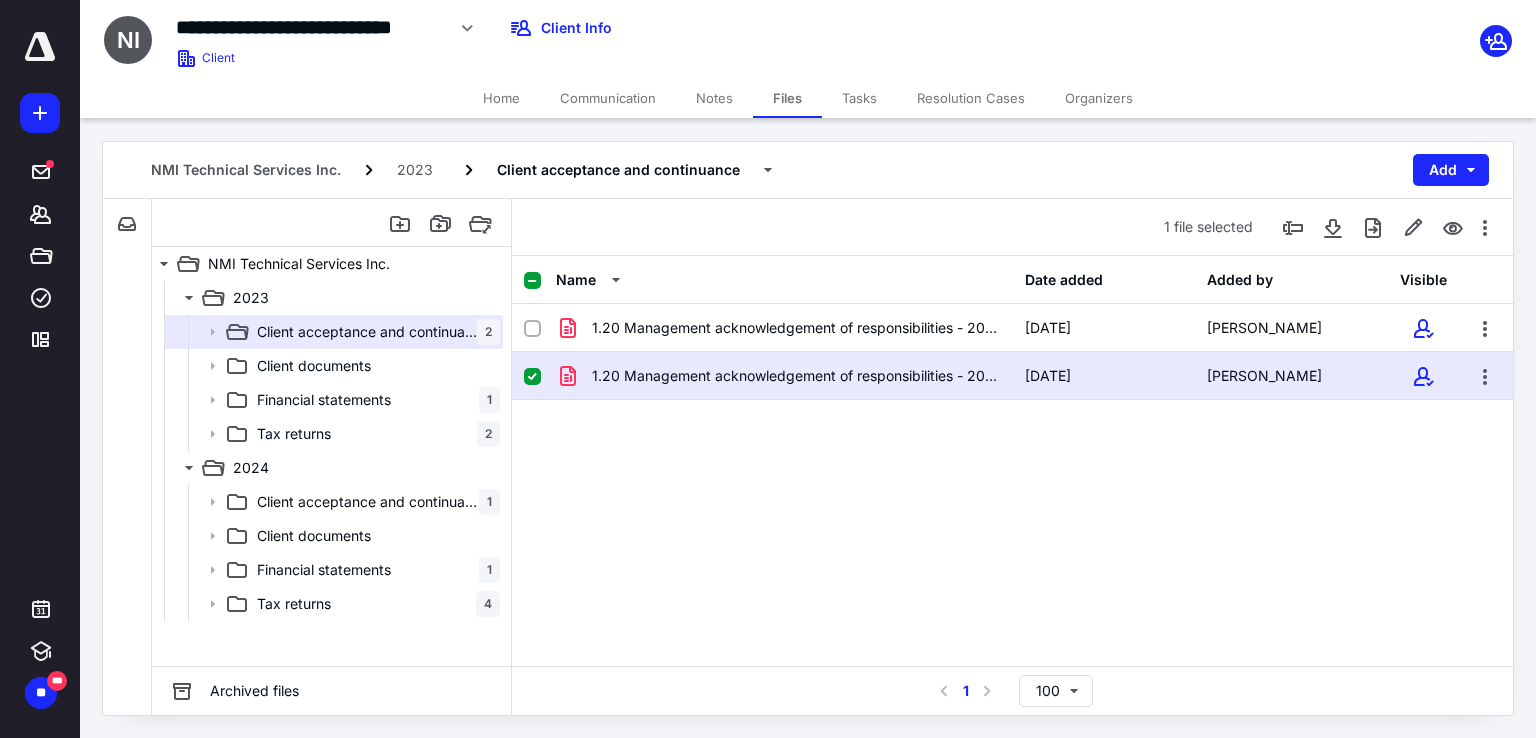 click 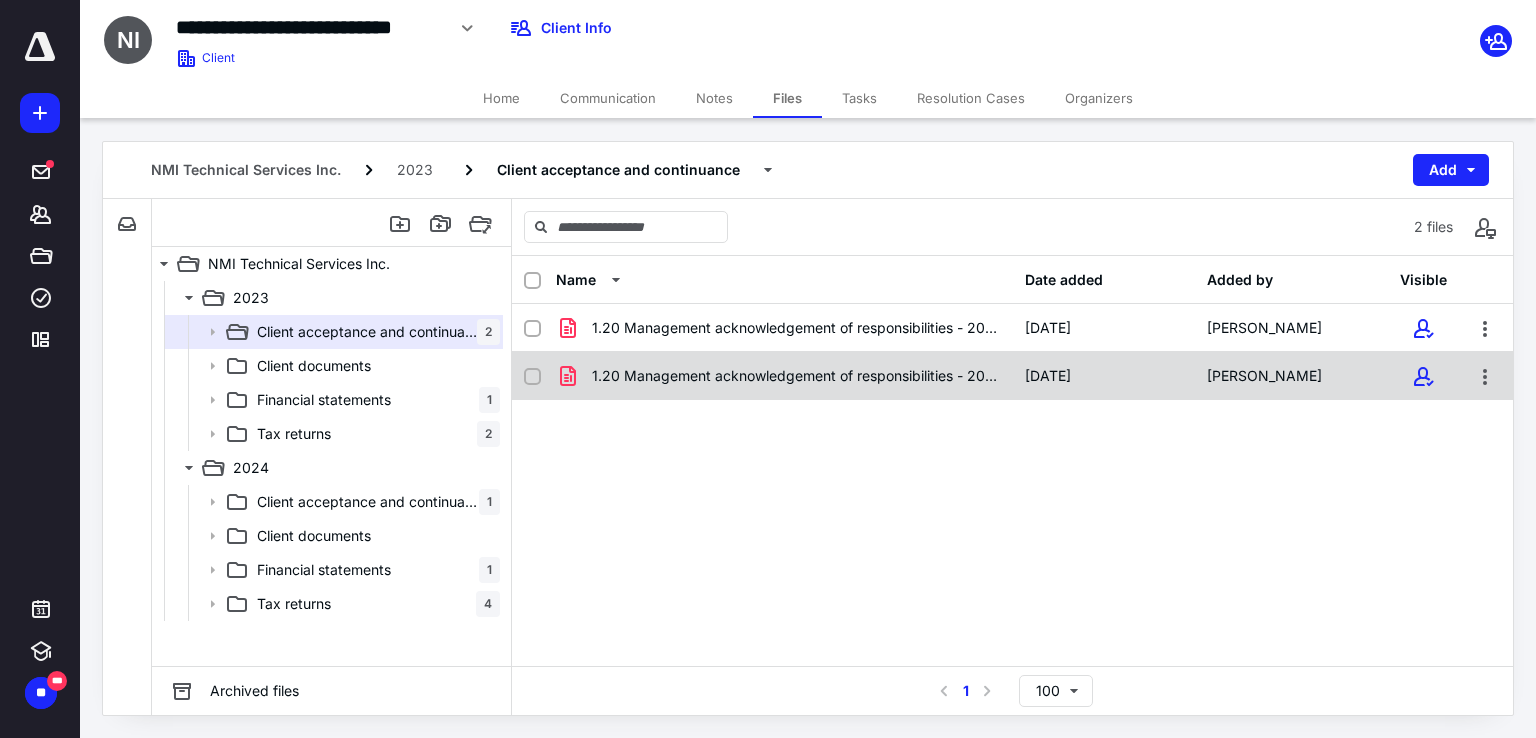 click 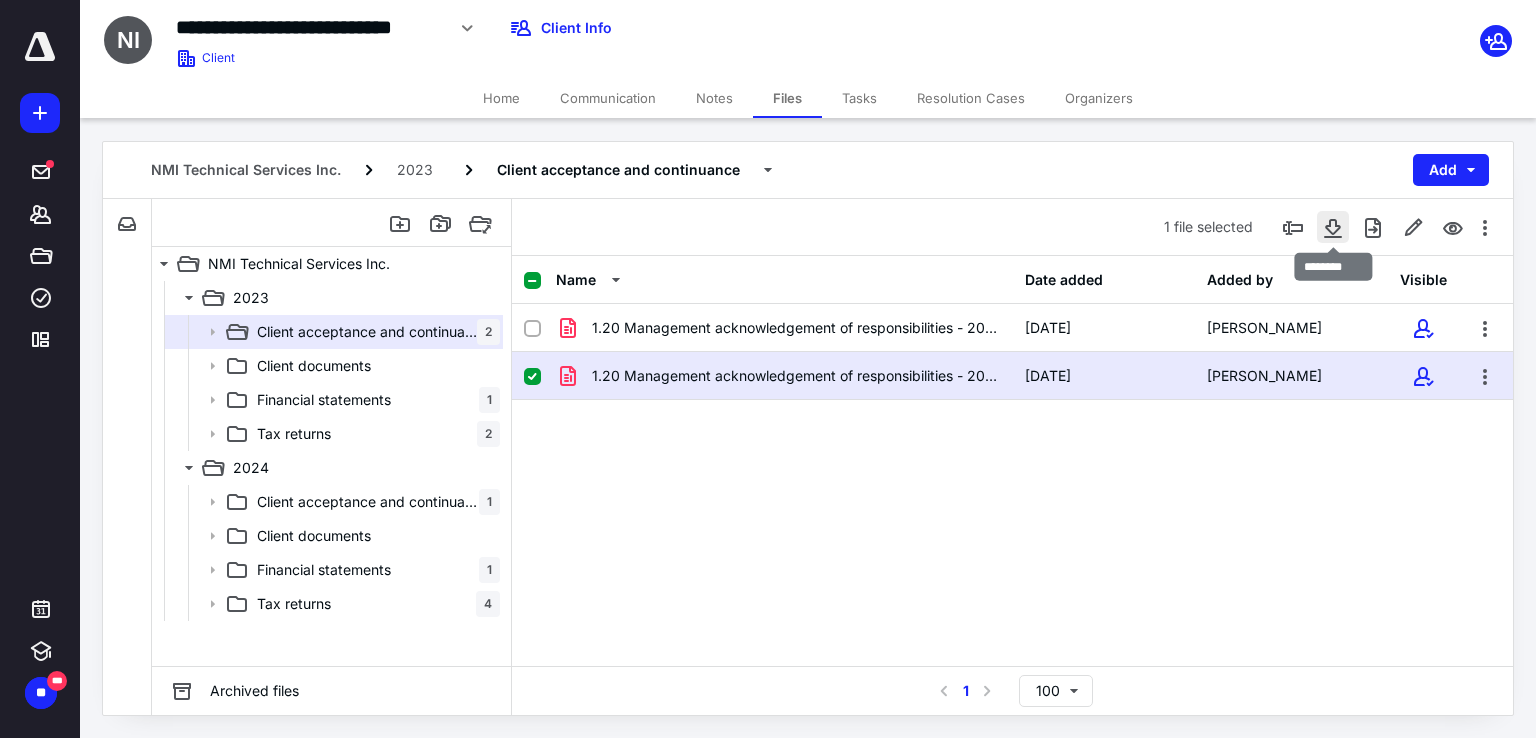 click at bounding box center [1333, 227] 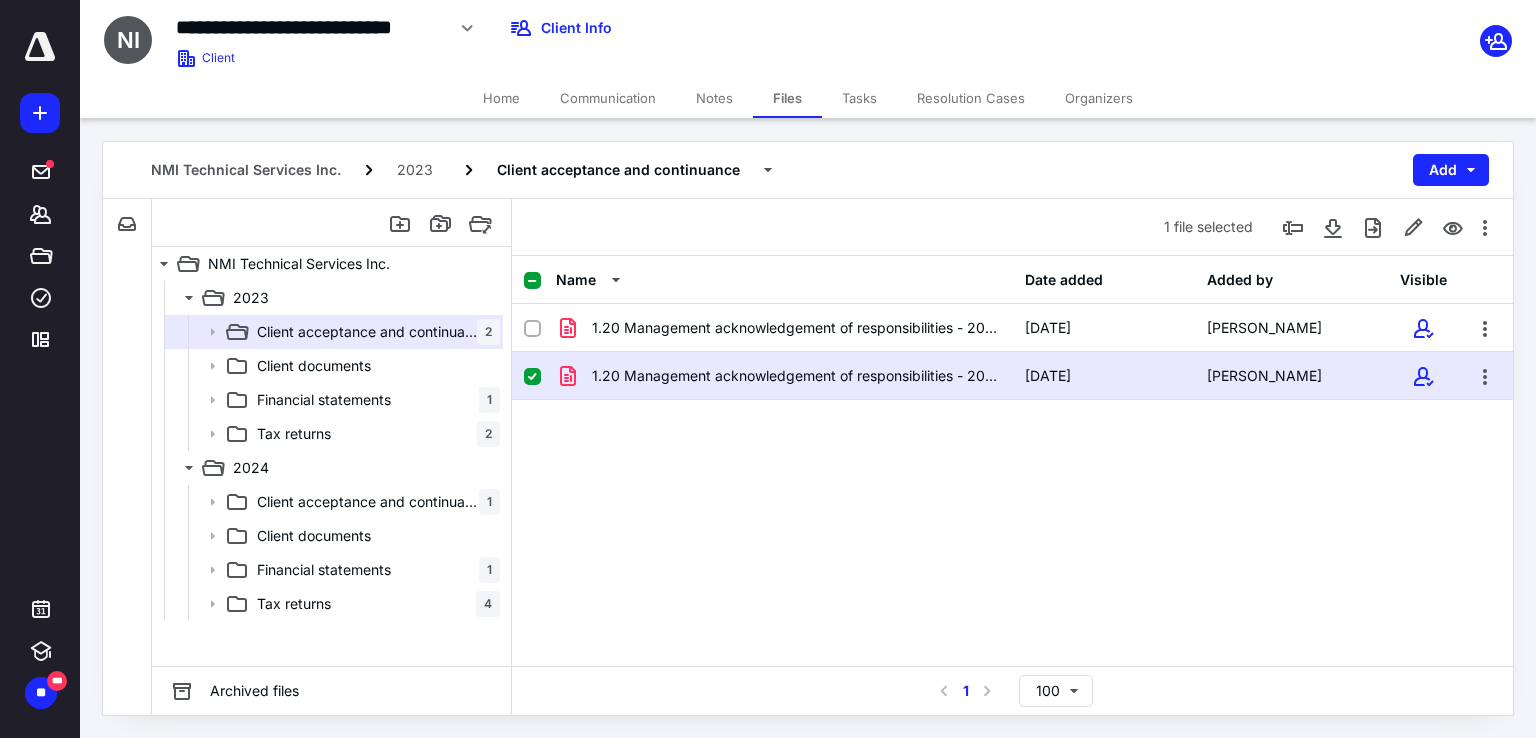 click at bounding box center (532, 377) 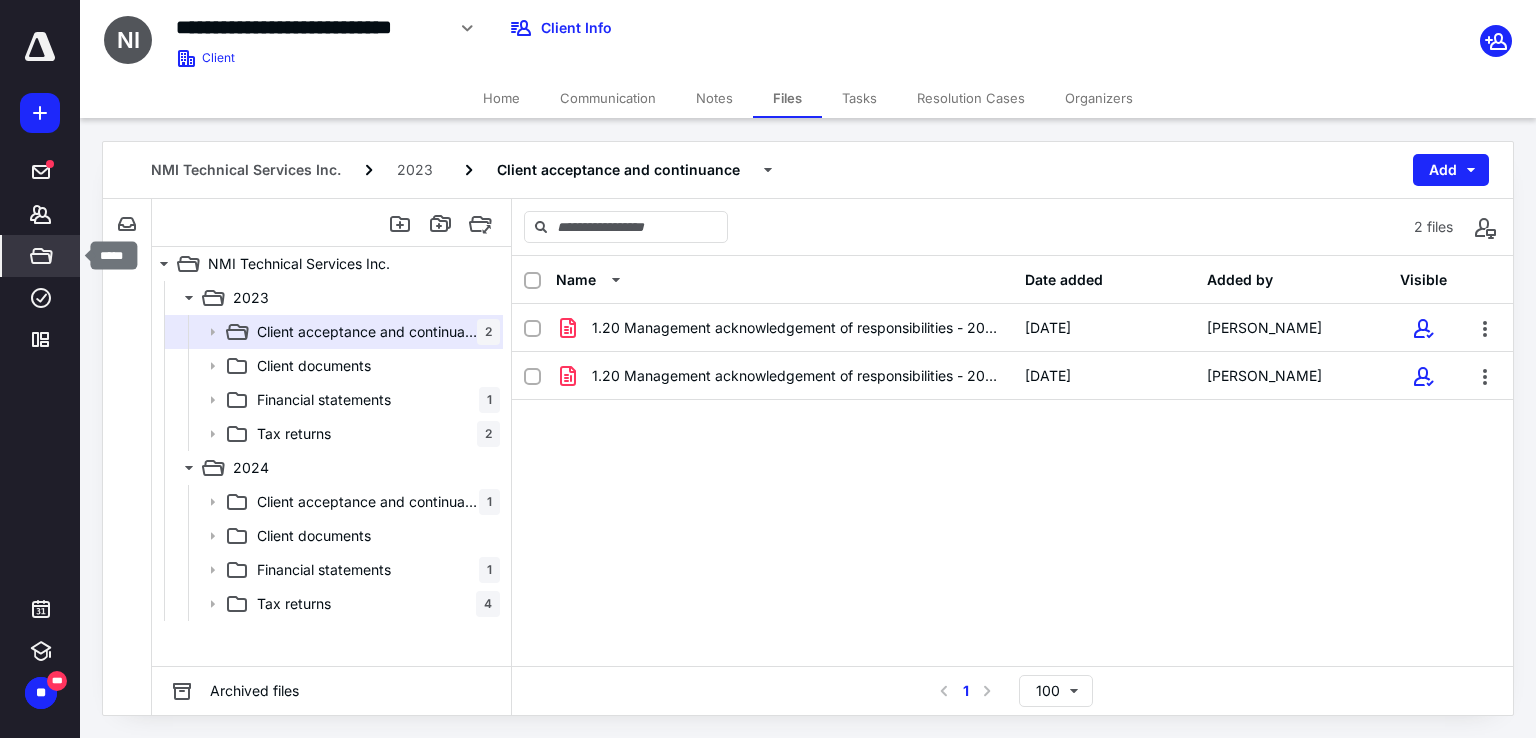 click 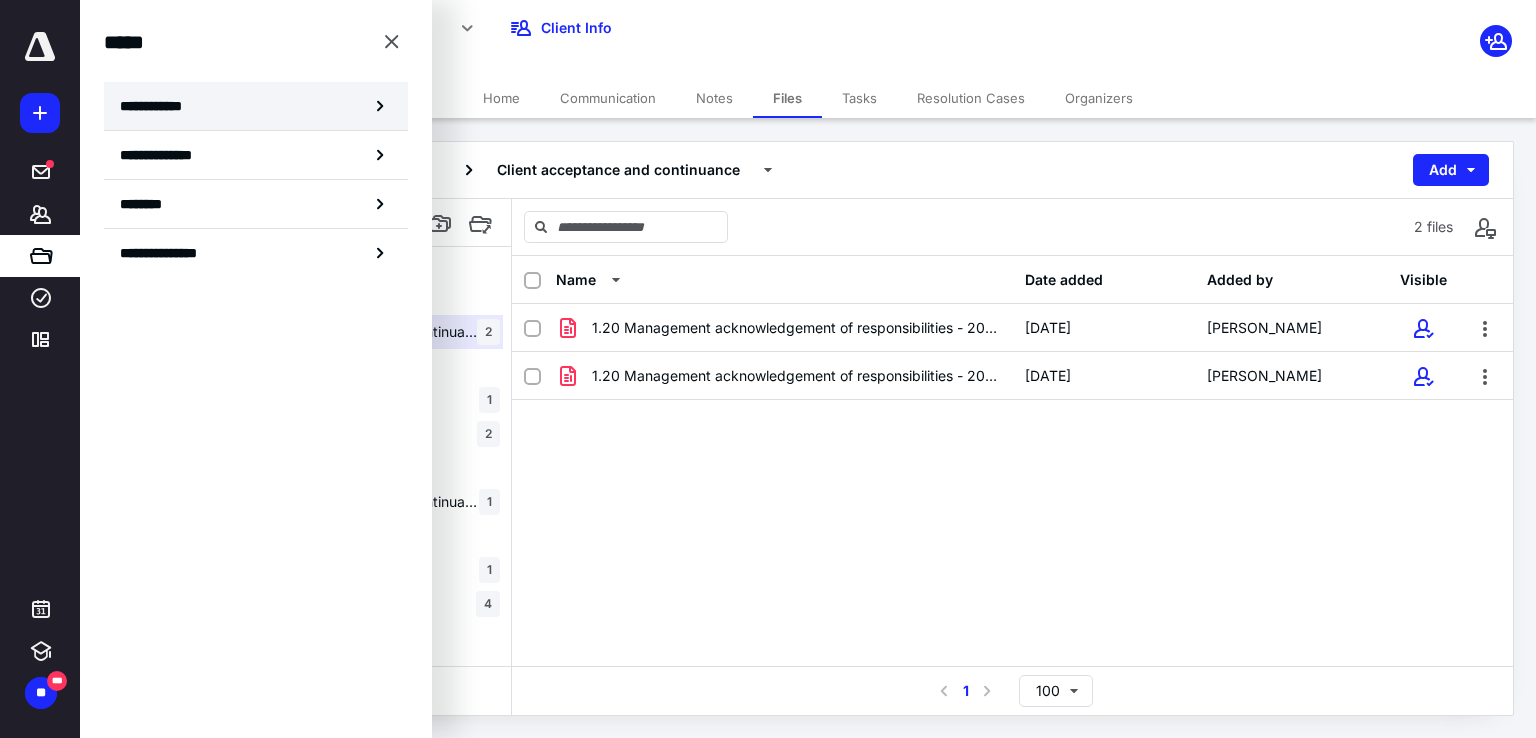 click on "**********" at bounding box center [157, 106] 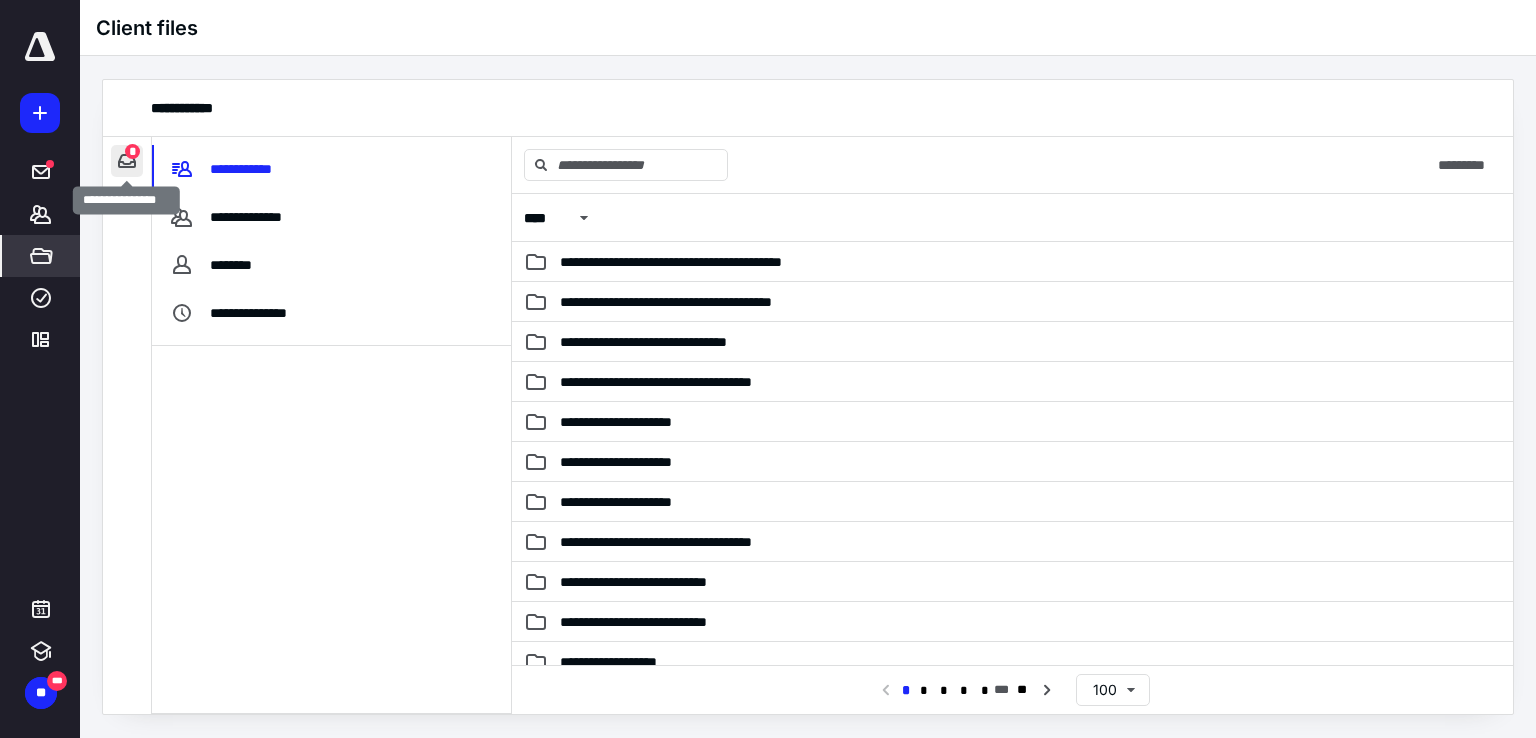 click at bounding box center (127, 161) 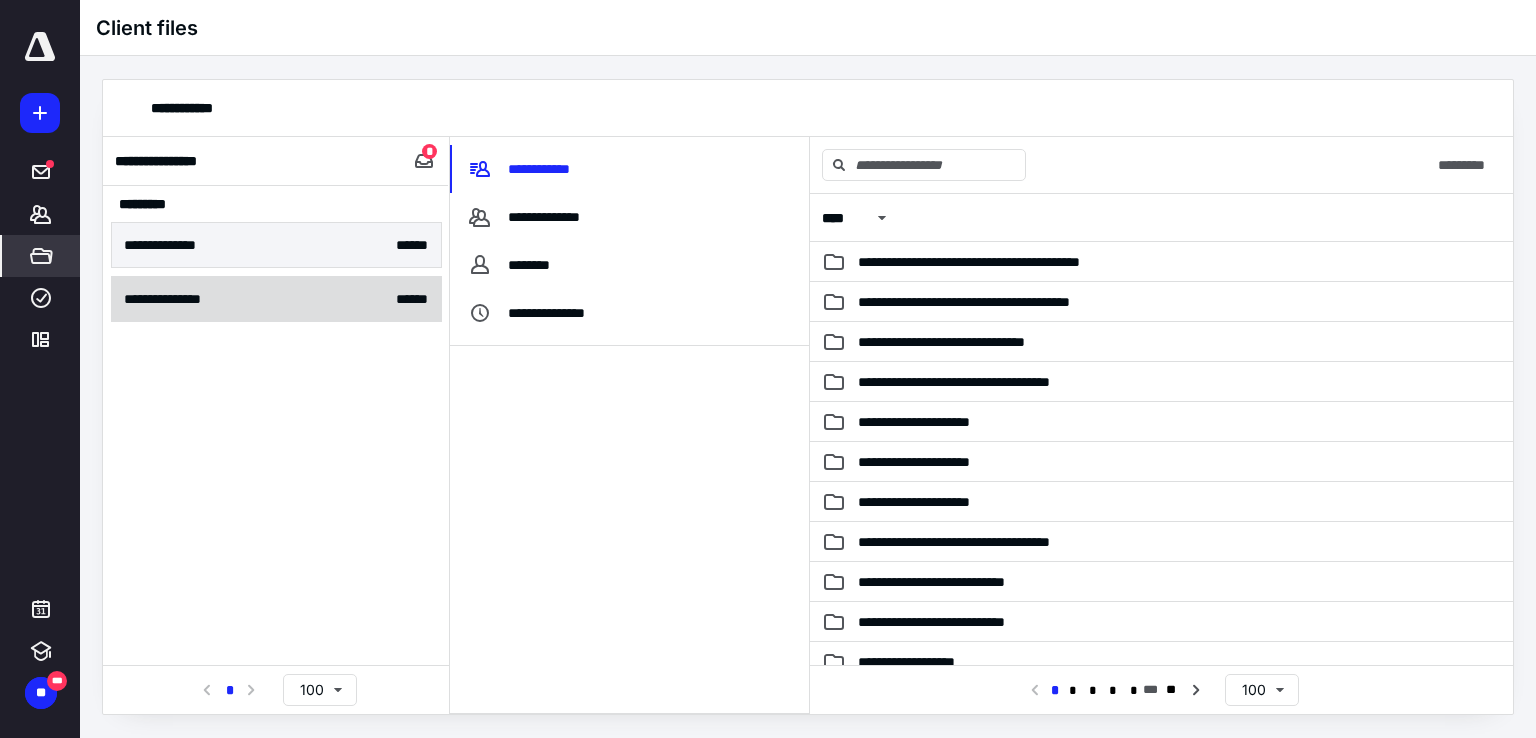 click on "**********" at bounding box center (276, 299) 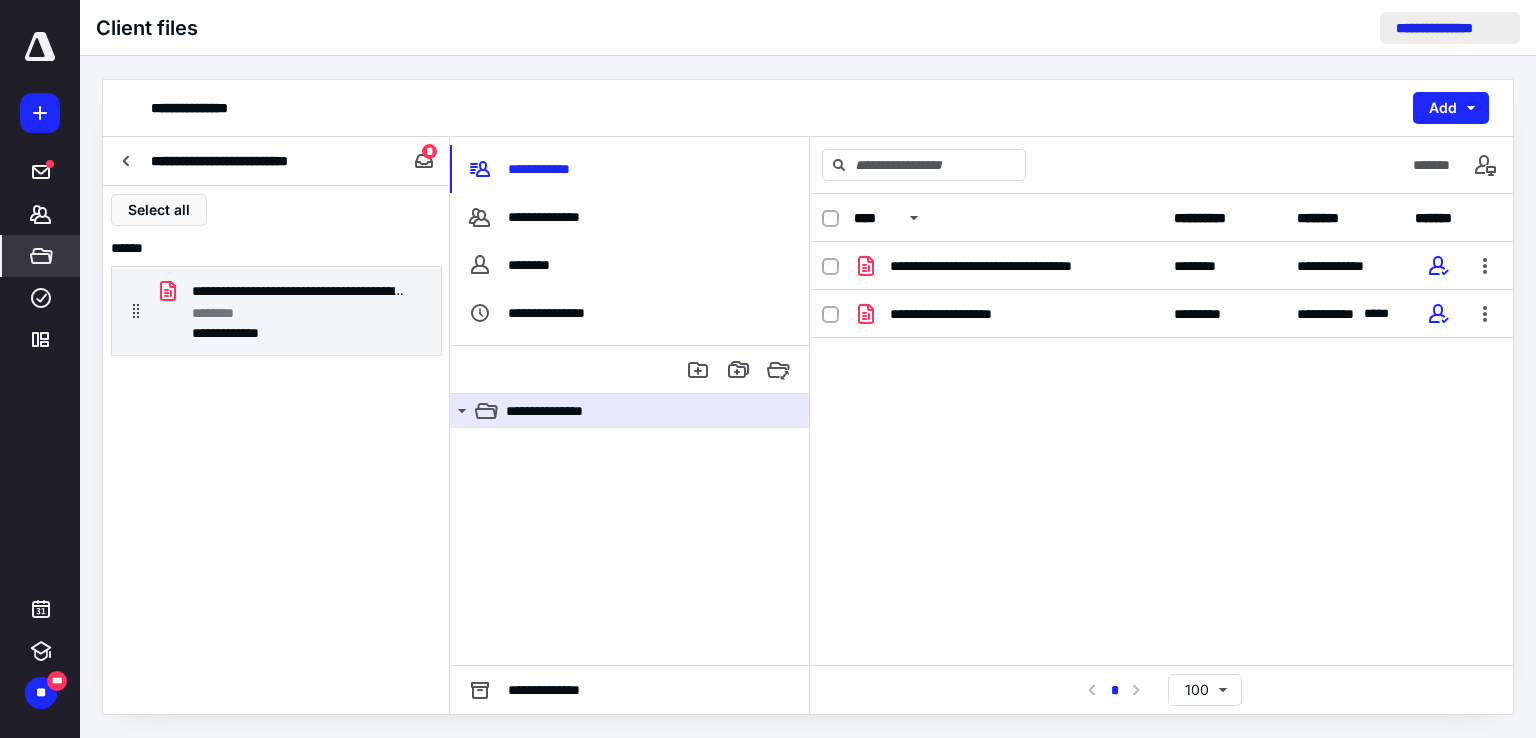 click on "**********" at bounding box center [1450, 28] 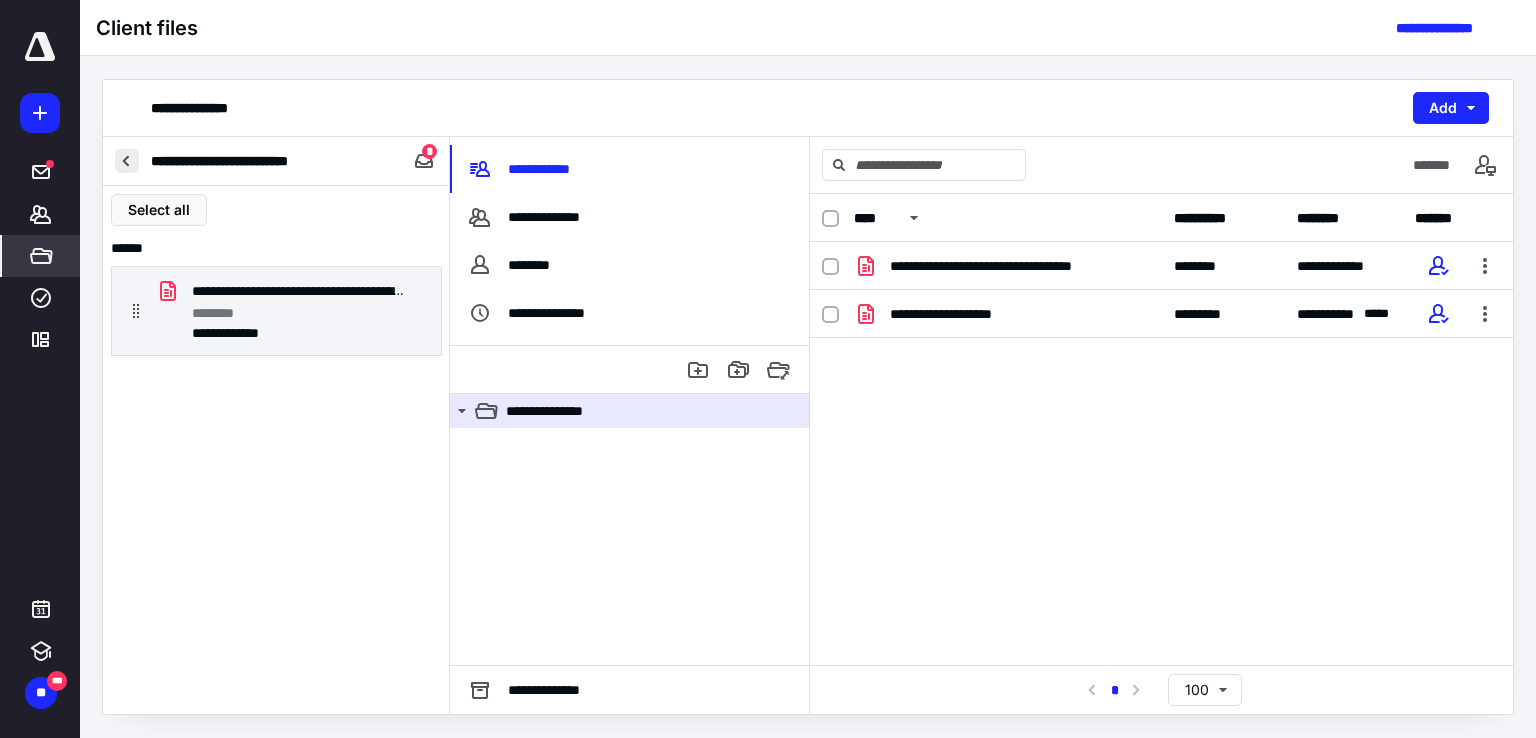 click at bounding box center [127, 161] 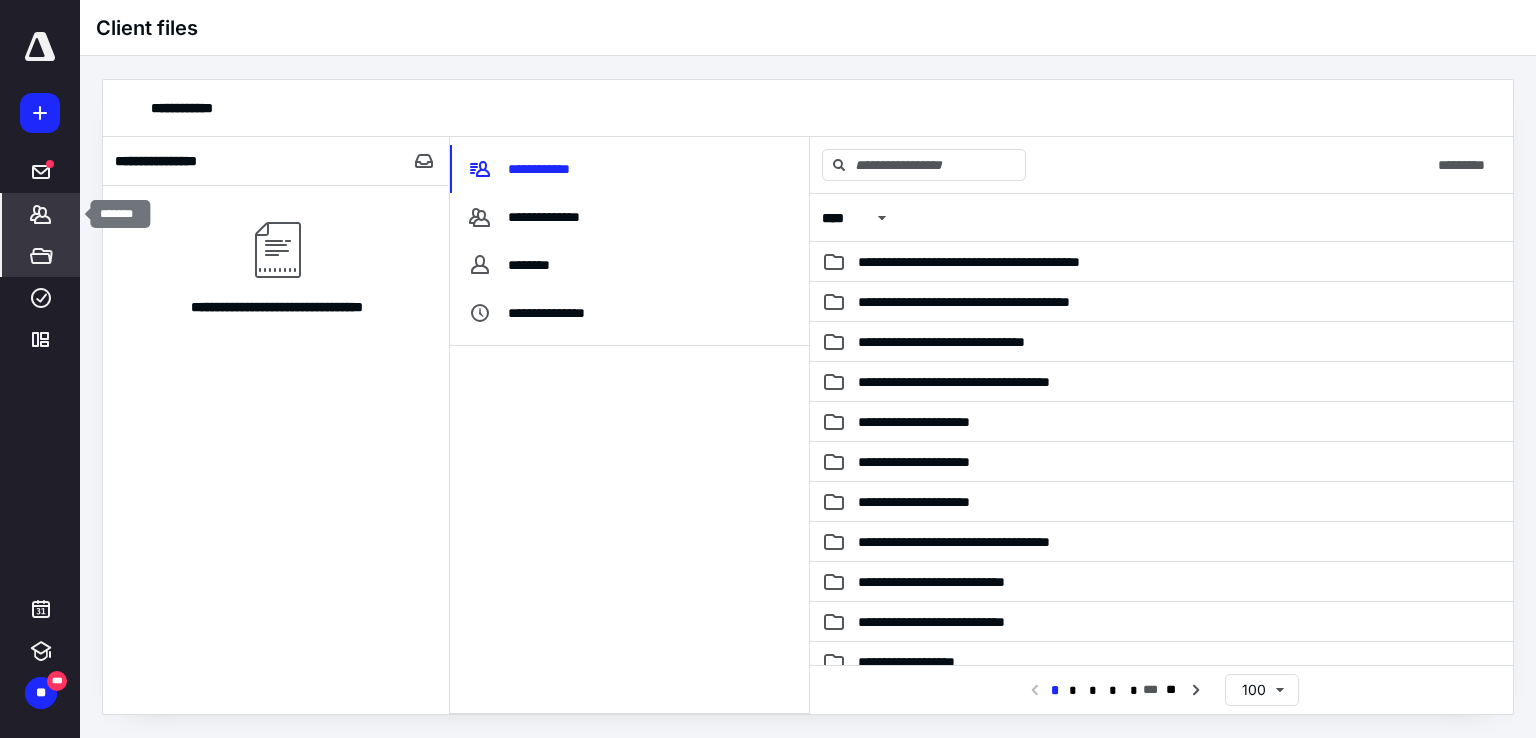 click 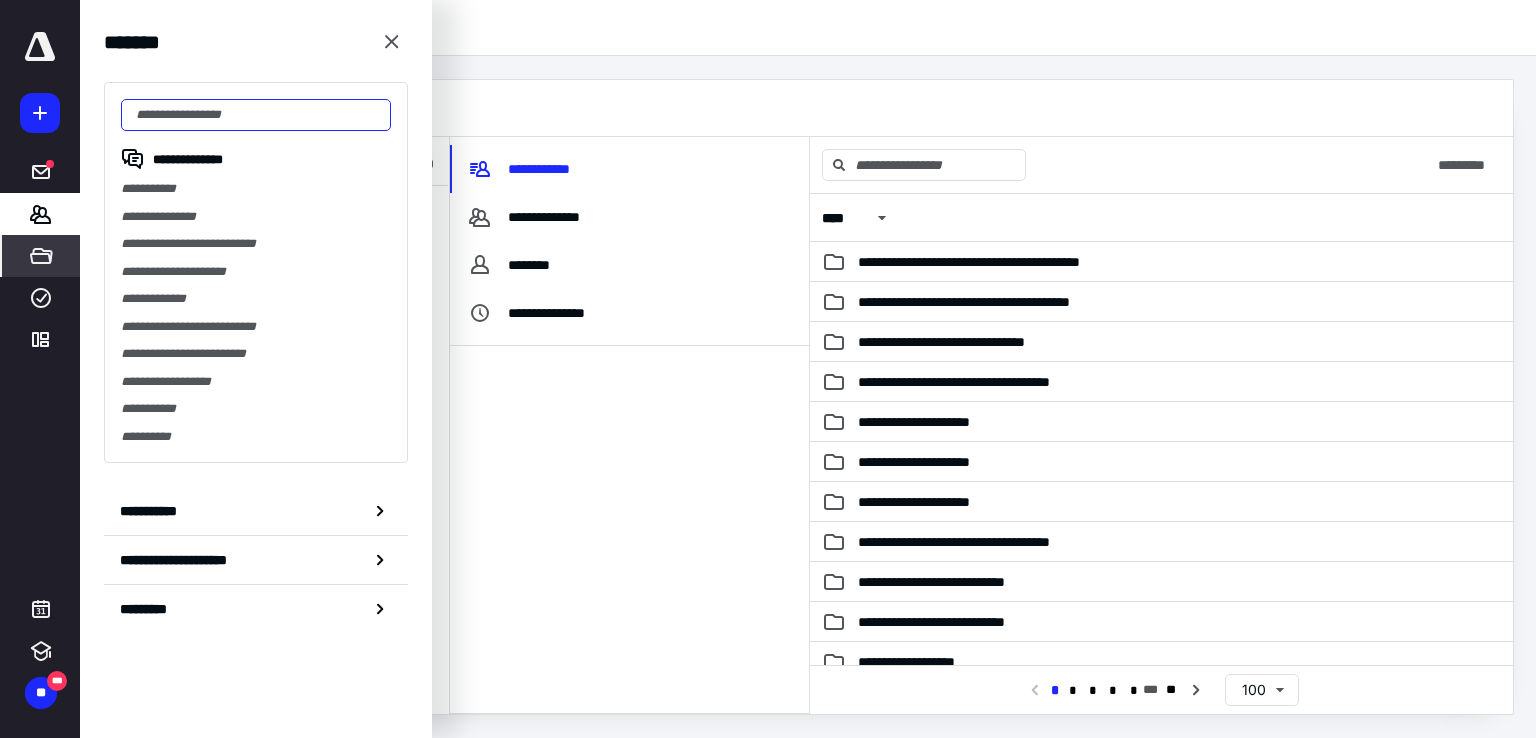 click at bounding box center [256, 115] 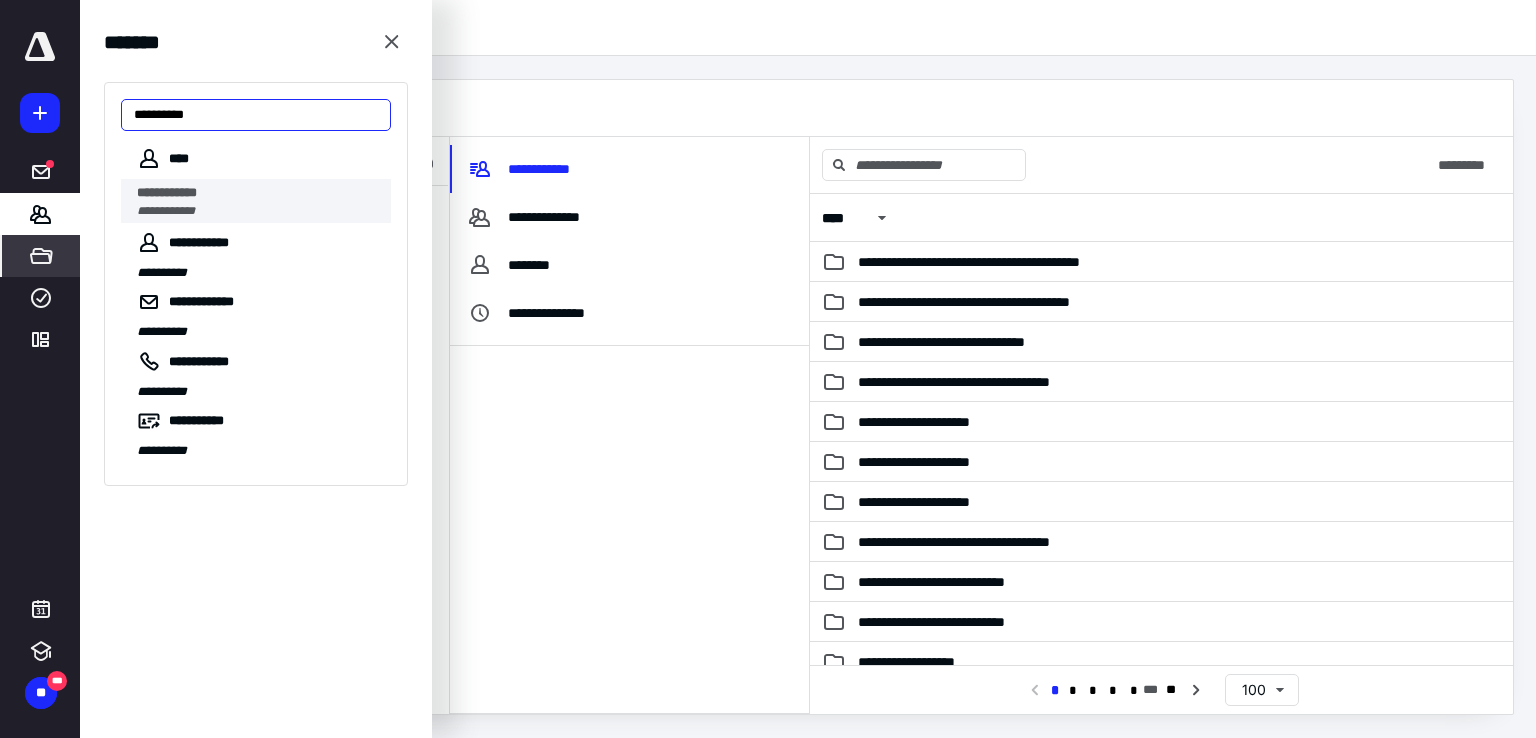 type on "**********" 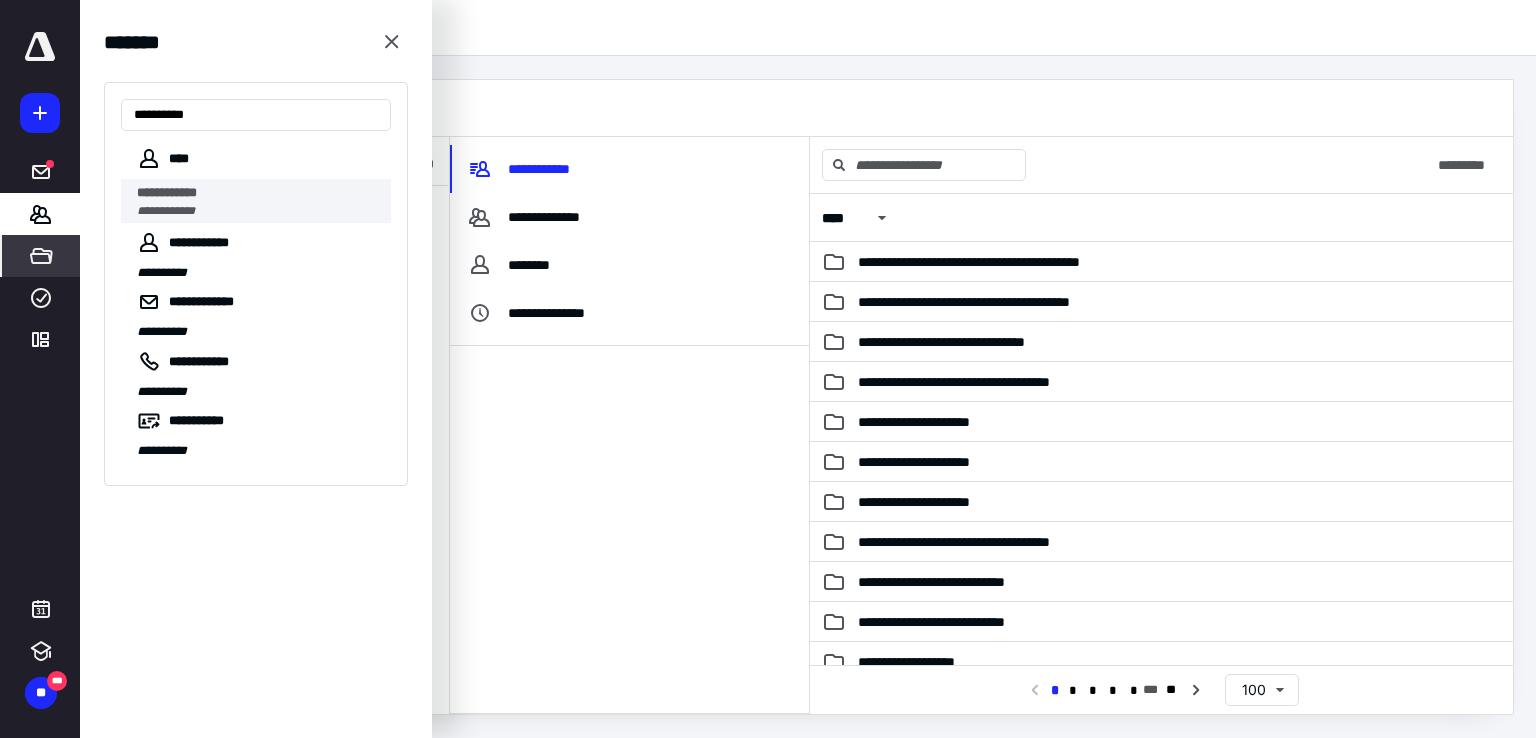 click on "**********" at bounding box center [166, 211] 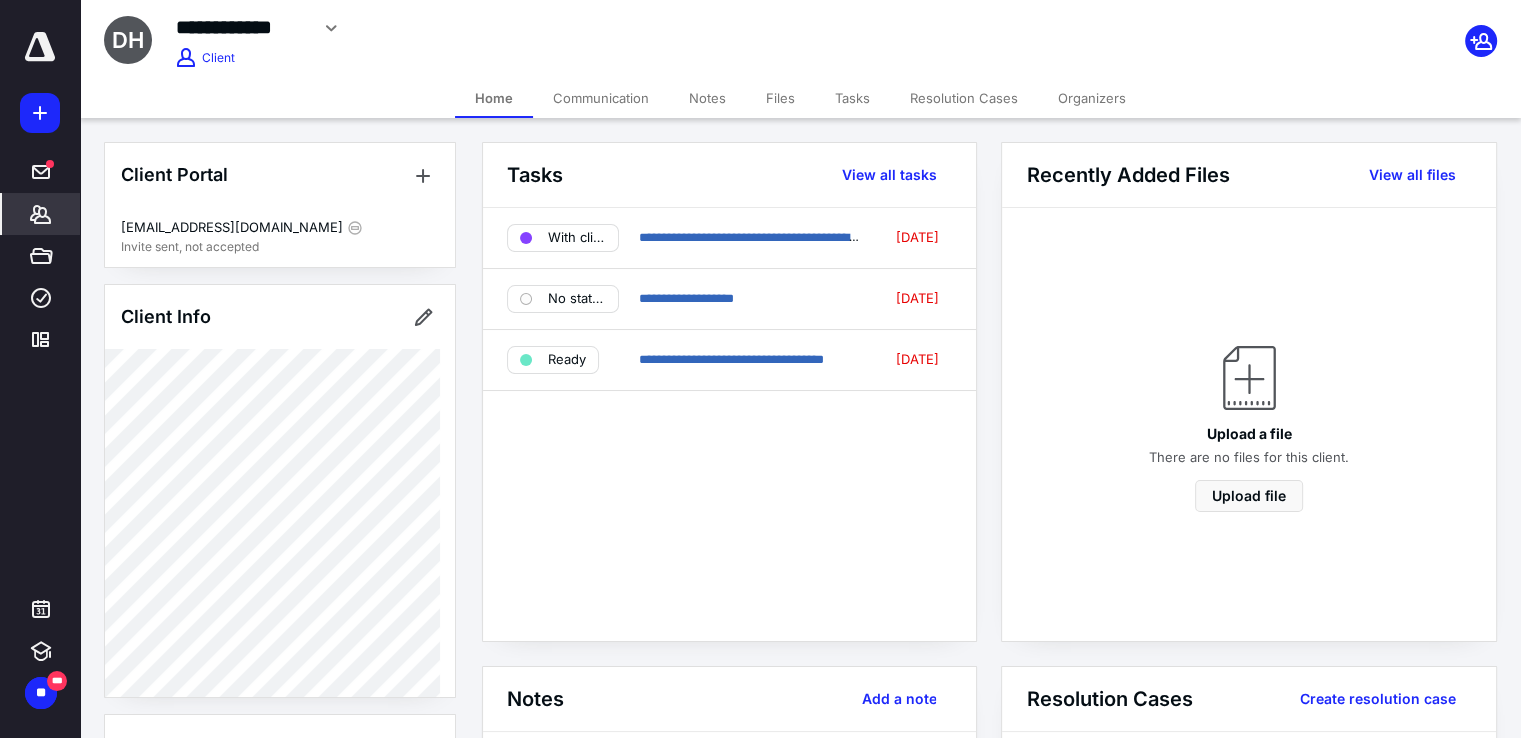 click on "Communication" at bounding box center (601, 98) 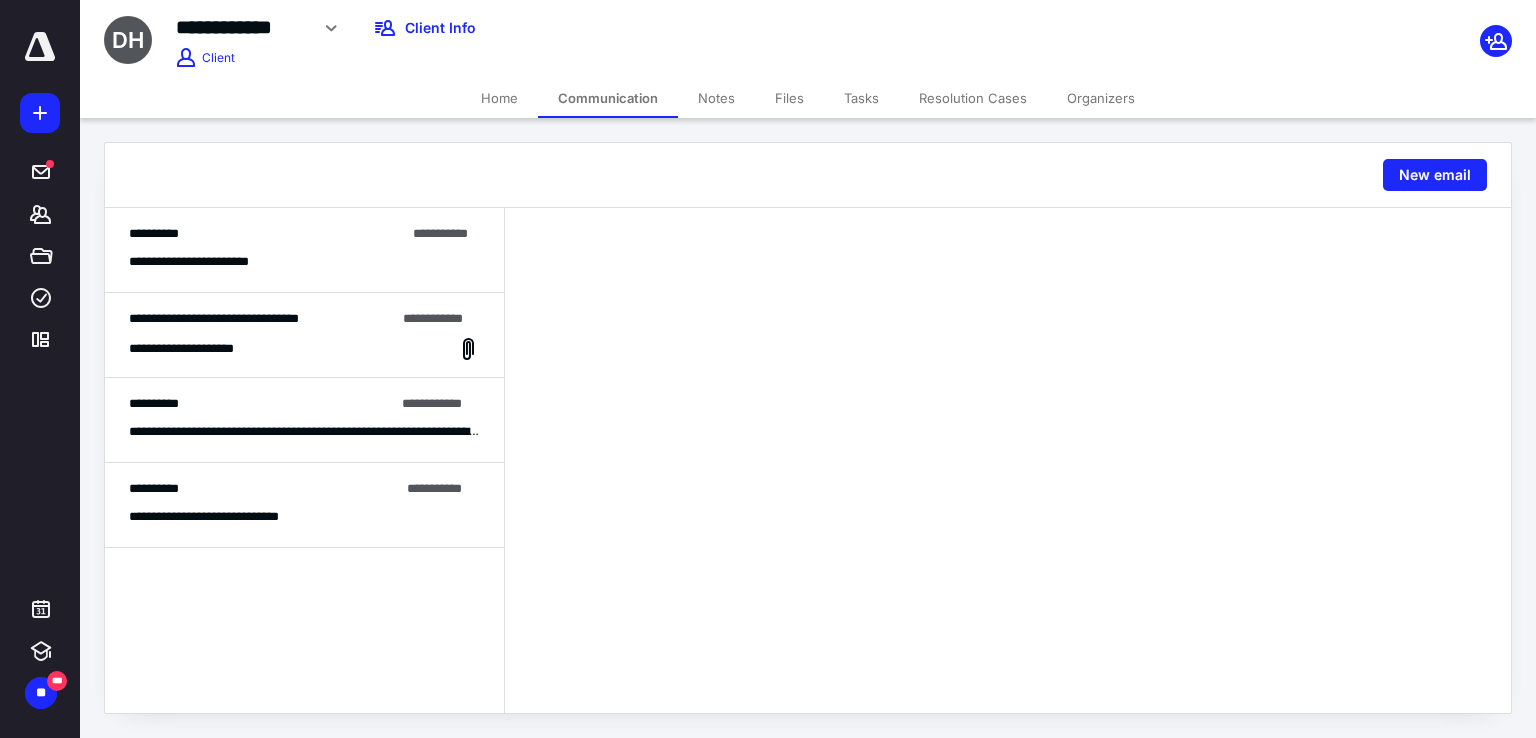 click on "**********" at bounding box center [214, 262] 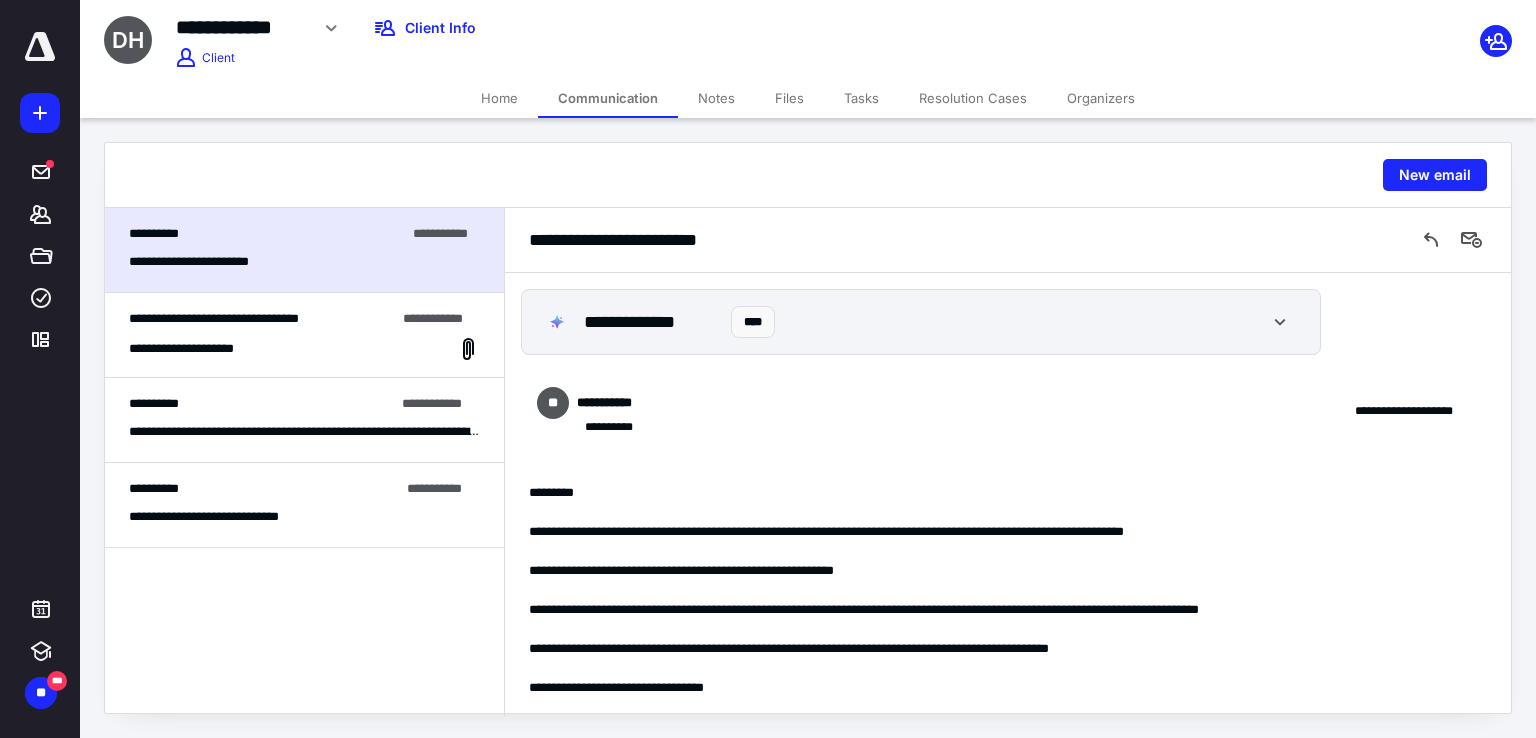 scroll, scrollTop: 130, scrollLeft: 0, axis: vertical 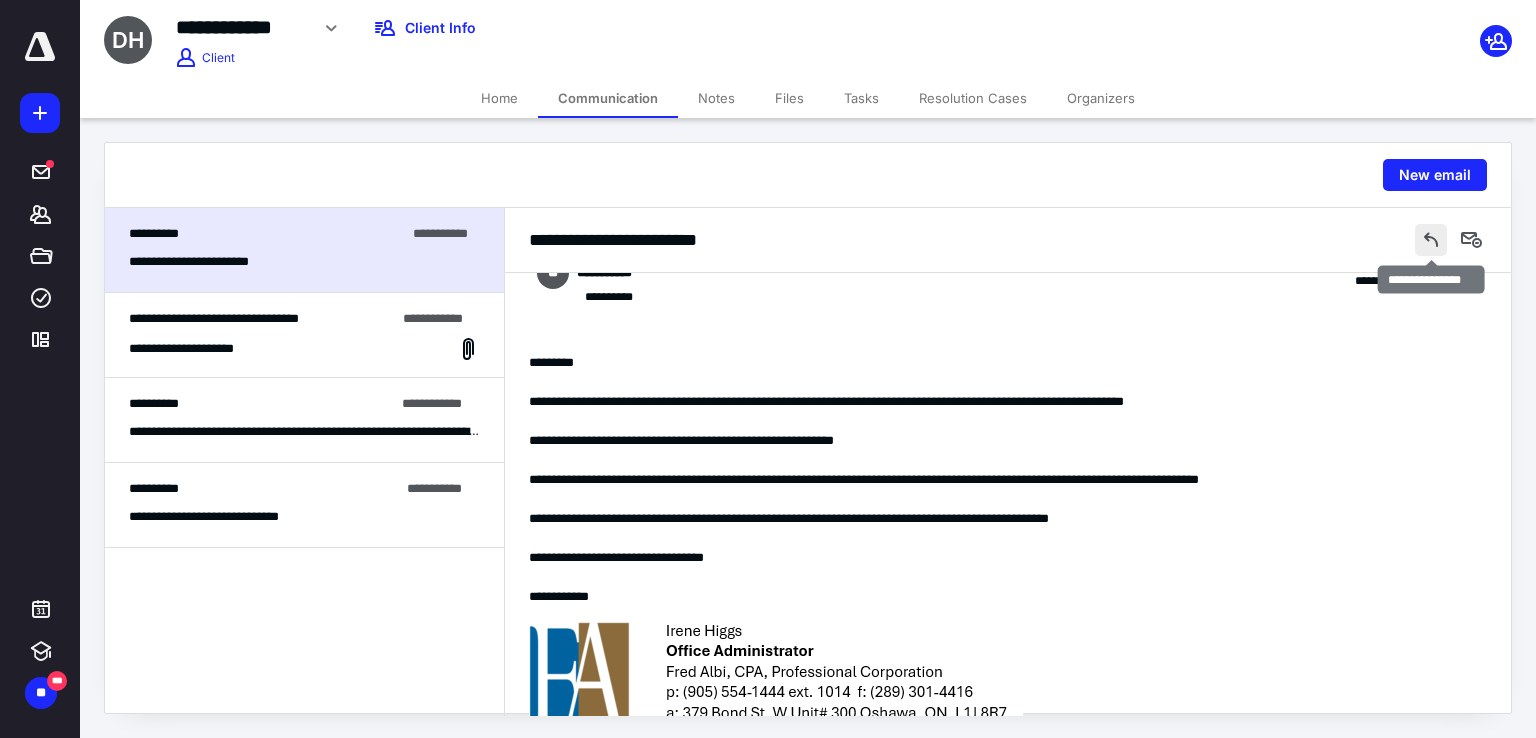 click at bounding box center [1431, 240] 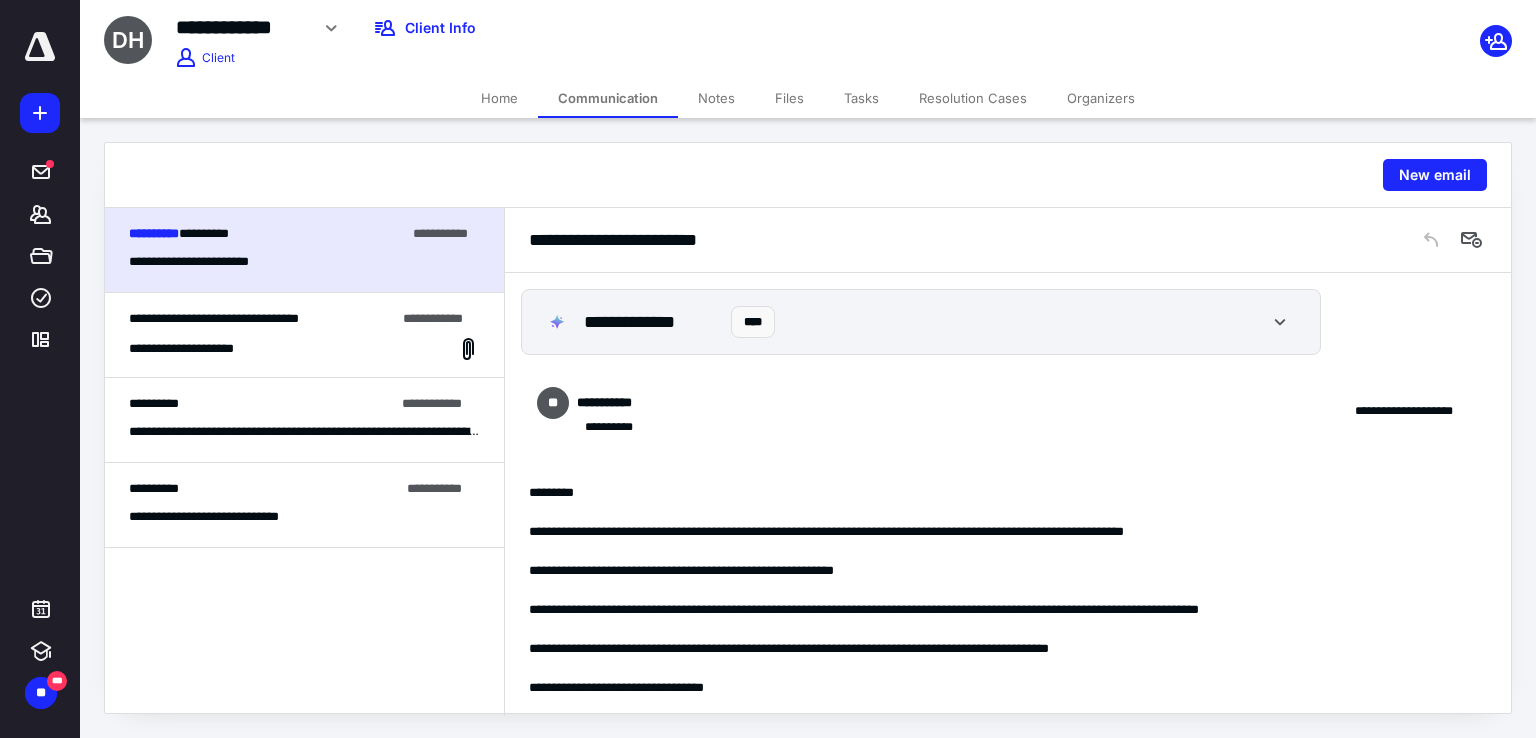 scroll, scrollTop: 714, scrollLeft: 0, axis: vertical 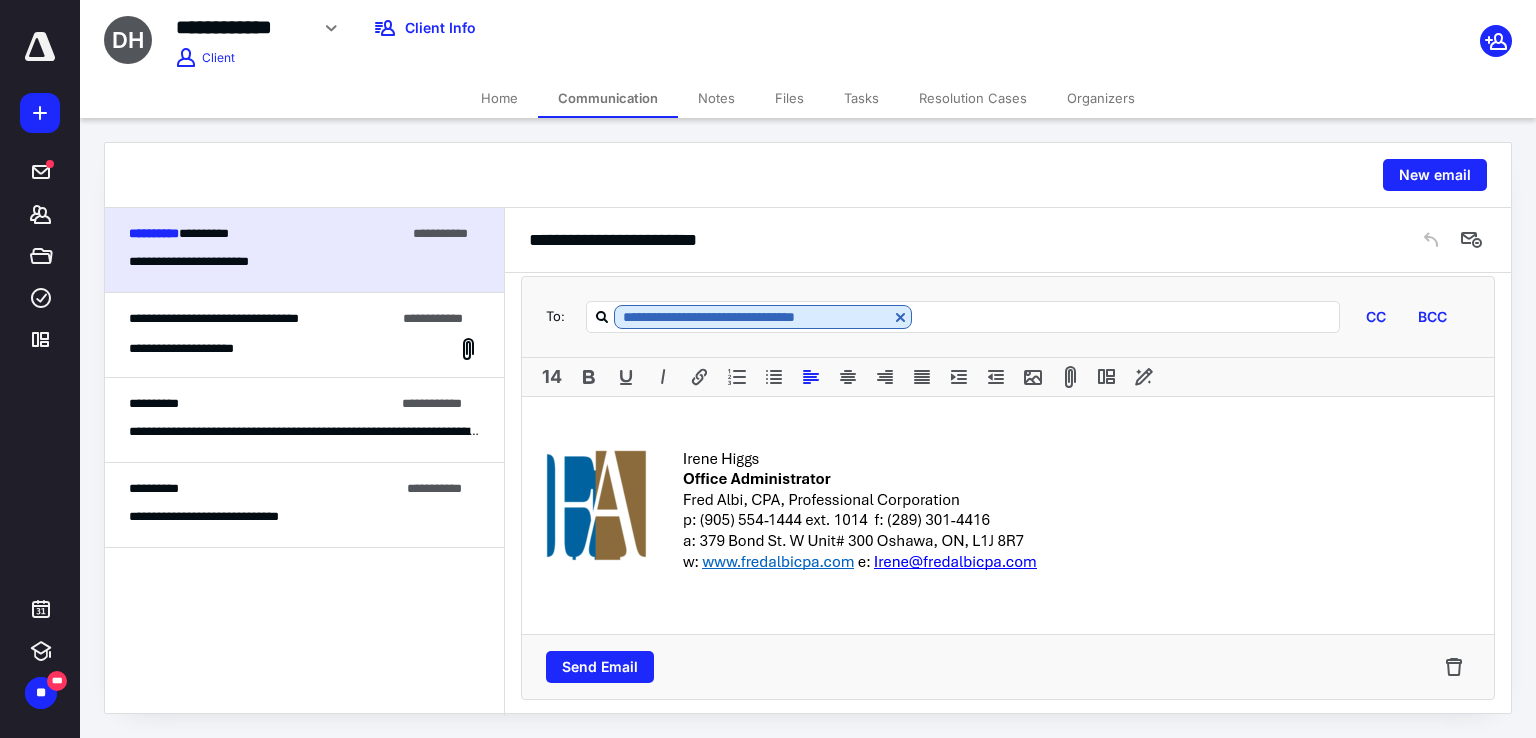 click at bounding box center [1008, 515] 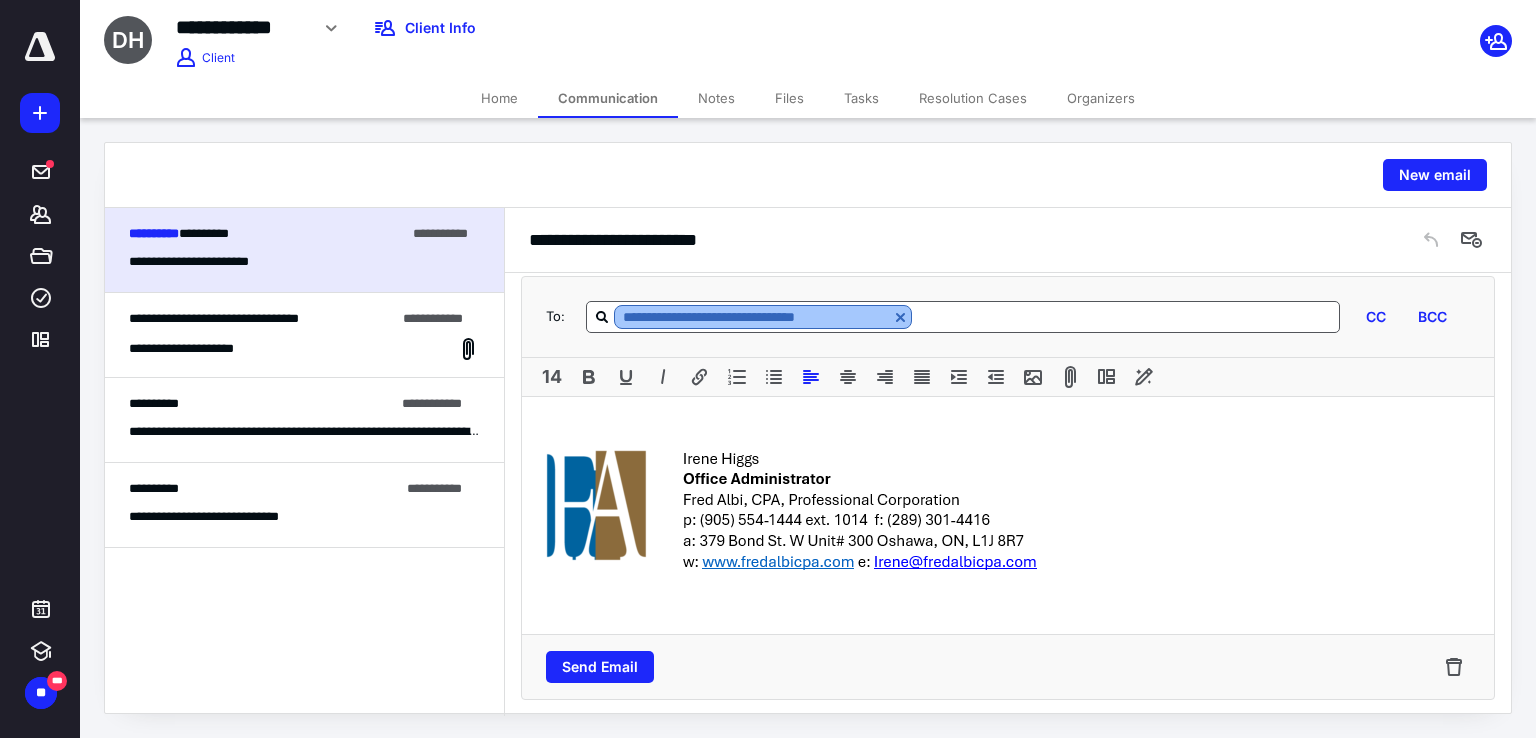 type 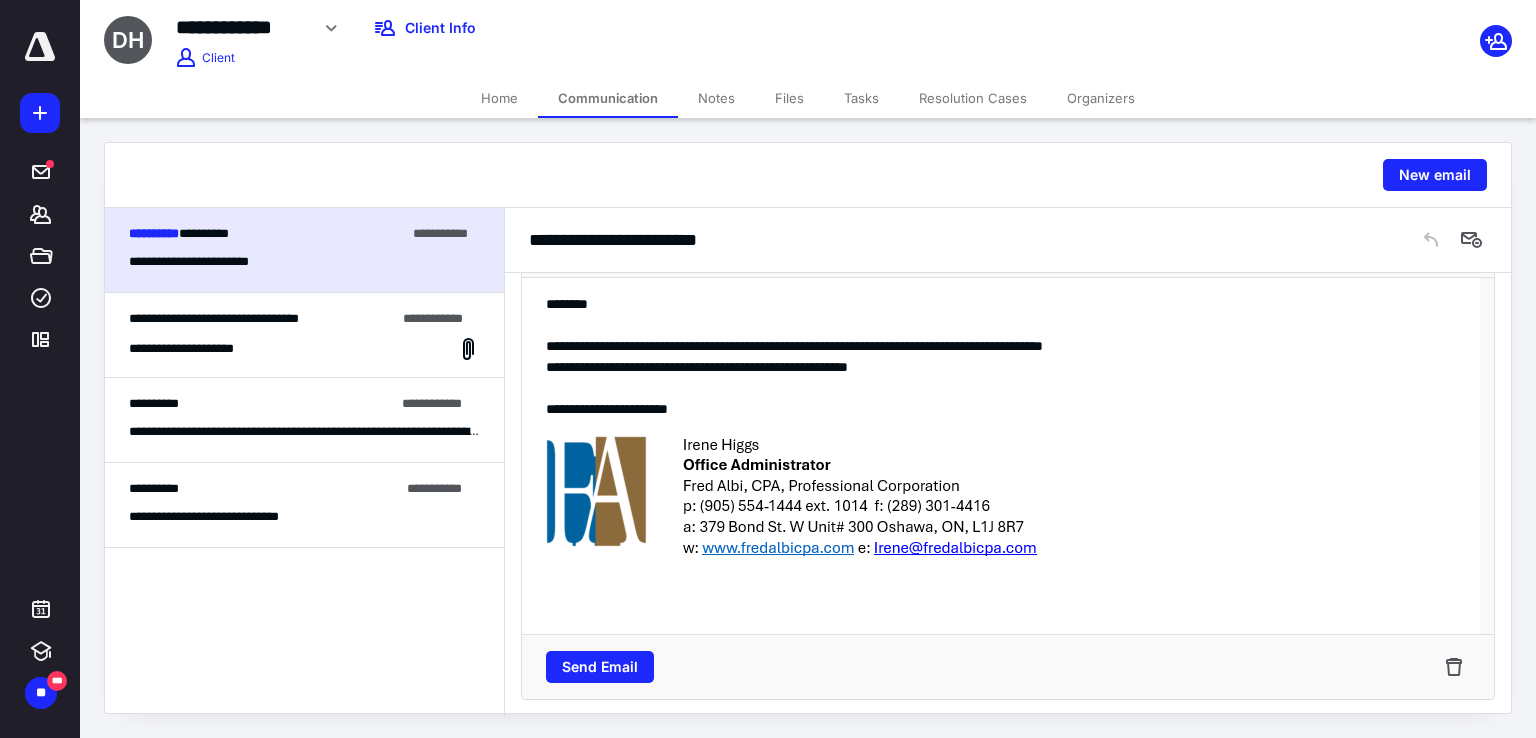 scroll, scrollTop: 819, scrollLeft: 0, axis: vertical 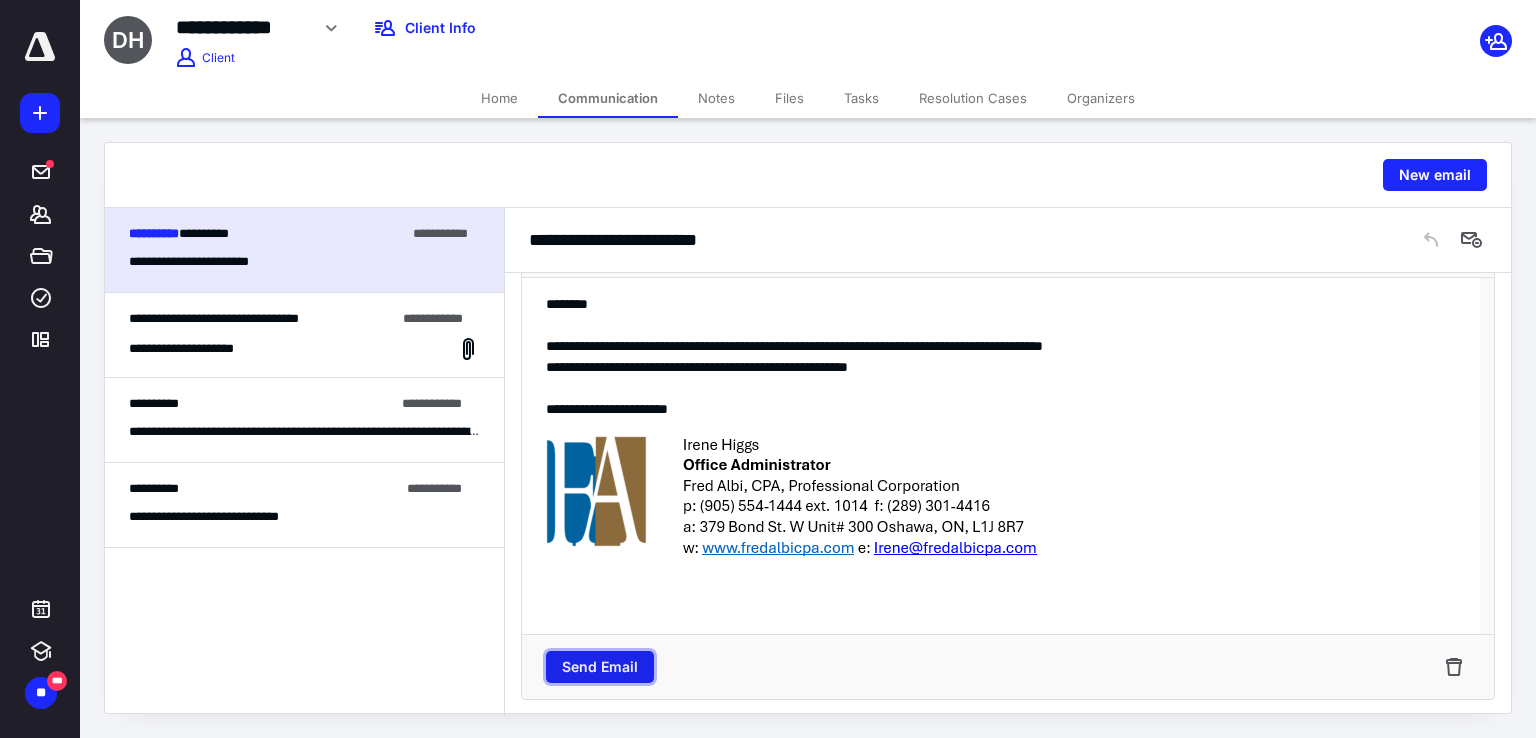click on "Send Email" at bounding box center (600, 667) 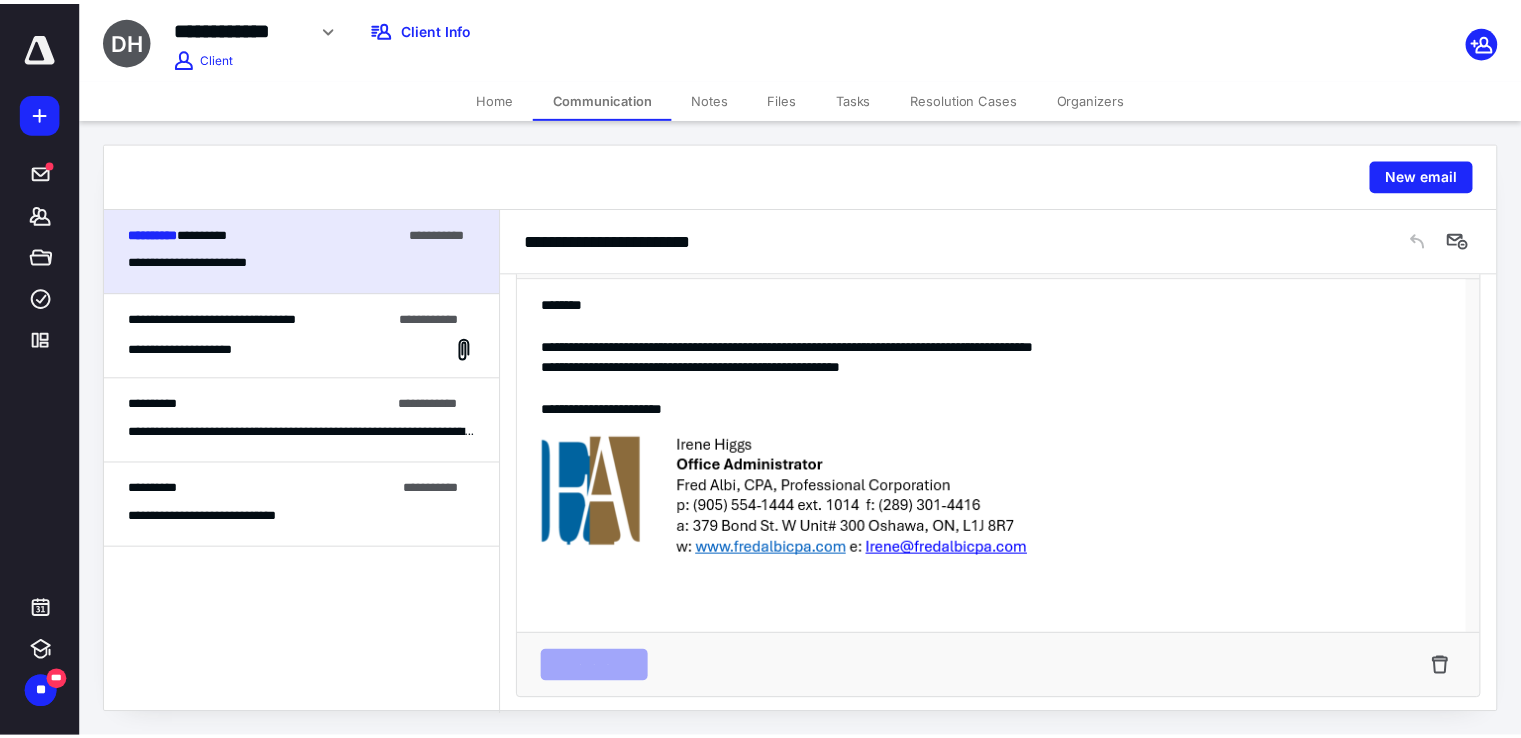 scroll, scrollTop: 245, scrollLeft: 0, axis: vertical 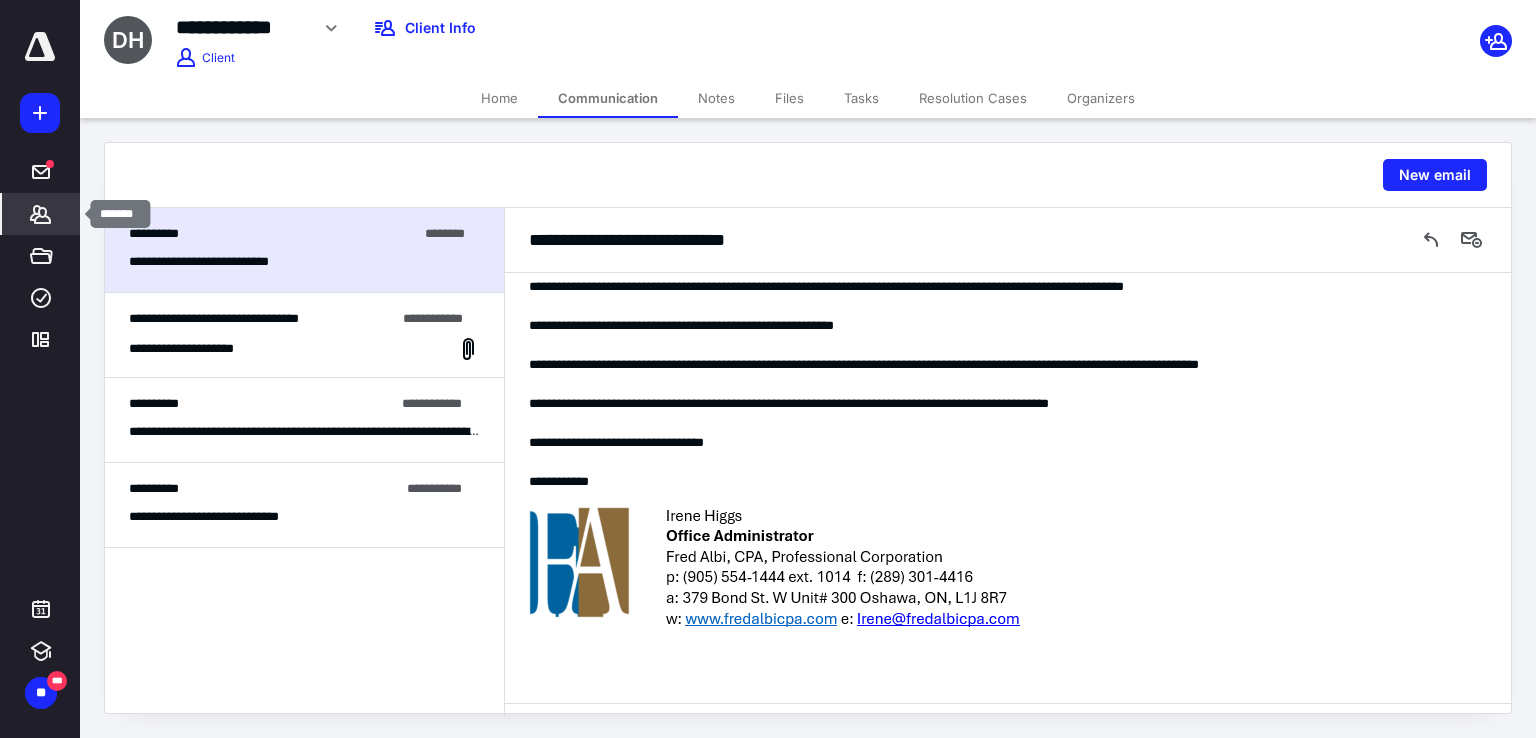click 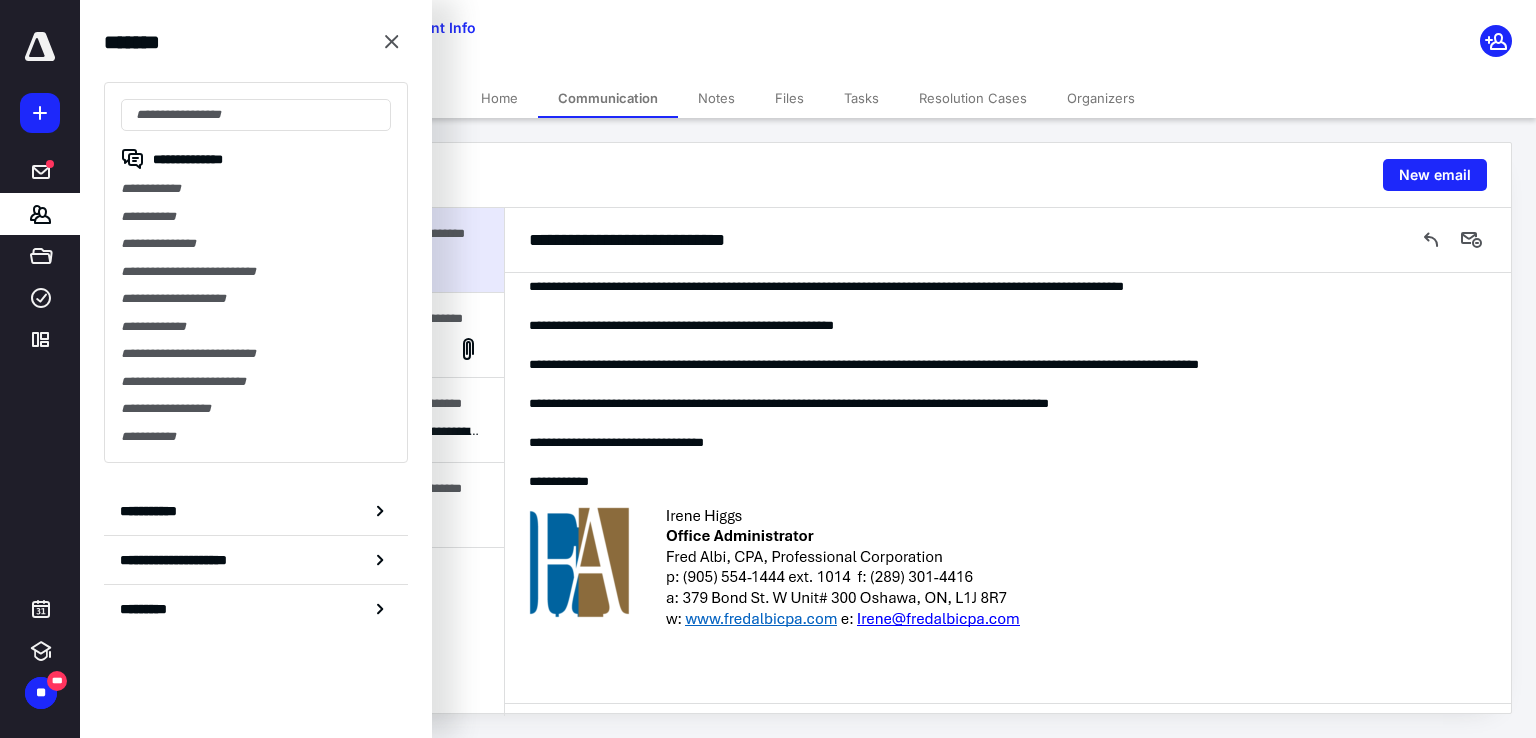 click at bounding box center [756, 175] 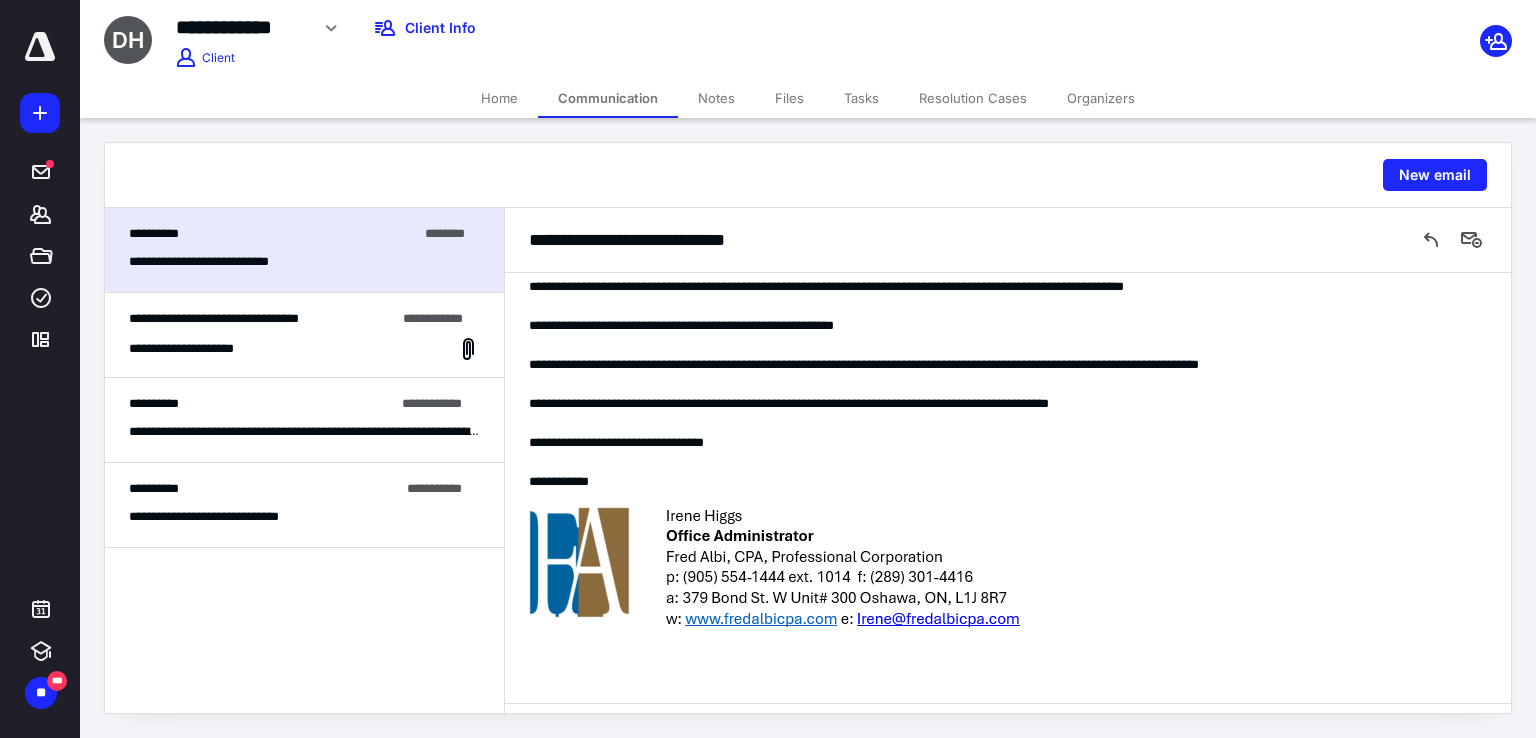 click on "Files" at bounding box center (789, 98) 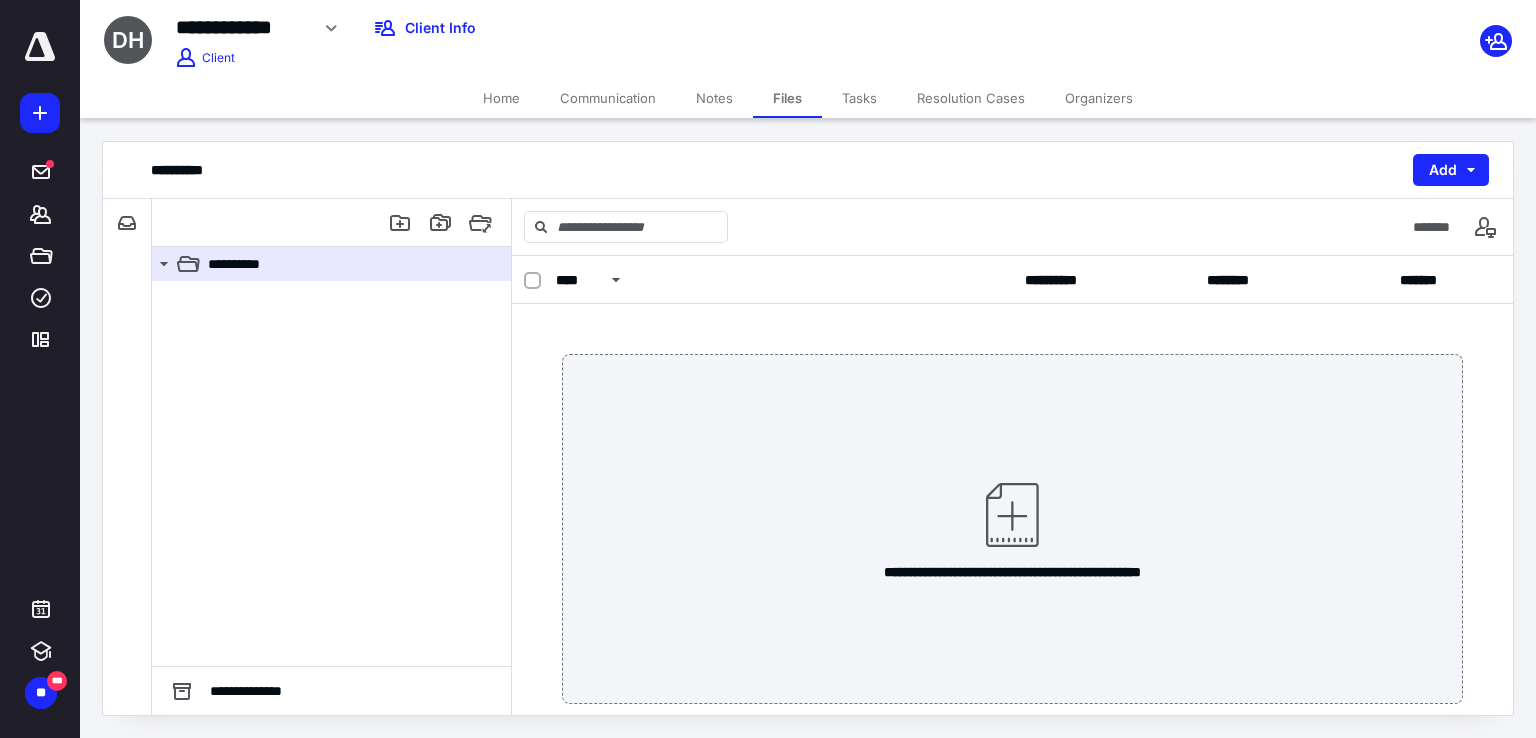 click on "Tasks" at bounding box center (859, 98) 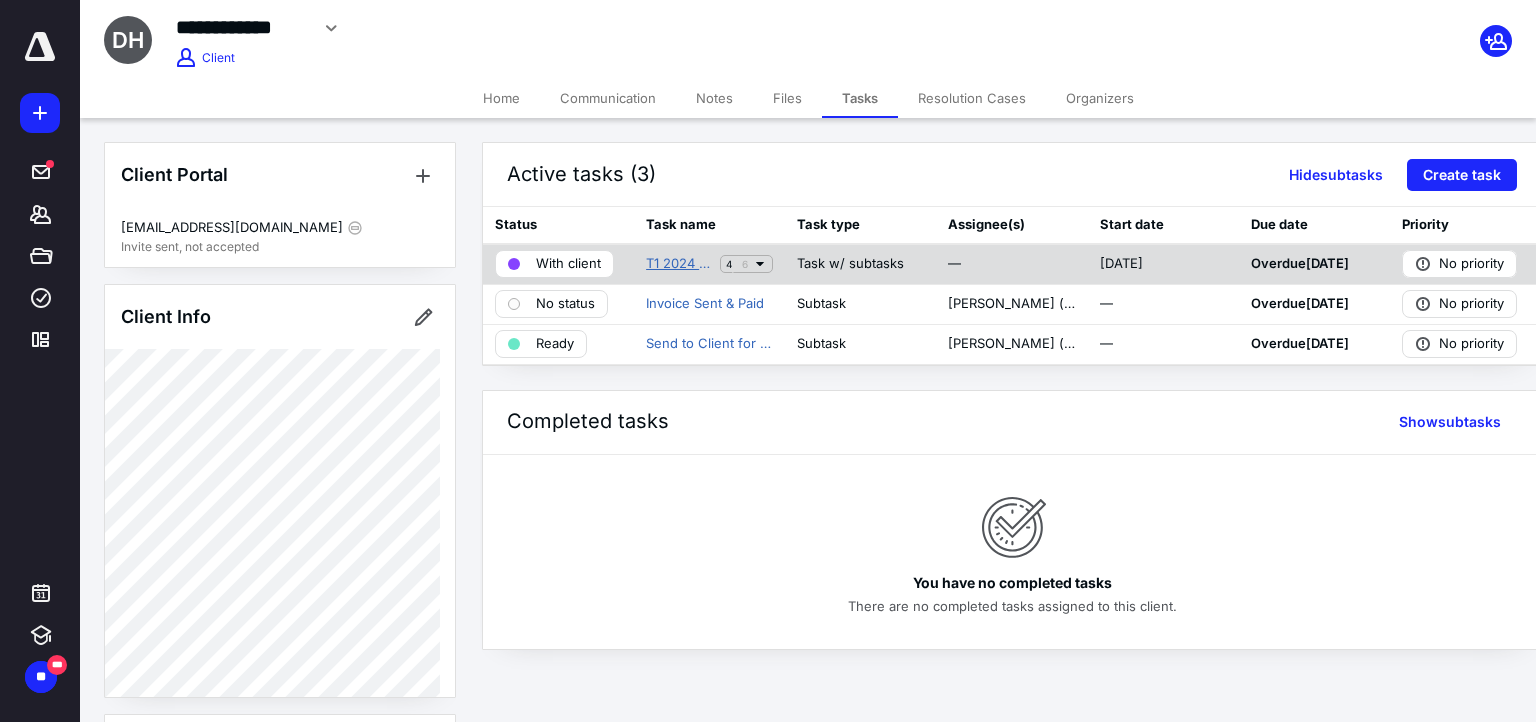 click on "T1 2024  David Hore - Portal Documents and eSignature" at bounding box center [679, 264] 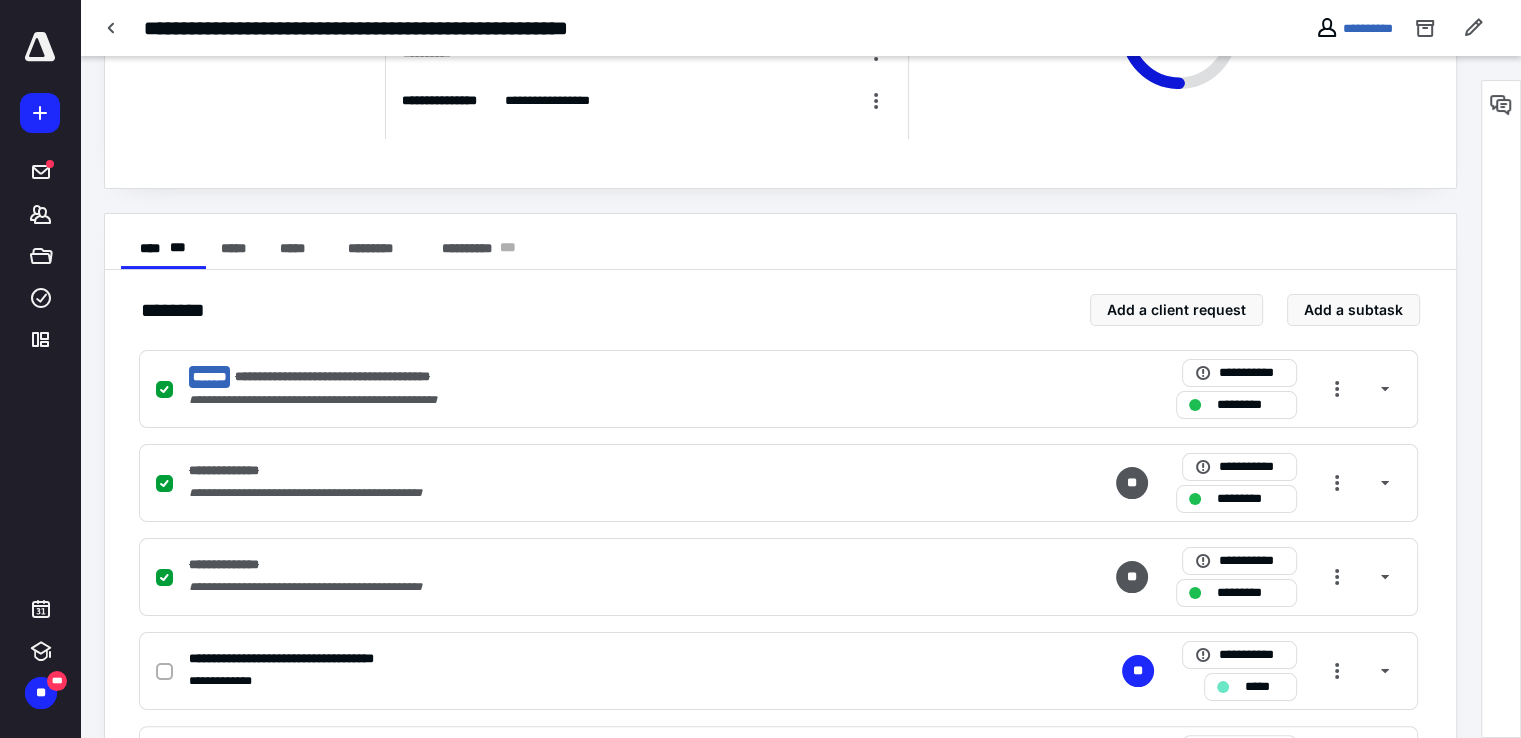 scroll, scrollTop: 436, scrollLeft: 0, axis: vertical 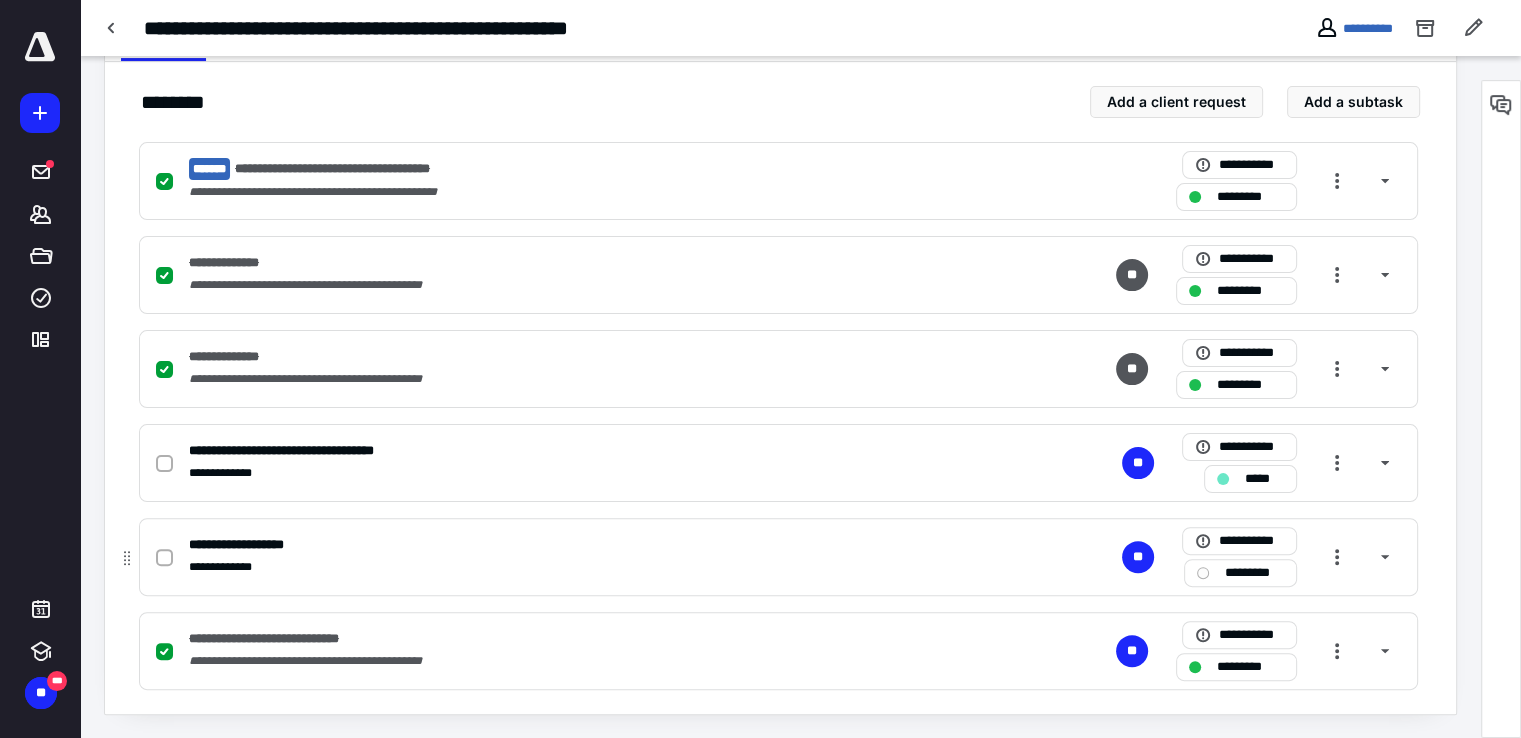 click 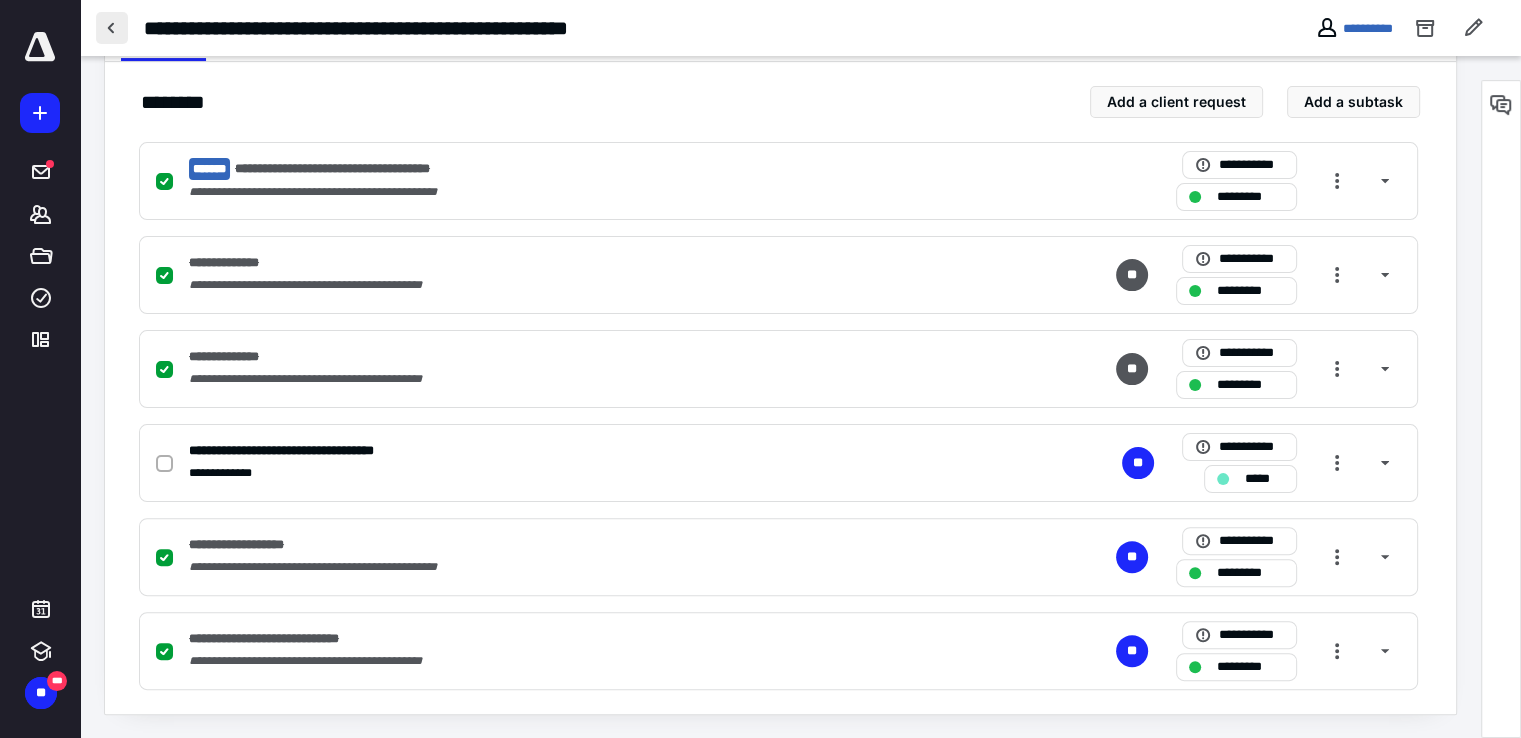 click at bounding box center [112, 28] 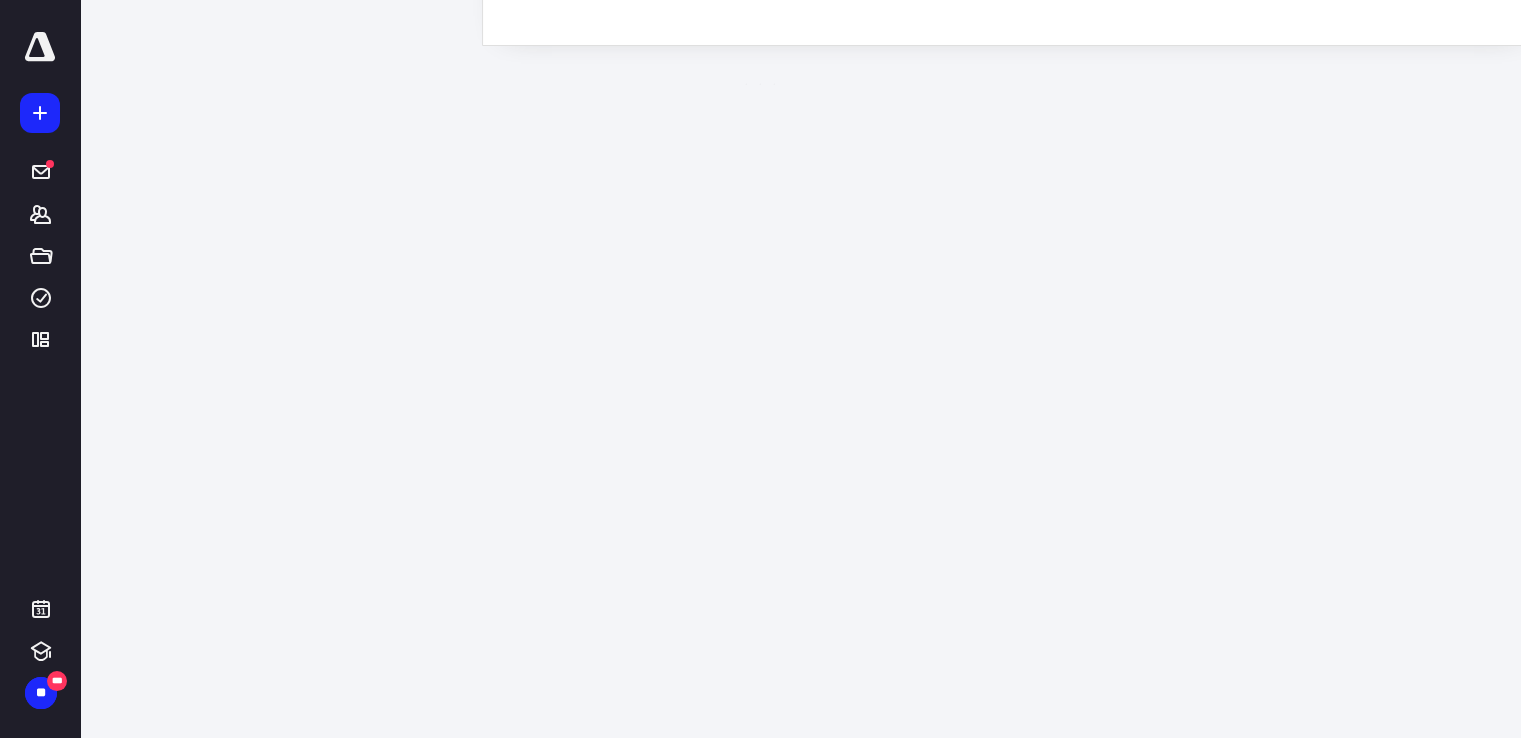 scroll, scrollTop: 0, scrollLeft: 0, axis: both 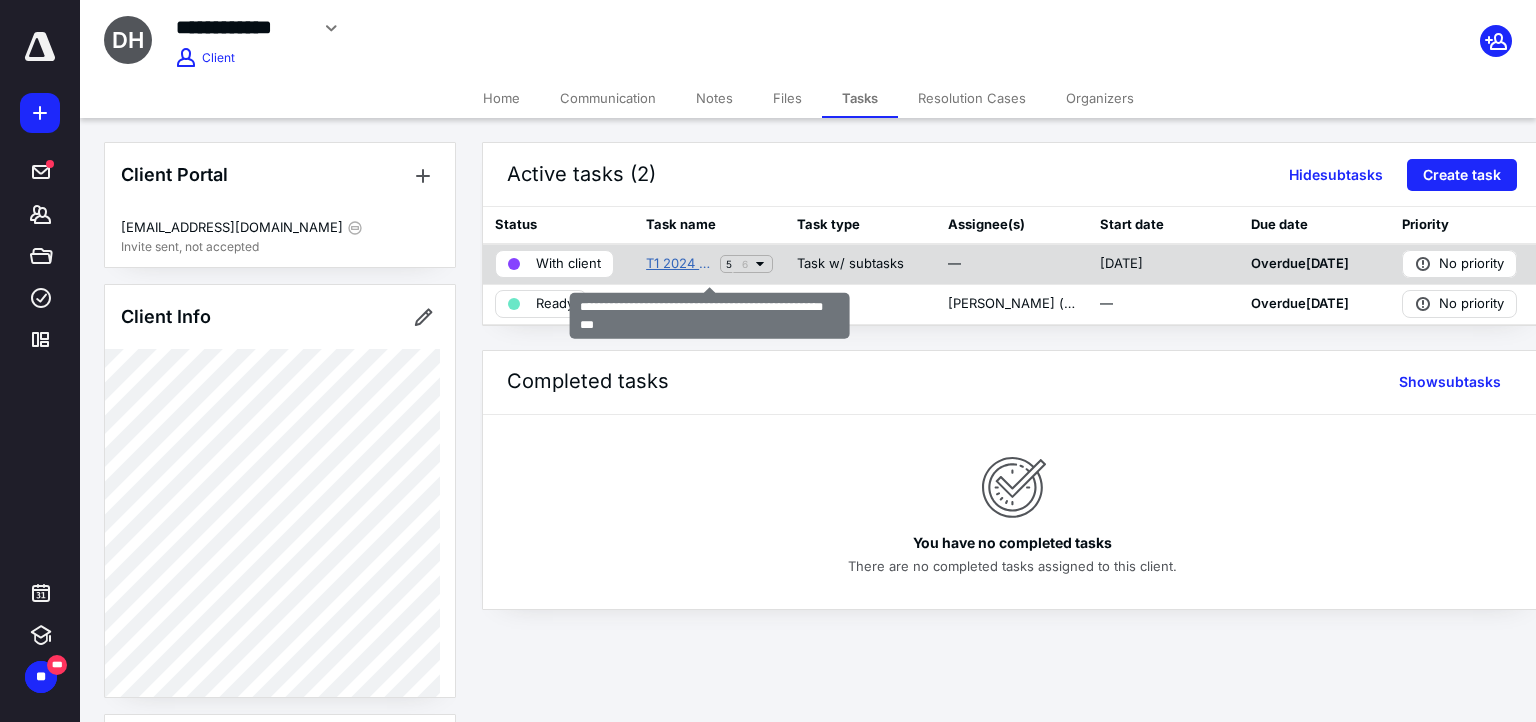 click on "T1 2024  David Hore - Portal Documents and eSignature" at bounding box center [679, 264] 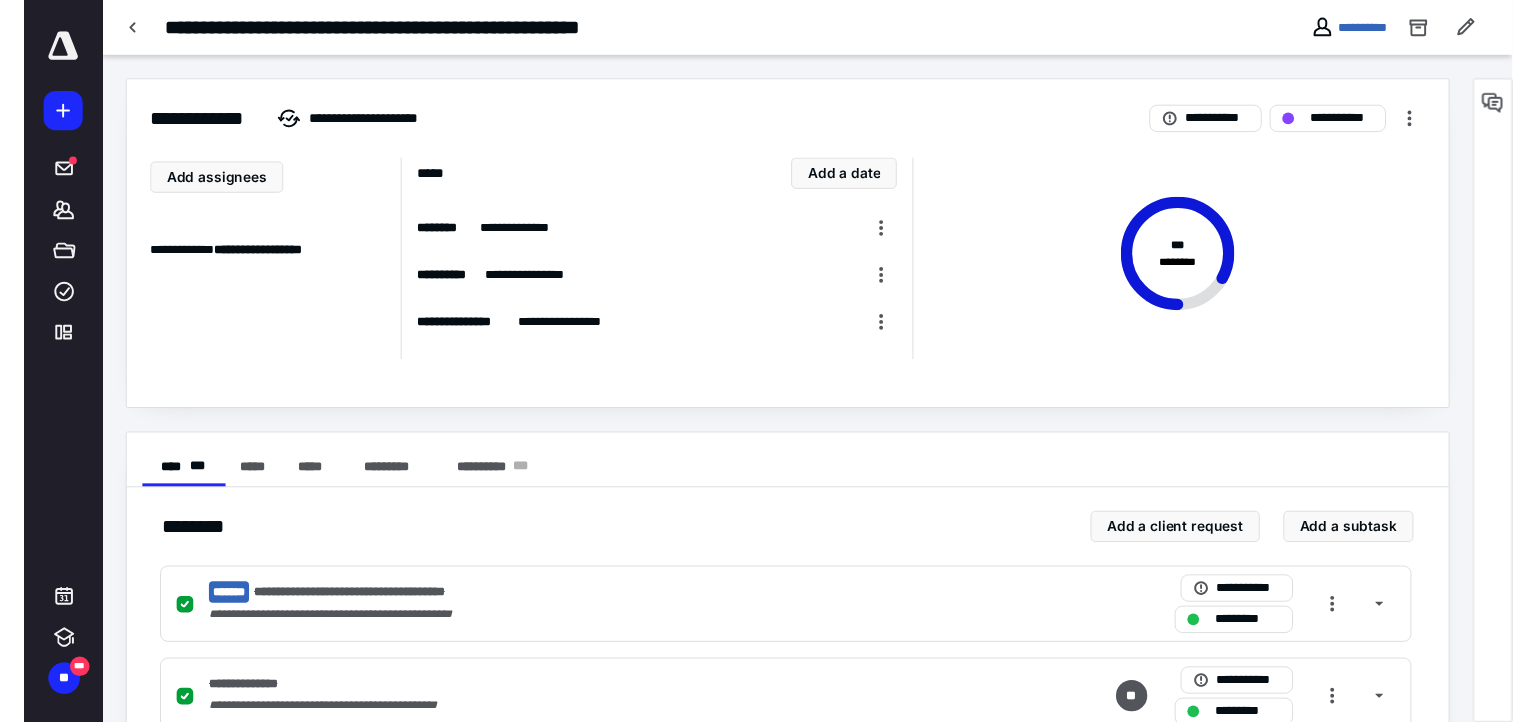 scroll, scrollTop: 0, scrollLeft: 0, axis: both 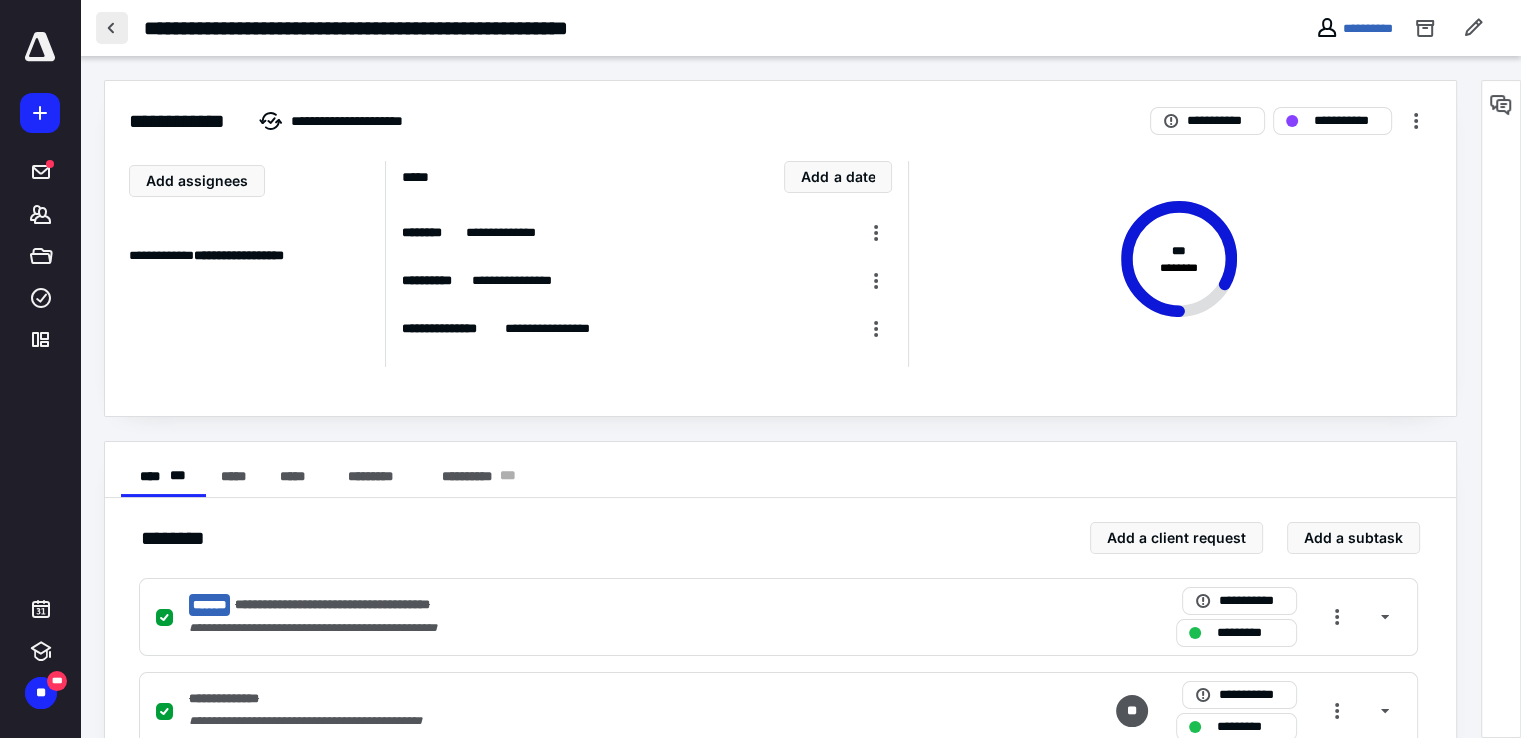 click at bounding box center (112, 28) 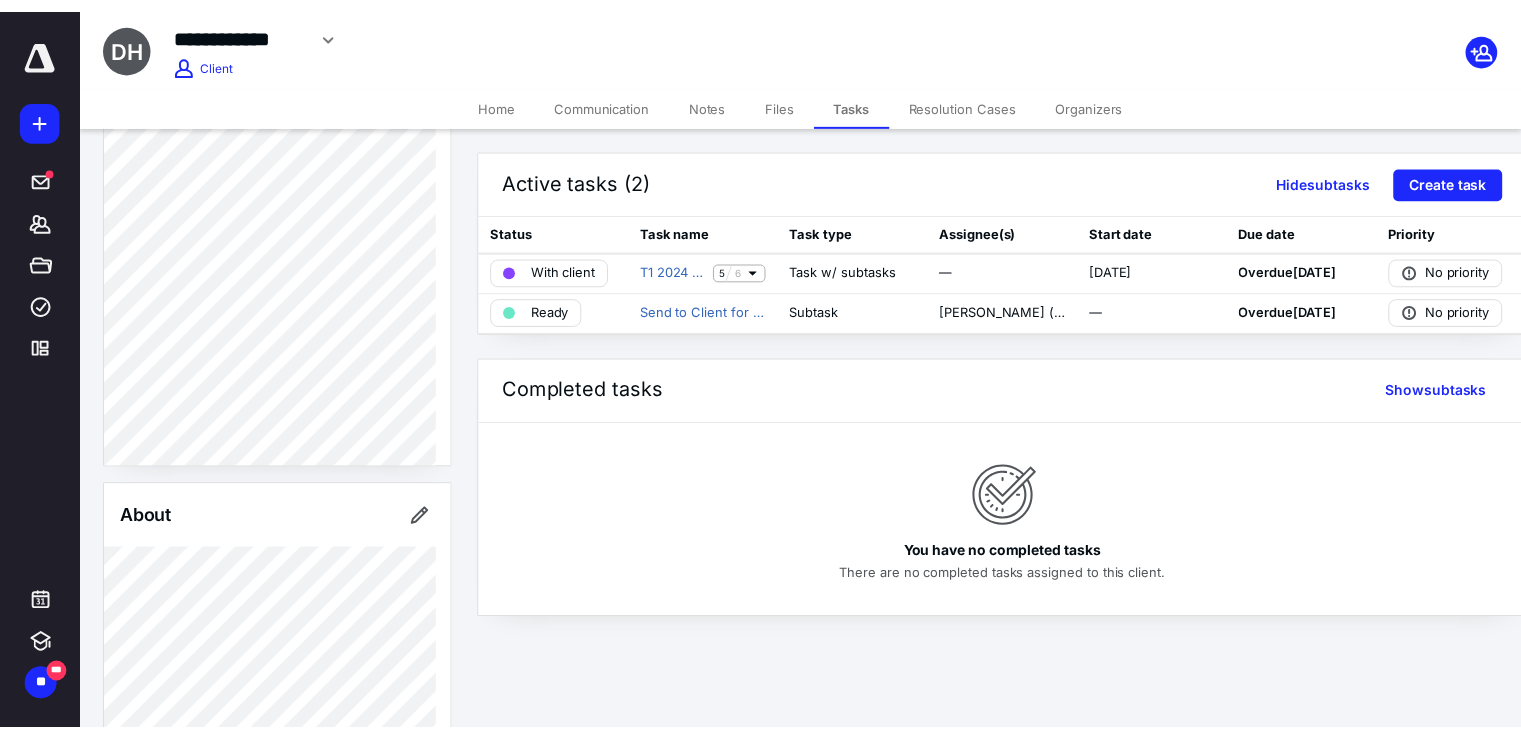 scroll, scrollTop: 300, scrollLeft: 0, axis: vertical 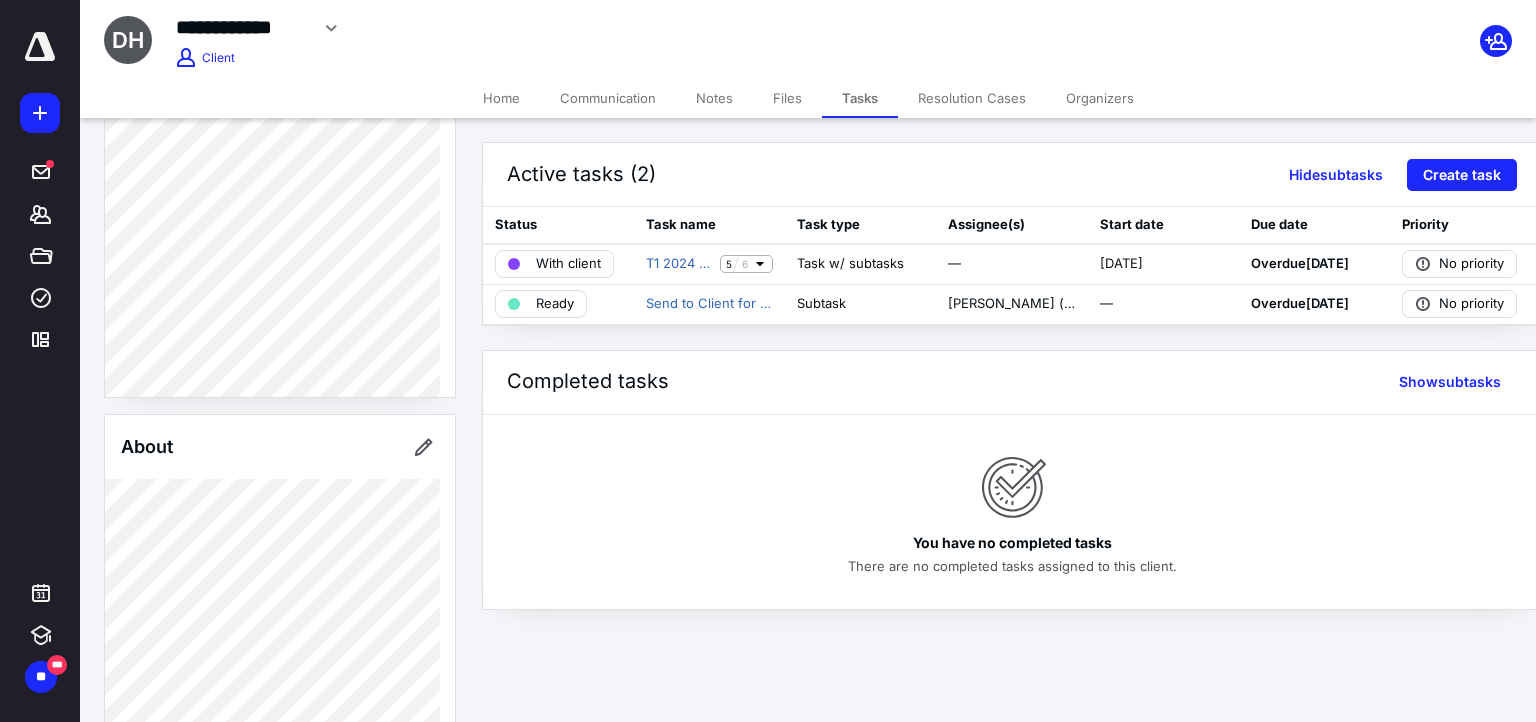 click on "Files" at bounding box center [787, 98] 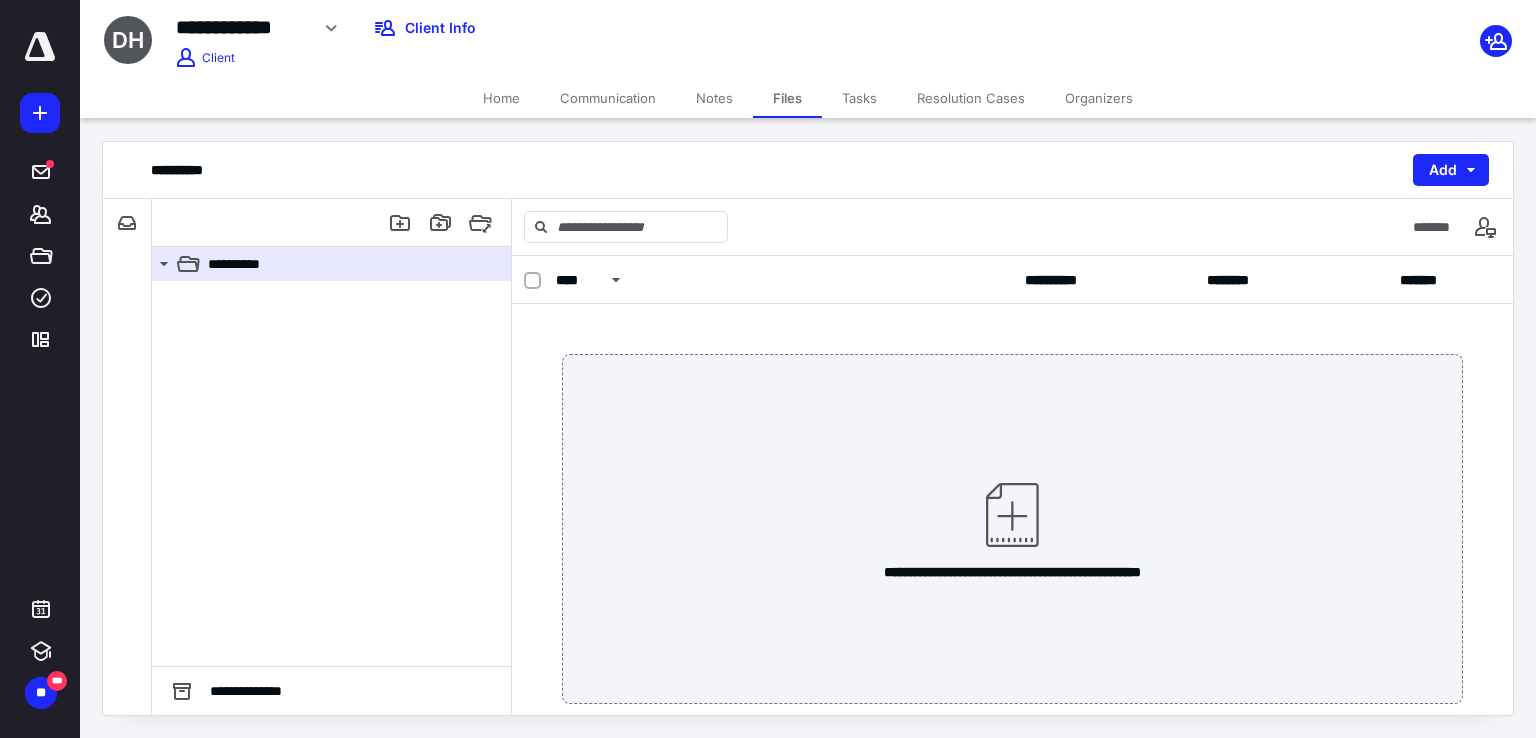 click on "Files" at bounding box center (787, 98) 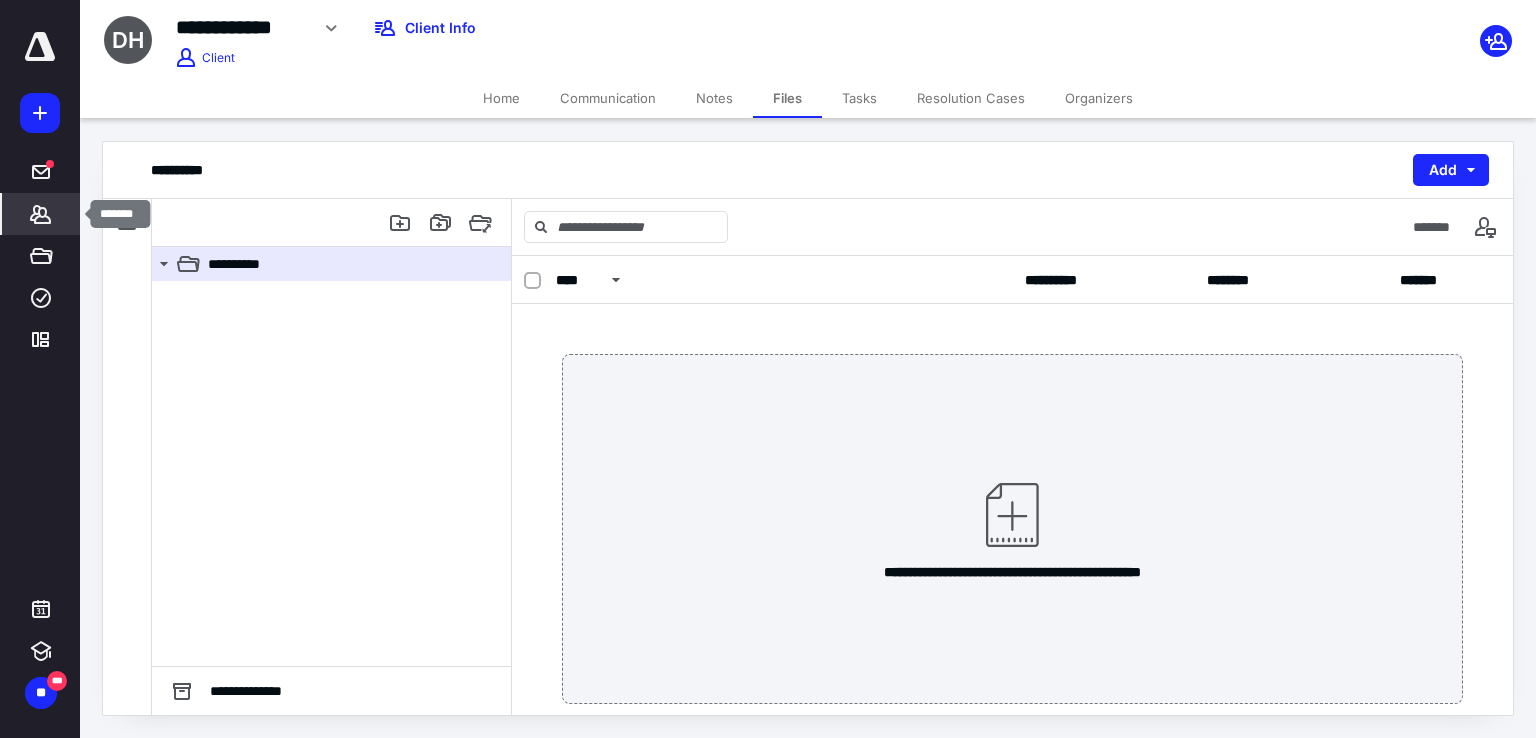 click 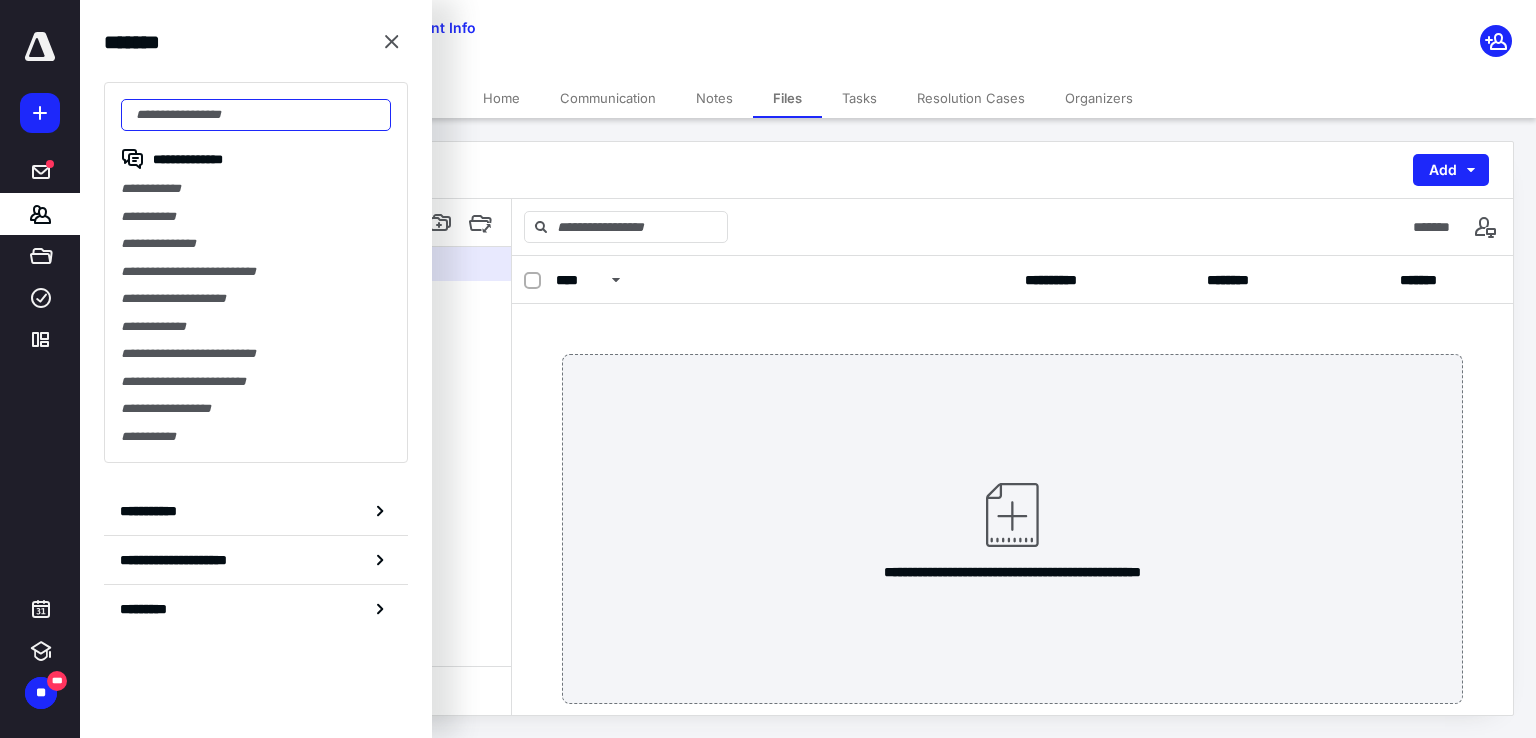 click at bounding box center (256, 115) 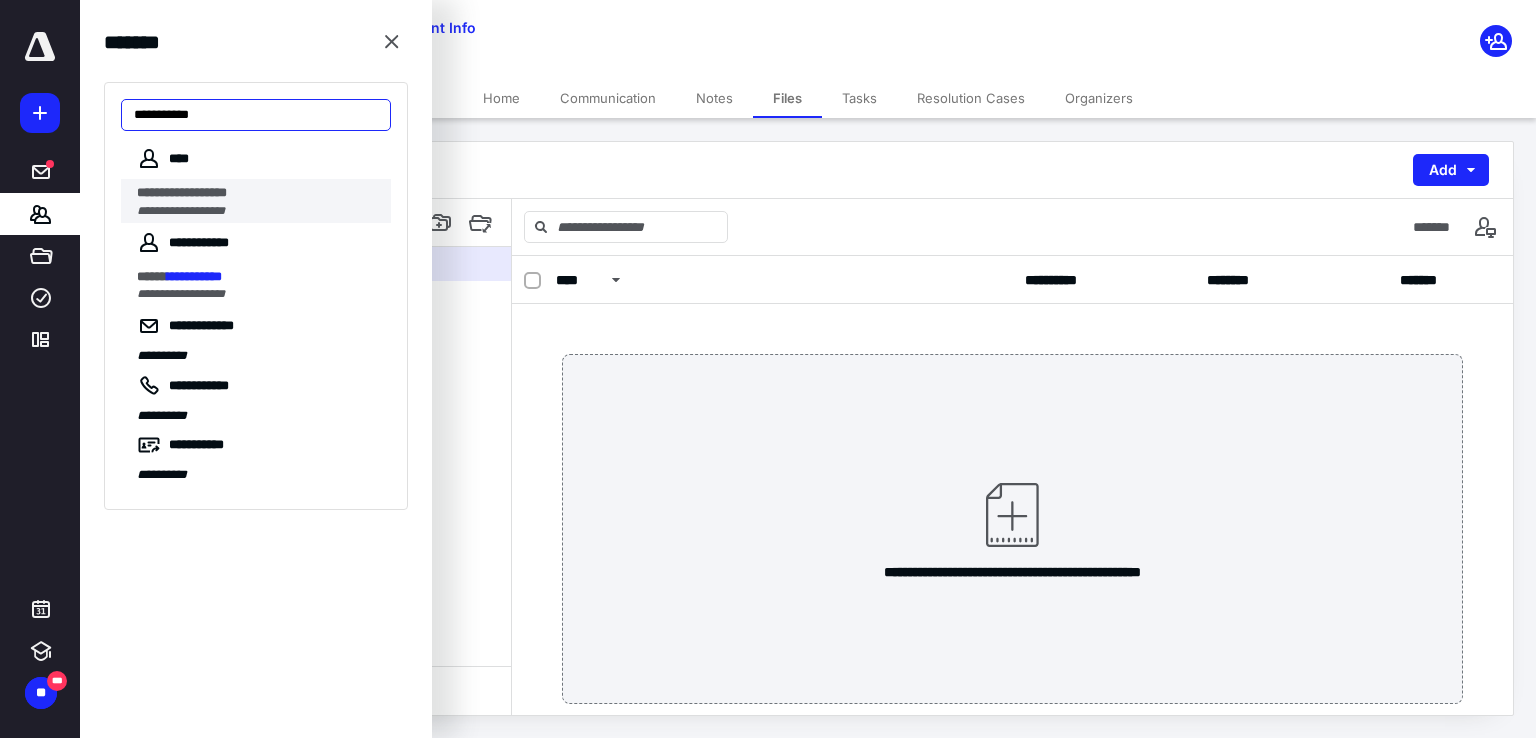 type on "**********" 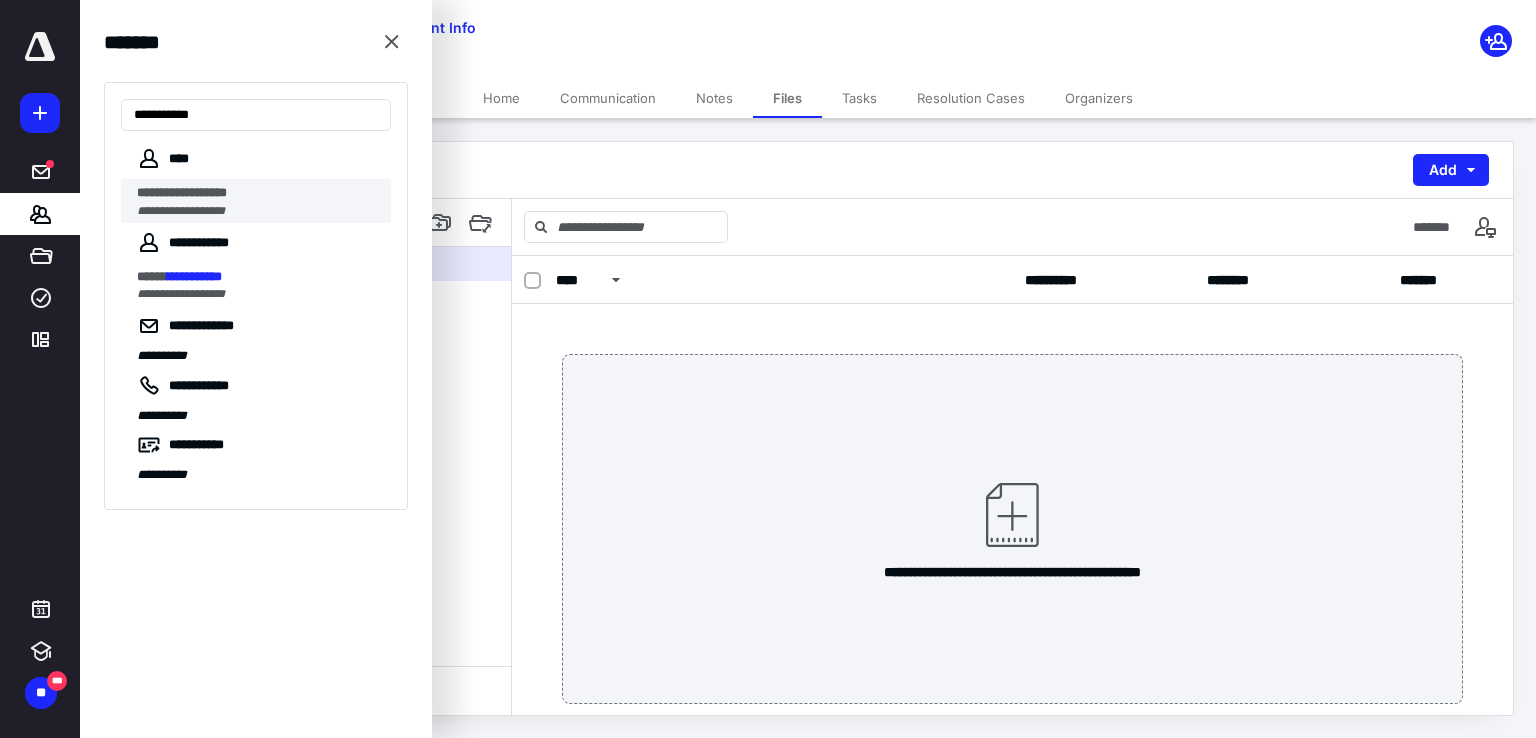 click on "**********" at bounding box center (182, 192) 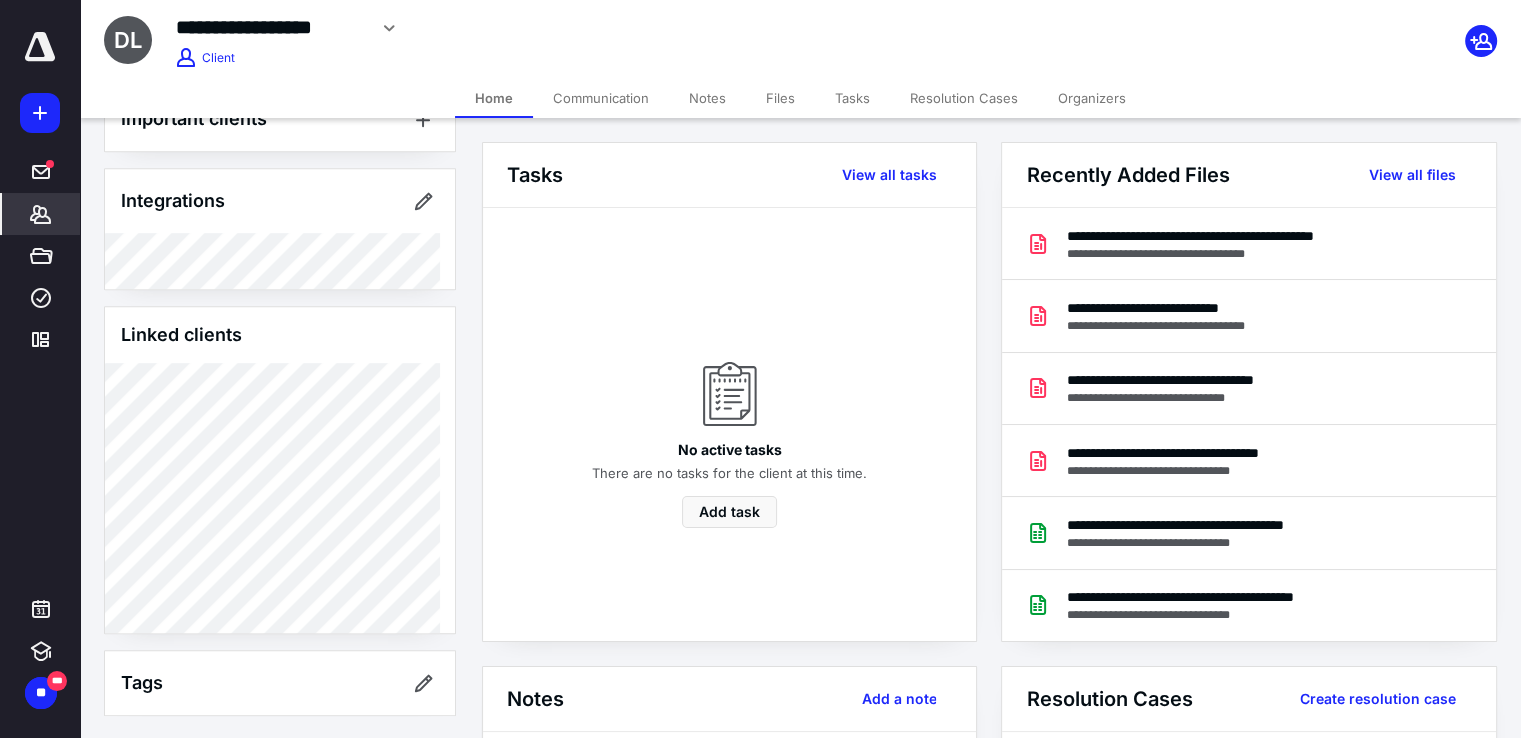 scroll, scrollTop: 1323, scrollLeft: 0, axis: vertical 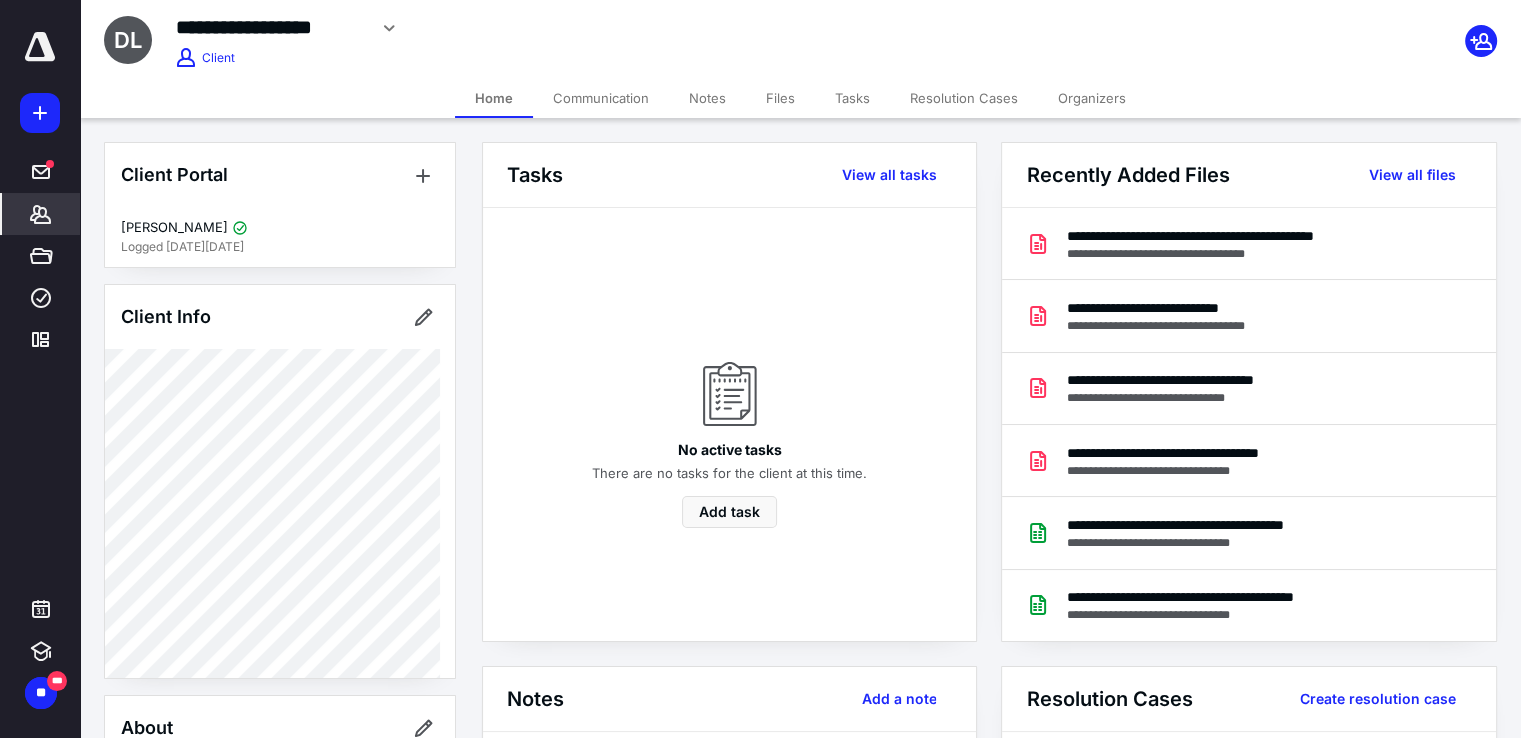 click on "Files" at bounding box center [780, 98] 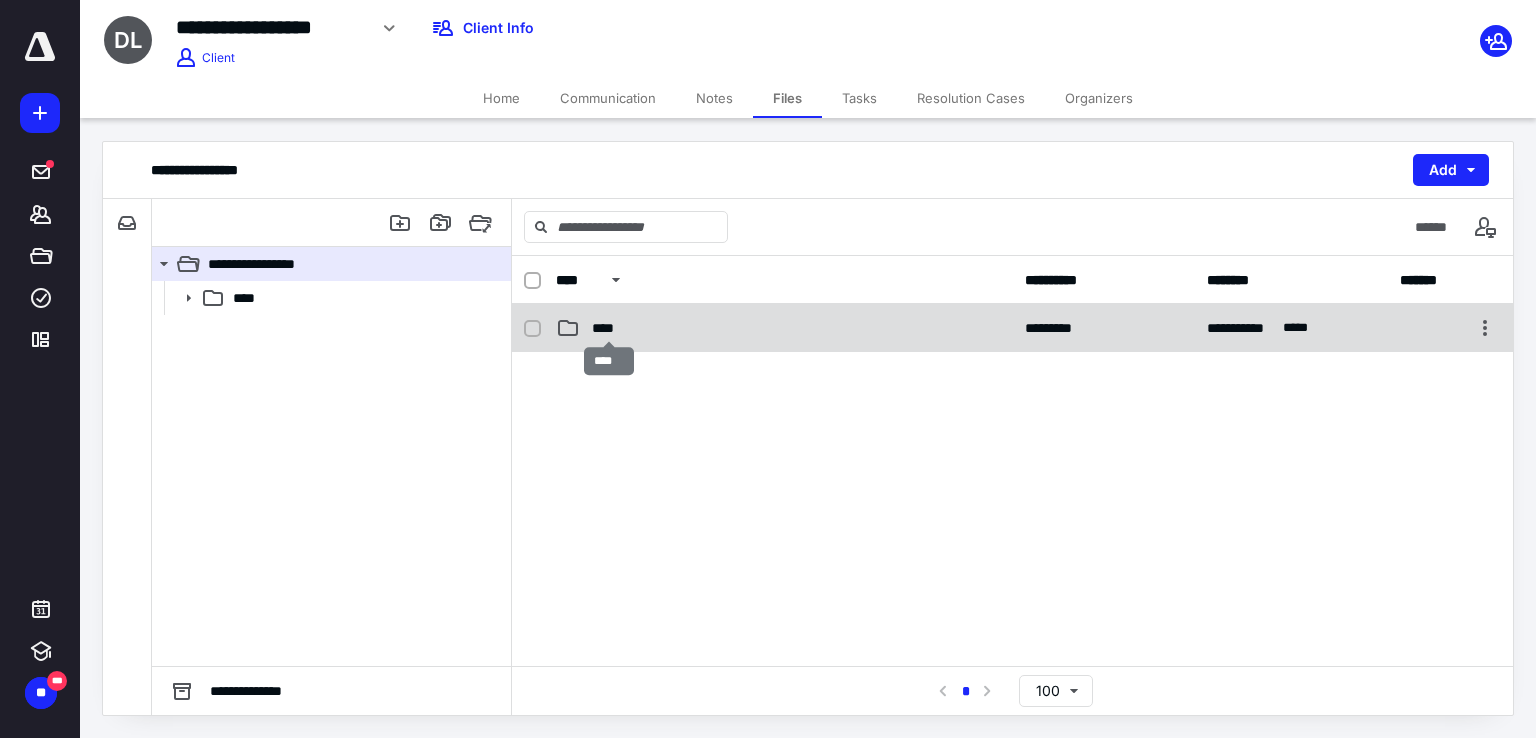 click on "****" at bounding box center (609, 328) 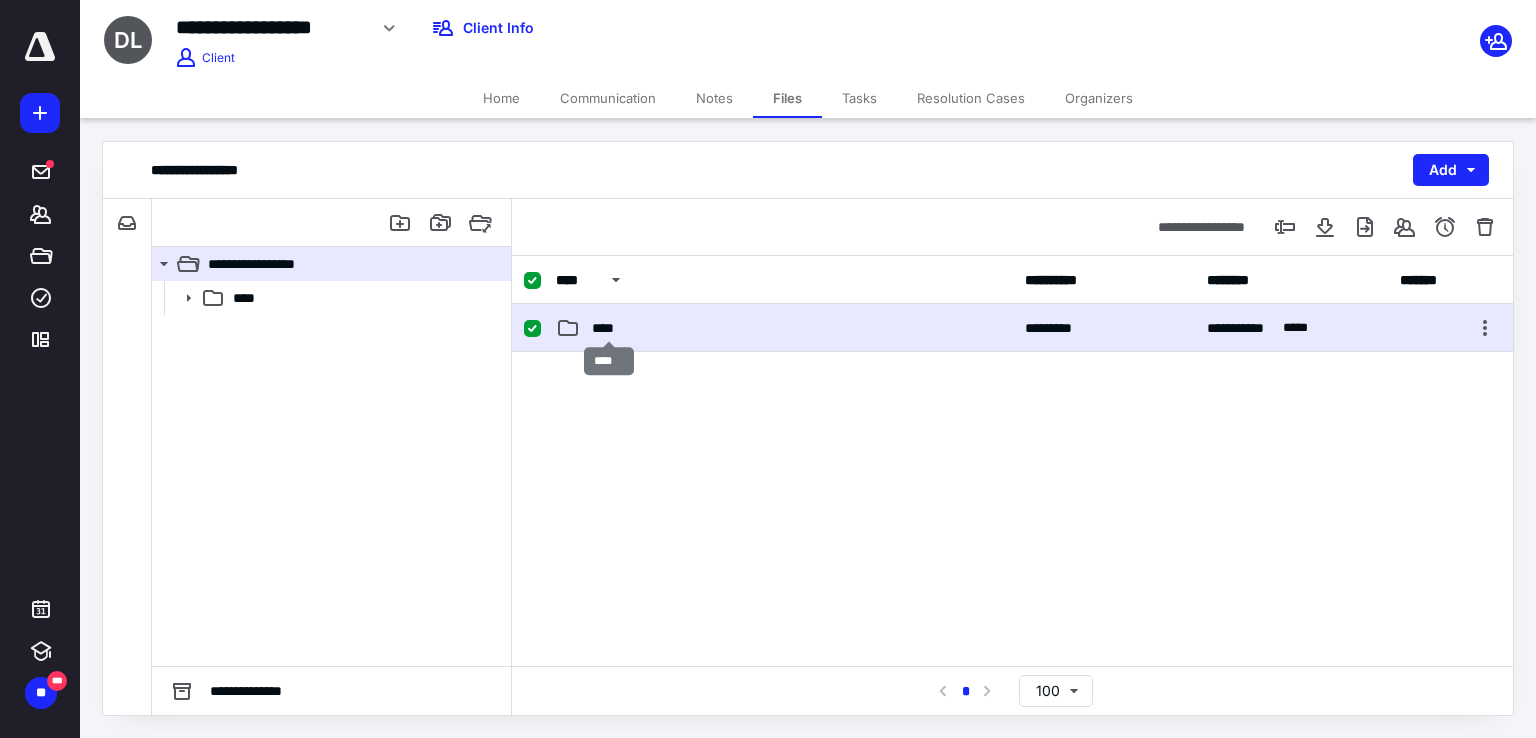 click on "****" at bounding box center [609, 328] 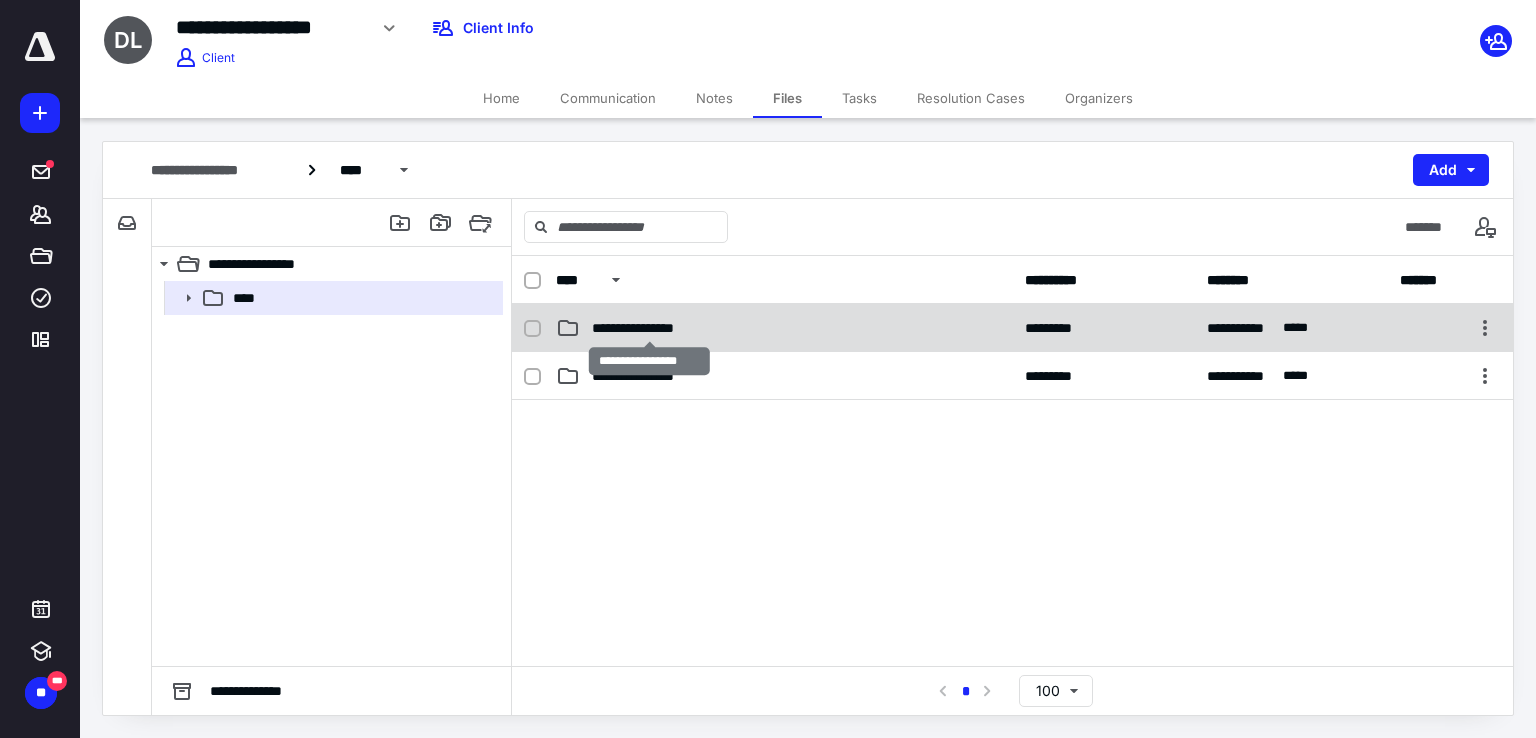 click on "**********" at bounding box center [650, 328] 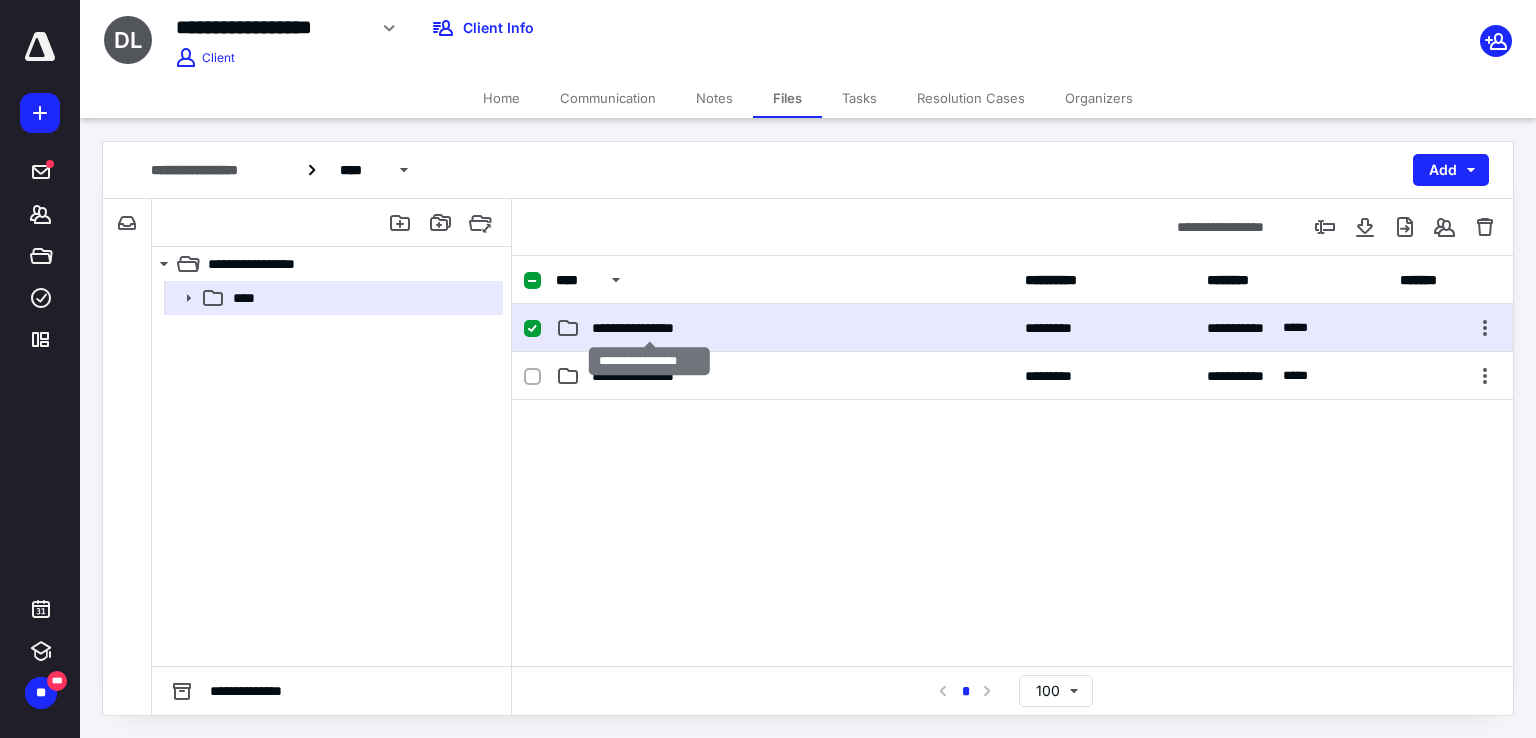 click on "**********" at bounding box center (650, 328) 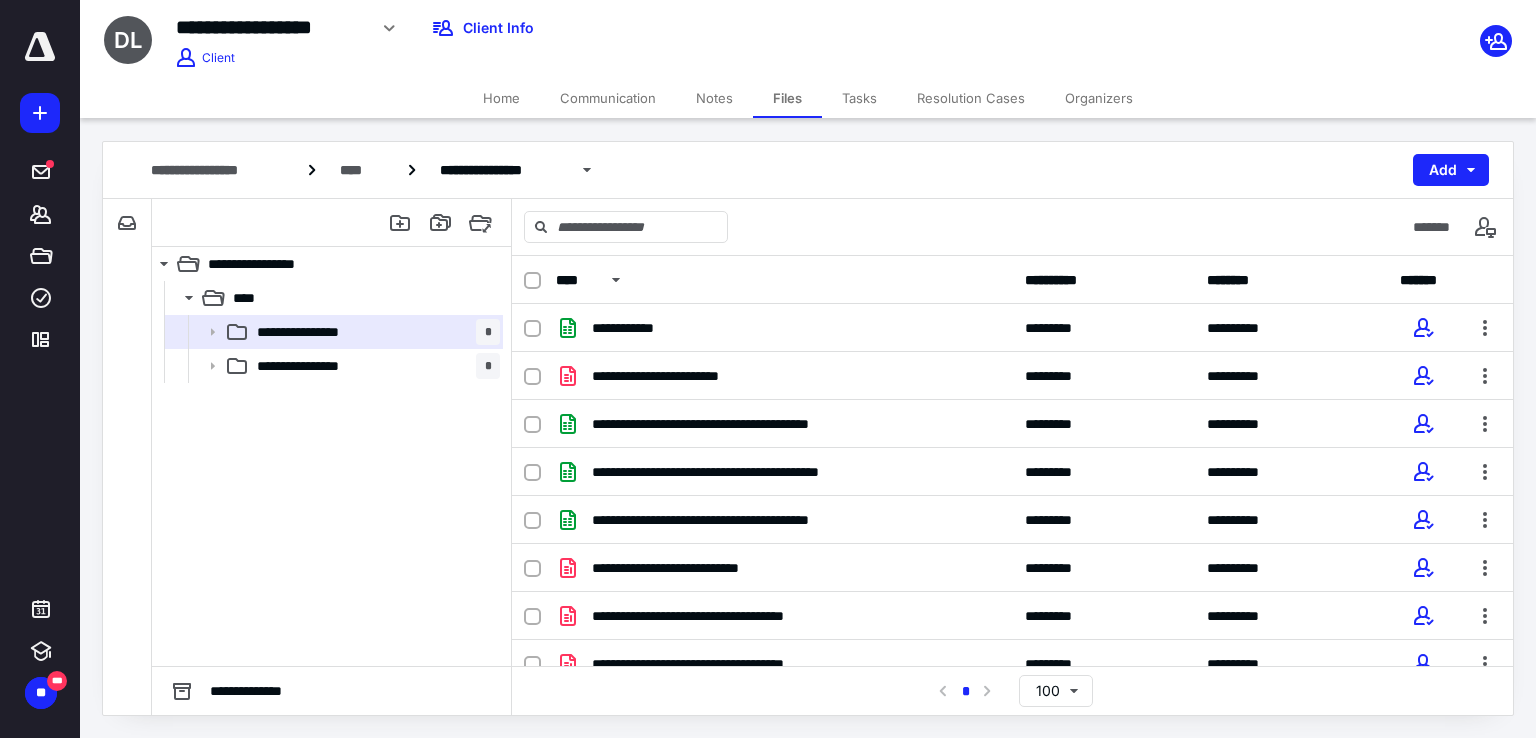 click on "Tasks" at bounding box center (859, 98) 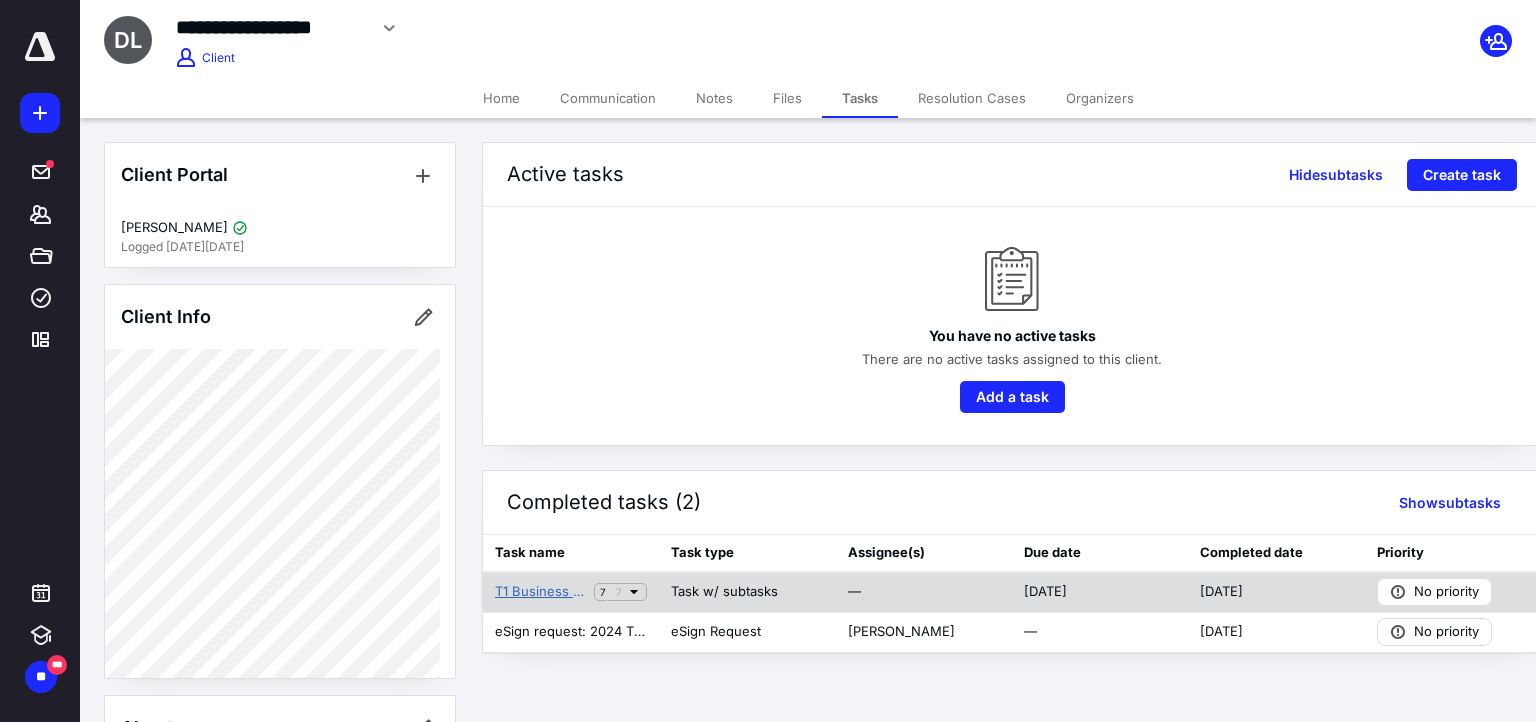 click on "T1 Business 2024  David Dawson Lane - Portal Documents and eSignature (copy)" at bounding box center (540, 592) 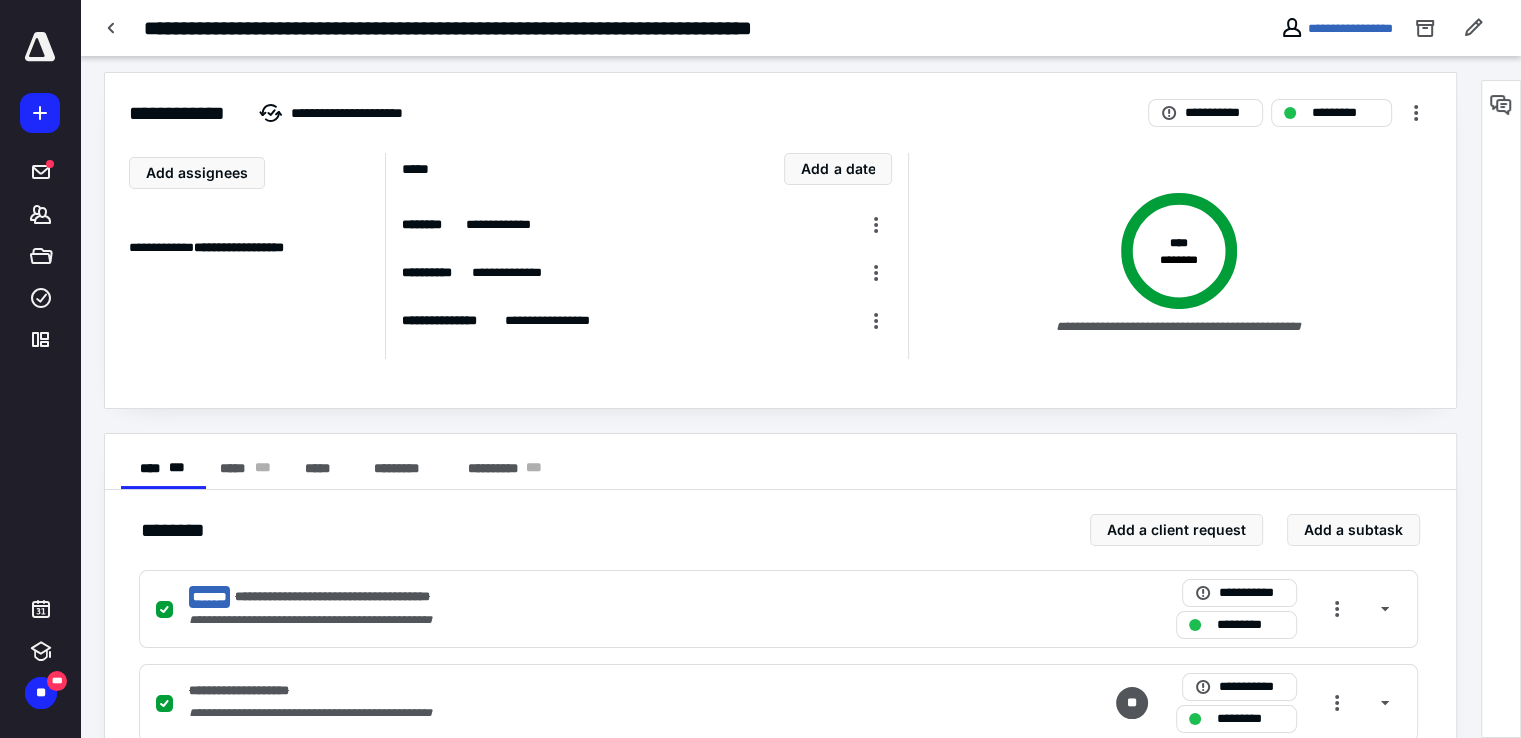 scroll, scrollTop: 0, scrollLeft: 0, axis: both 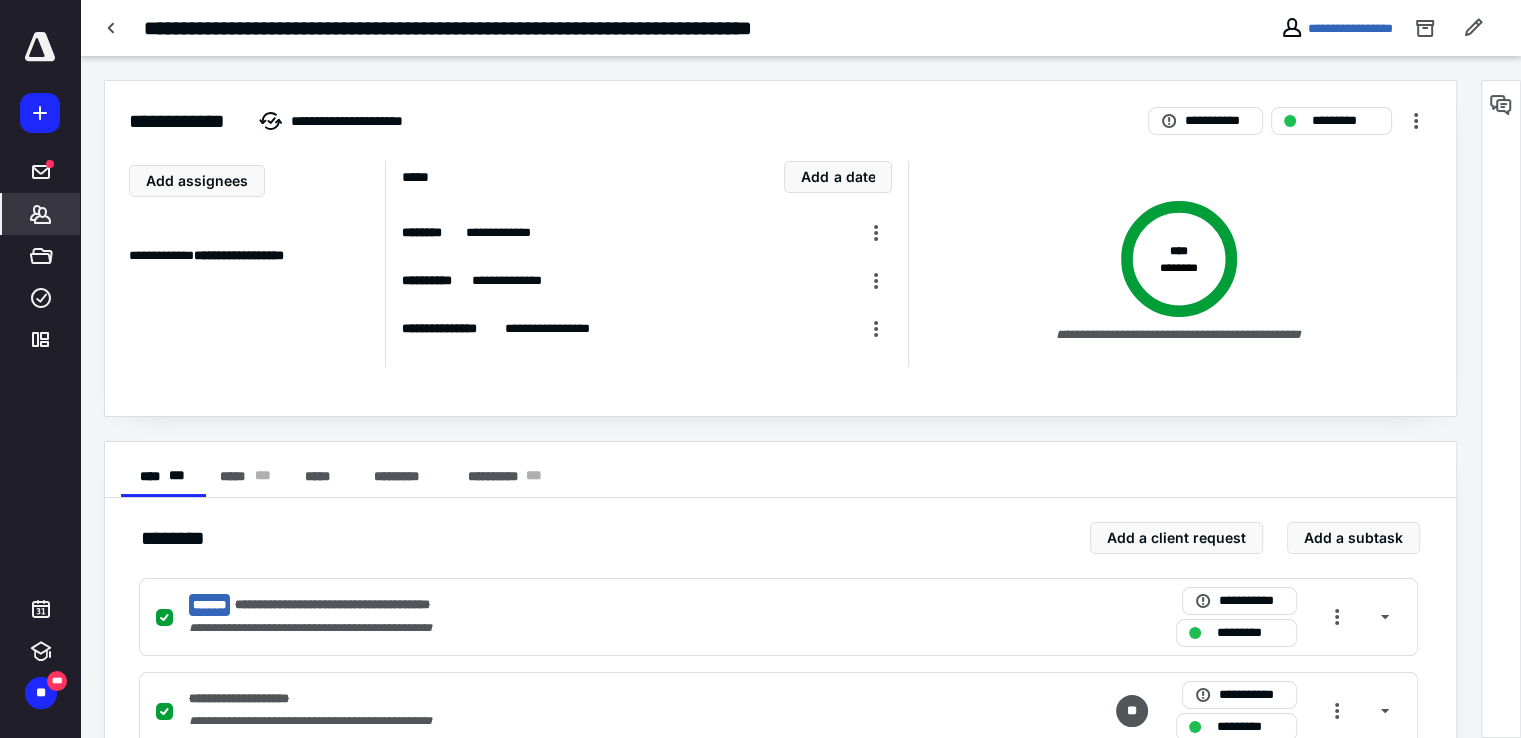 click 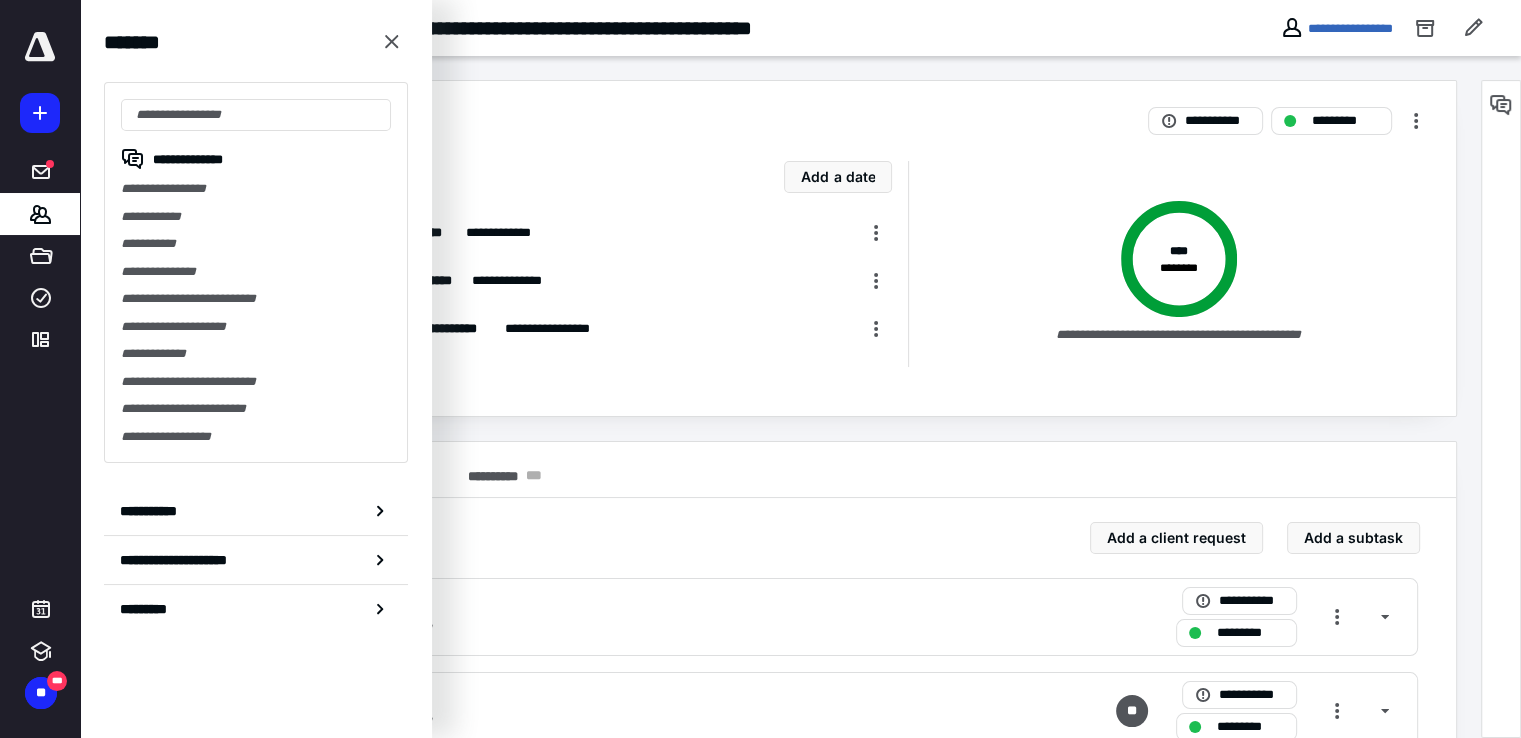 click on "**********" at bounding box center [256, 189] 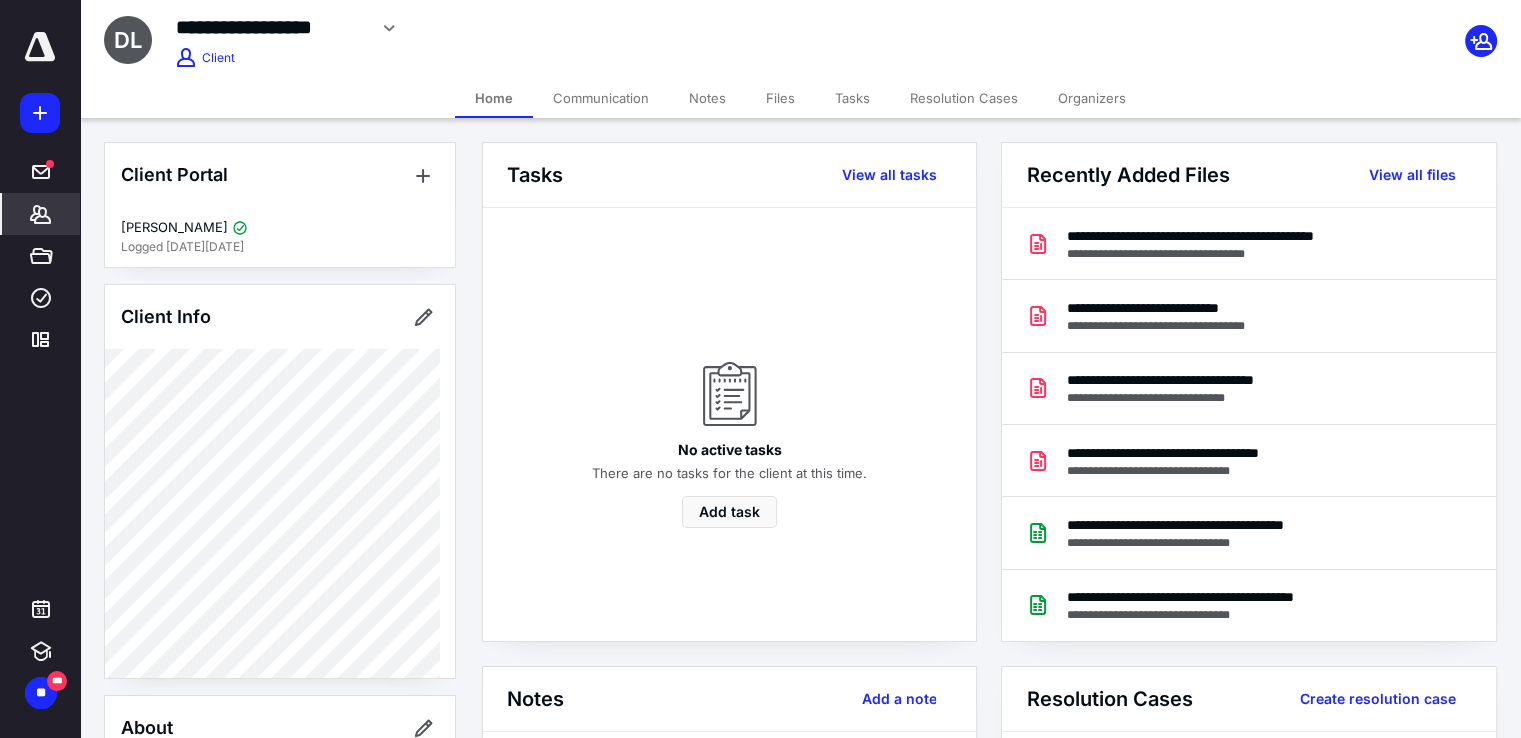 scroll, scrollTop: 200, scrollLeft: 0, axis: vertical 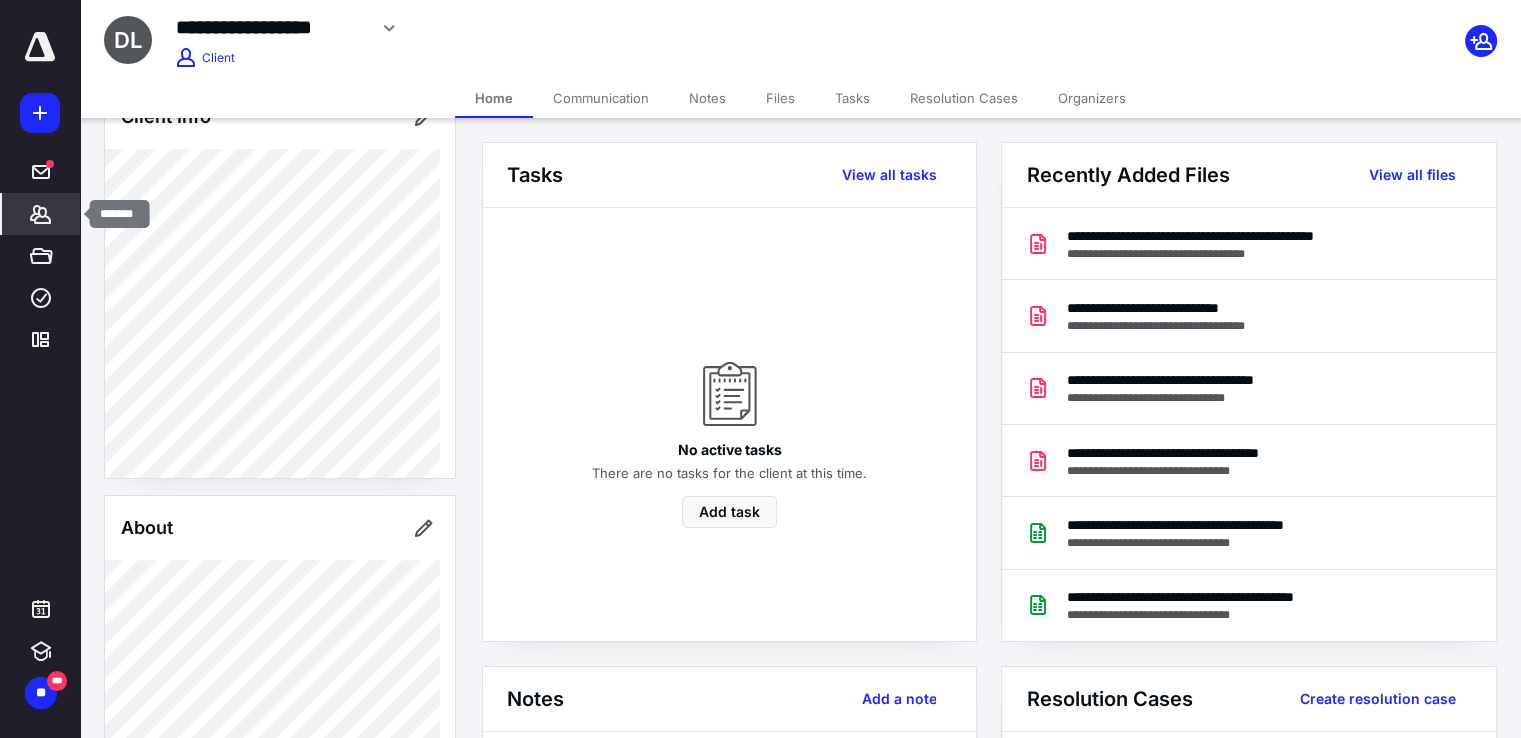 click 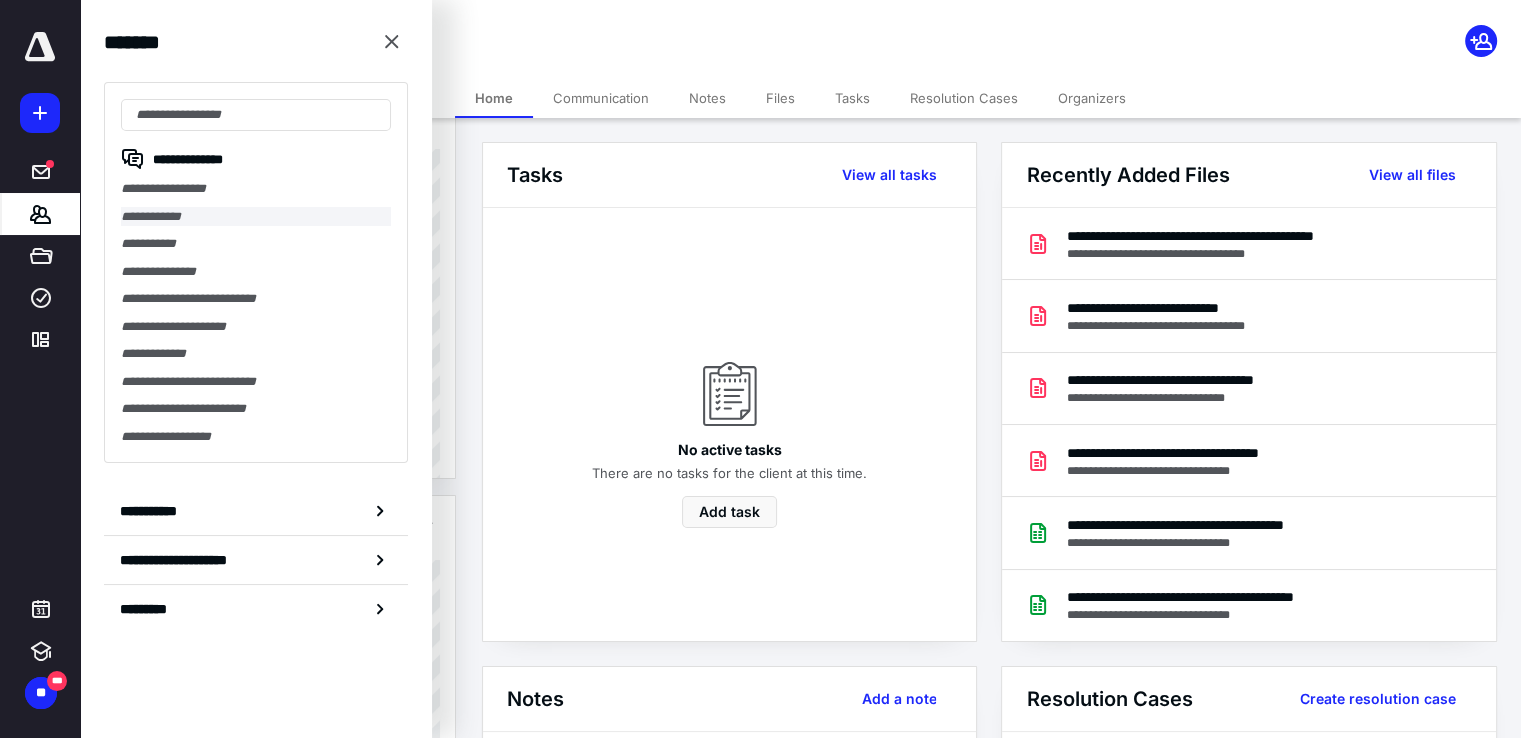click on "**********" at bounding box center [256, 217] 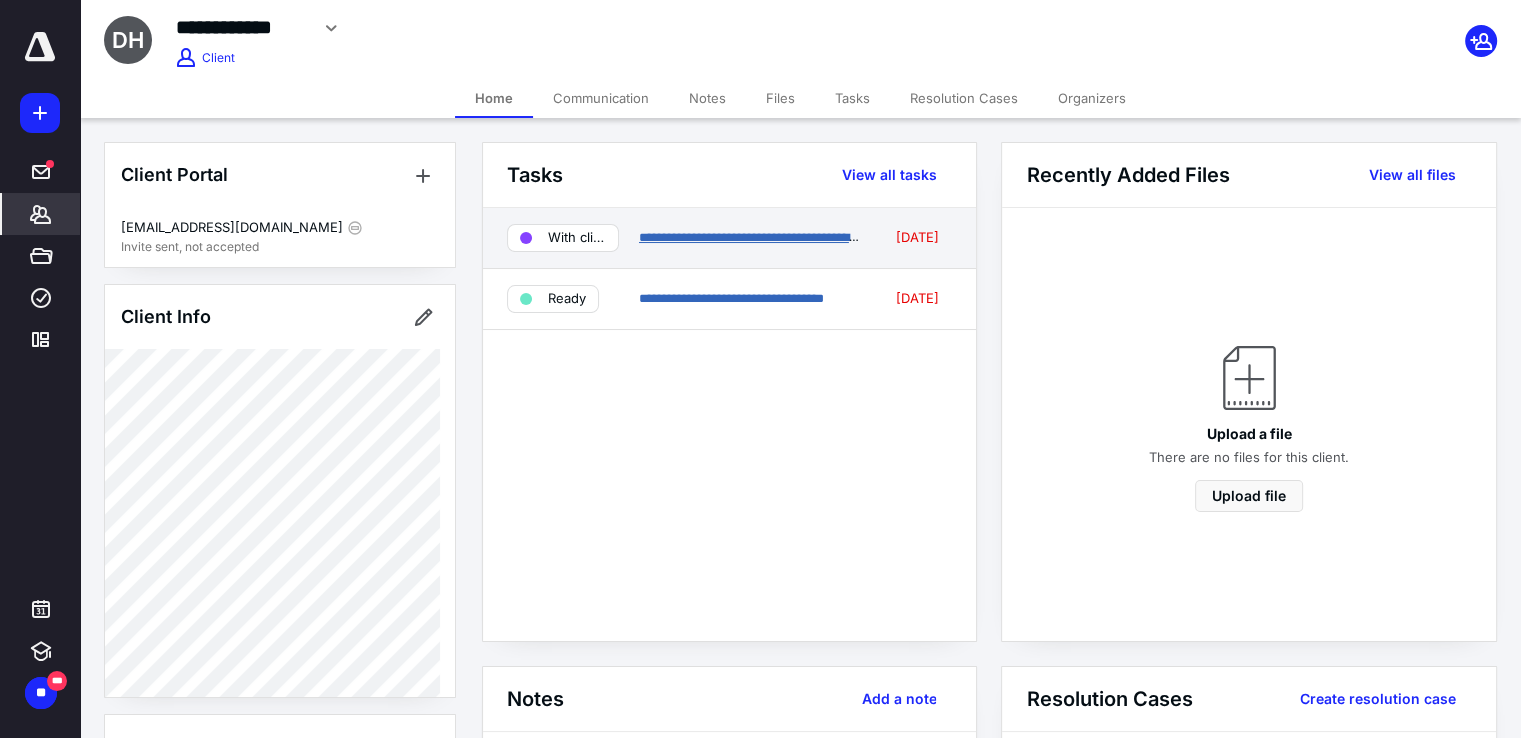 click on "**********" at bounding box center (771, 237) 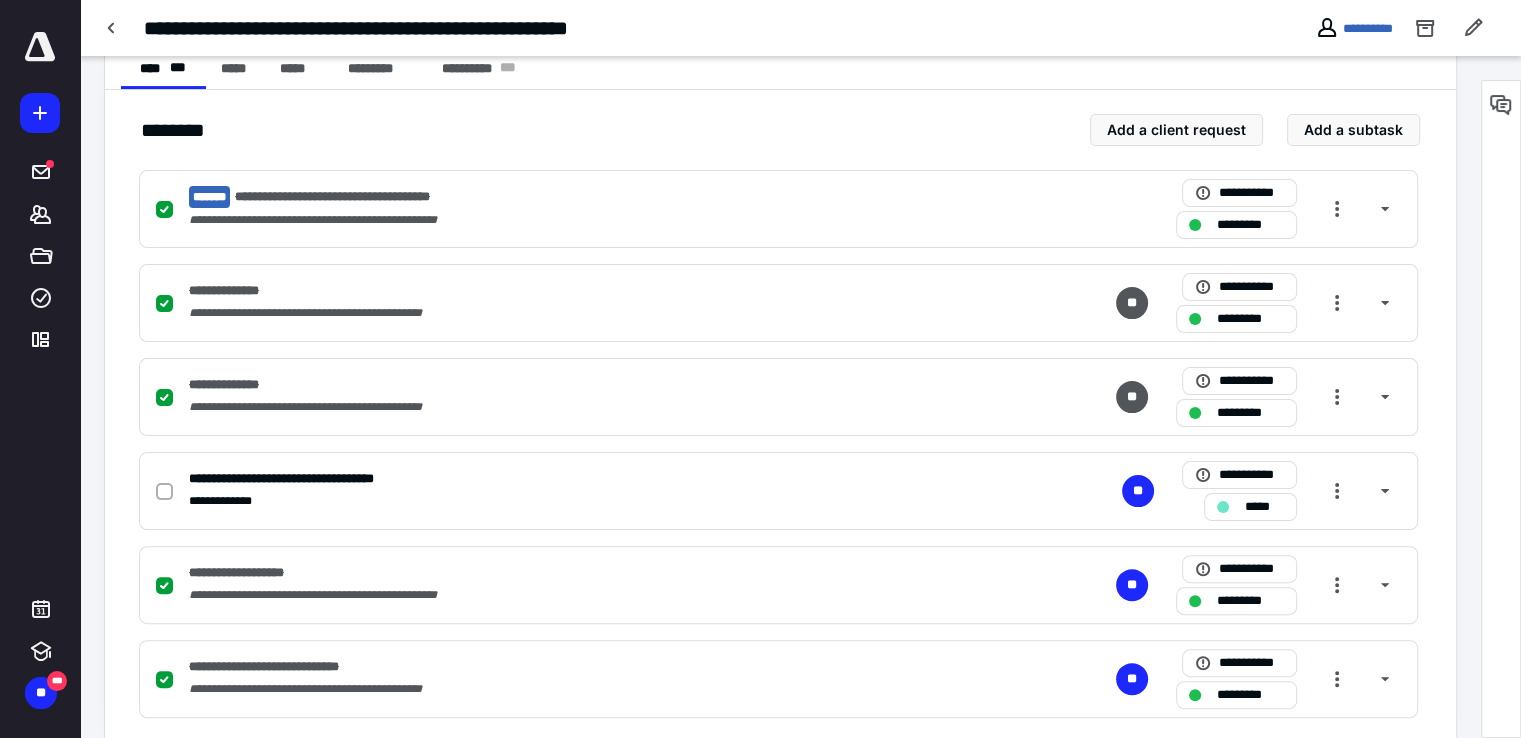 scroll, scrollTop: 436, scrollLeft: 0, axis: vertical 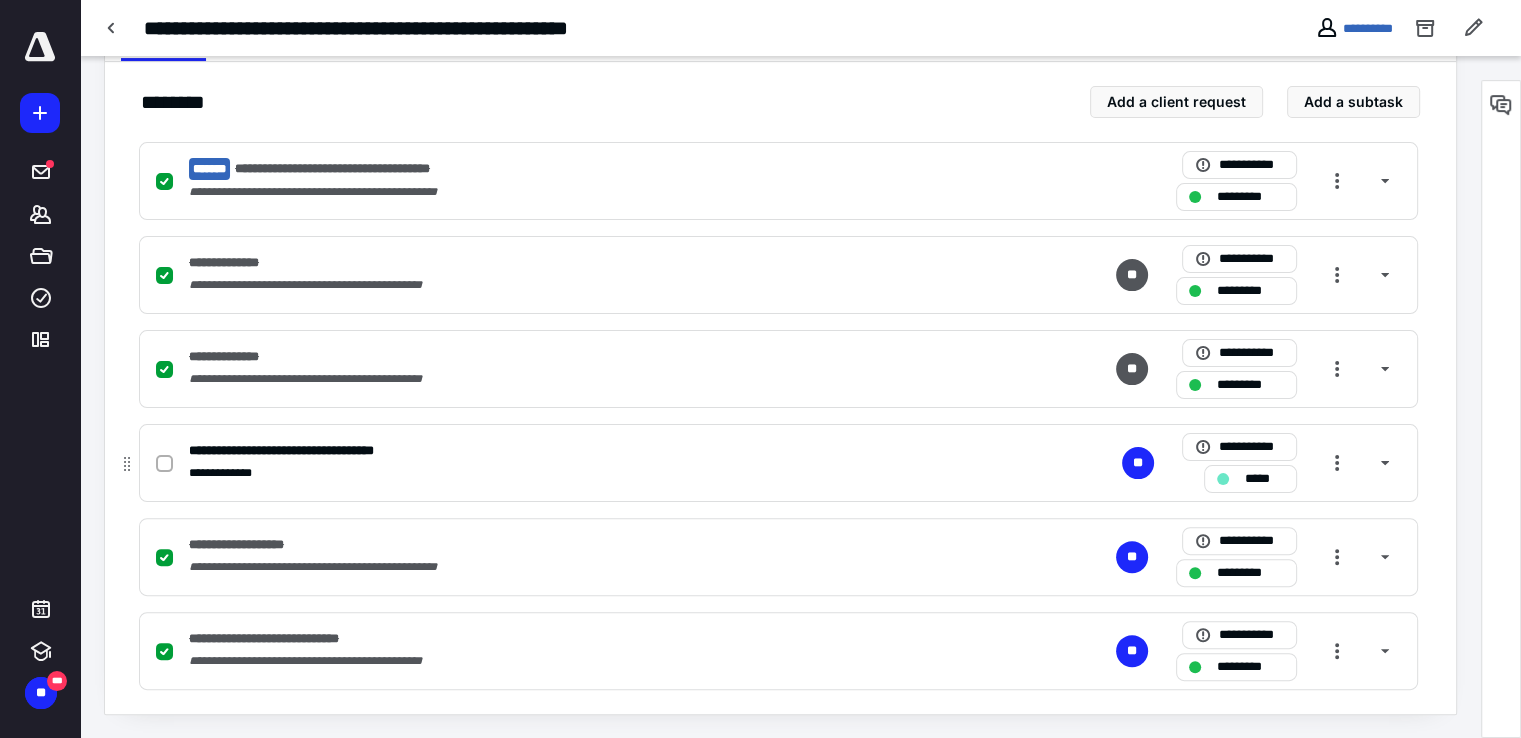 click 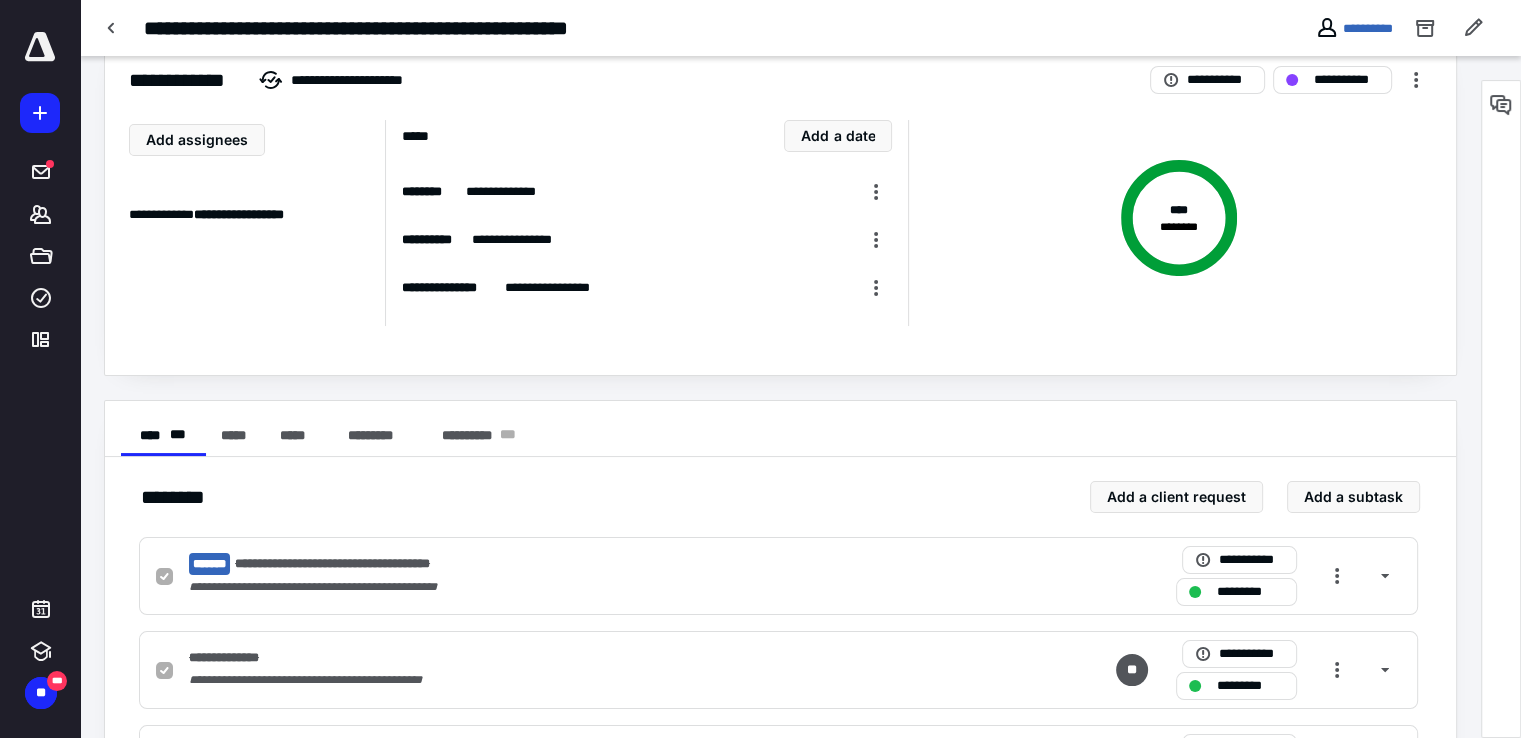 scroll, scrollTop: 36, scrollLeft: 0, axis: vertical 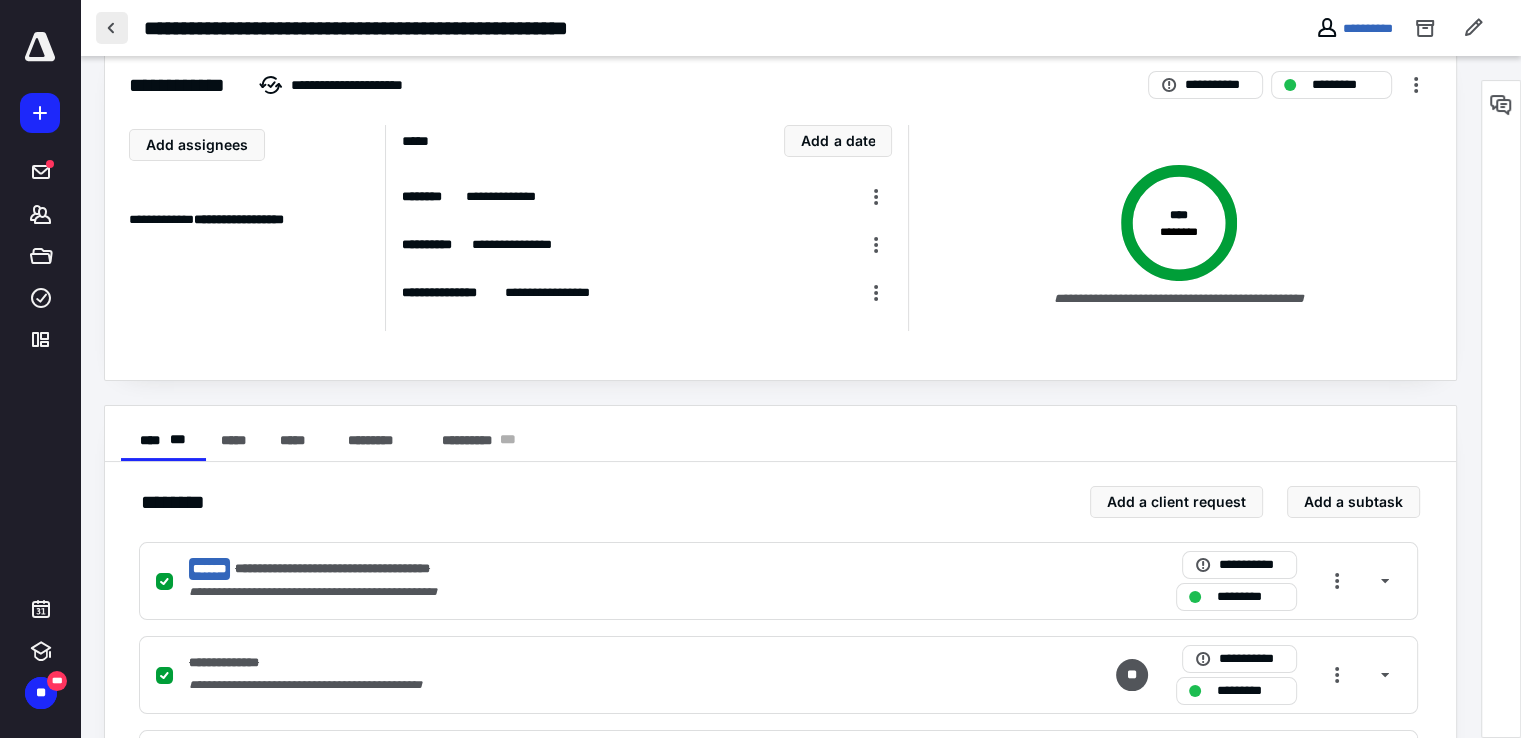 click at bounding box center [112, 28] 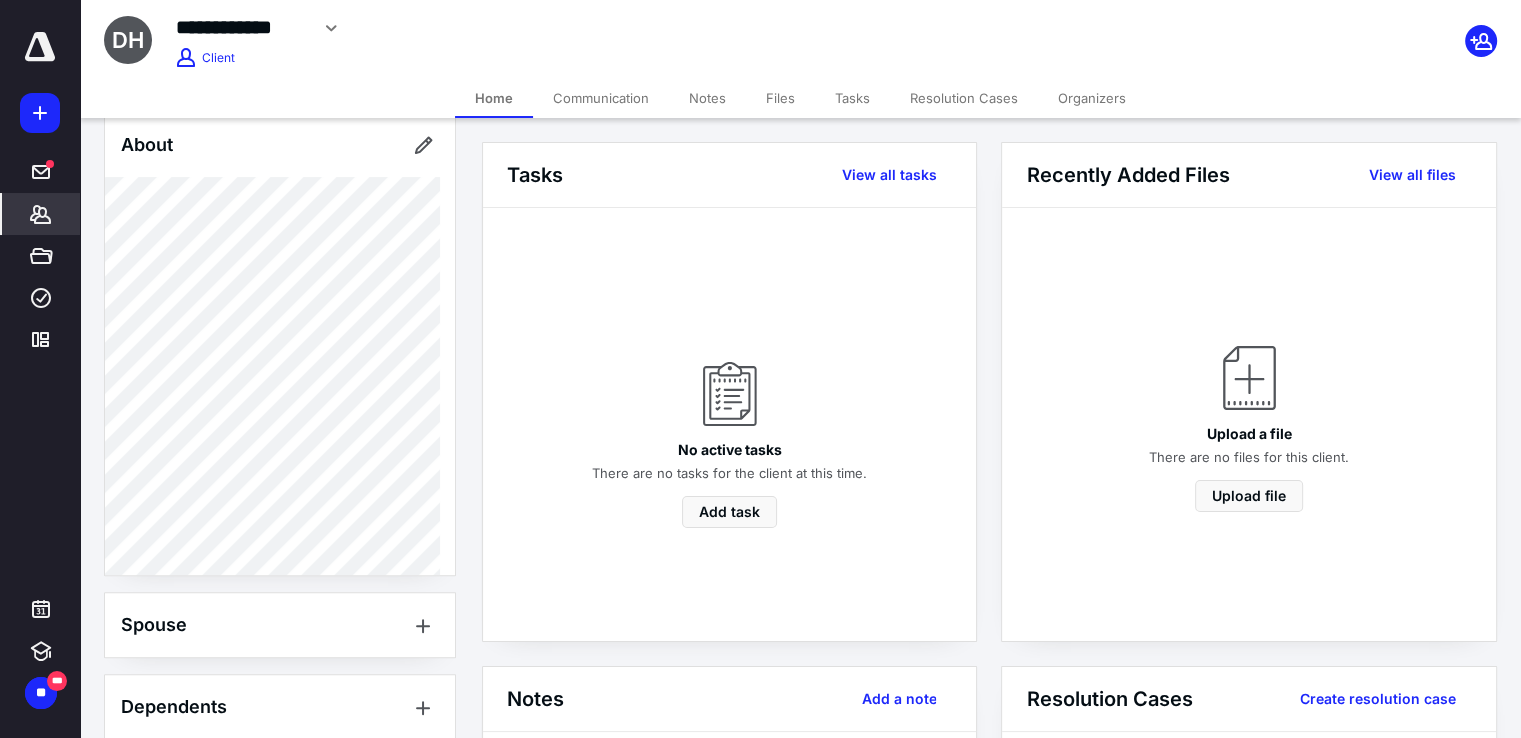 scroll, scrollTop: 0, scrollLeft: 0, axis: both 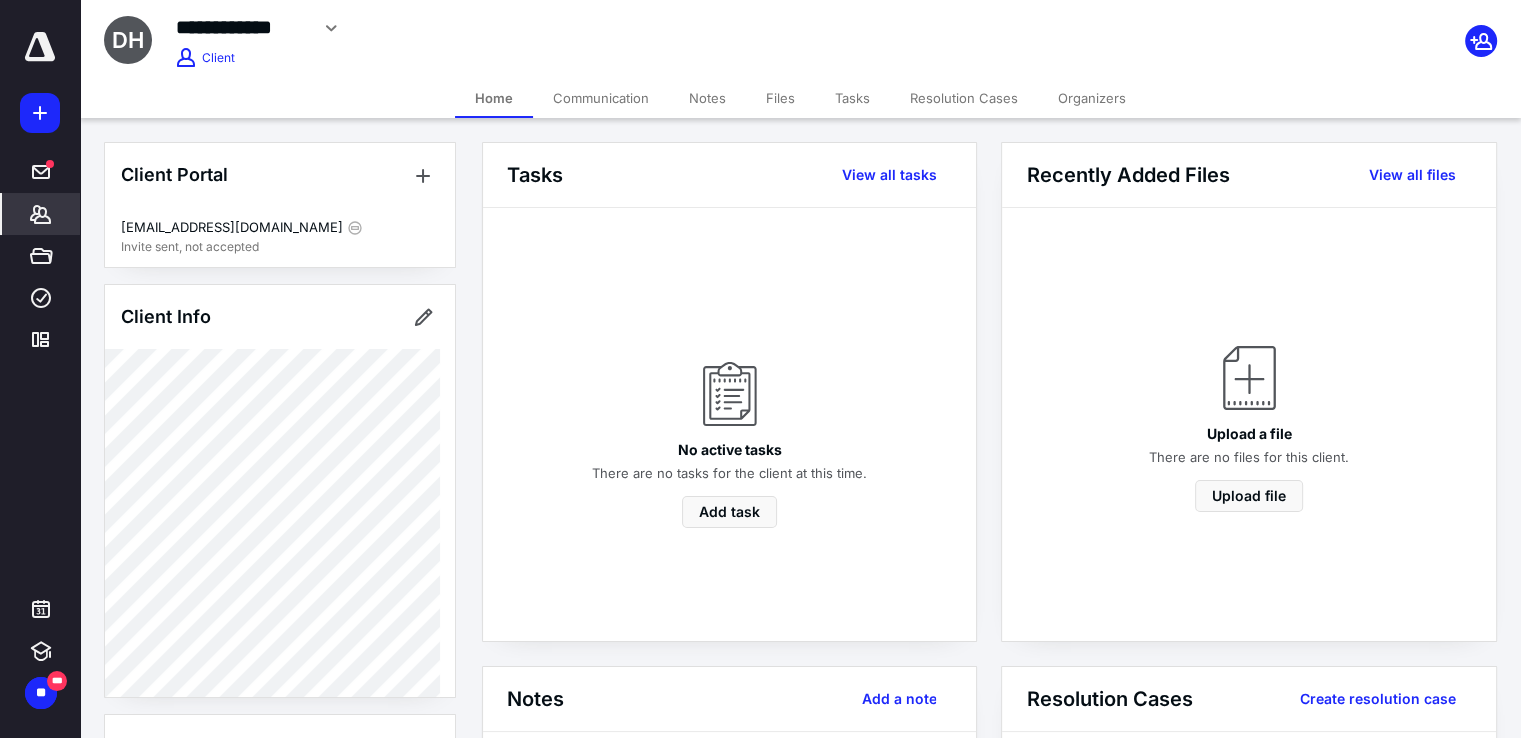 click 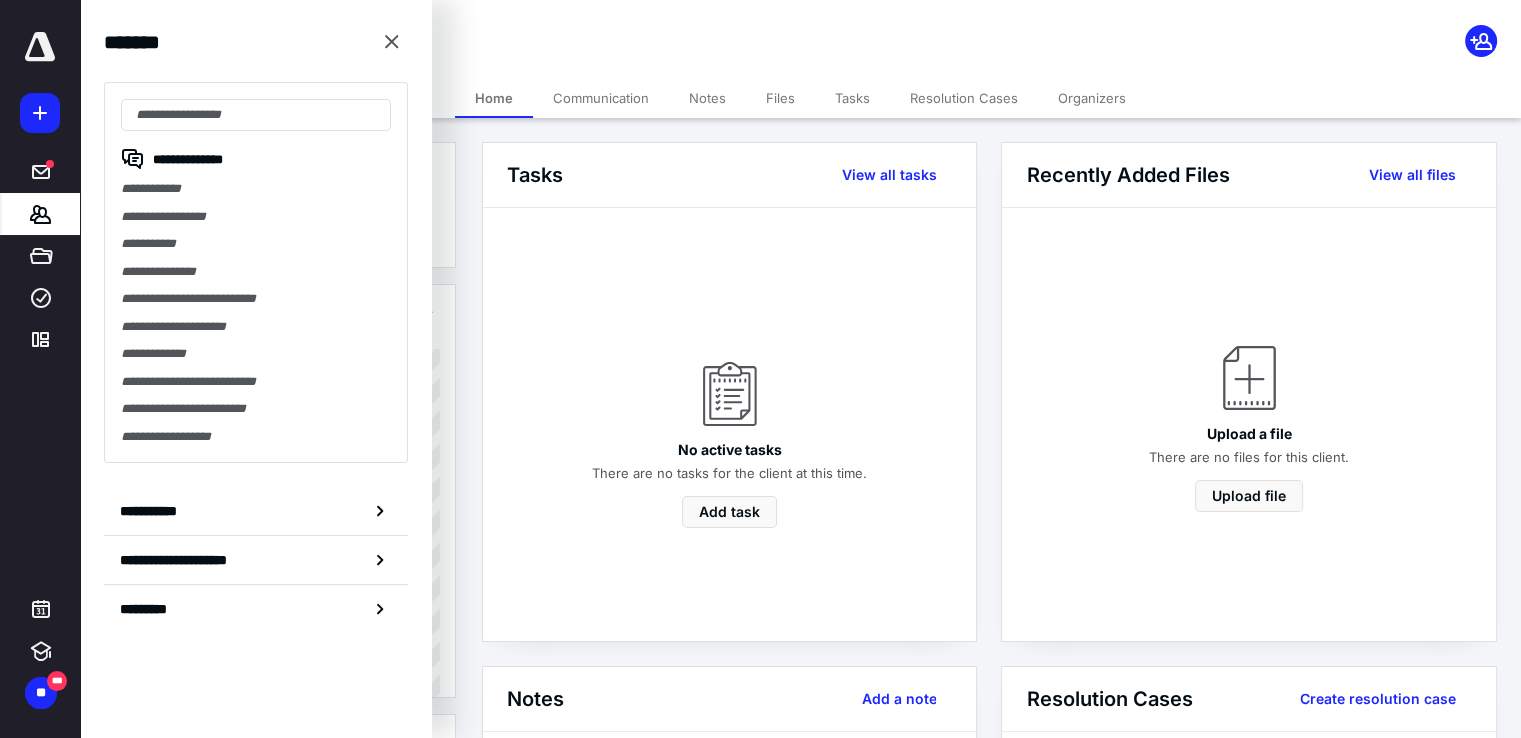 click on "No active tasks There are no tasks for the client at this time. Add task" at bounding box center [729, 424] 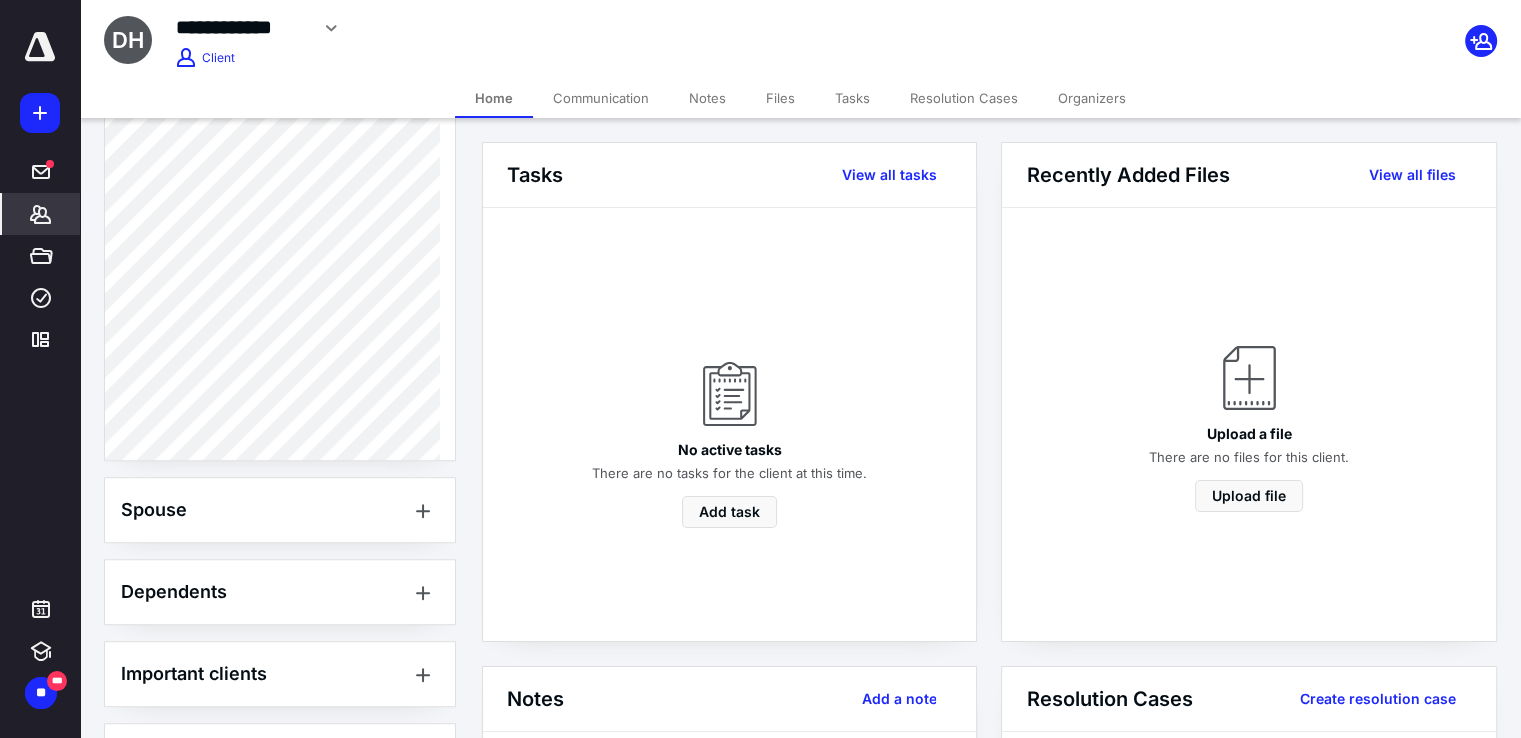 scroll, scrollTop: 900, scrollLeft: 0, axis: vertical 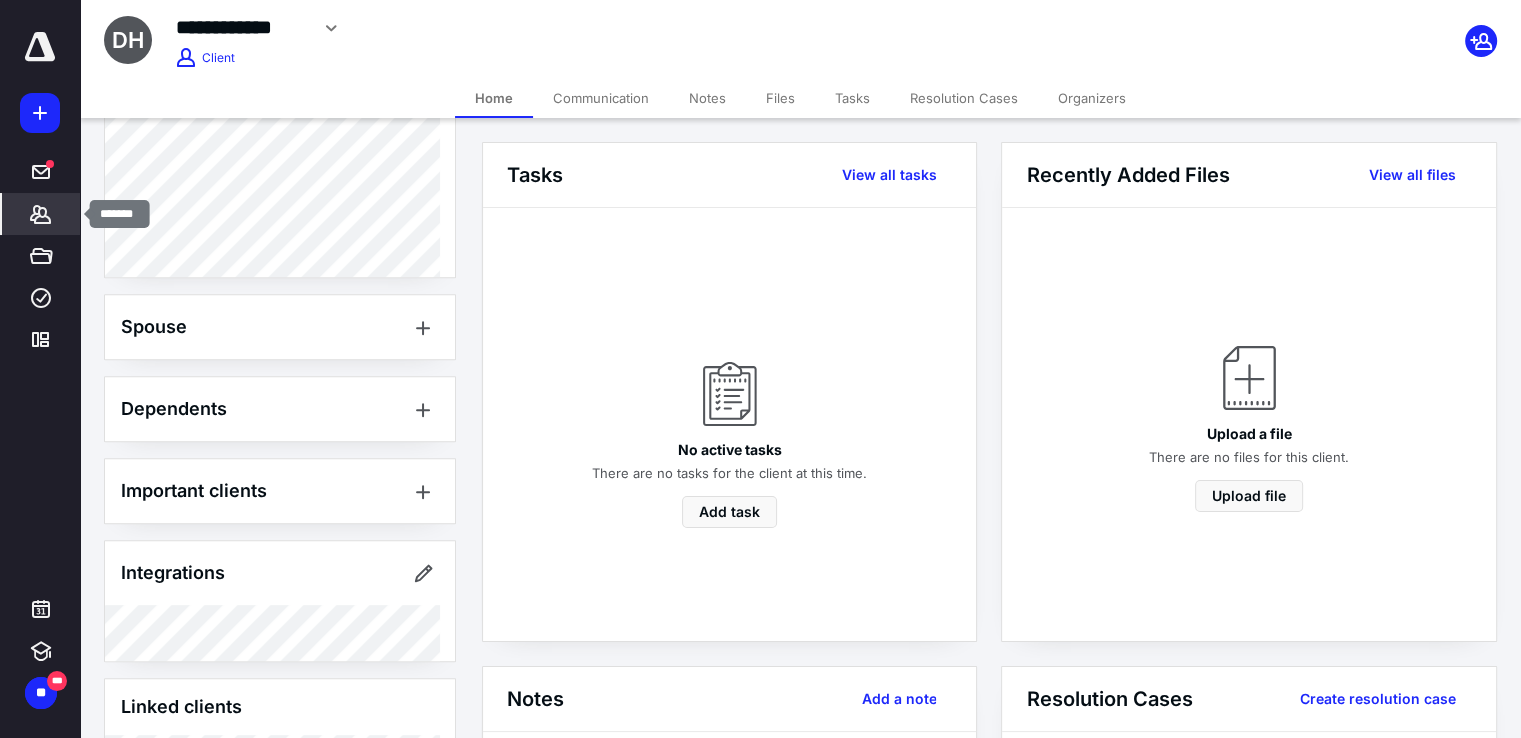 drag, startPoint x: 38, startPoint y: 217, endPoint x: 51, endPoint y: 204, distance: 18.384777 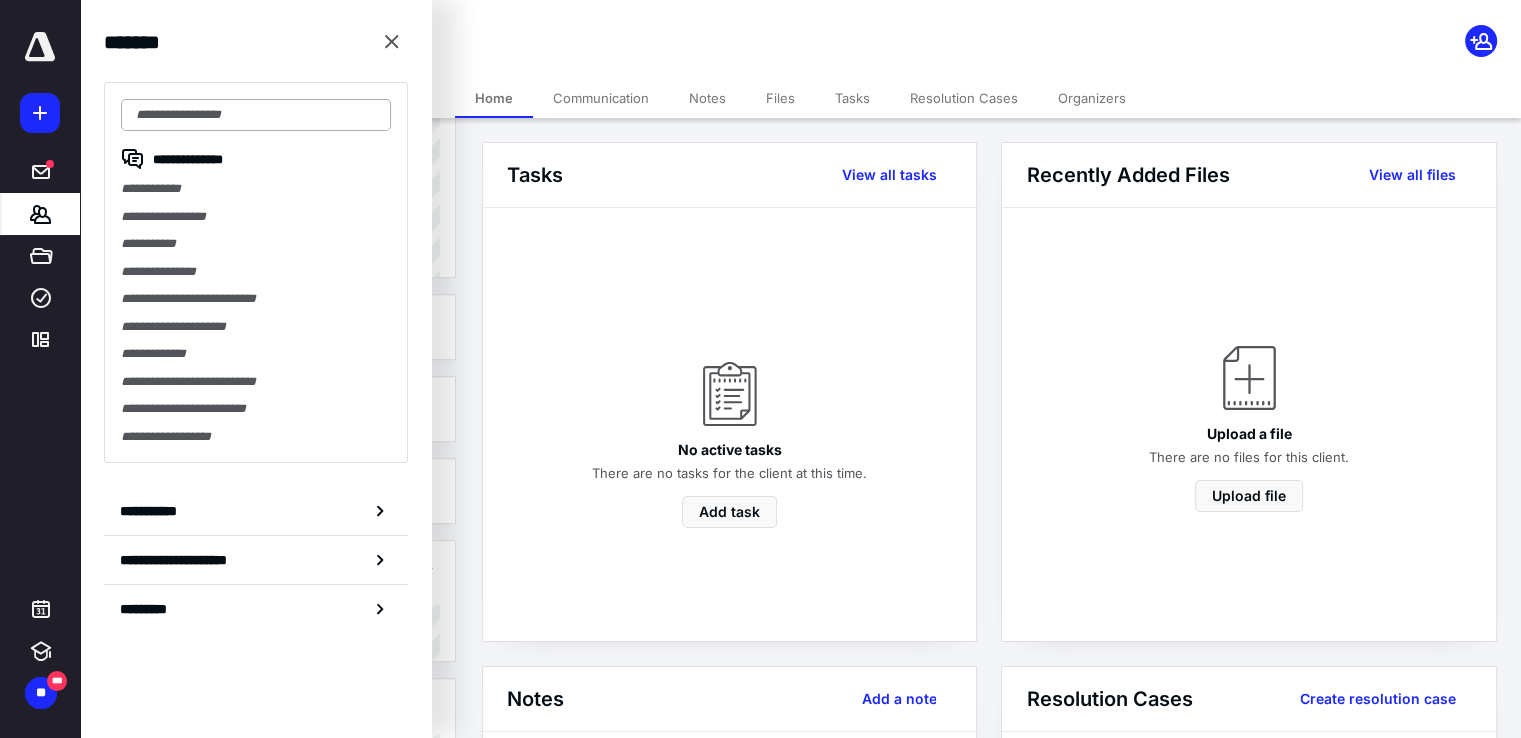 click at bounding box center [256, 115] 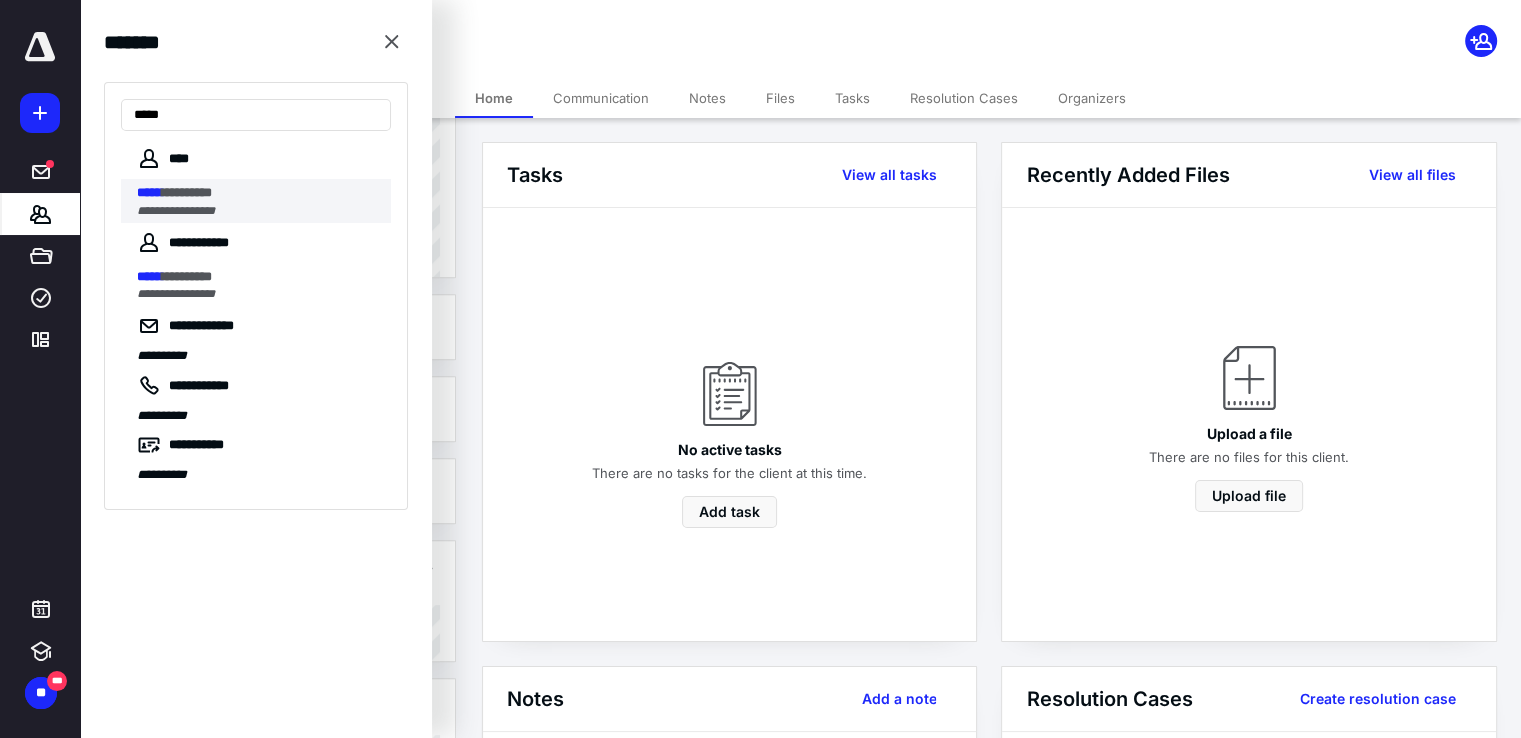 type on "*****" 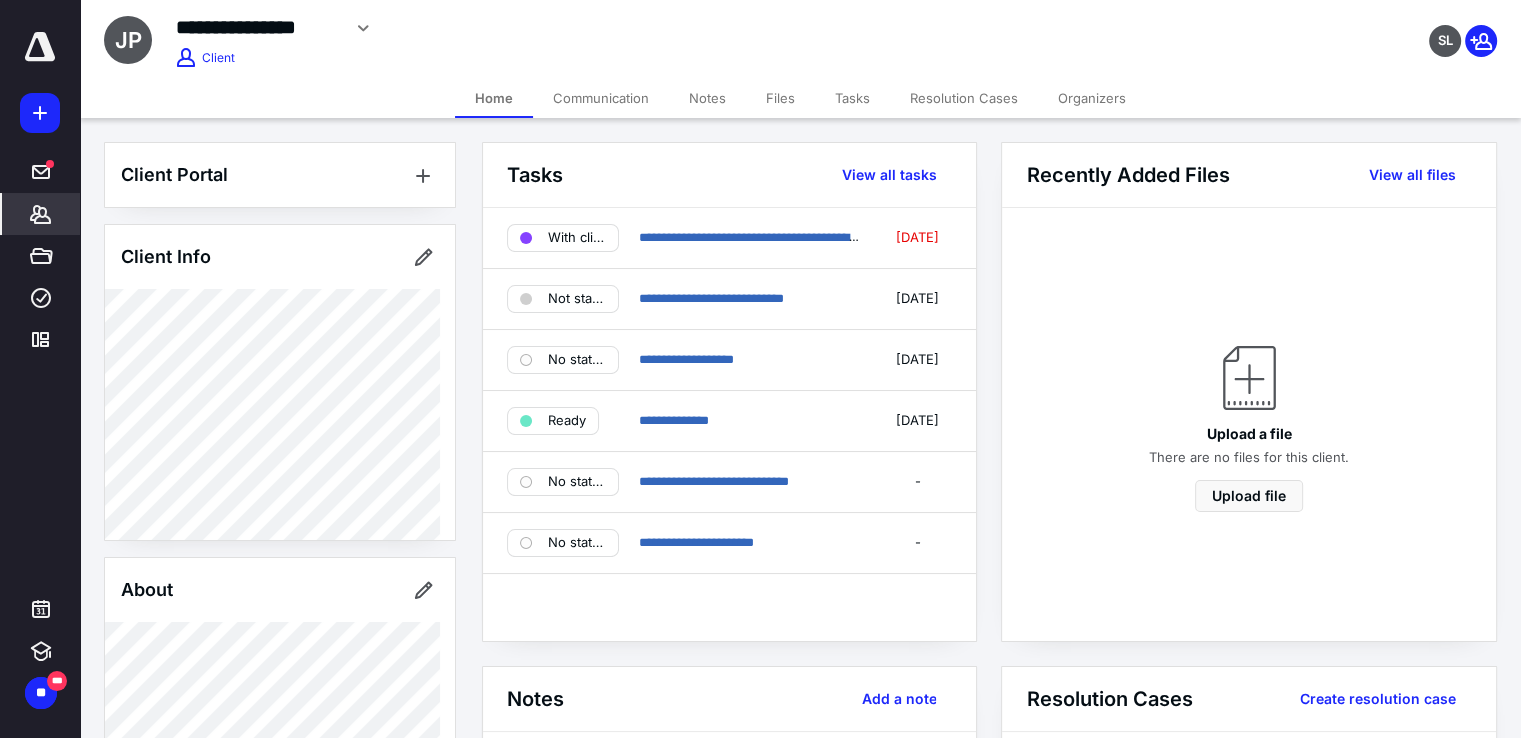 click on "Files" at bounding box center (780, 98) 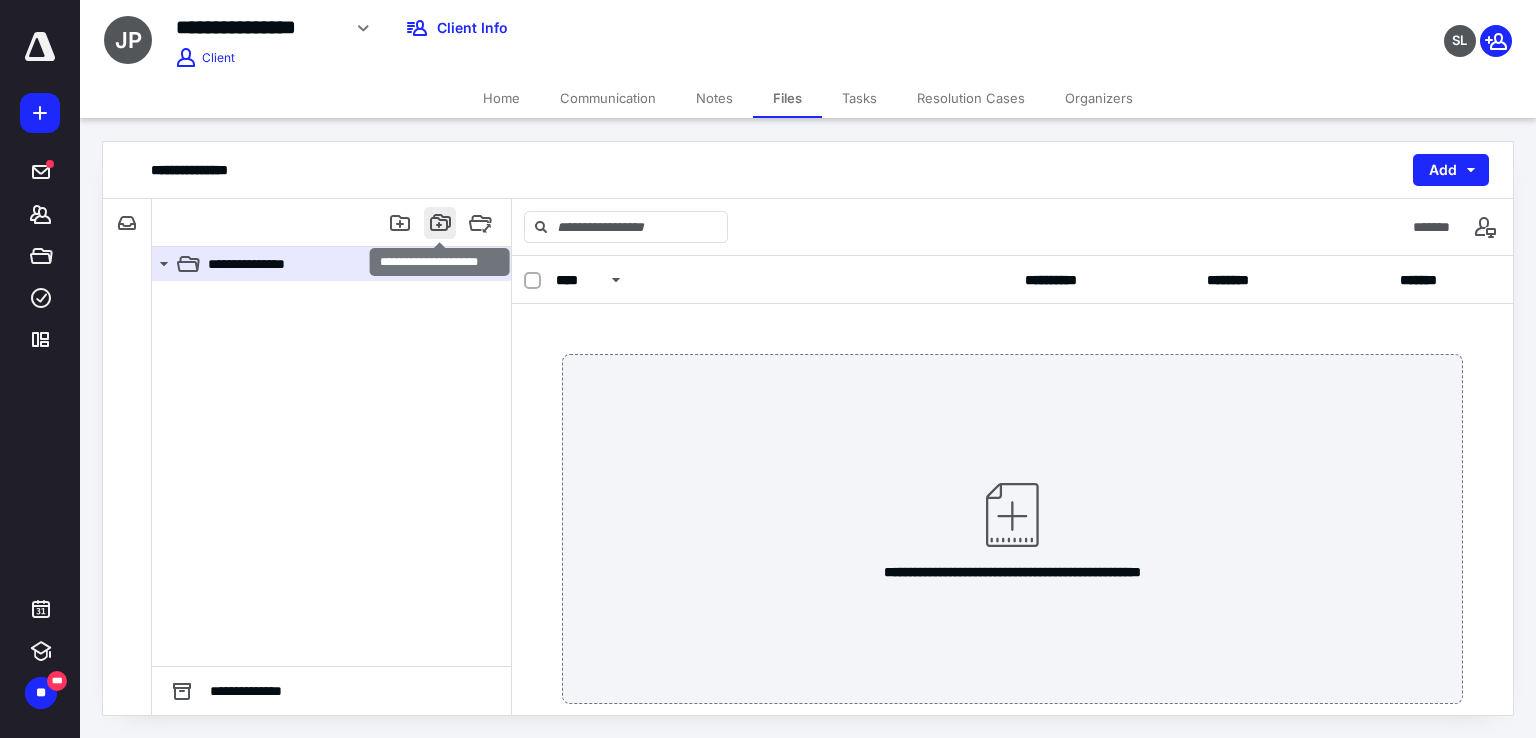 click at bounding box center [440, 223] 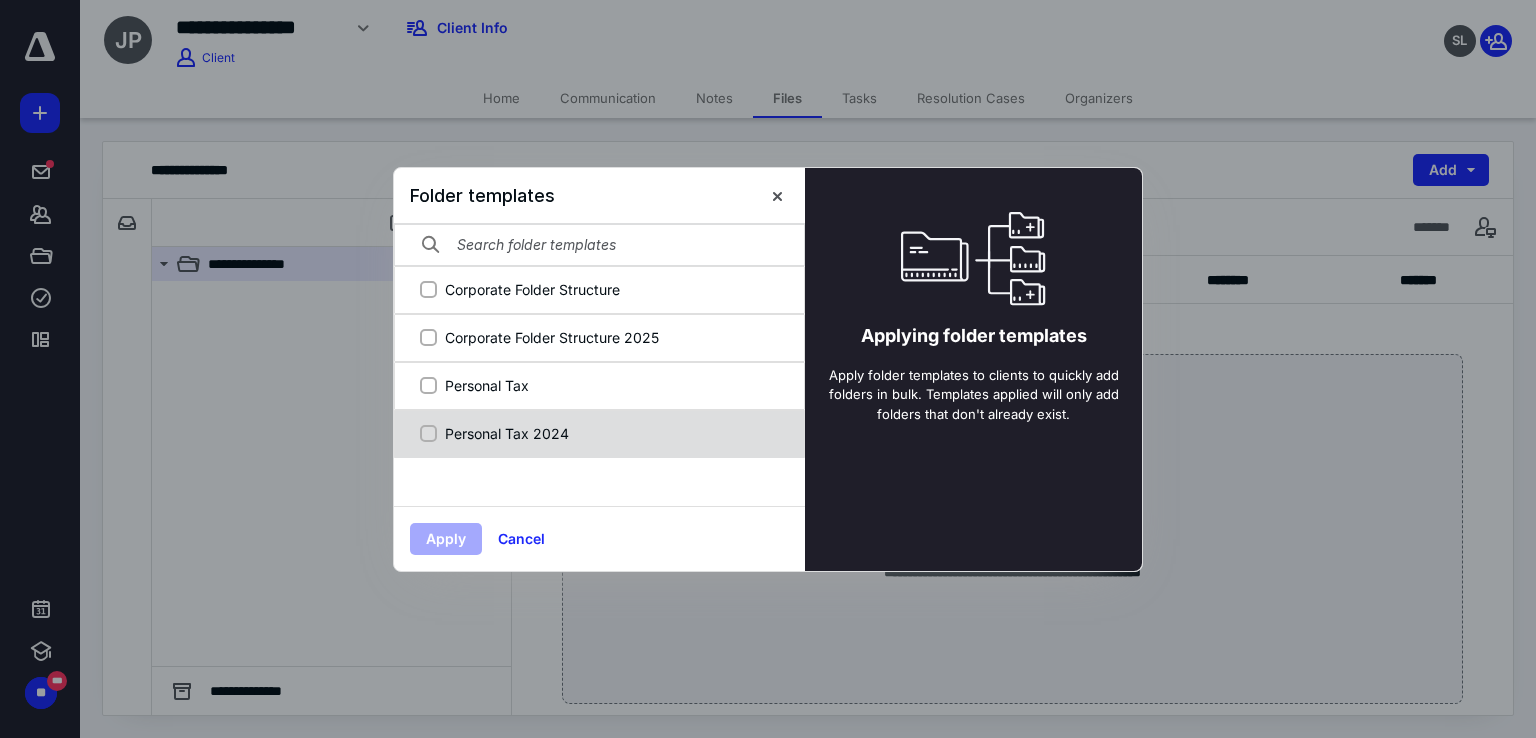 click 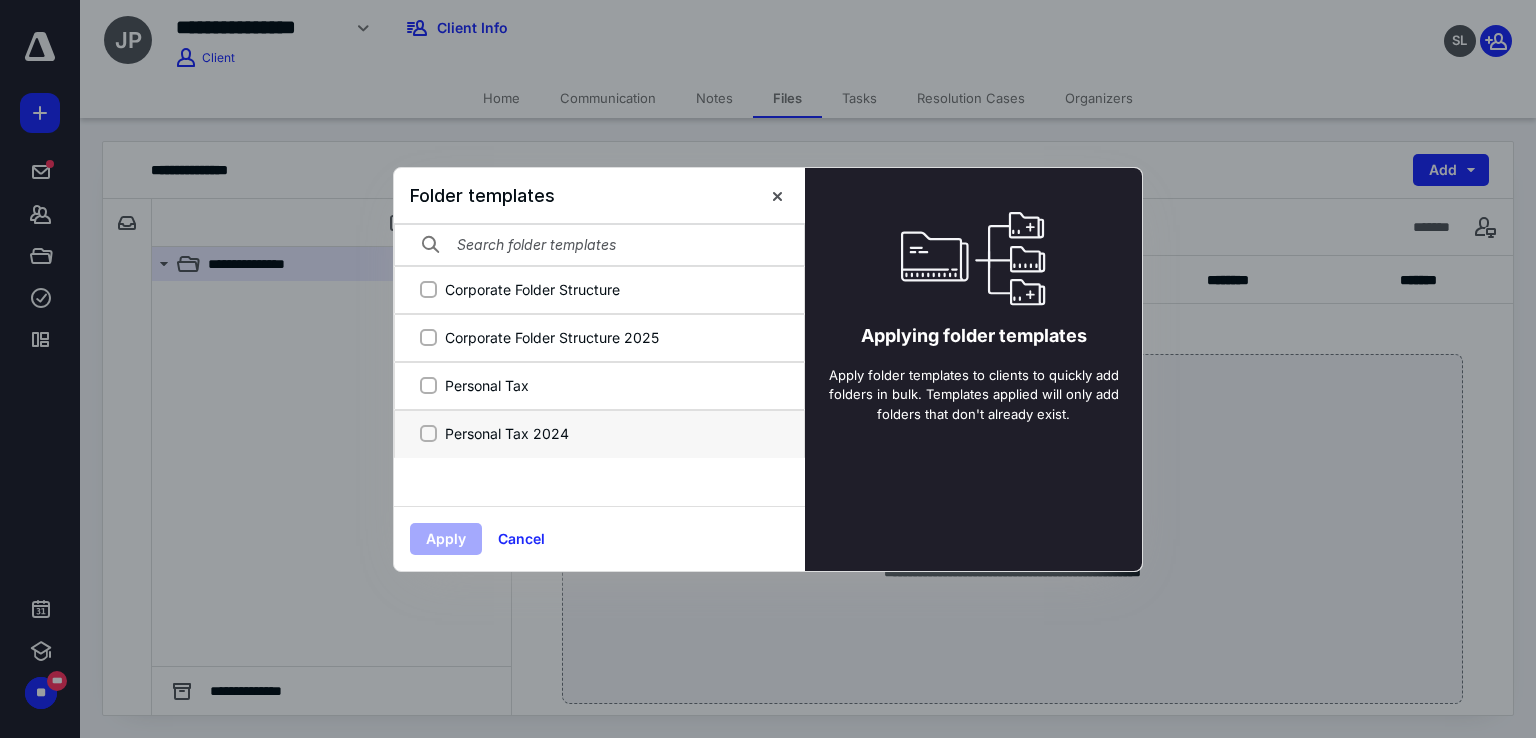 click on "Personal Tax 2024" at bounding box center [428, 433] 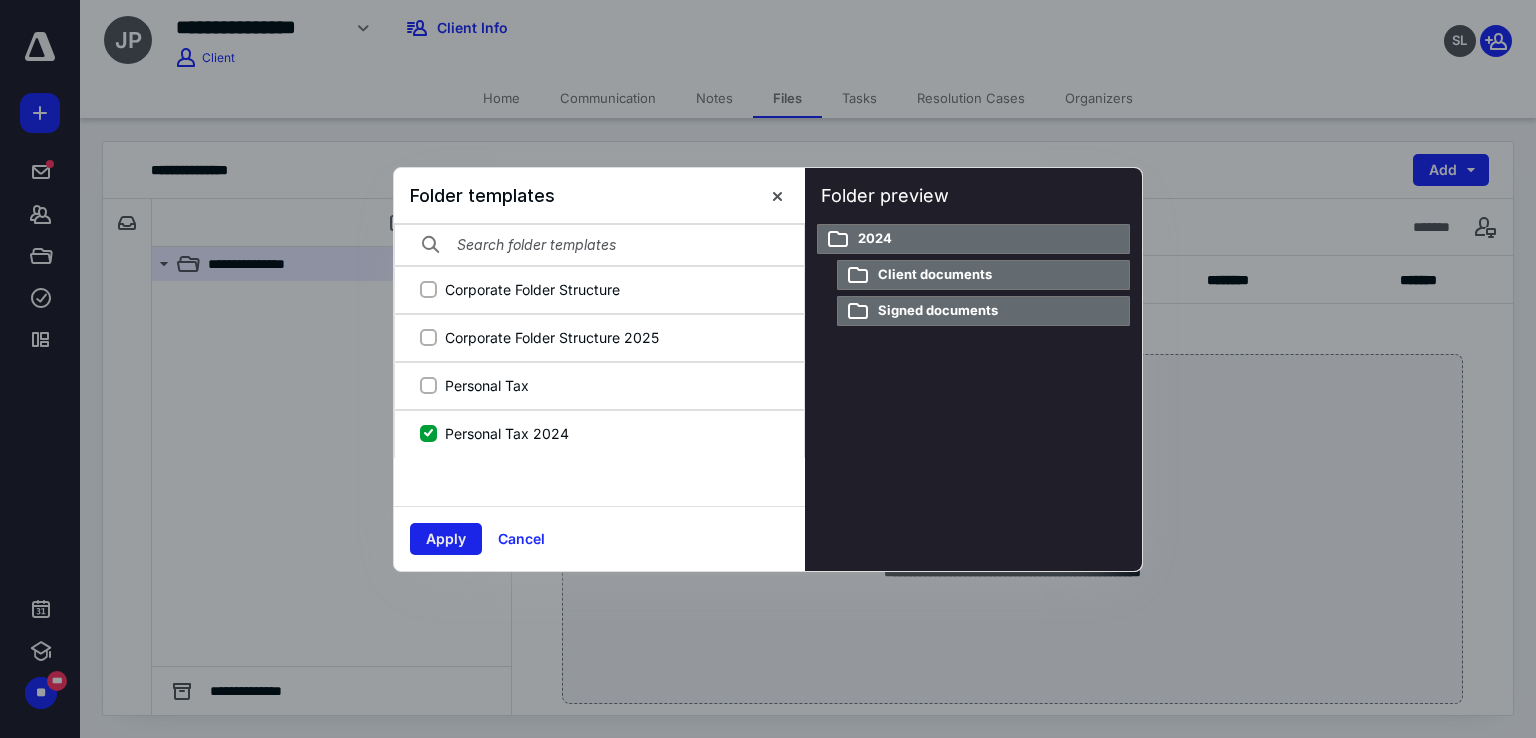 click on "Apply" at bounding box center (446, 539) 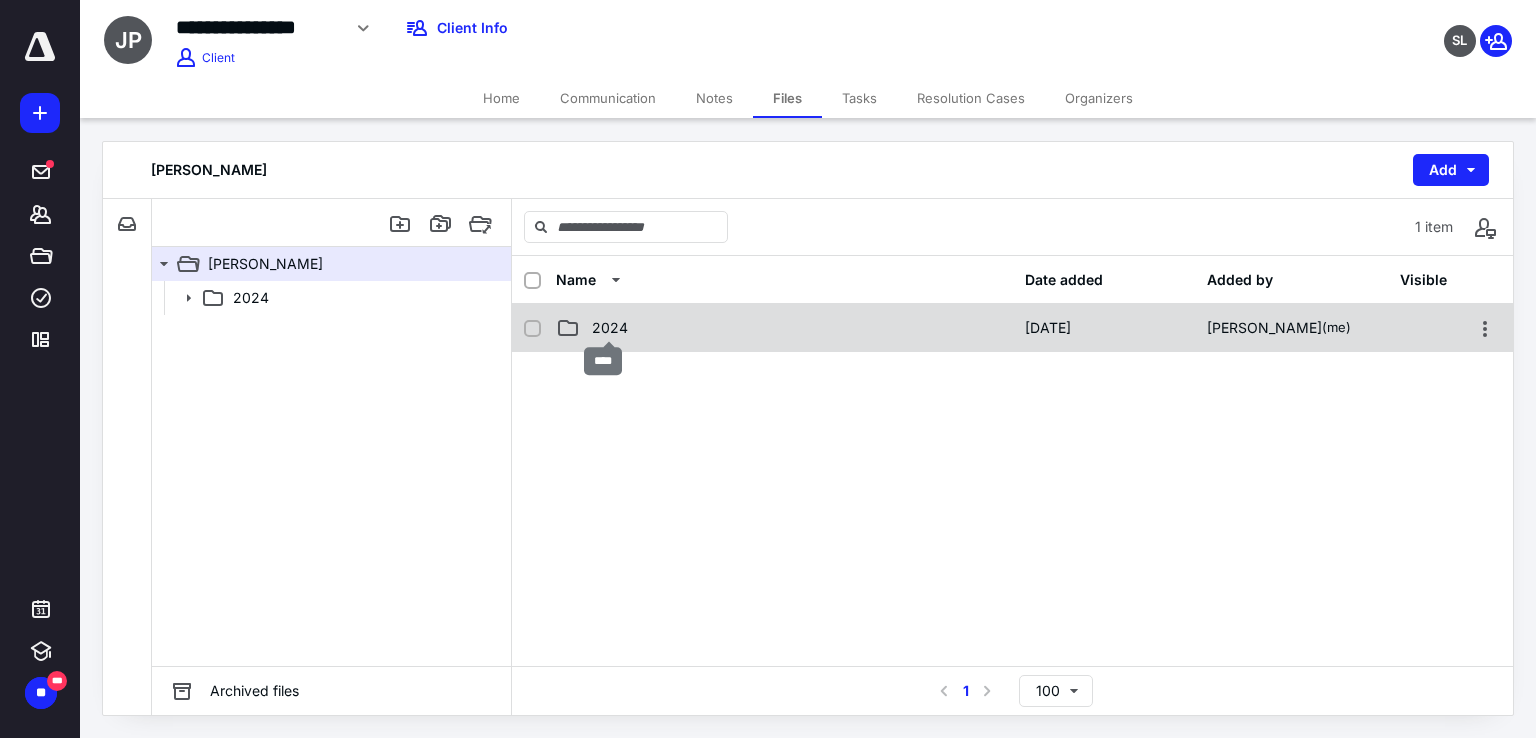 click on "2024" at bounding box center (610, 328) 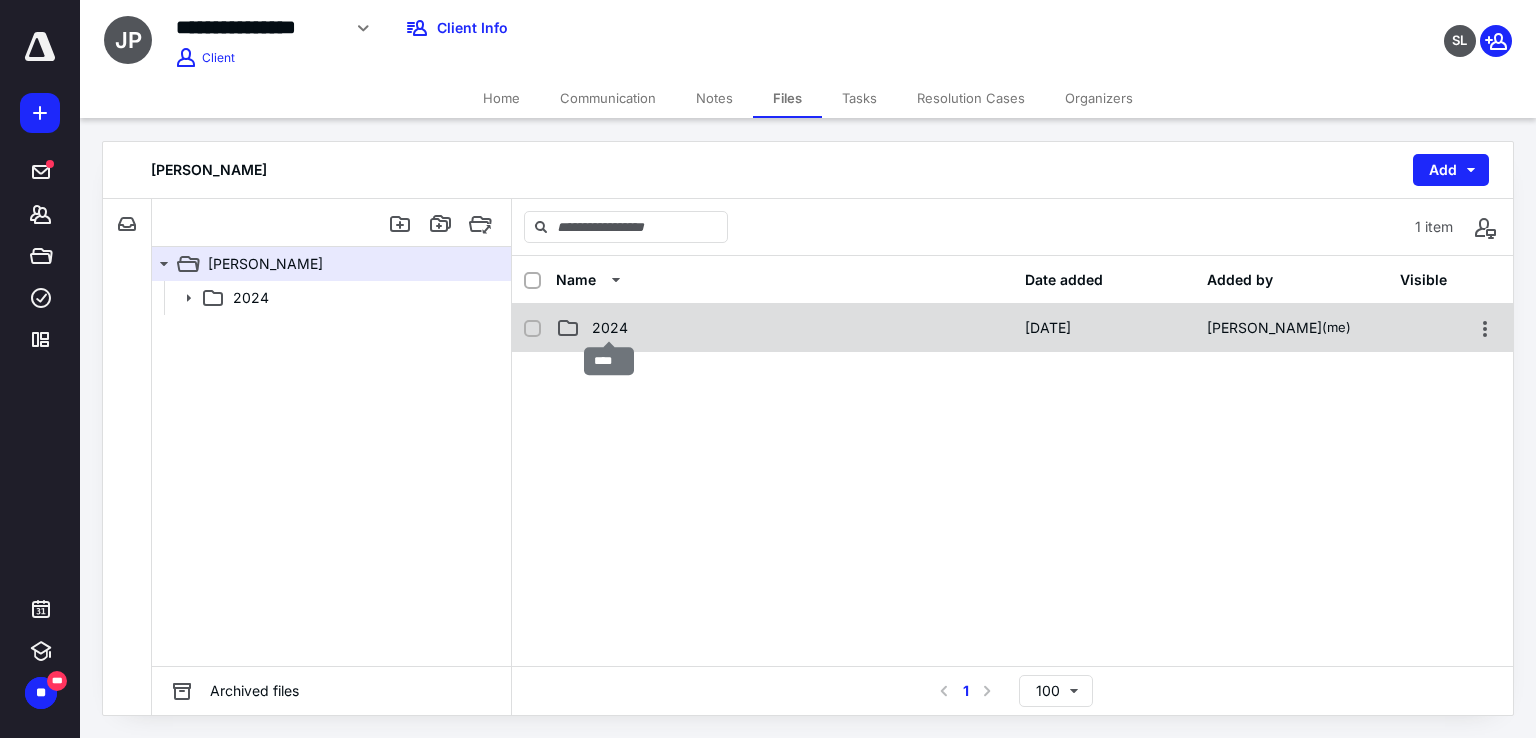 click on "2024" at bounding box center (610, 328) 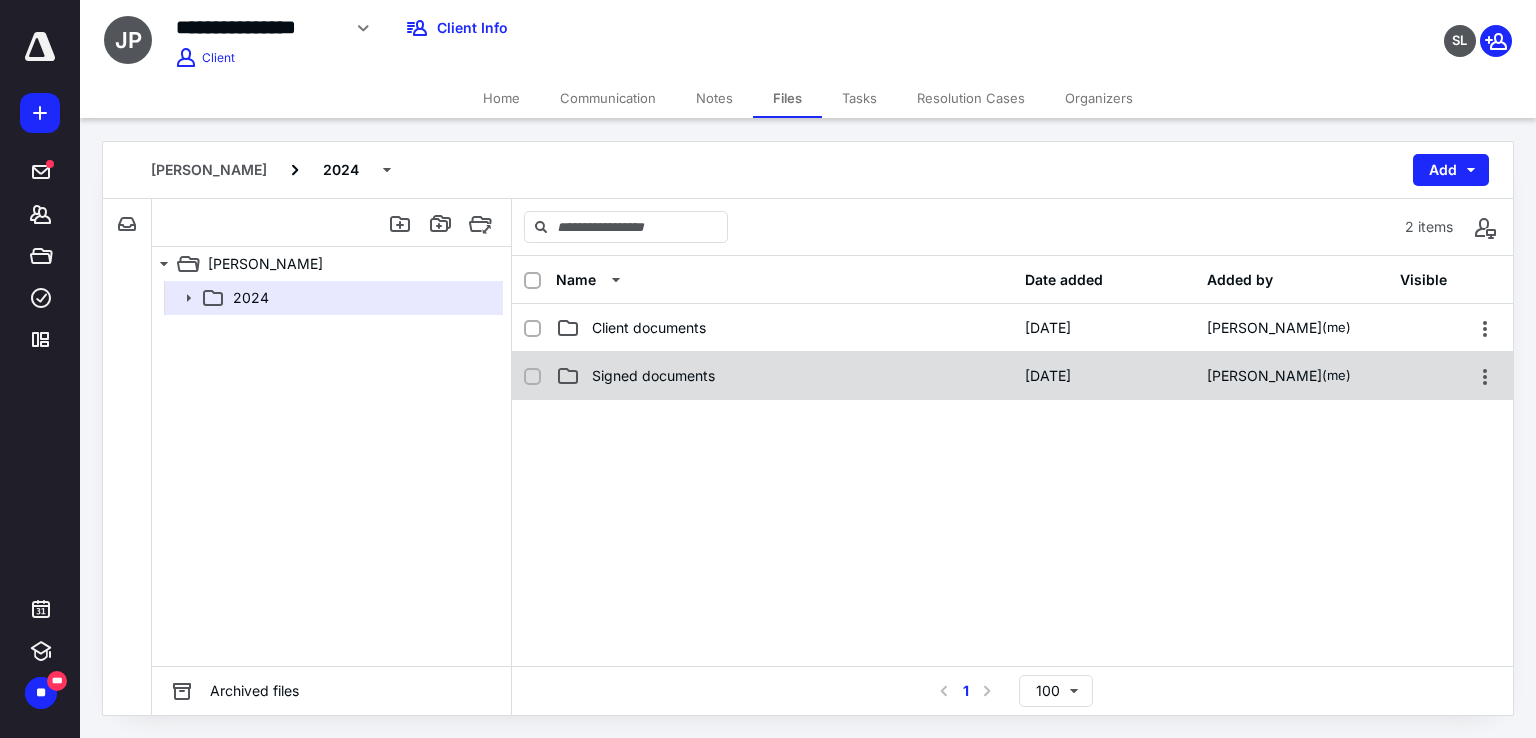 click on "Signed documents" at bounding box center (653, 376) 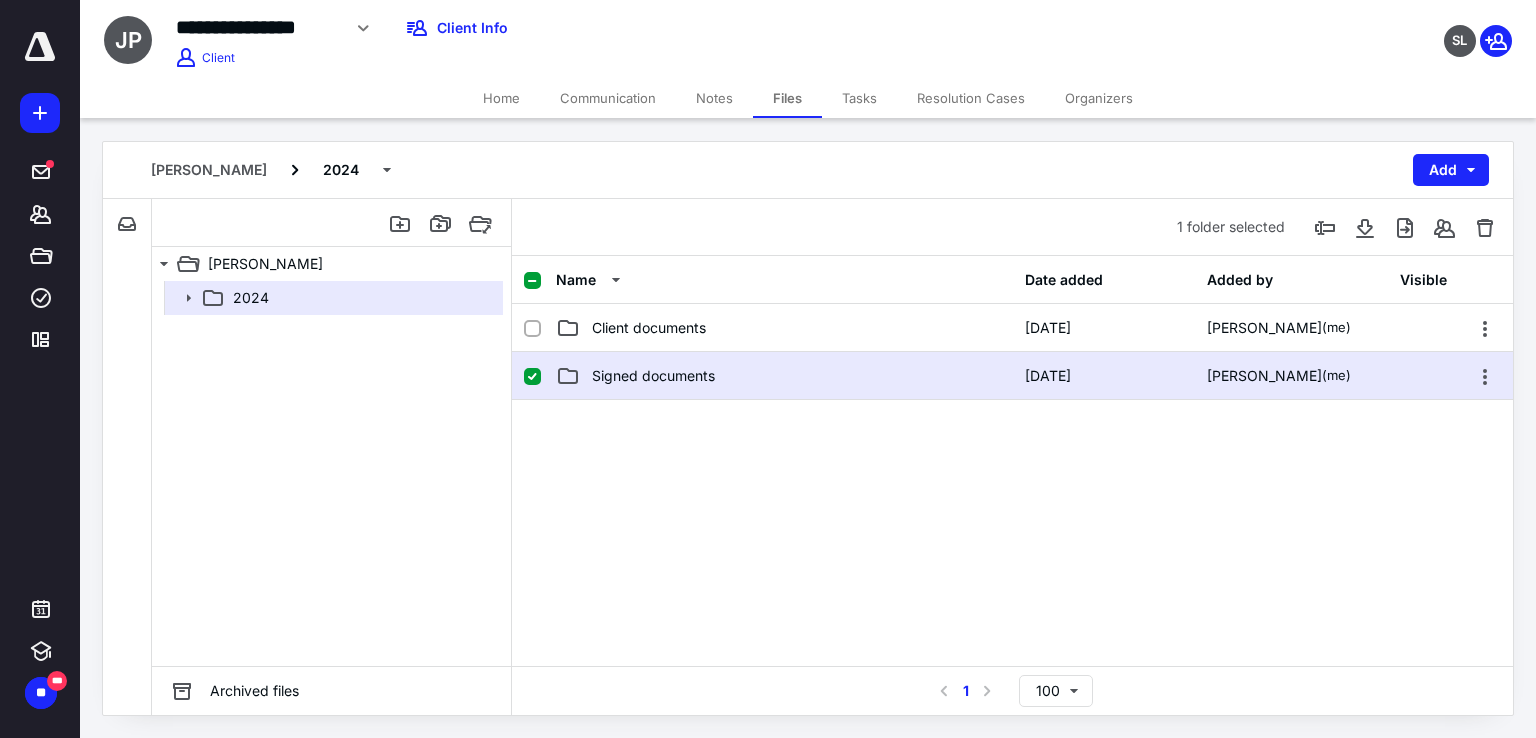 drag, startPoint x: 535, startPoint y: 372, endPoint x: 547, endPoint y: 374, distance: 12.165525 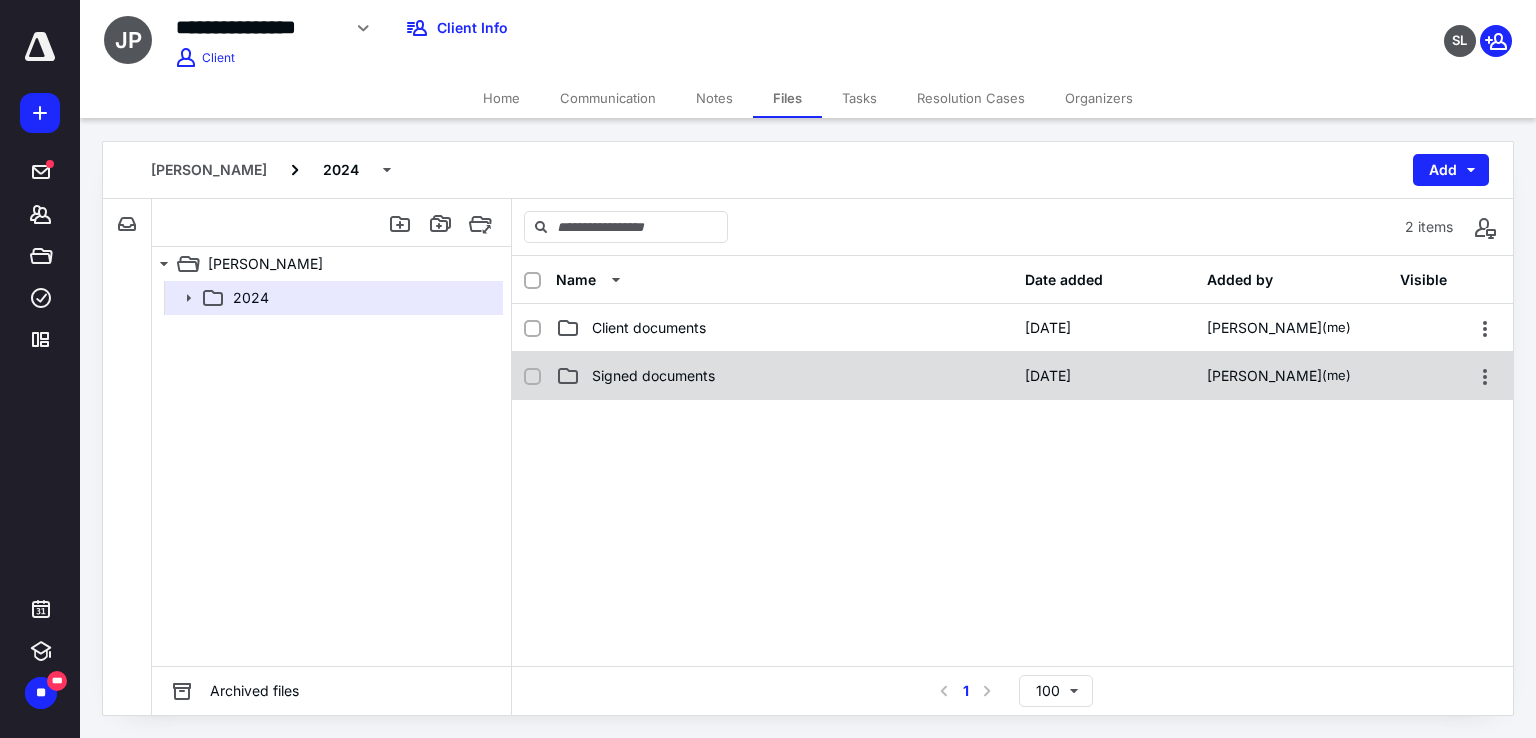click on "Signed documents" at bounding box center (653, 376) 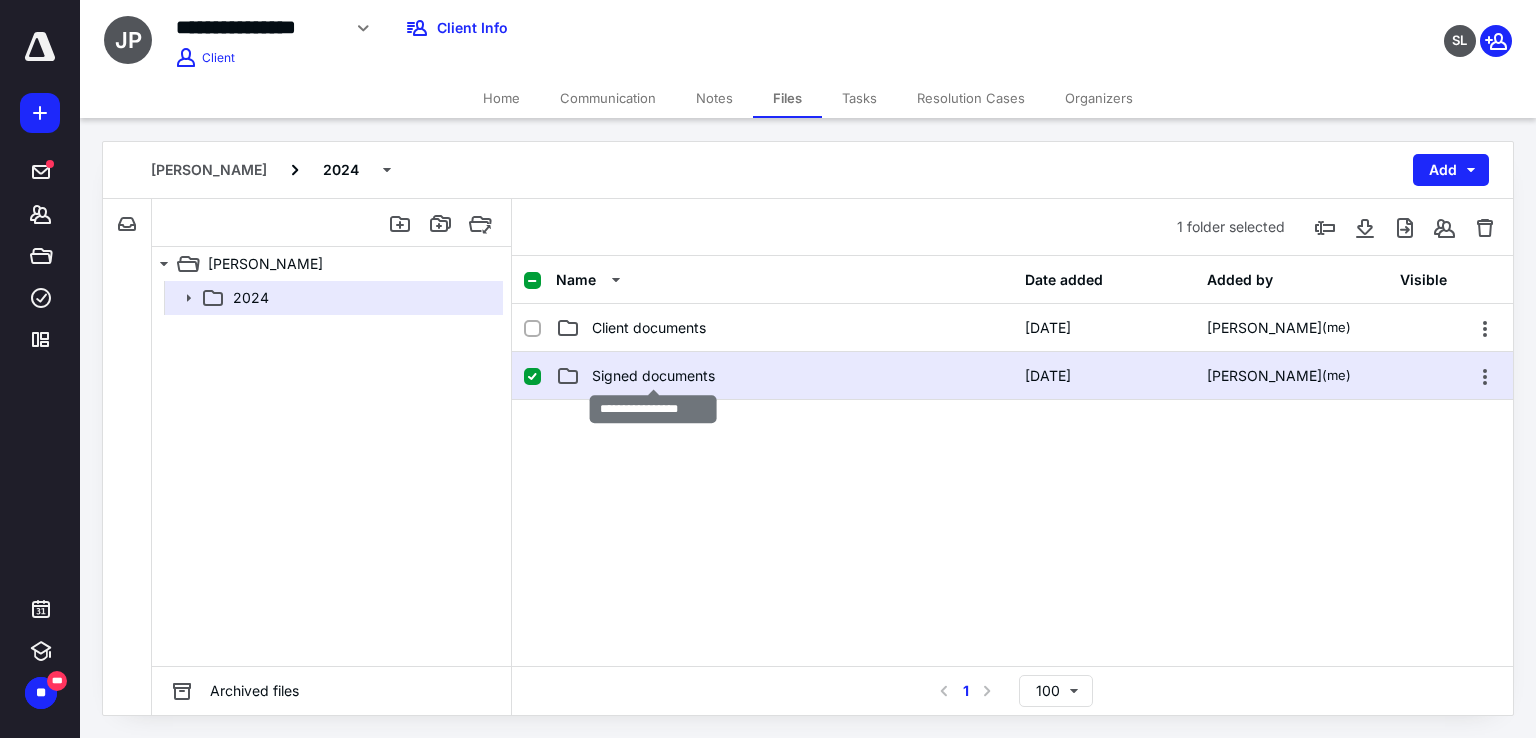 click on "Signed documents" at bounding box center [653, 376] 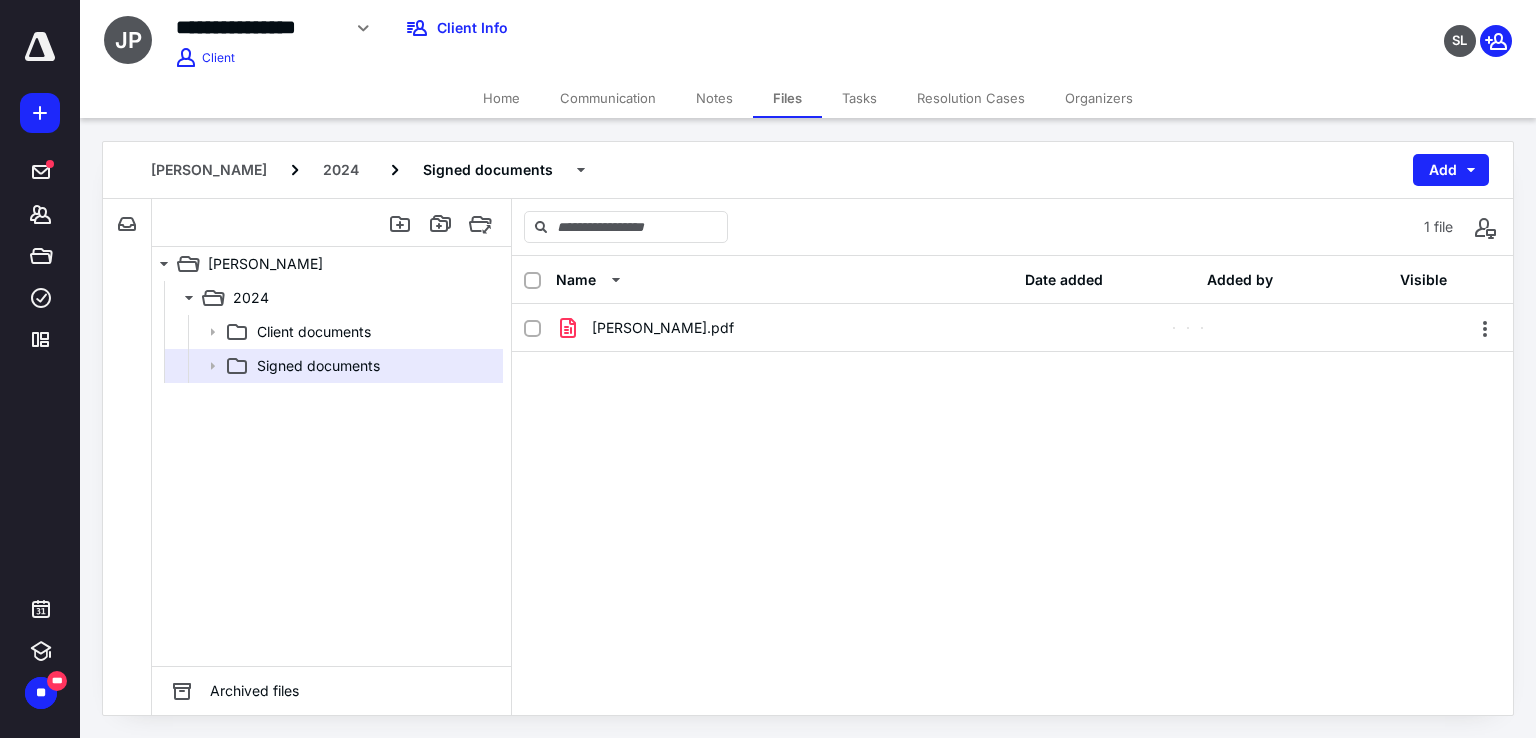 click on "Tasks" at bounding box center [859, 98] 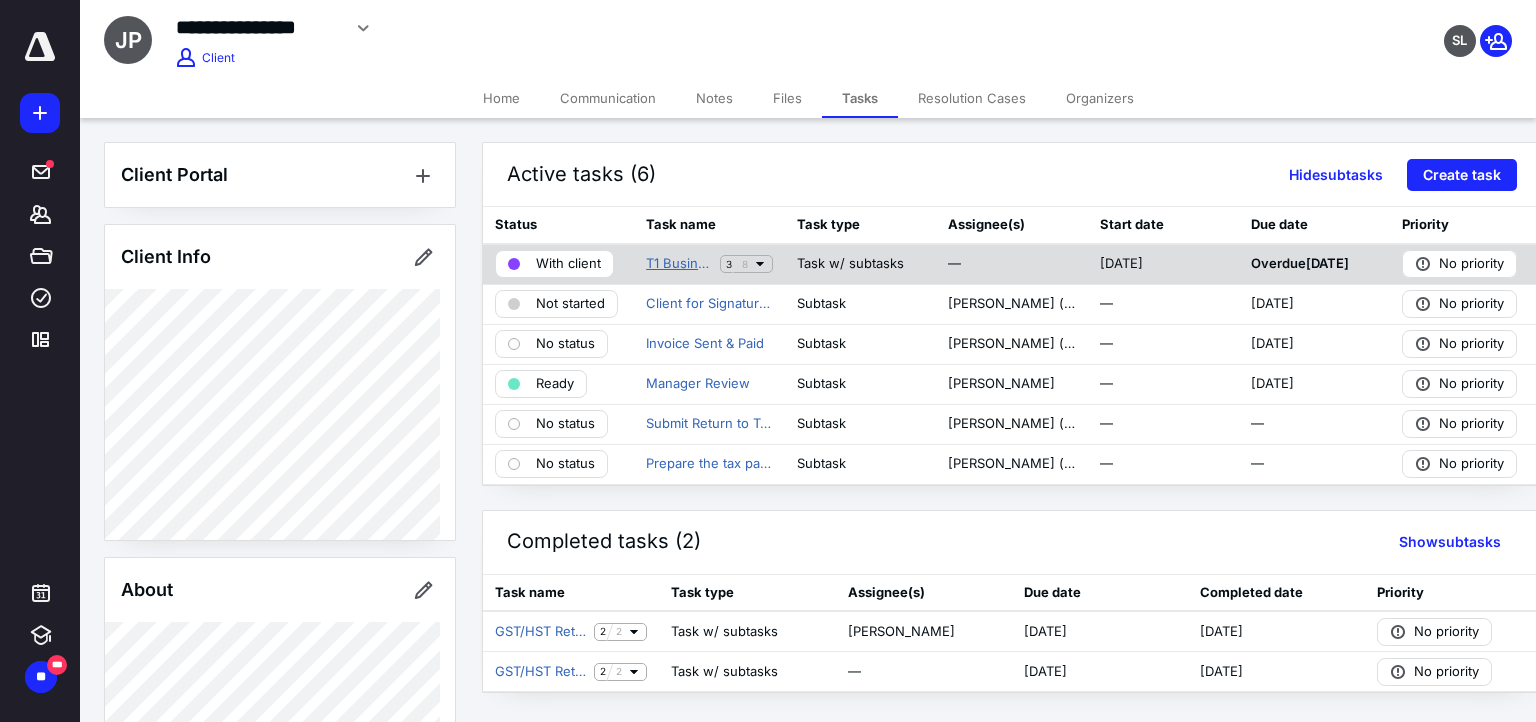 click on "T1 Business 2024  Janny Papadakis - Paper Documents and handwritten signature" at bounding box center (679, 264) 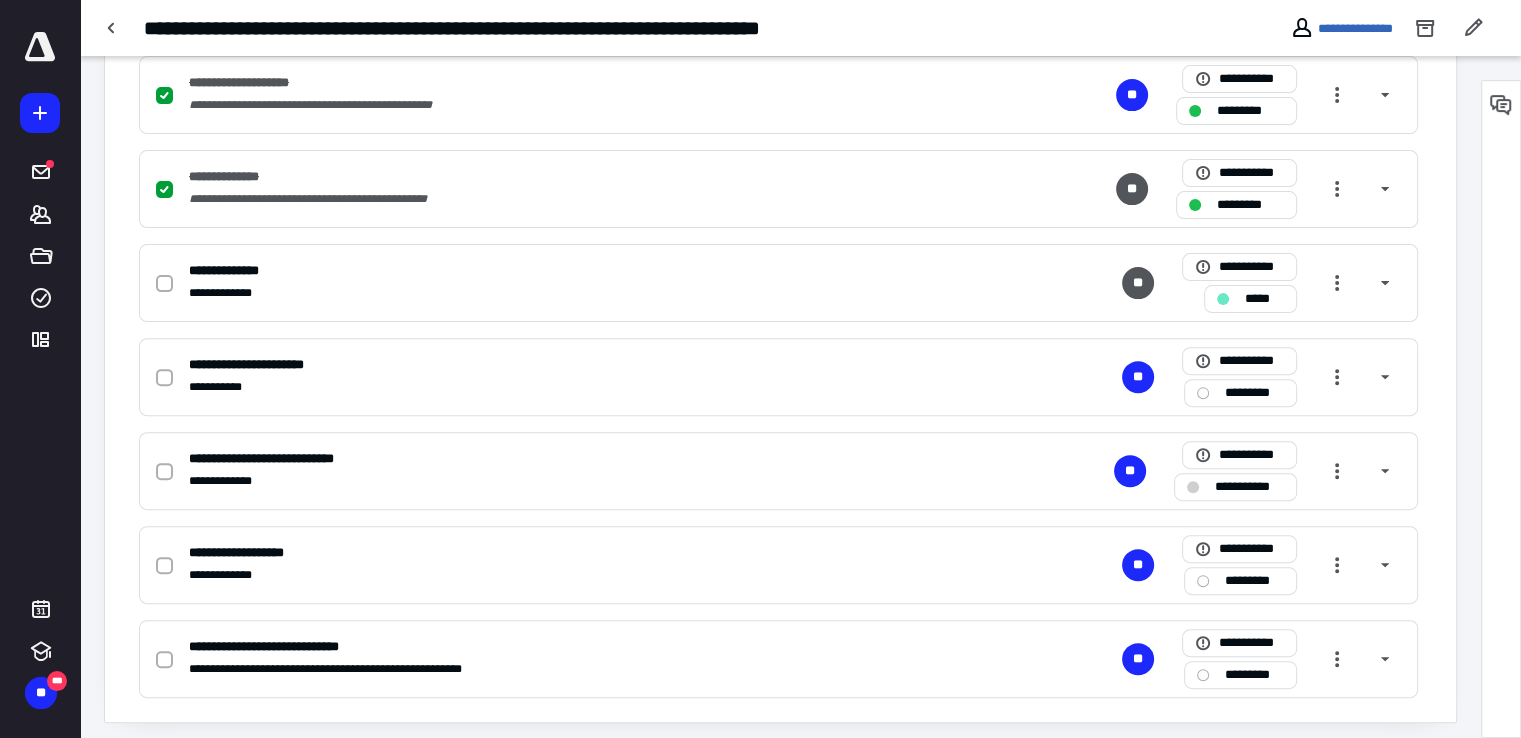 scroll, scrollTop: 624, scrollLeft: 0, axis: vertical 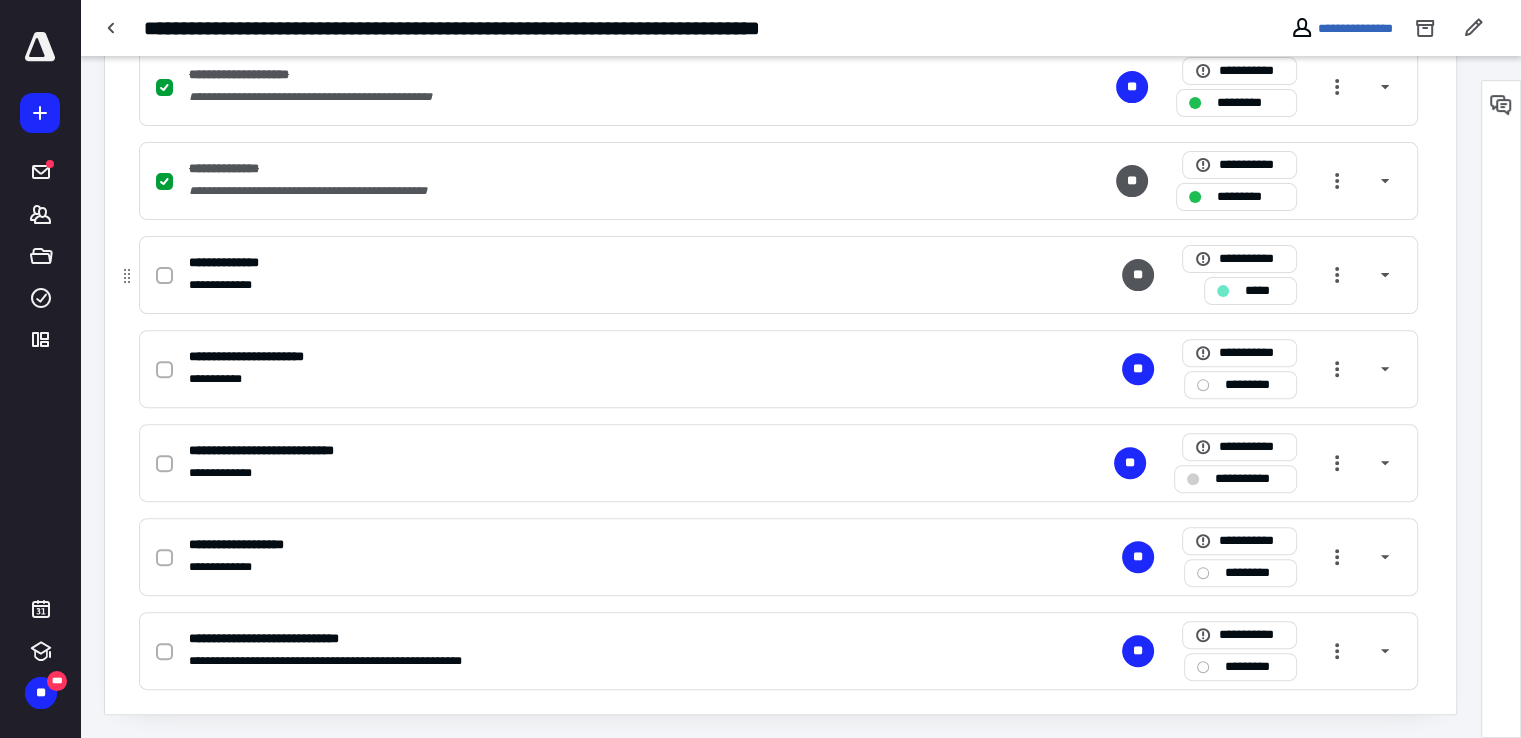 click 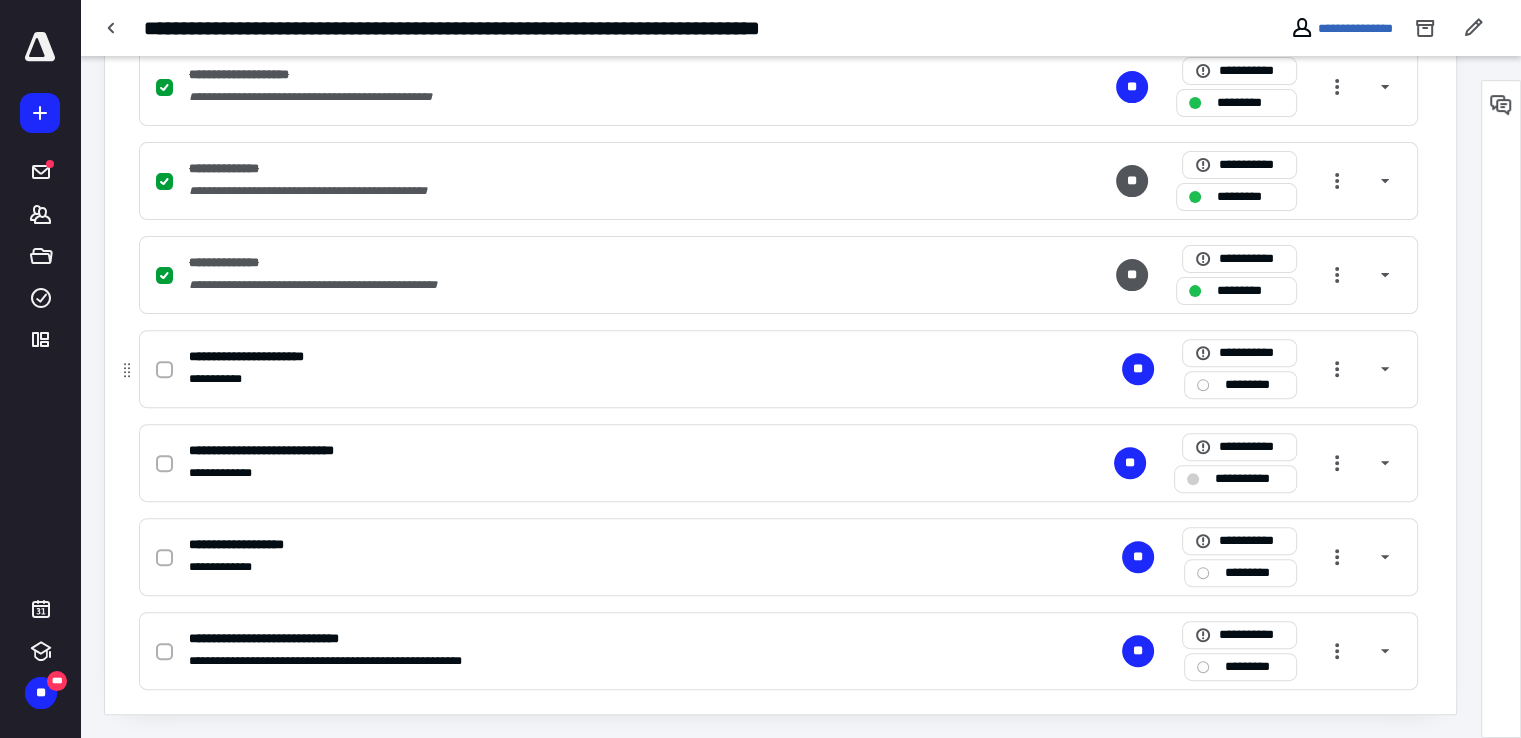click 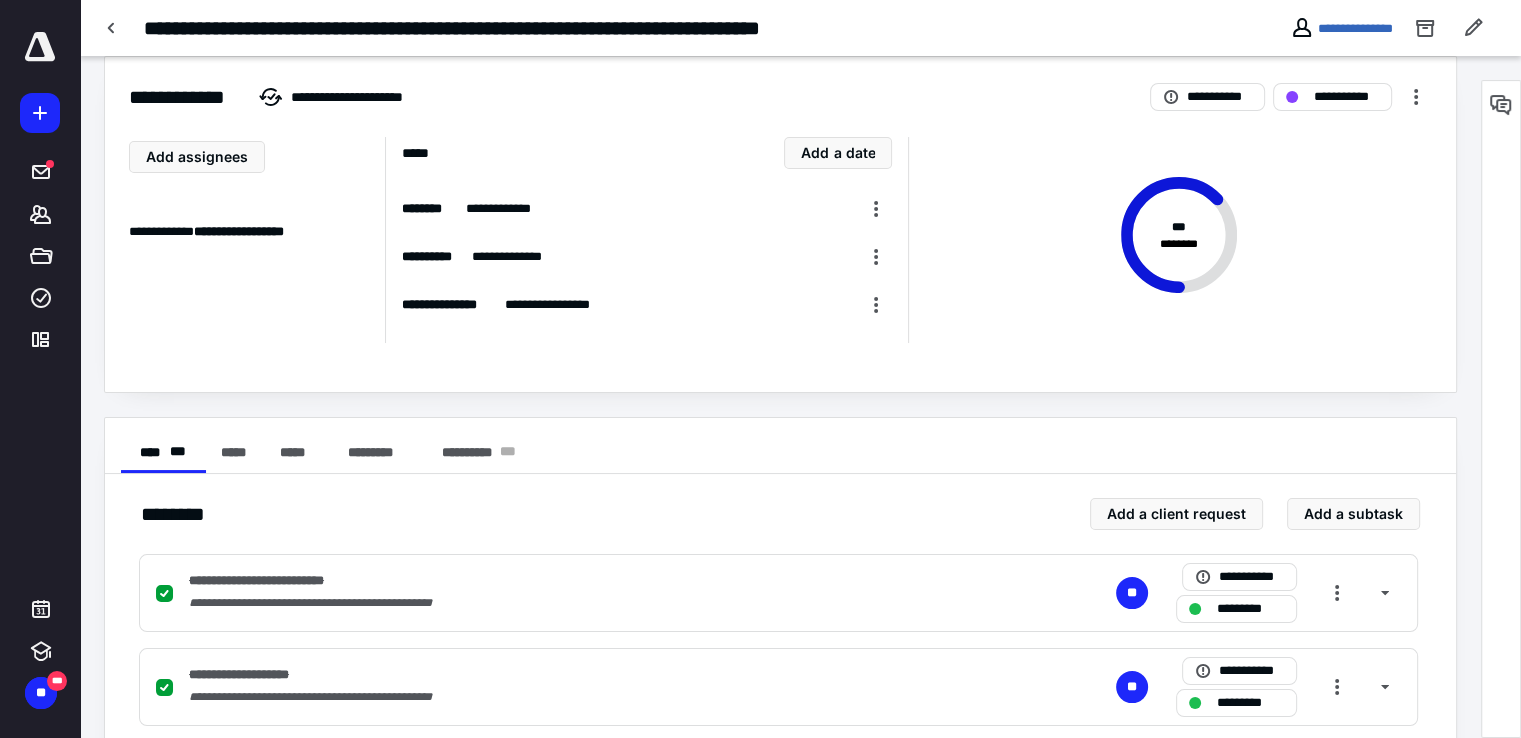 scroll, scrollTop: 0, scrollLeft: 0, axis: both 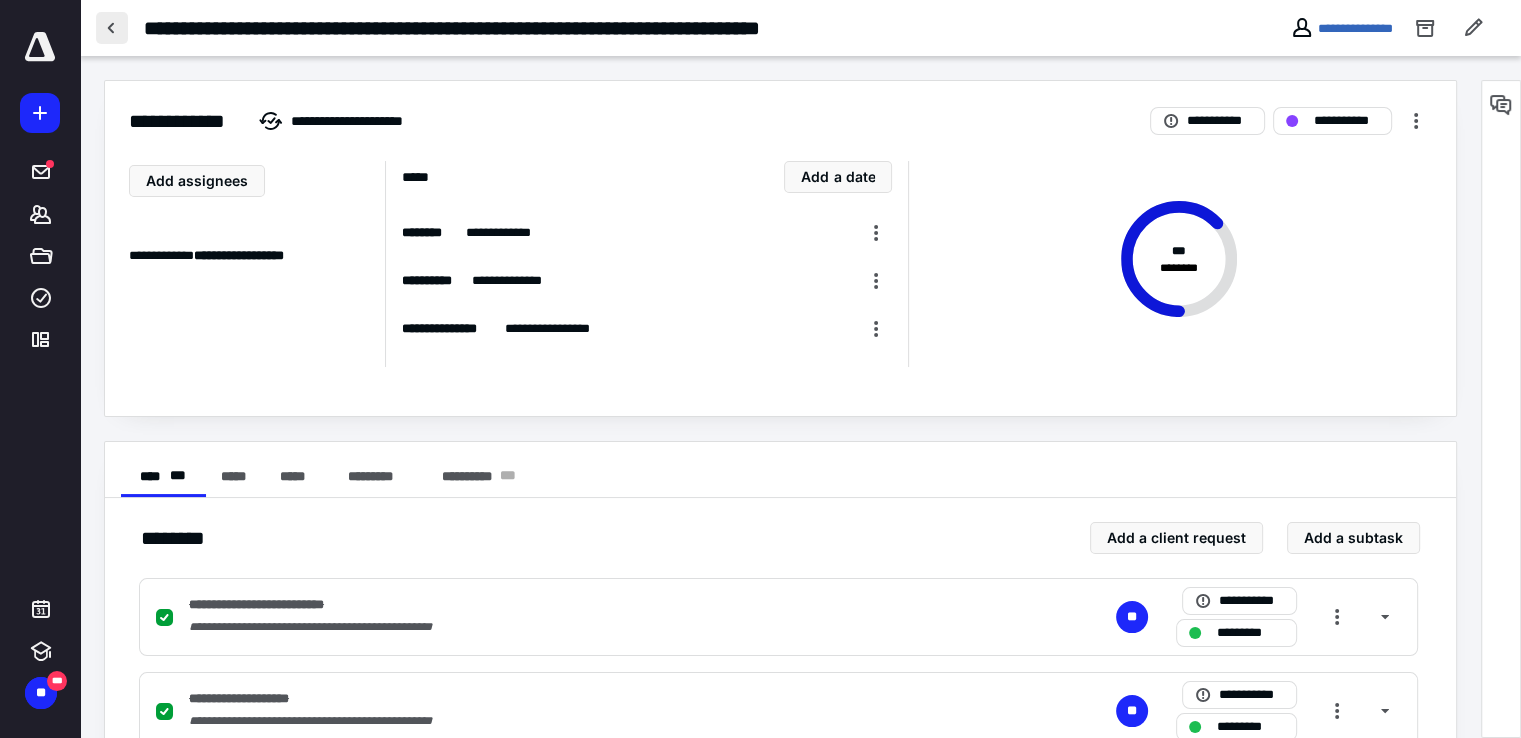 click at bounding box center [112, 28] 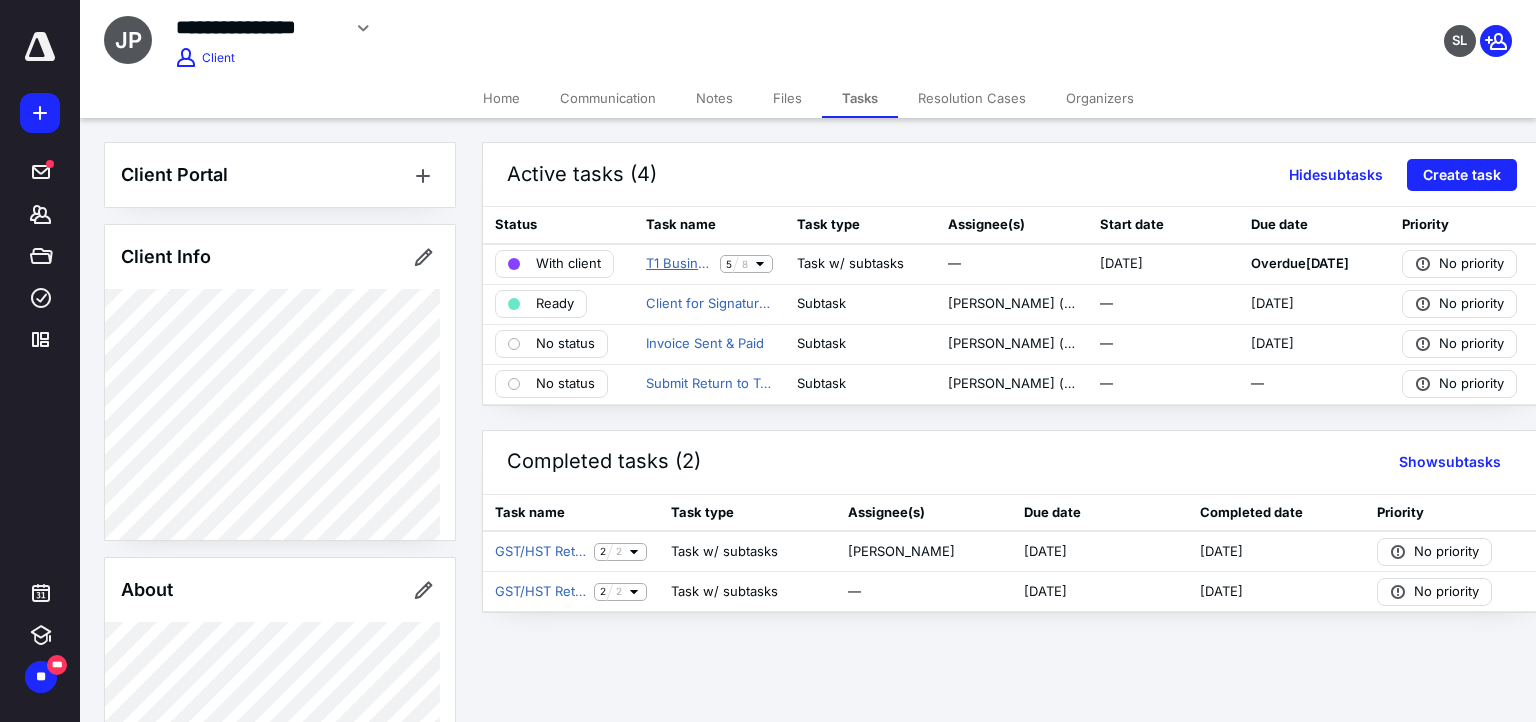 click on "T1 Business 2024  Janny Papadakis - Paper Documents and handwritten signature" at bounding box center (679, 264) 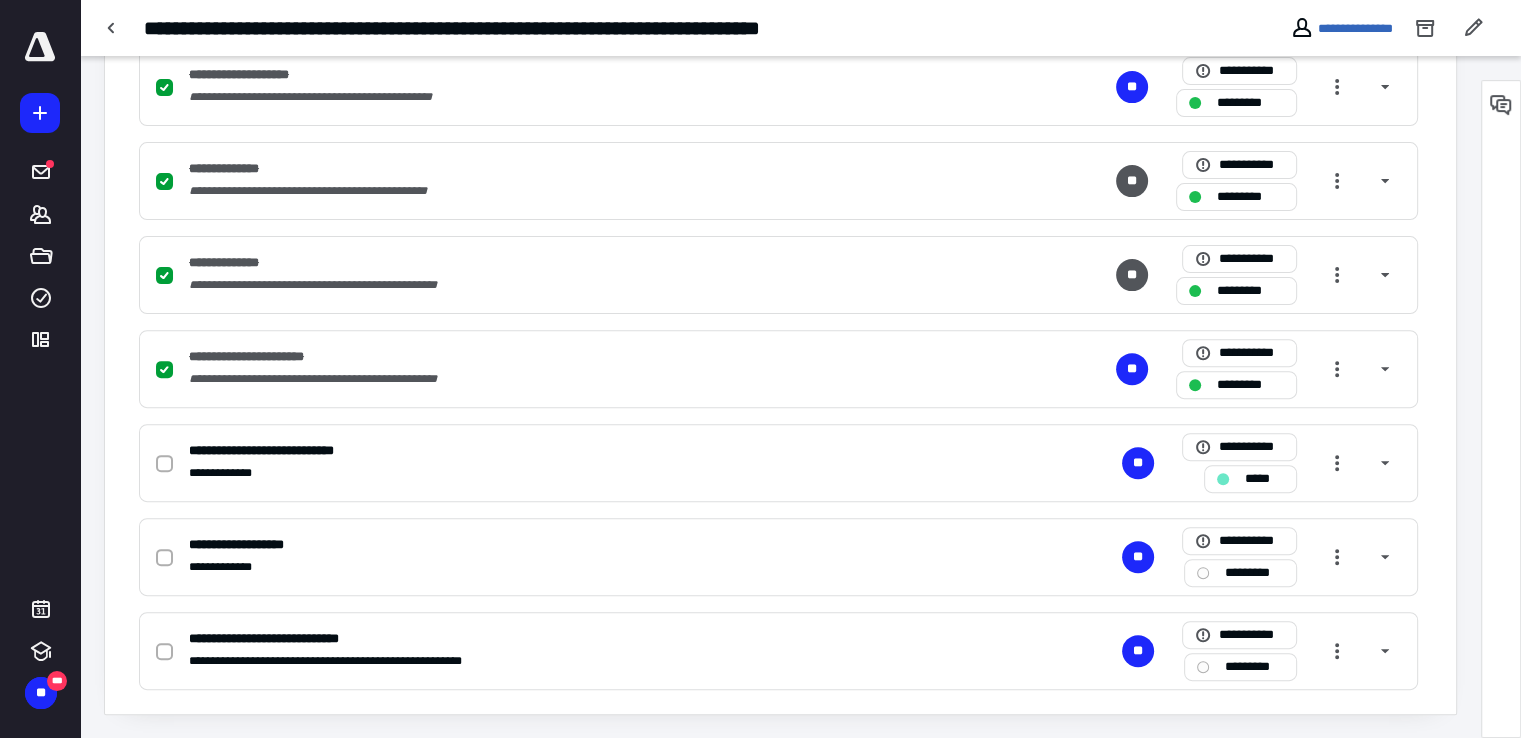 scroll, scrollTop: 0, scrollLeft: 0, axis: both 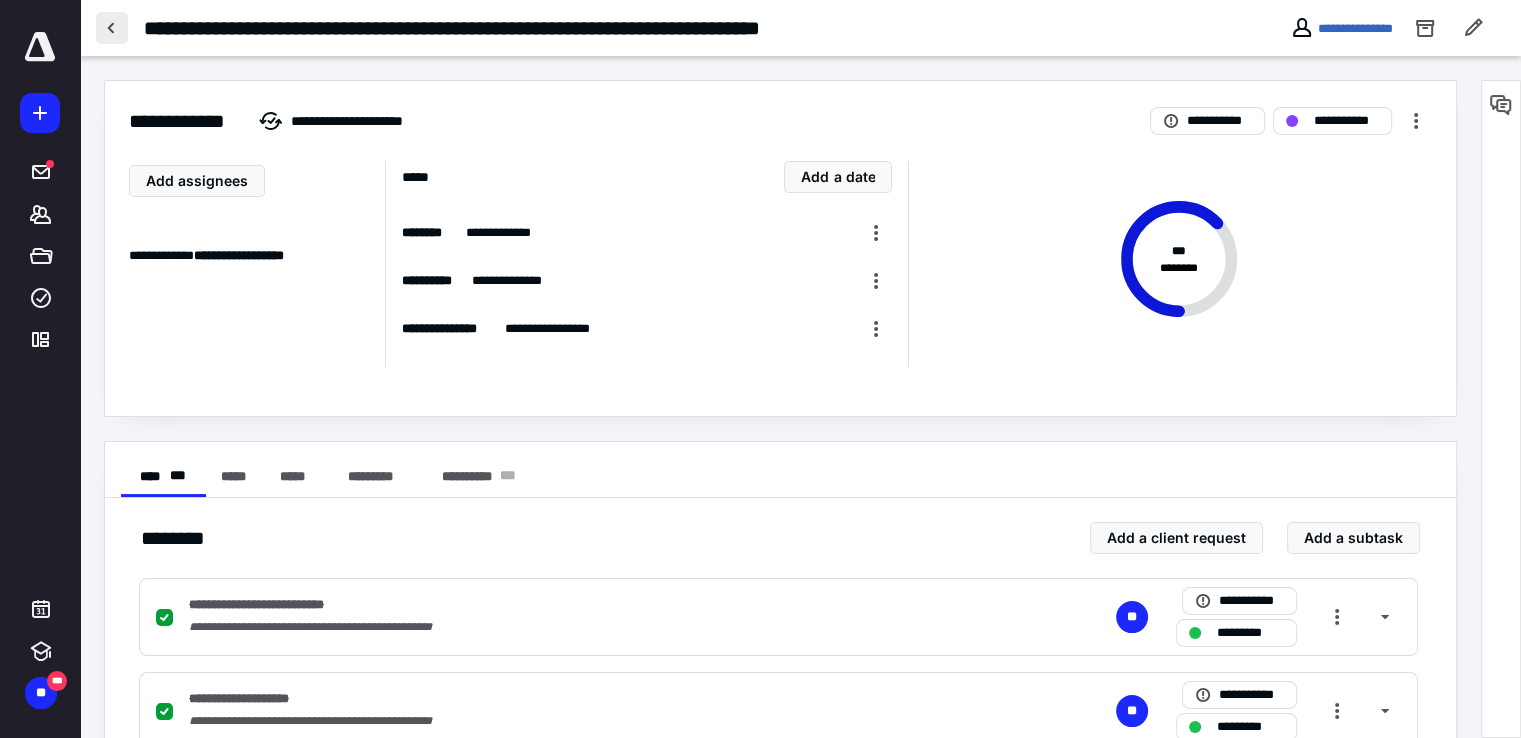 click at bounding box center [112, 28] 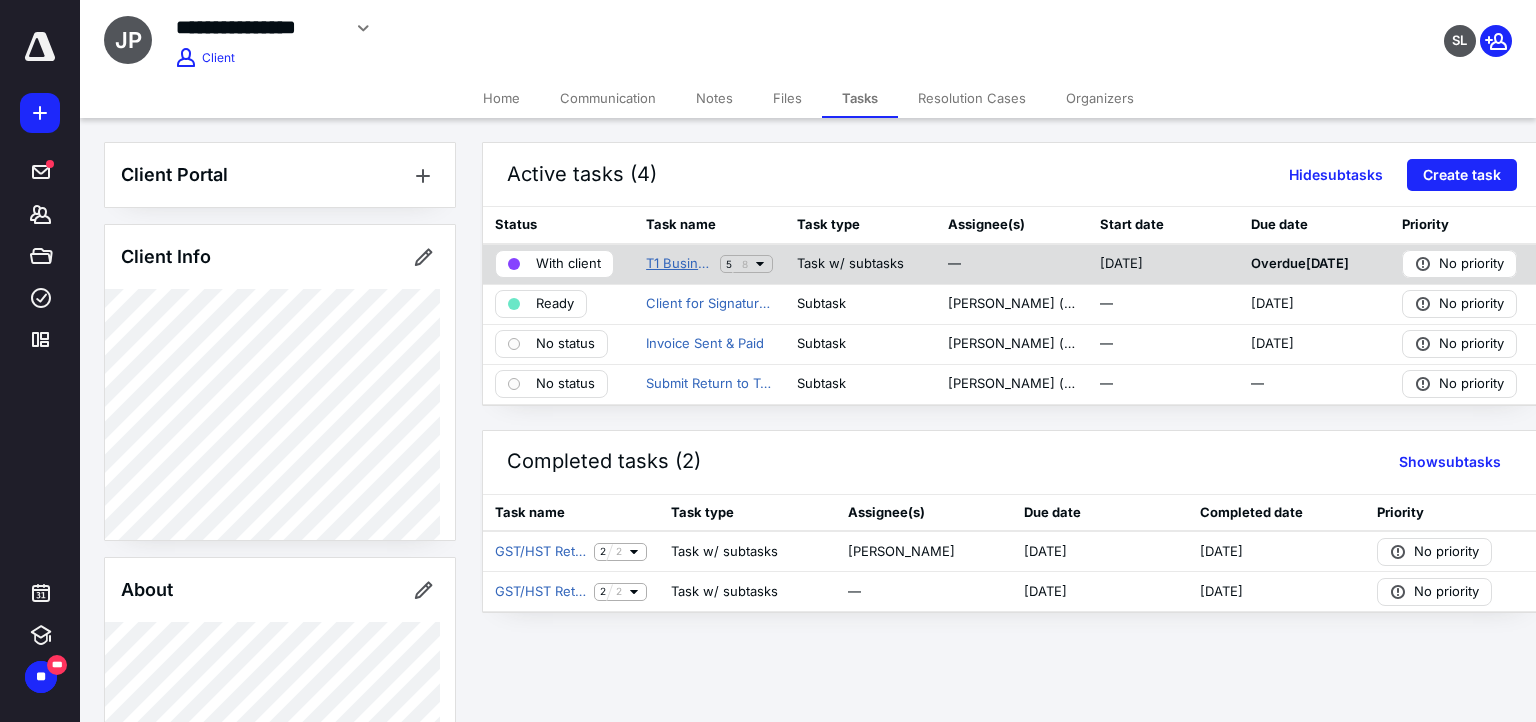 click on "T1 Business 2024  Janny Papadakis - Paper Documents and handwritten signature" at bounding box center [679, 264] 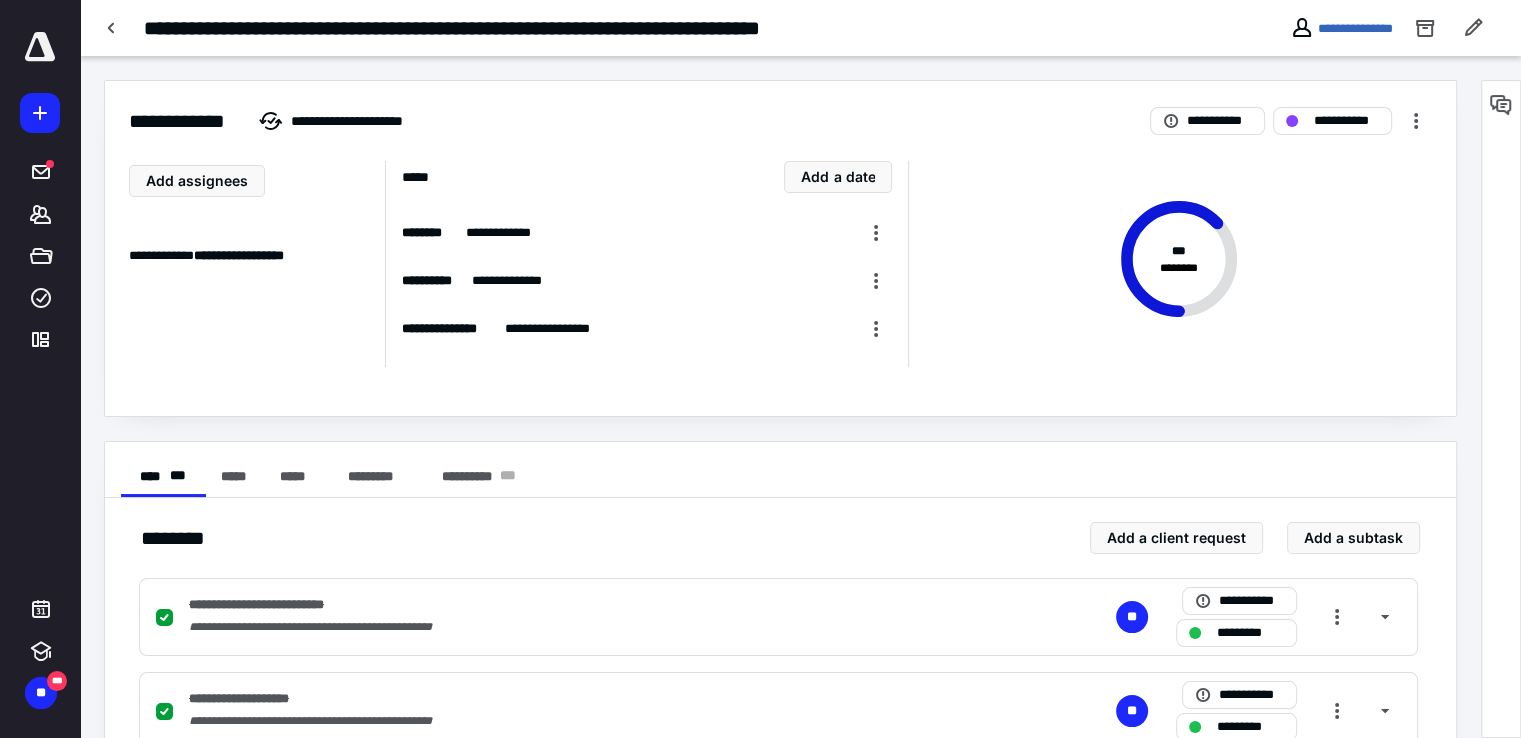 scroll, scrollTop: 624, scrollLeft: 0, axis: vertical 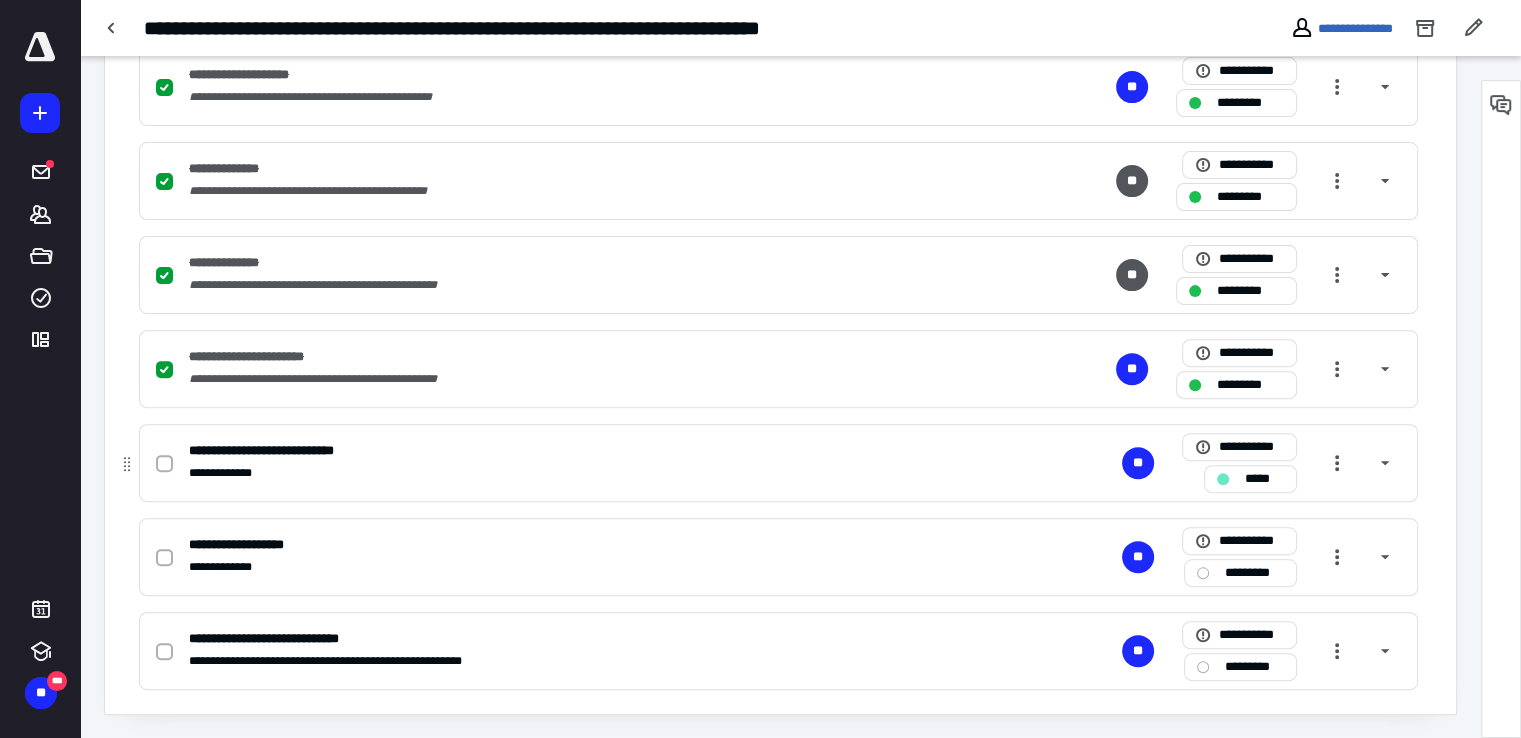 click on "*****" at bounding box center (1264, 479) 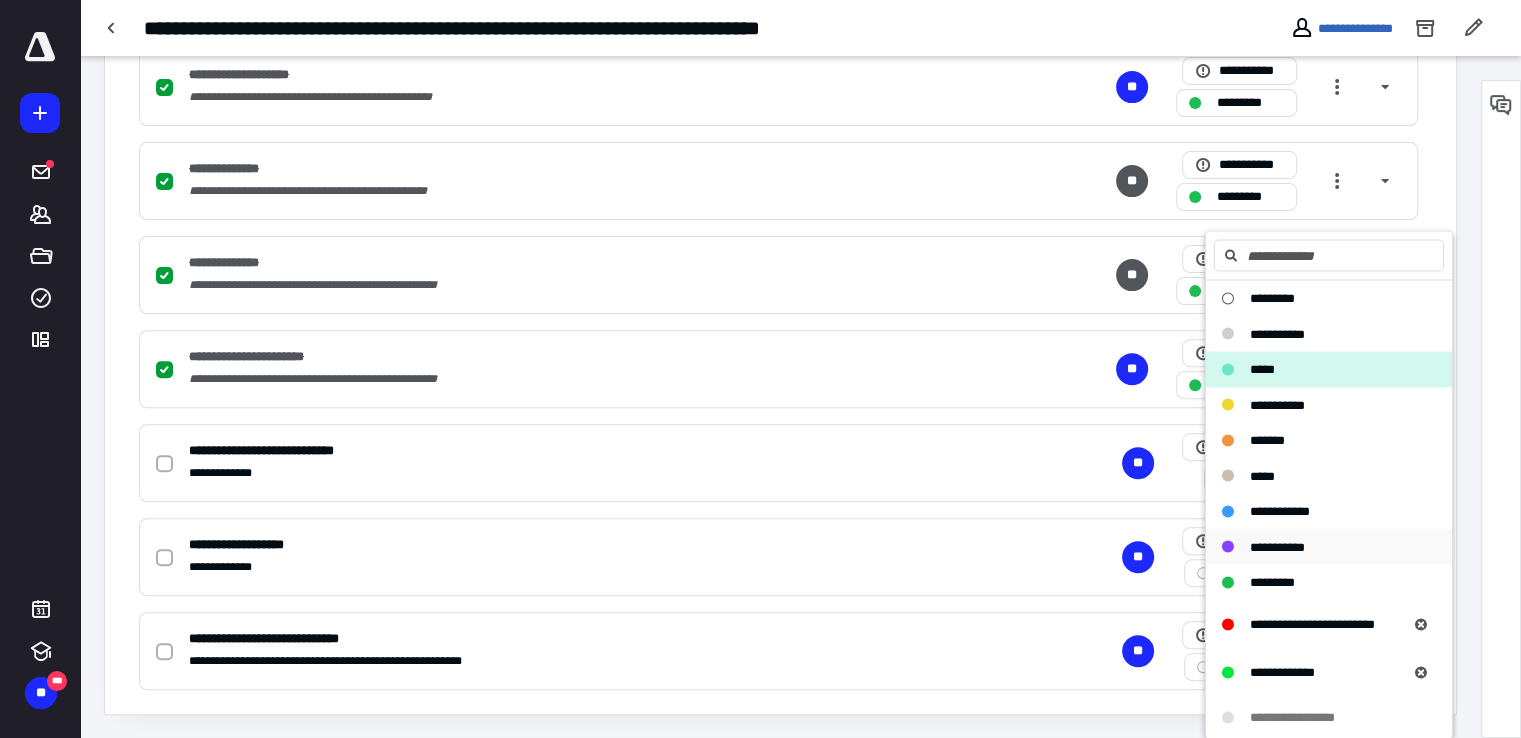 click on "**********" at bounding box center (1277, 546) 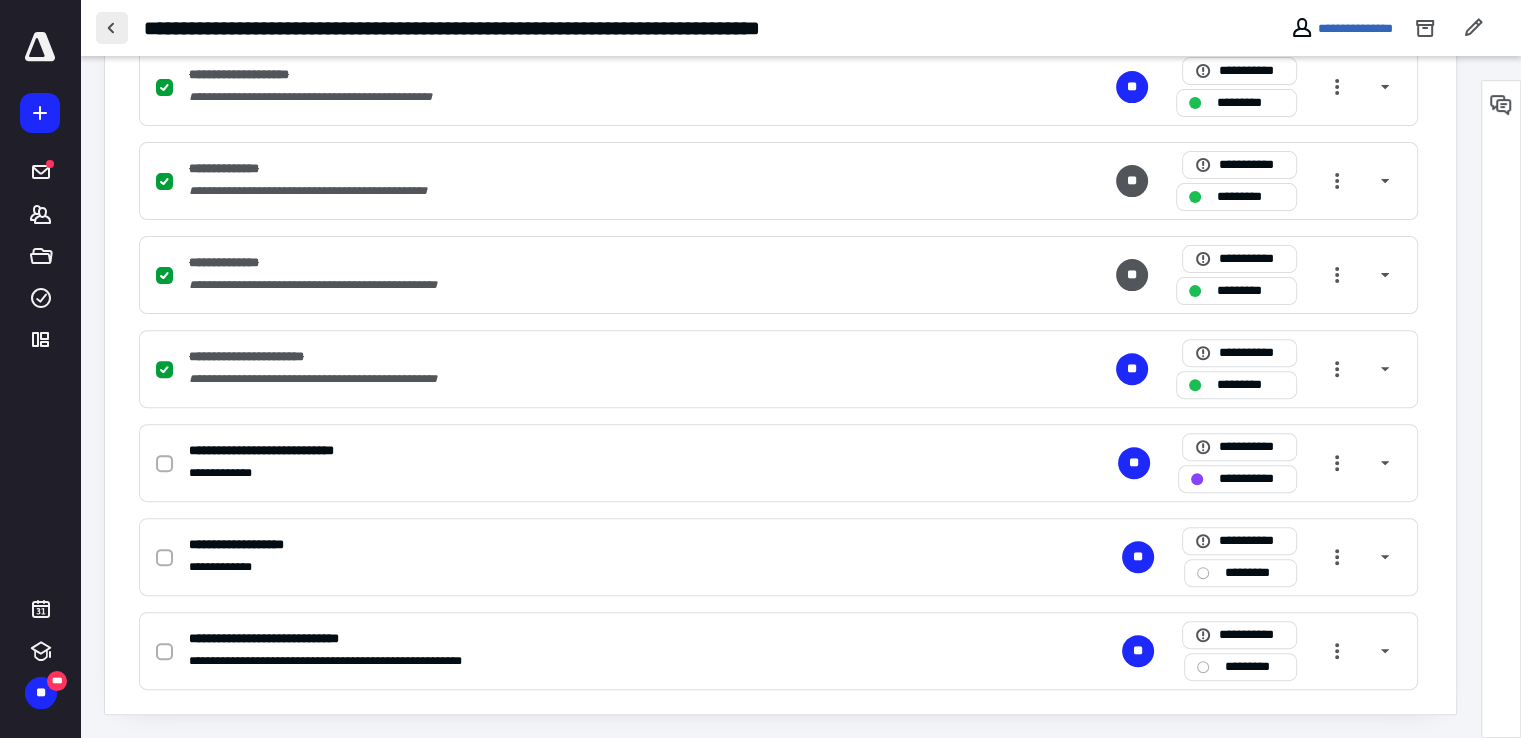 click at bounding box center (112, 28) 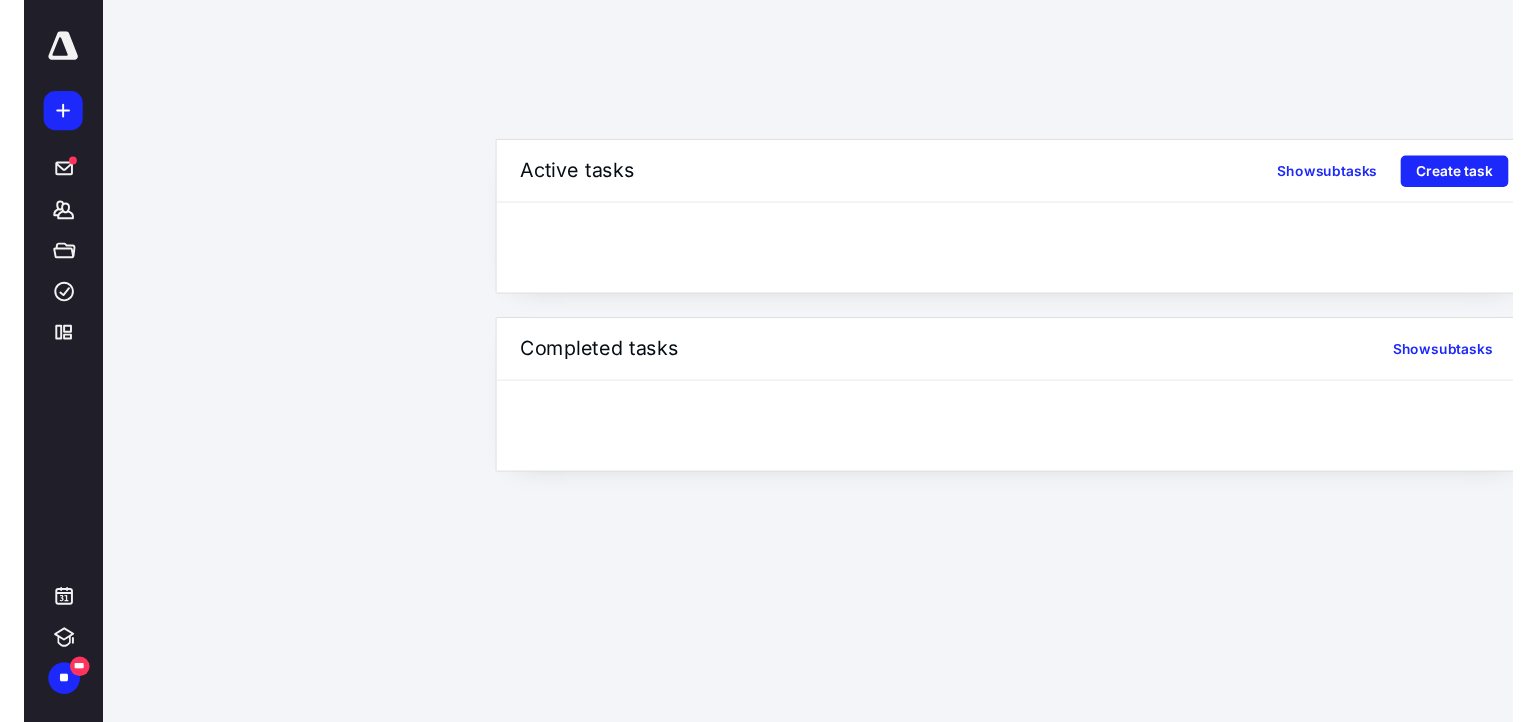 scroll, scrollTop: 0, scrollLeft: 0, axis: both 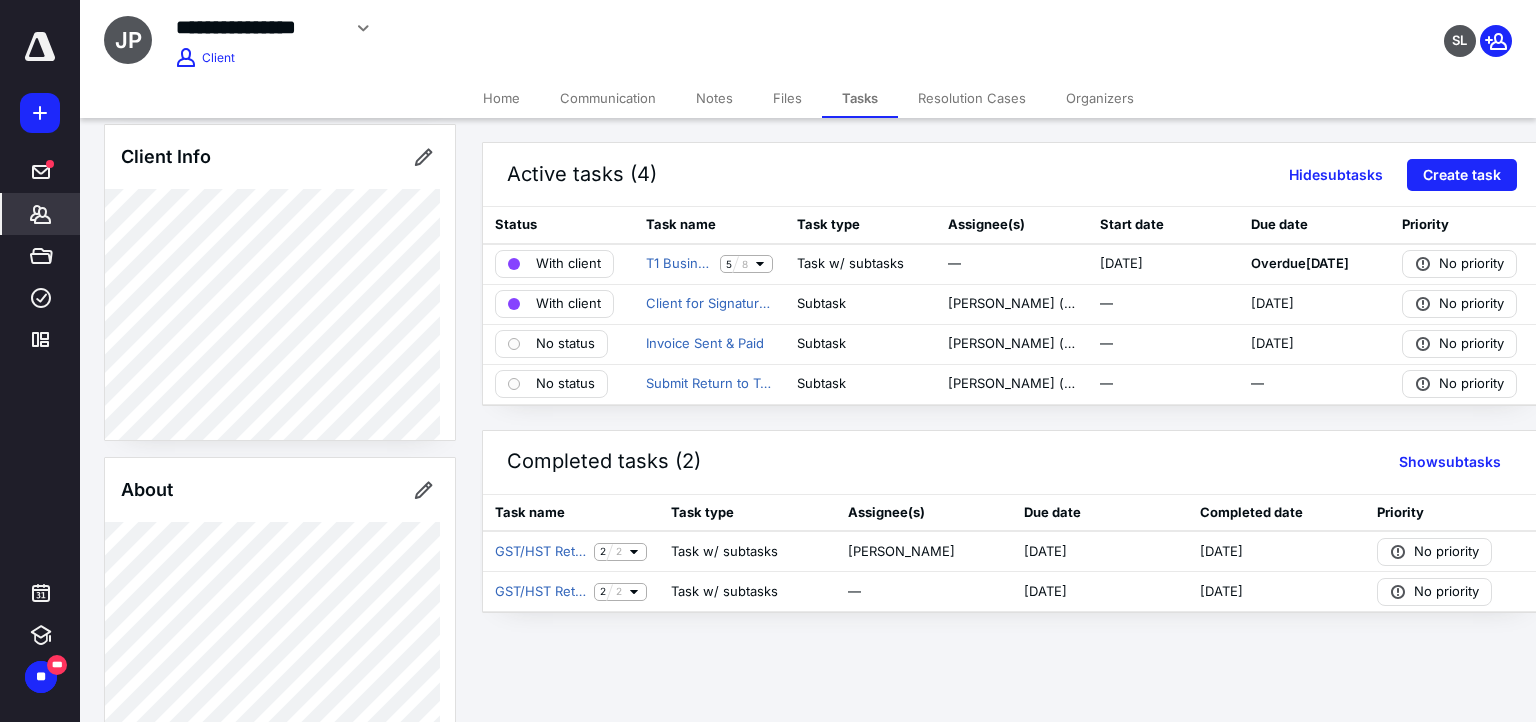 click 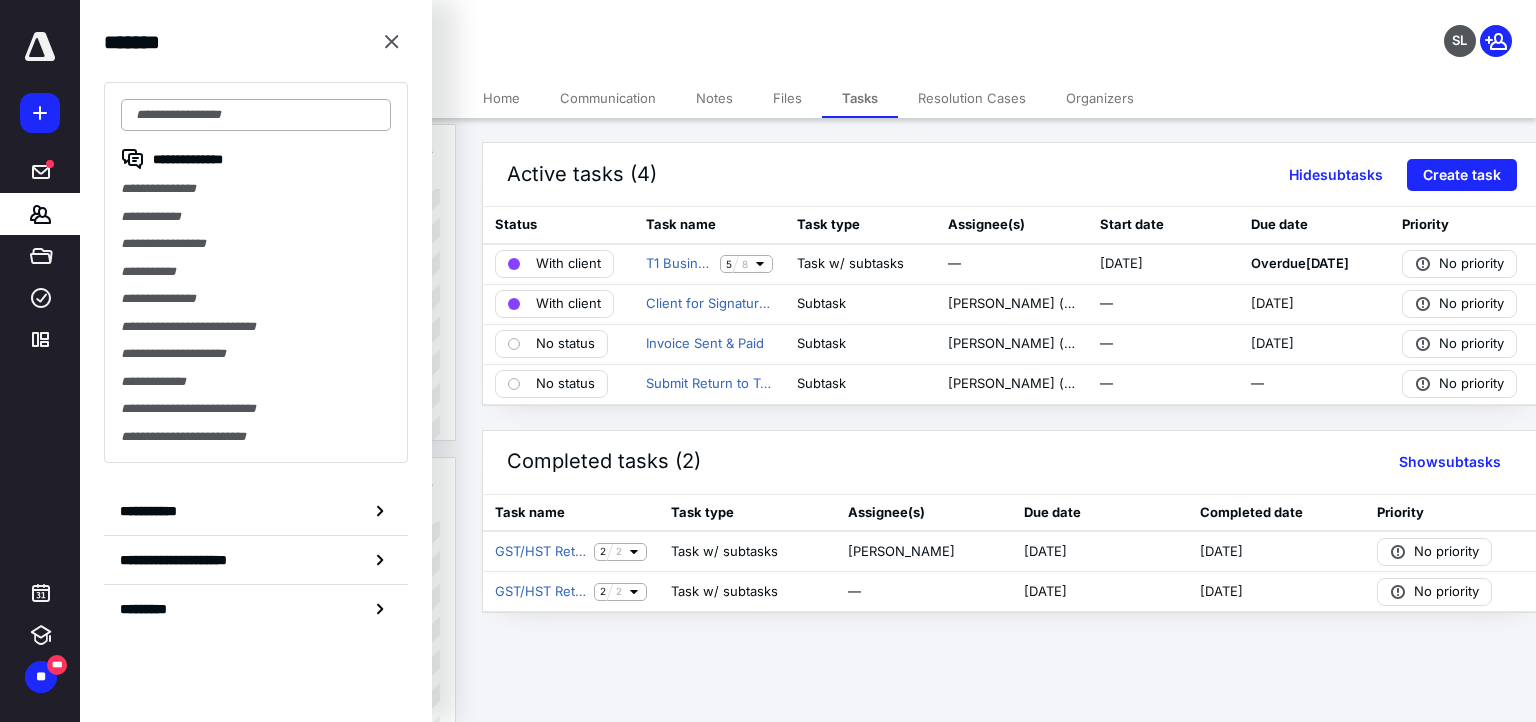 click at bounding box center [256, 115] 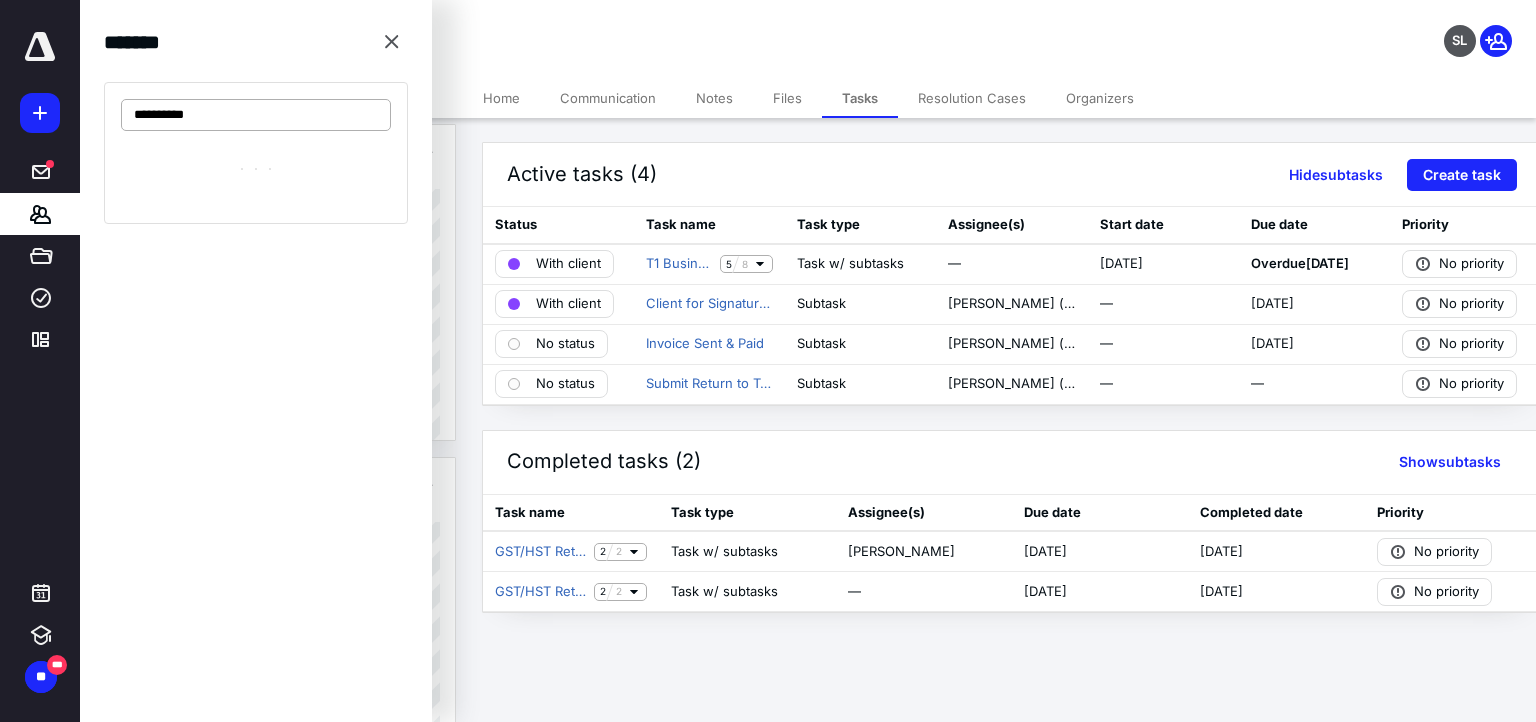 type on "**********" 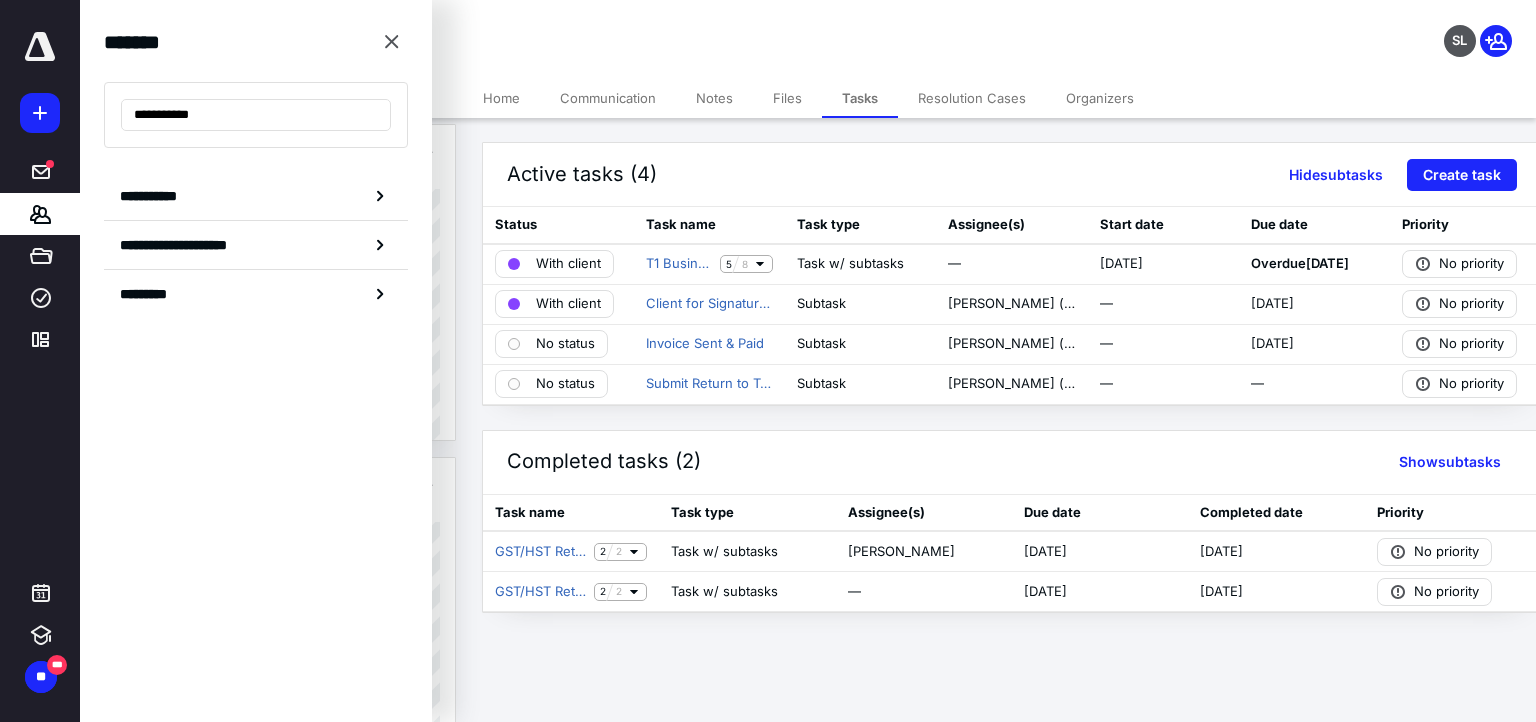 drag, startPoint x: 224, startPoint y: 118, endPoint x: 0, endPoint y: 116, distance: 224.00893 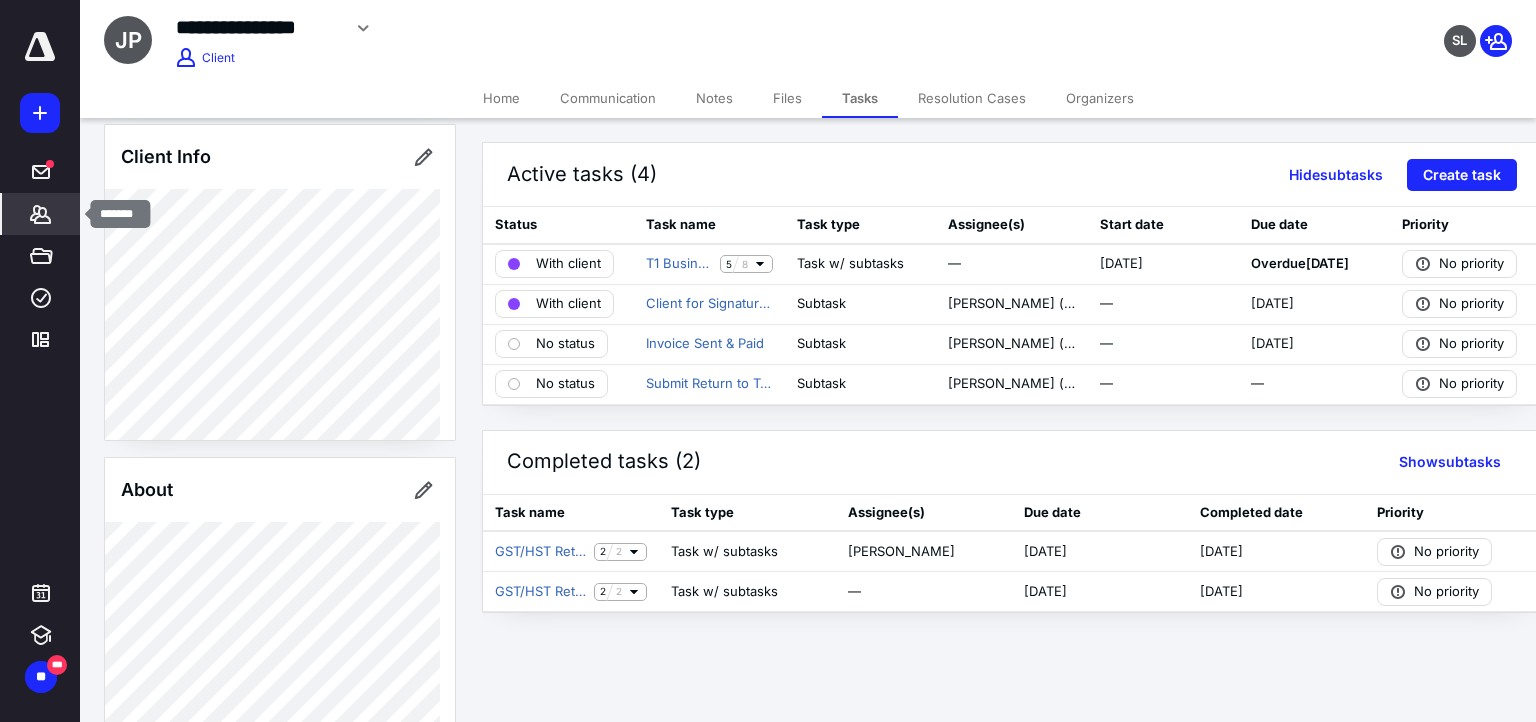 drag, startPoint x: 29, startPoint y: 213, endPoint x: 44, endPoint y: 197, distance: 21.931713 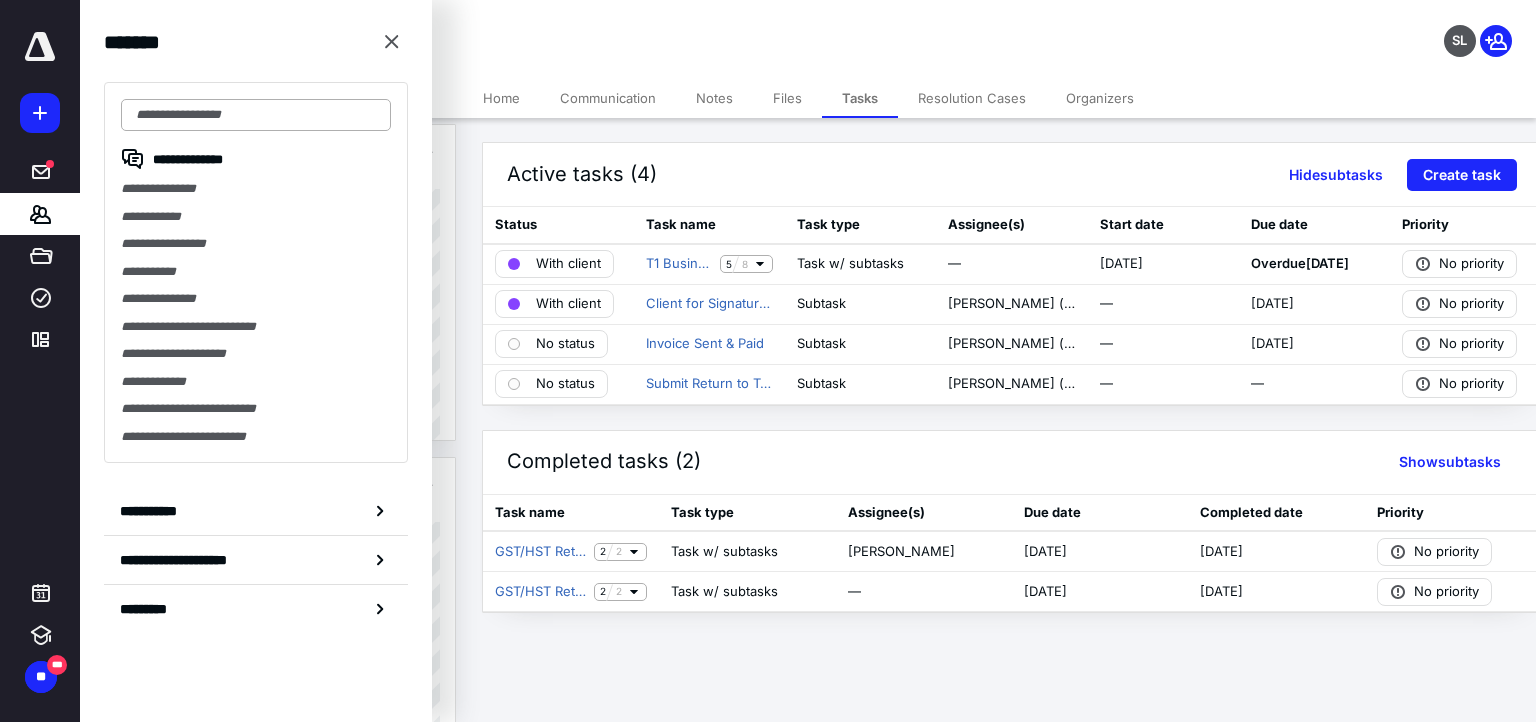 click at bounding box center [256, 115] 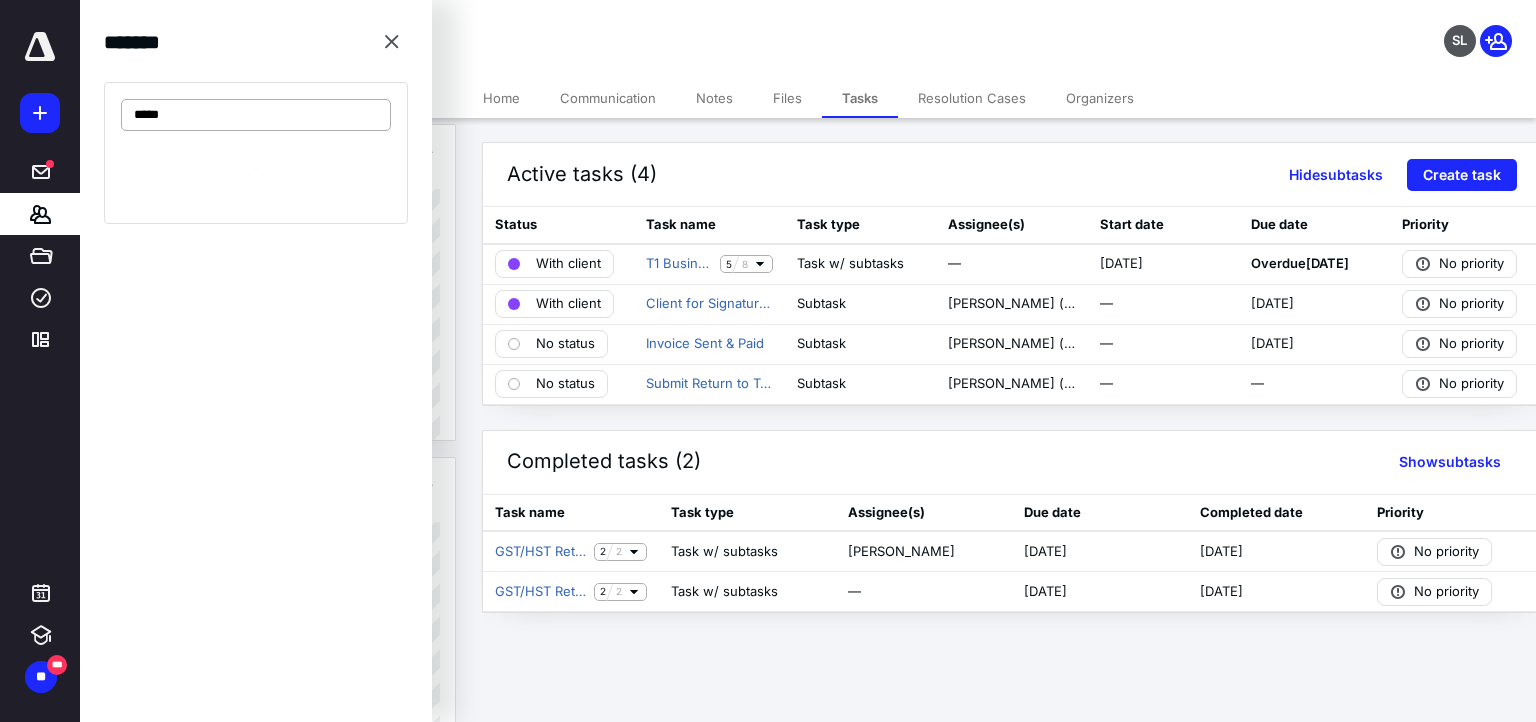 type on "******" 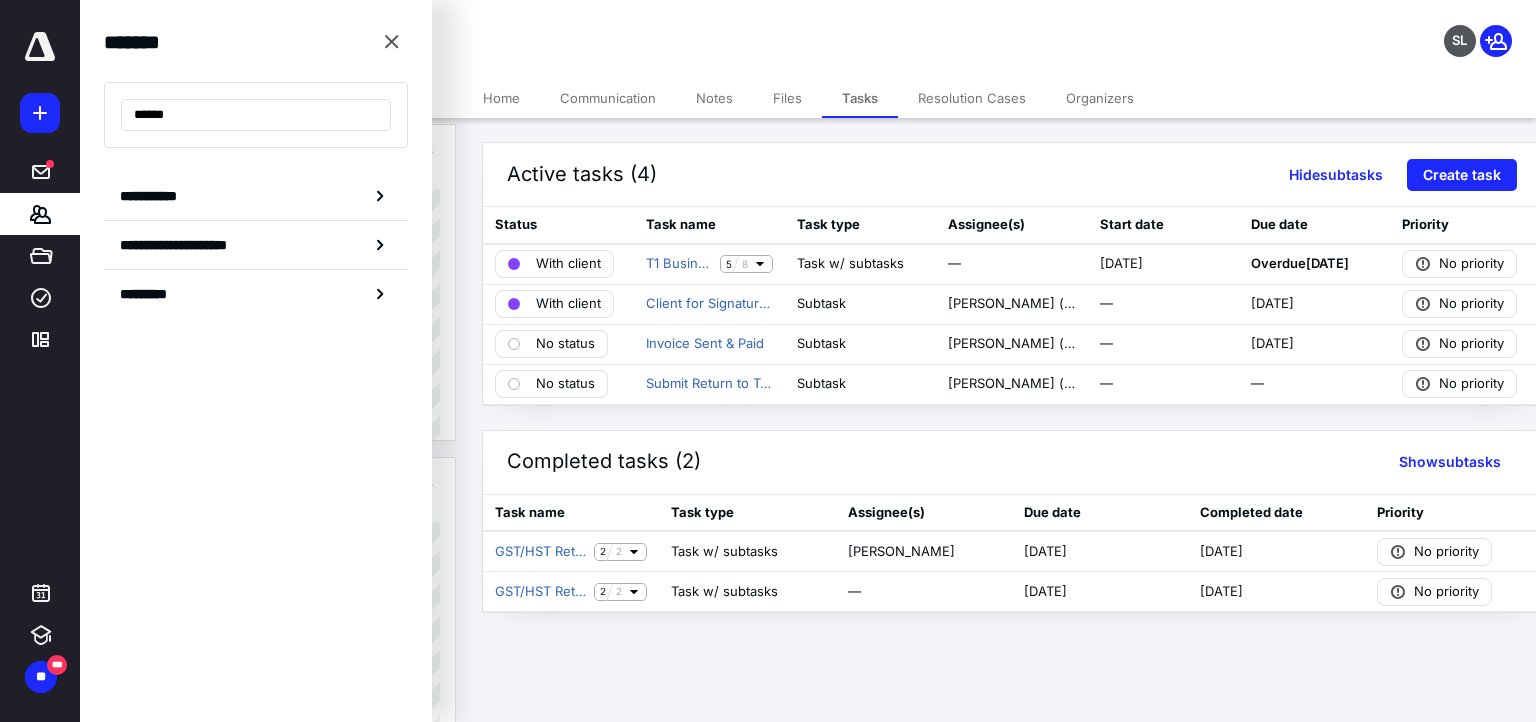 drag, startPoint x: 187, startPoint y: 114, endPoint x: 56, endPoint y: 117, distance: 131.03435 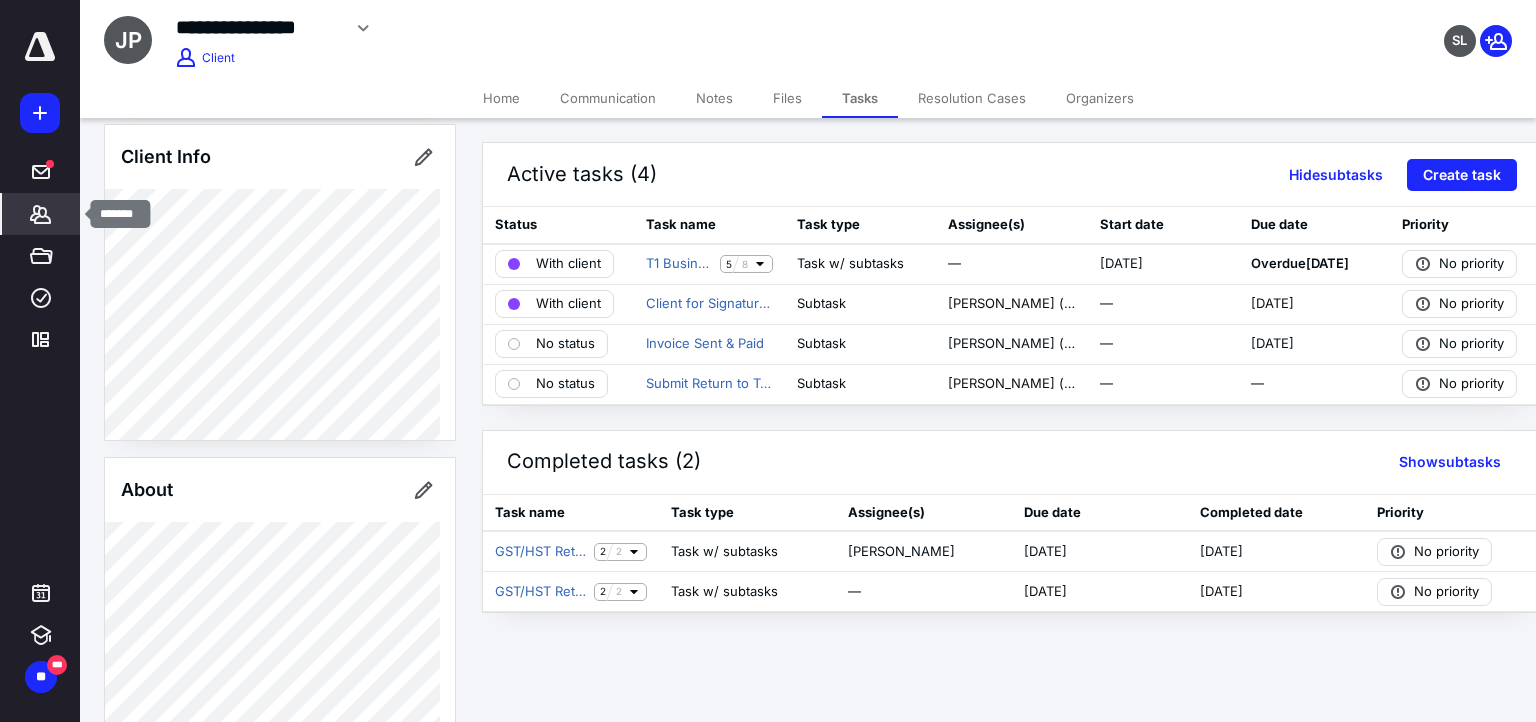 click 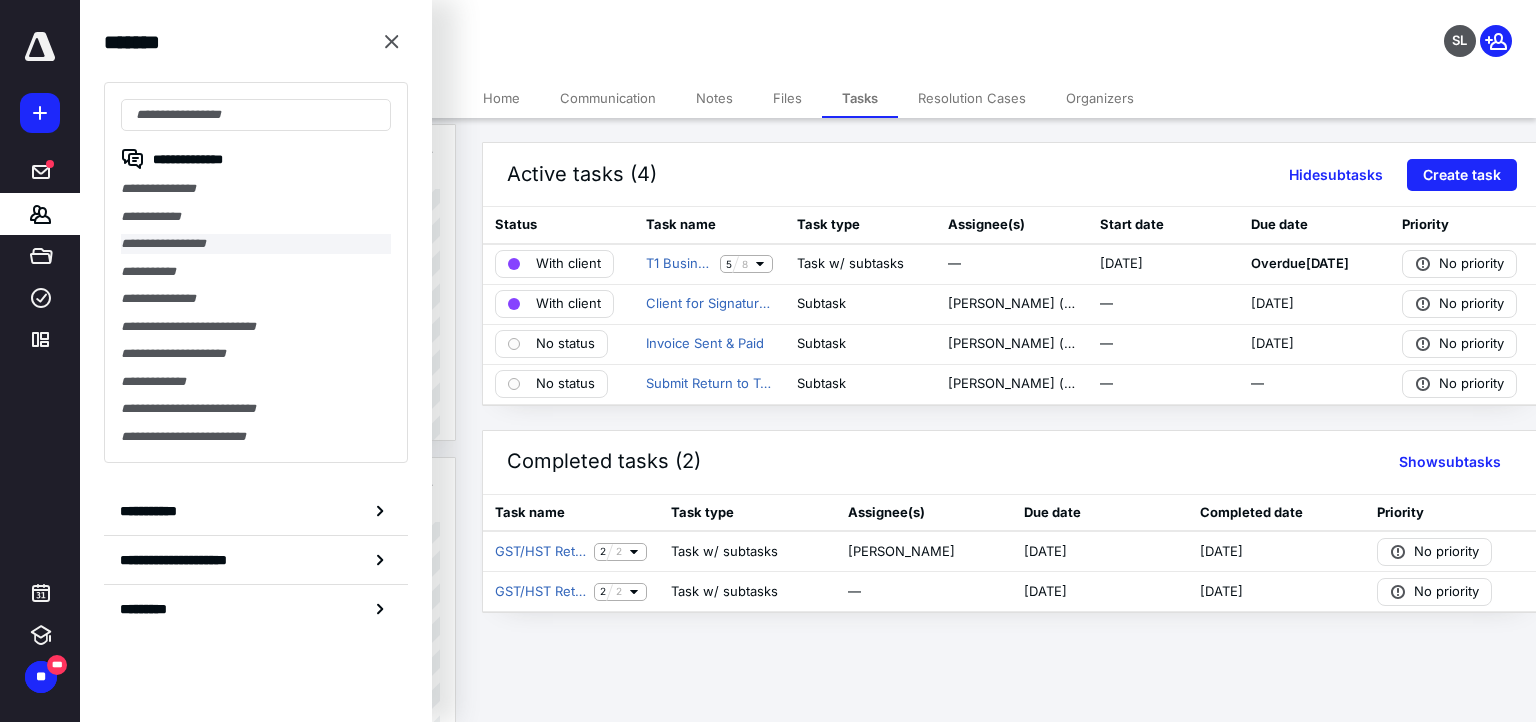 click on "**********" at bounding box center [256, 244] 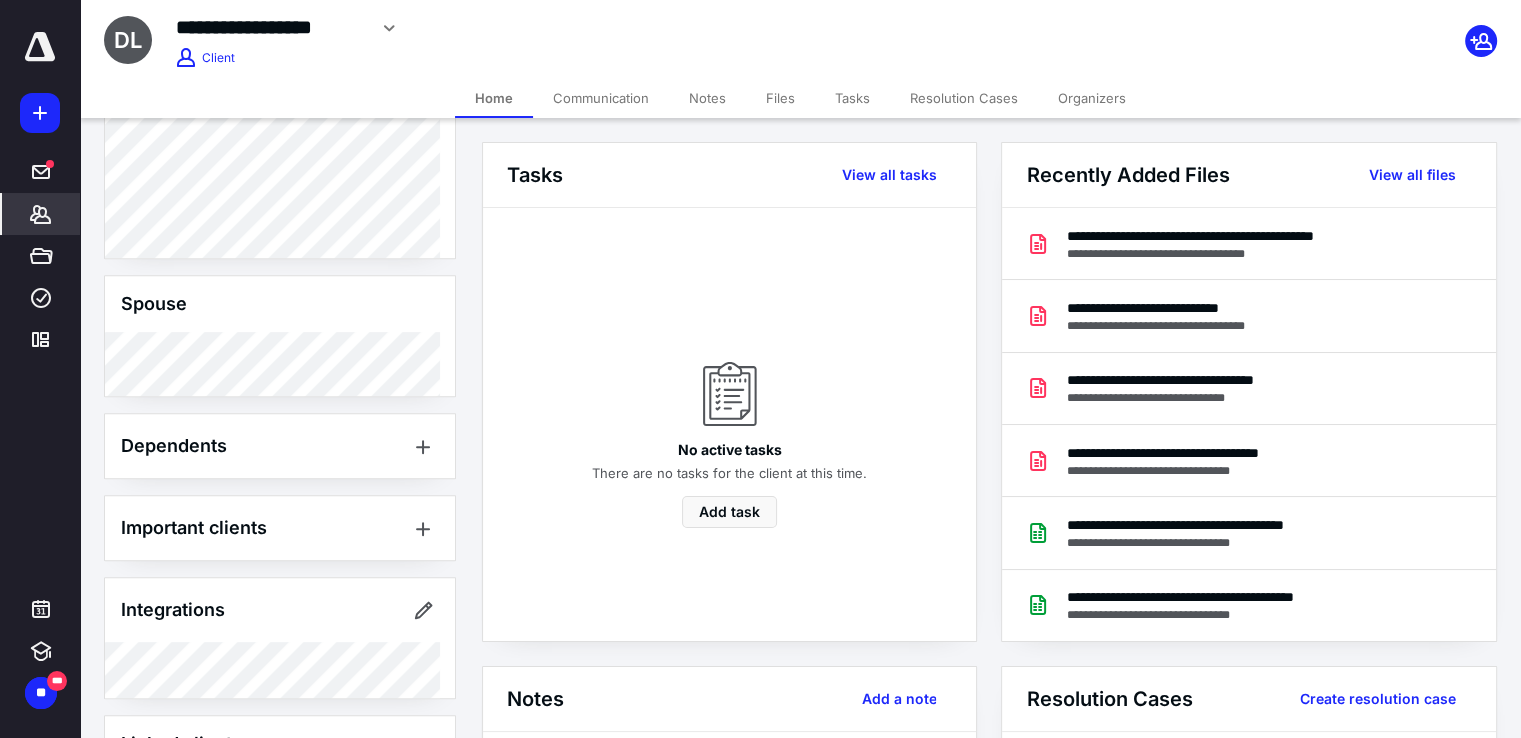 scroll, scrollTop: 800, scrollLeft: 0, axis: vertical 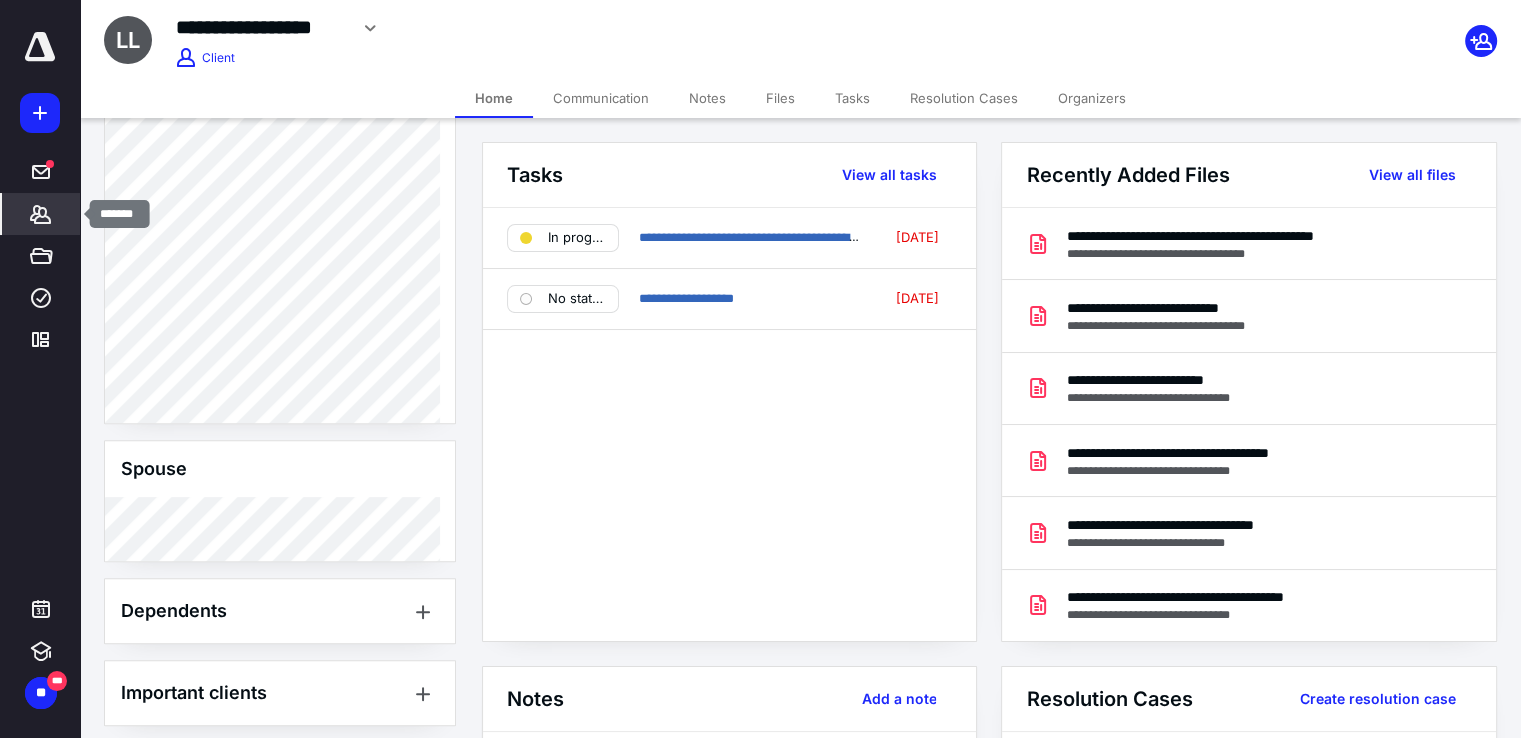 click 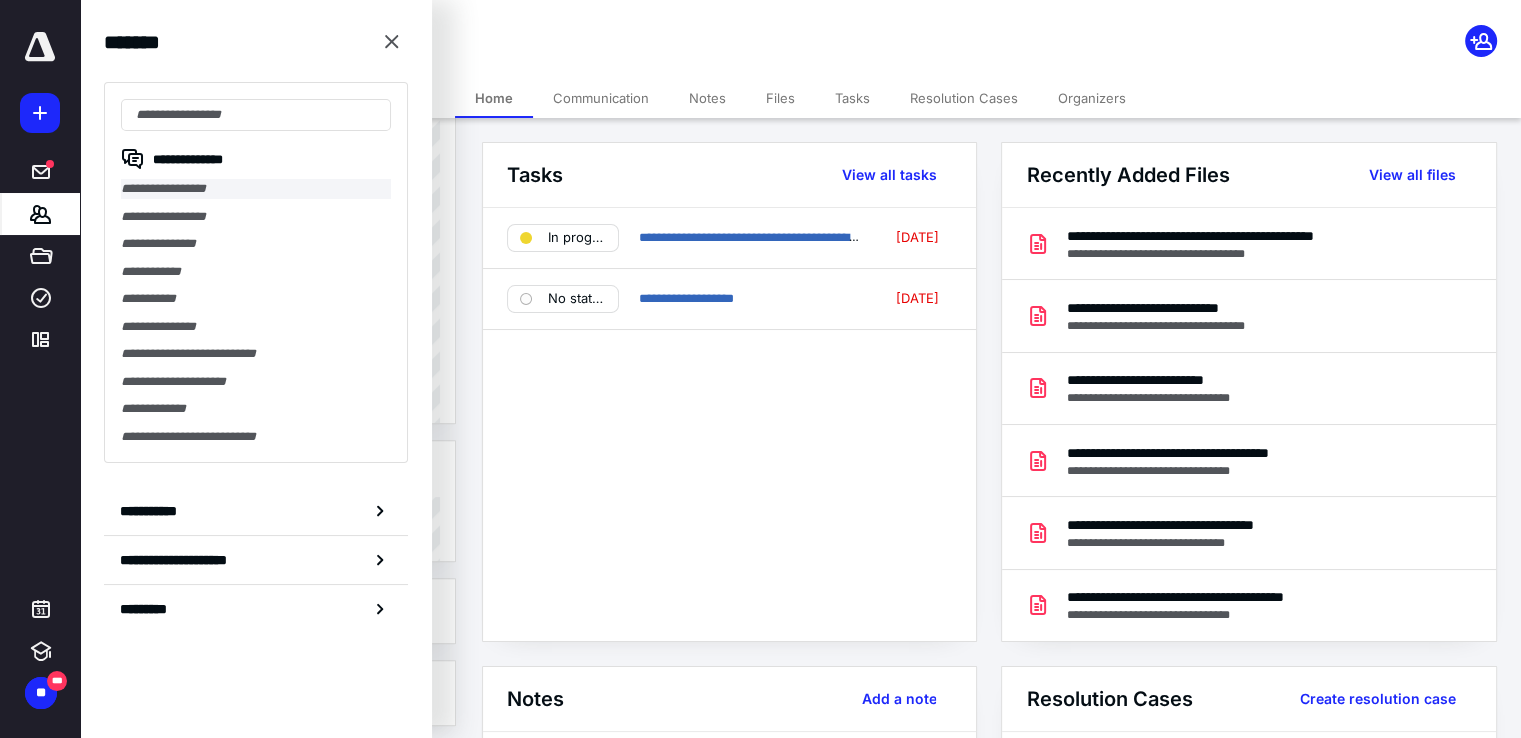 click on "**********" at bounding box center [256, 189] 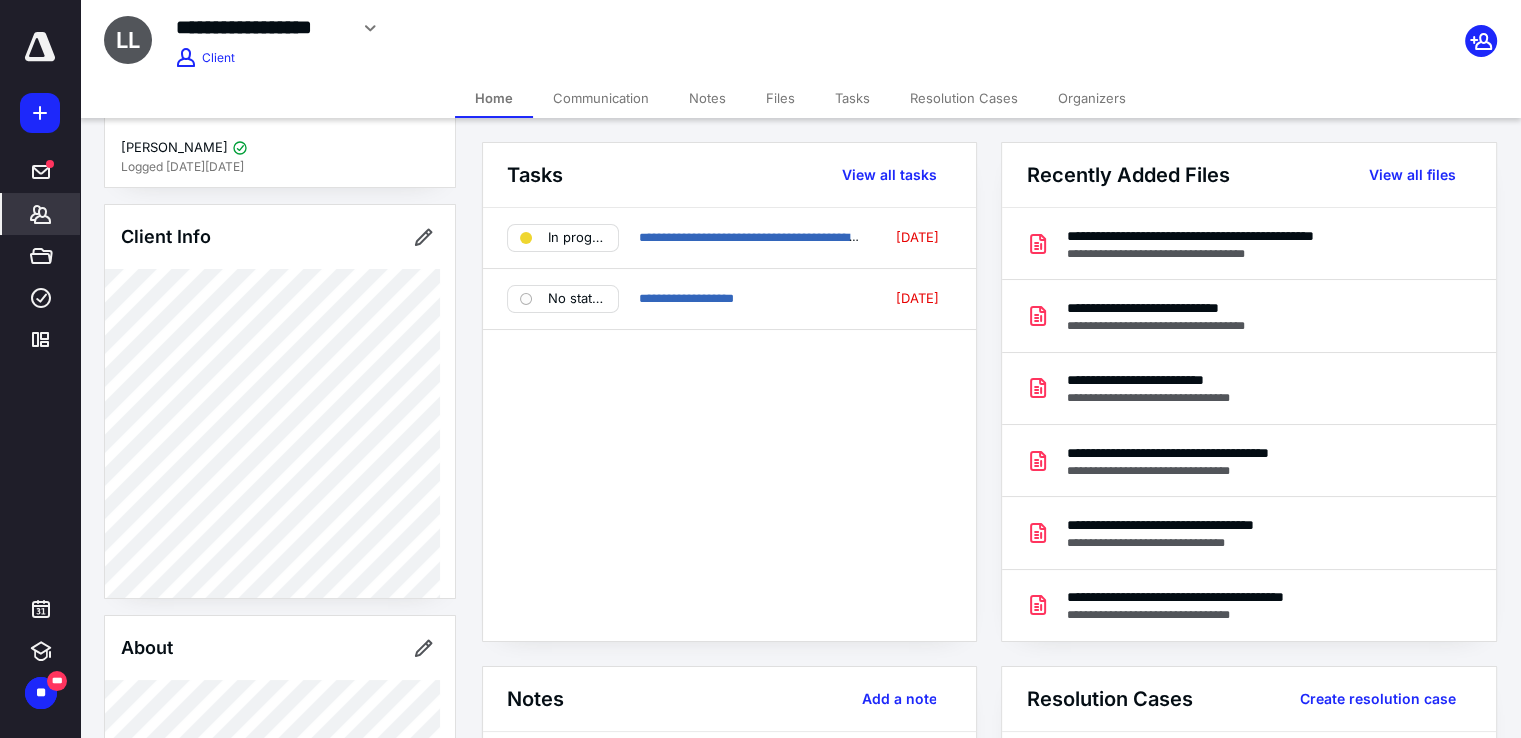 scroll, scrollTop: 0, scrollLeft: 0, axis: both 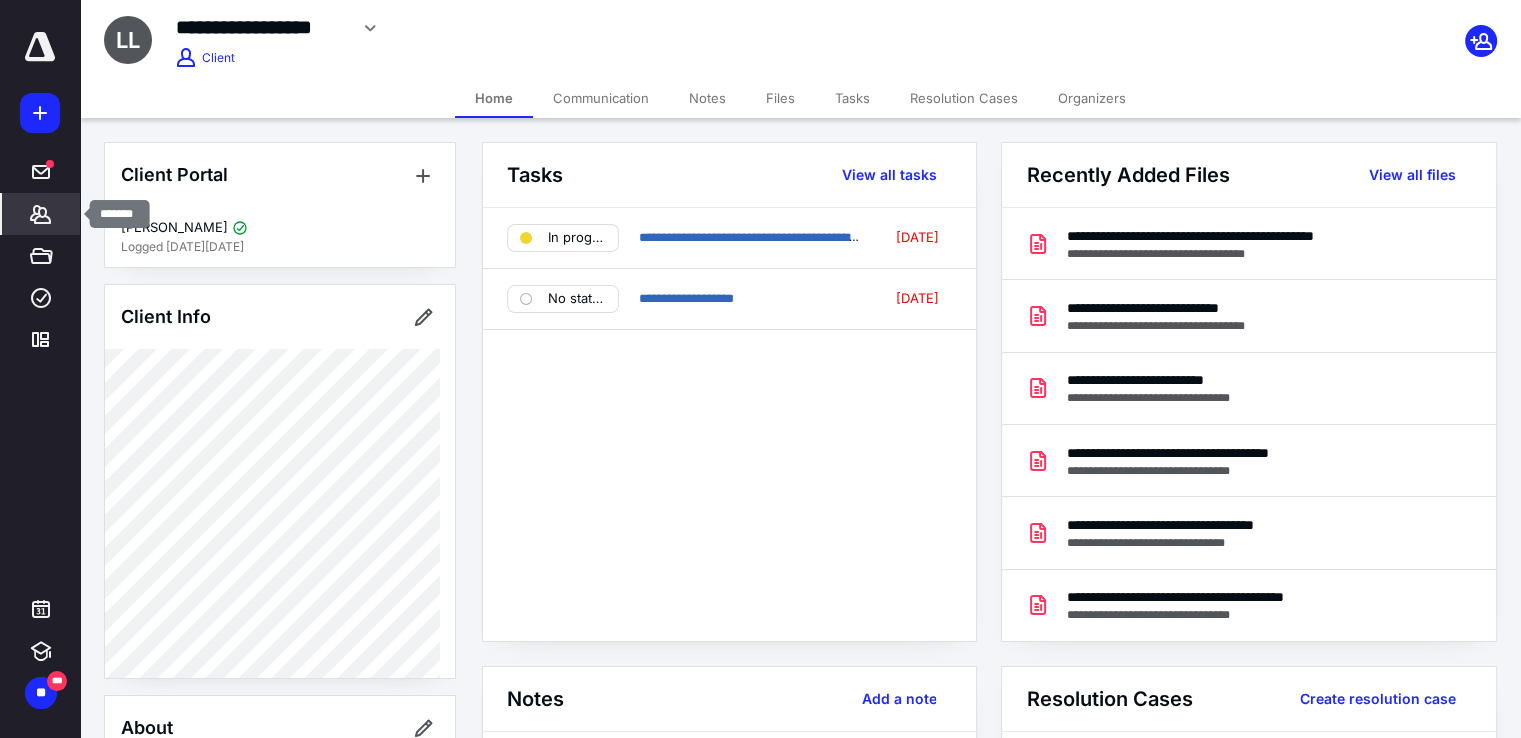 click 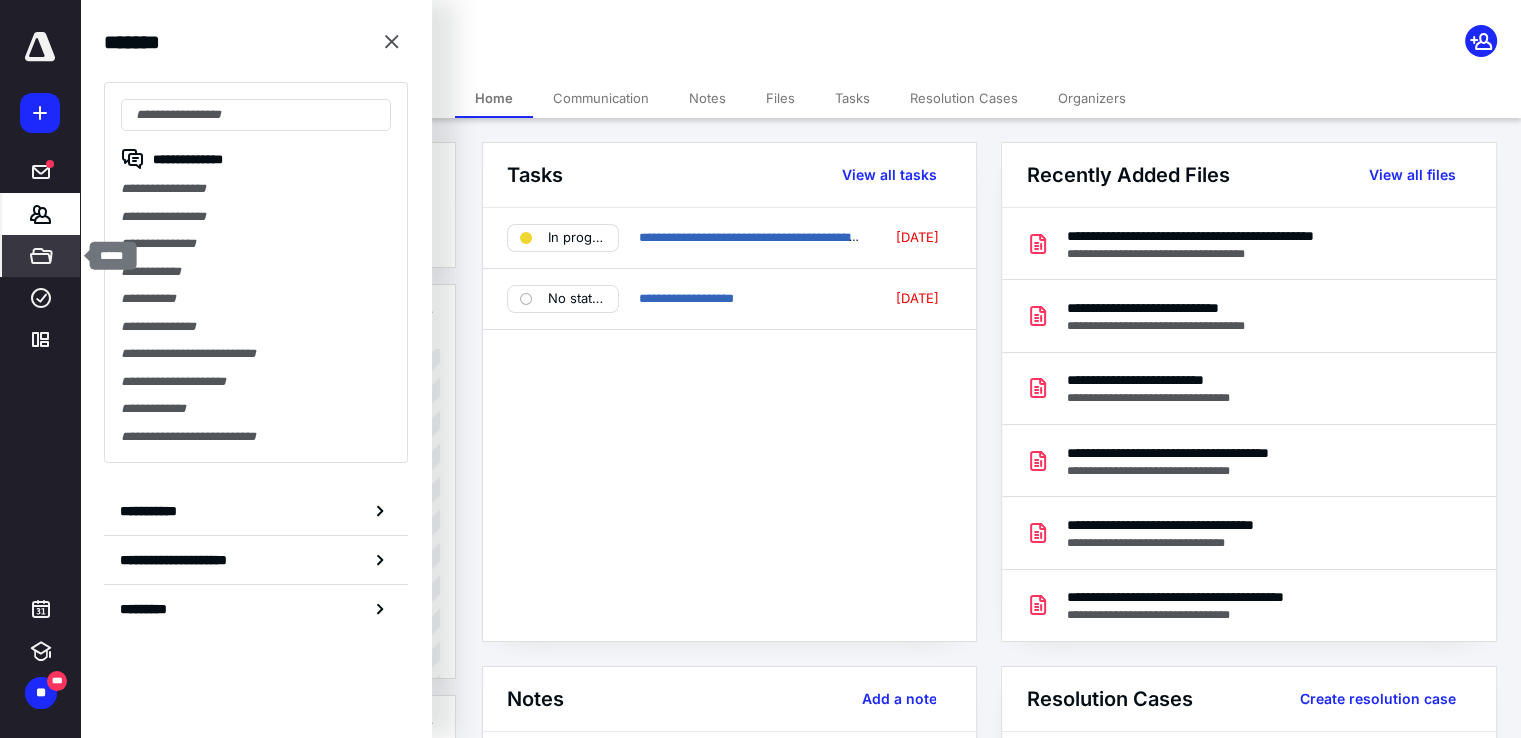 click 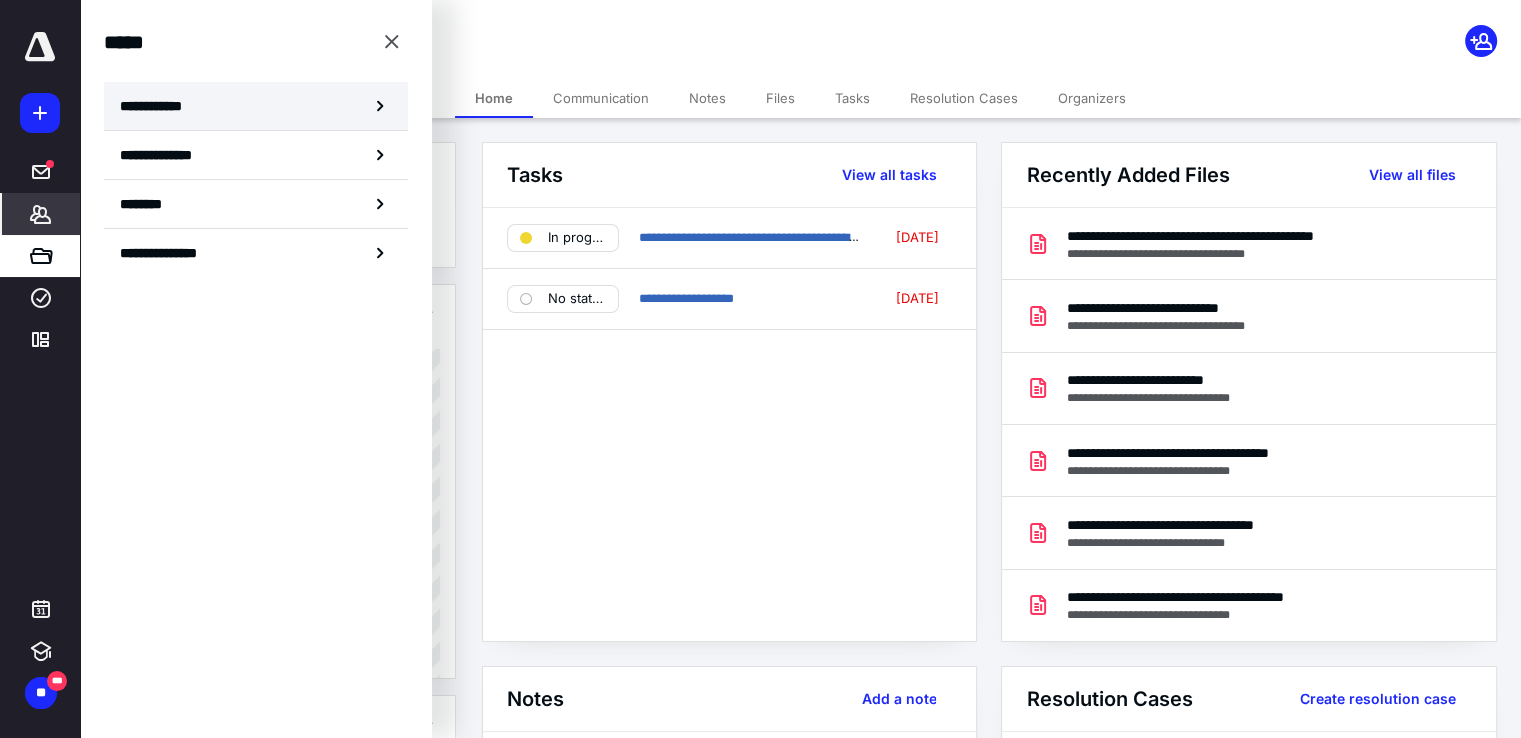 click on "**********" at bounding box center [157, 106] 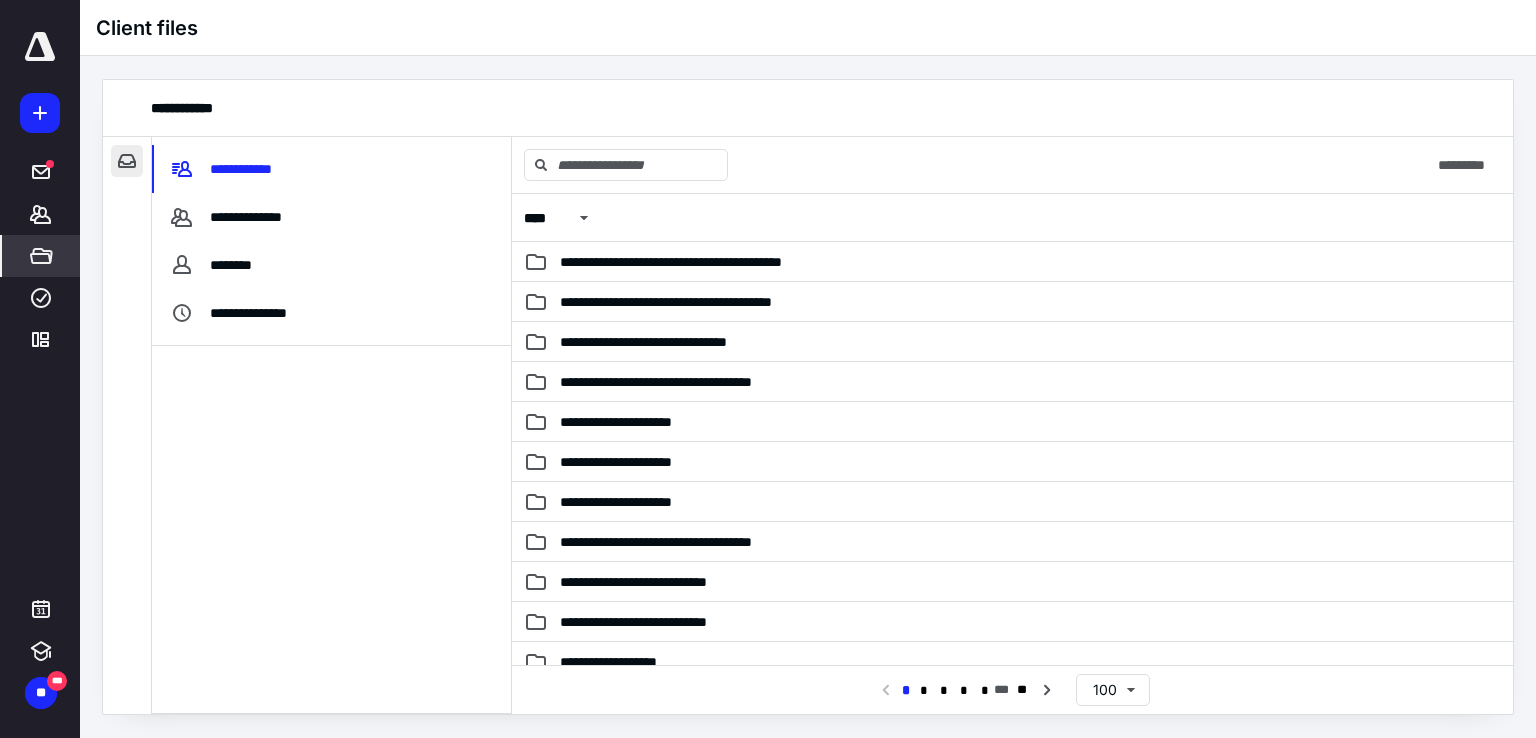 click at bounding box center [127, 161] 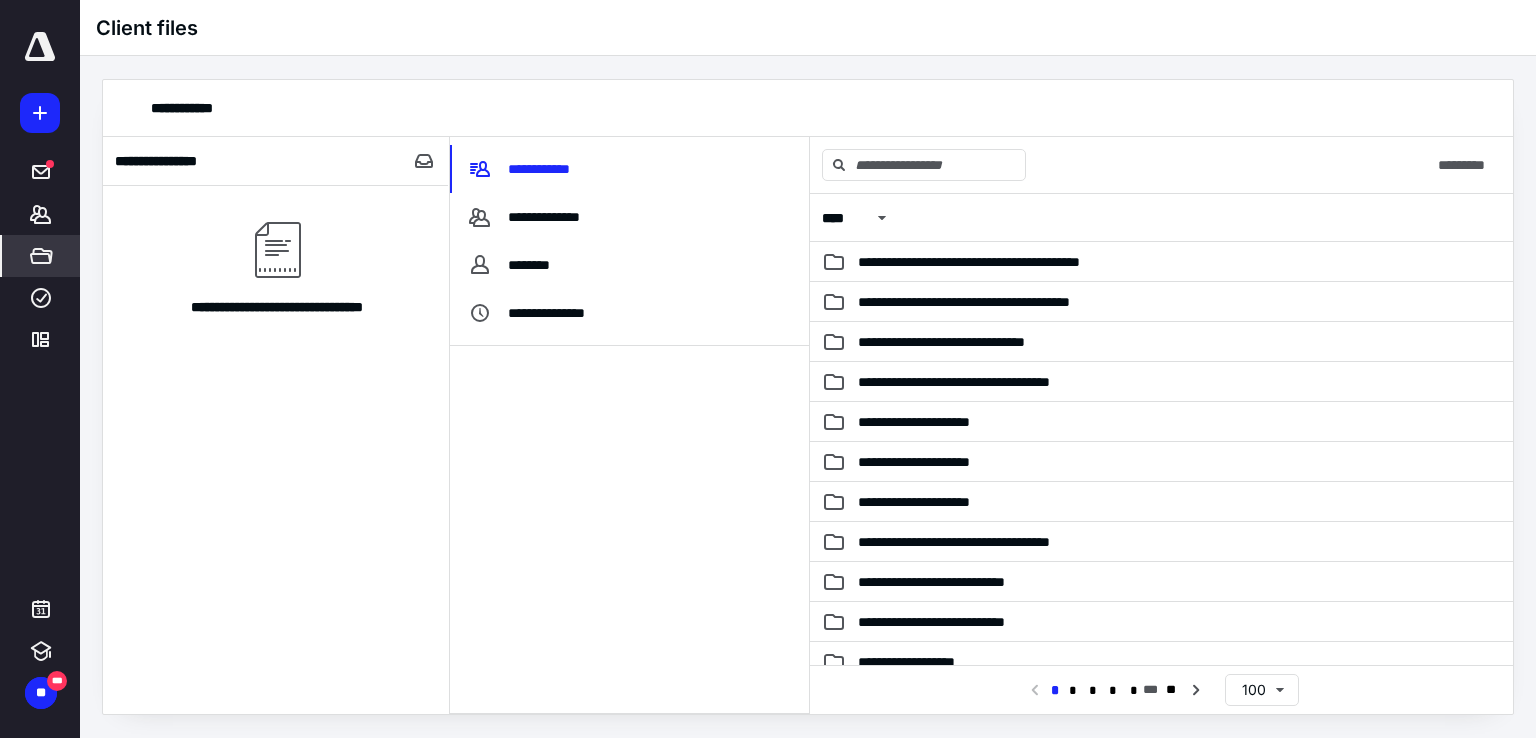 click on "**********" at bounding box center [159, 161] 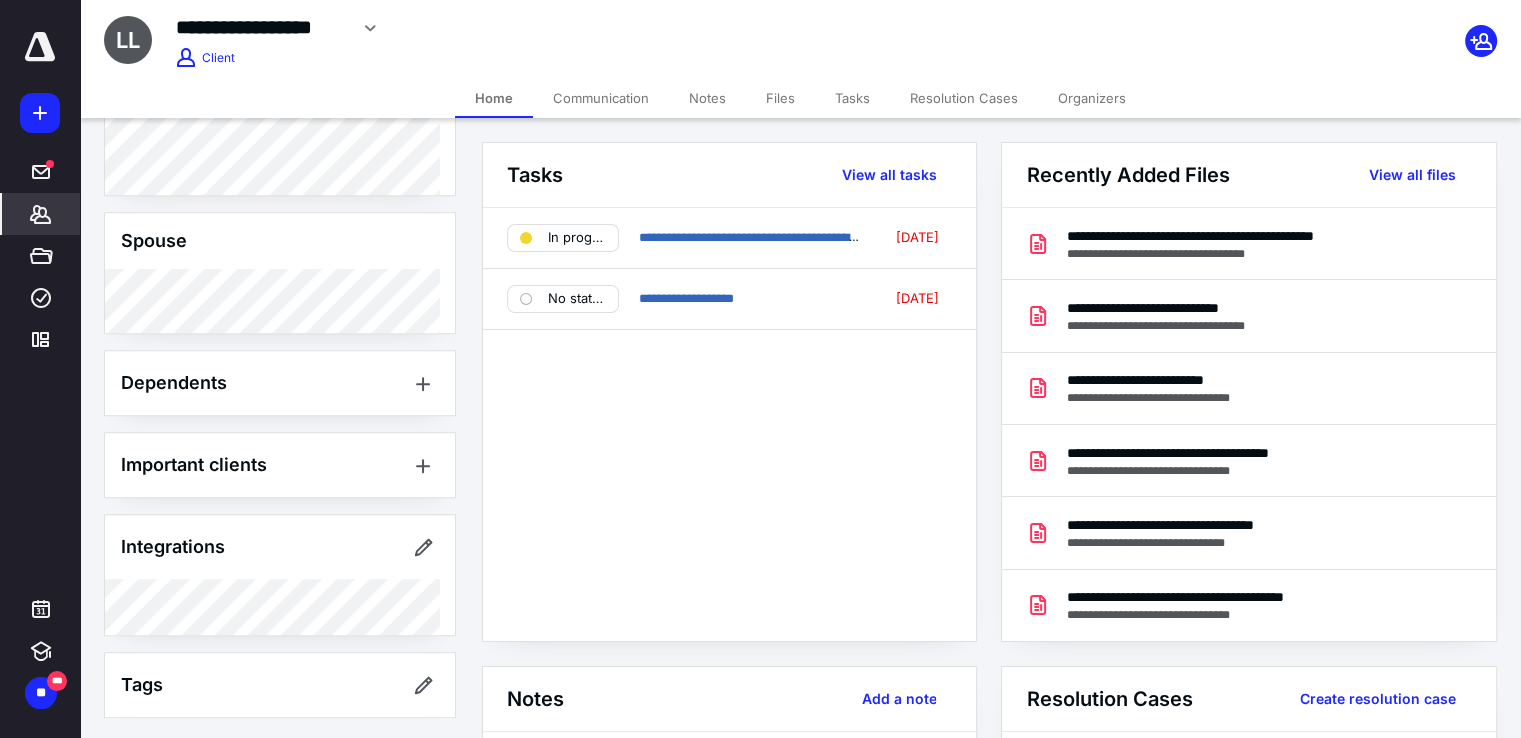 scroll, scrollTop: 0, scrollLeft: 0, axis: both 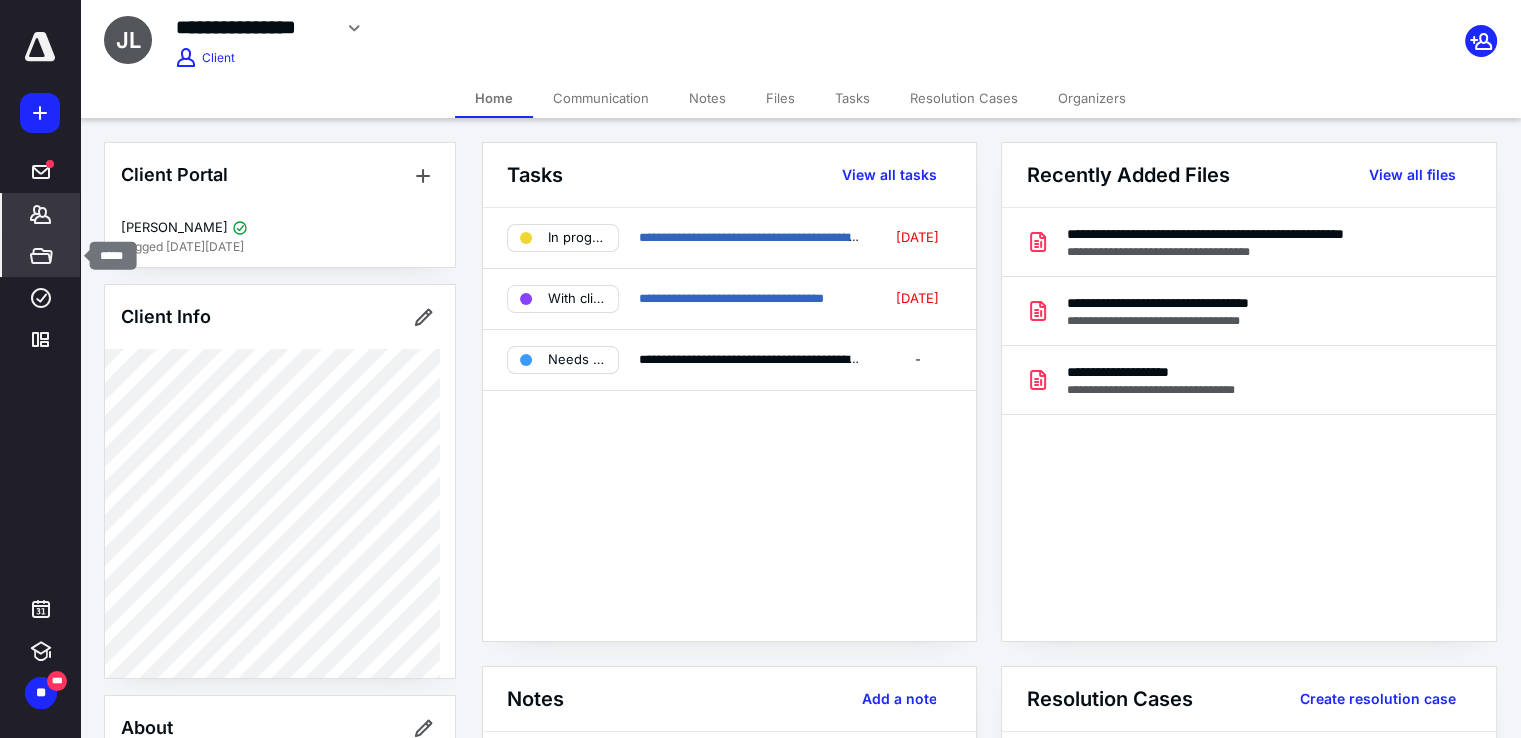 click 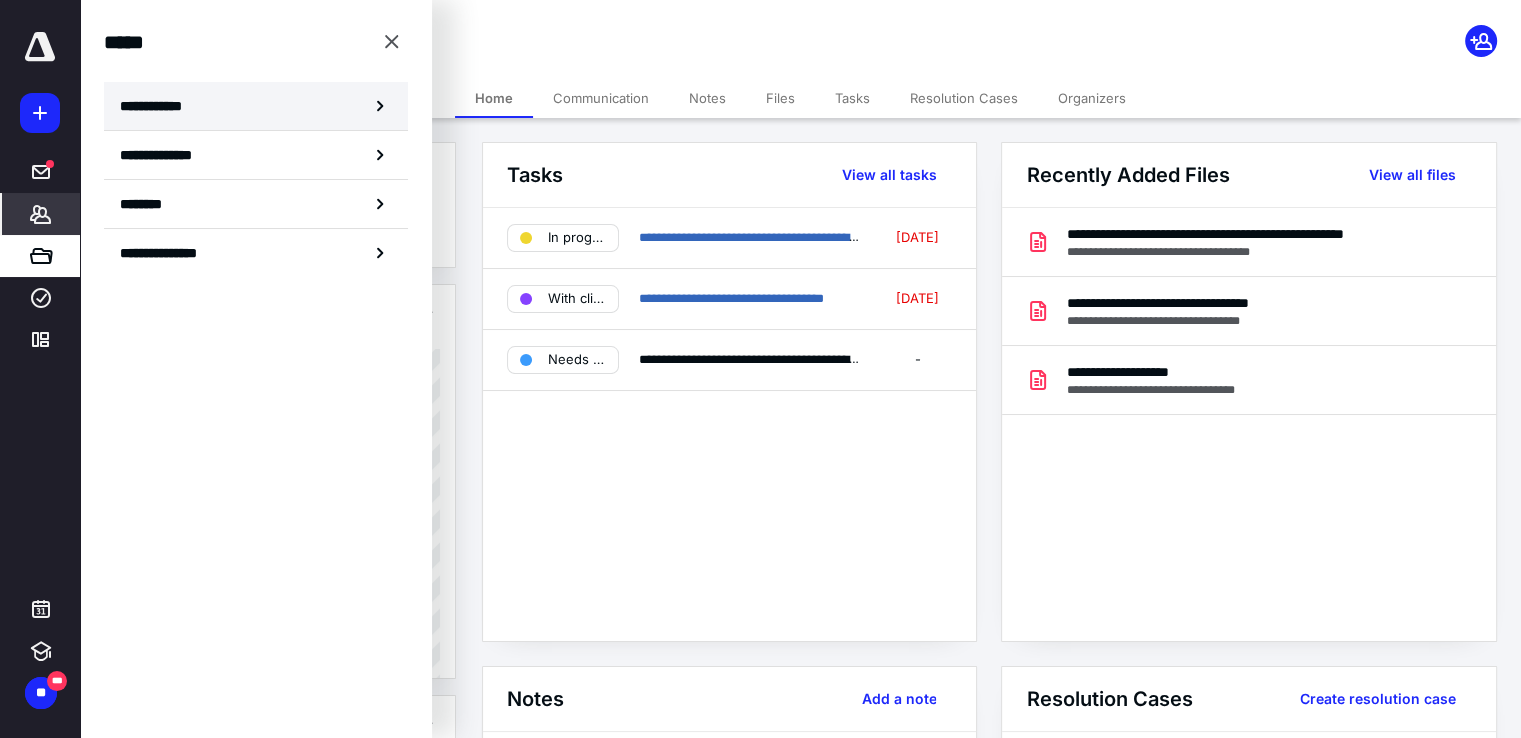 click on "**********" at bounding box center (157, 106) 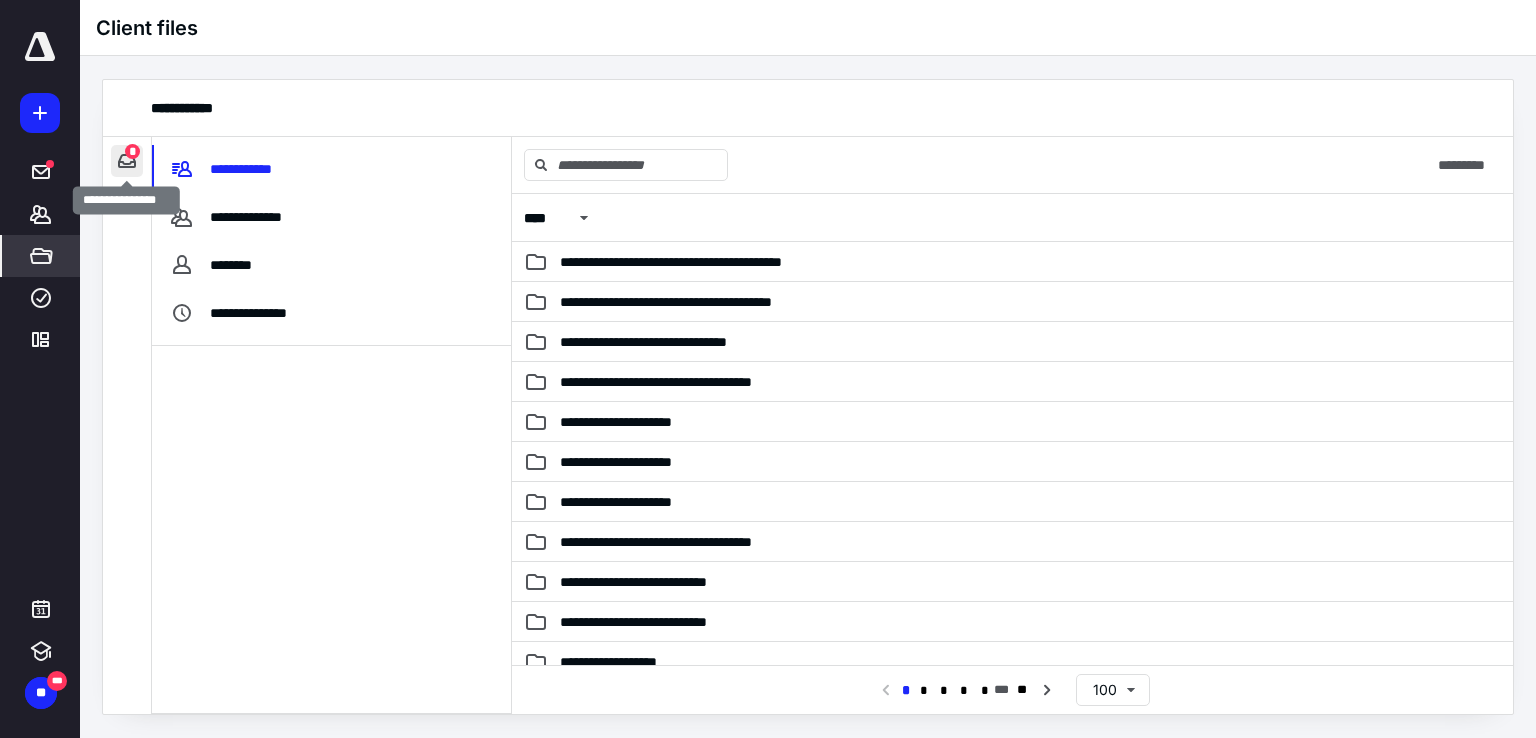 click at bounding box center (127, 161) 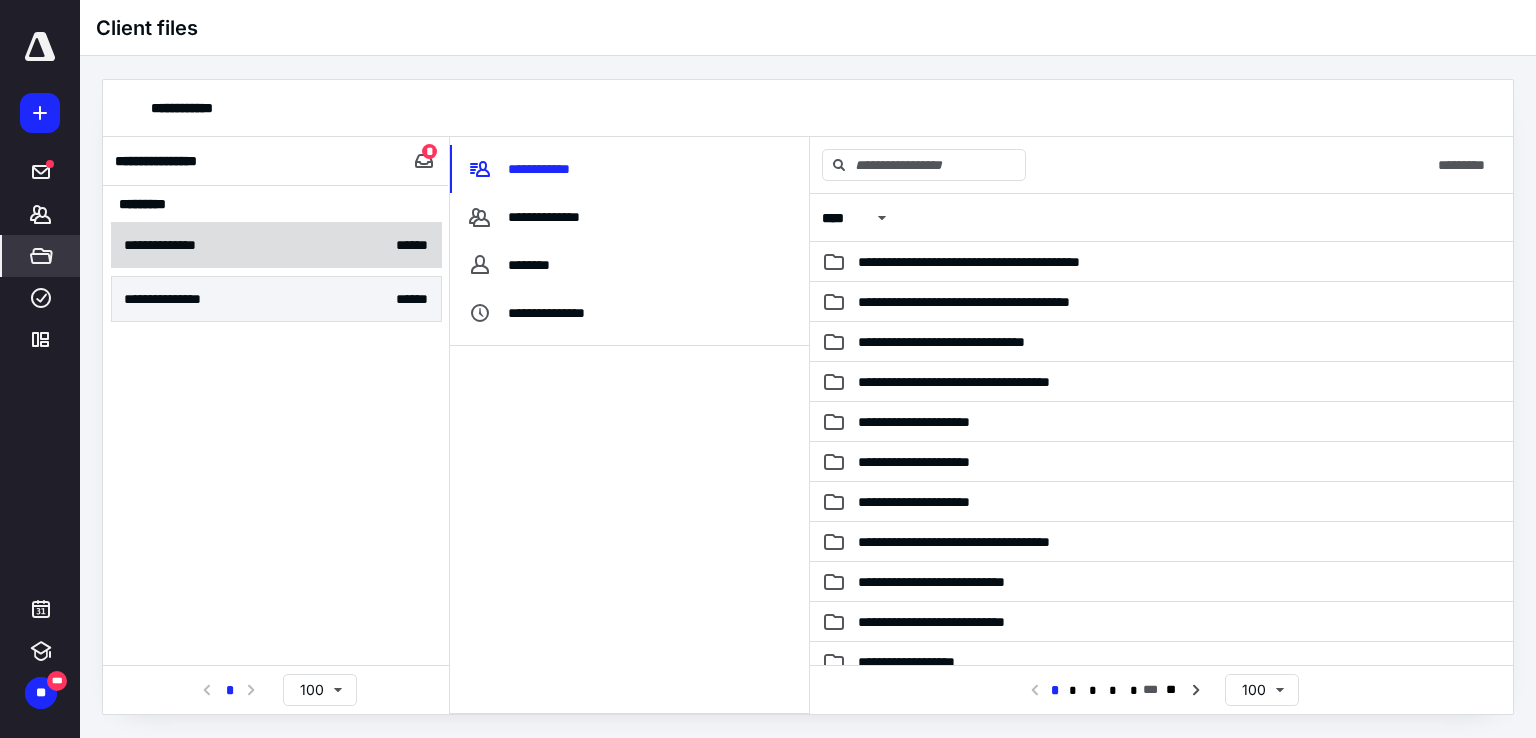 click on "**********" at bounding box center (276, 245) 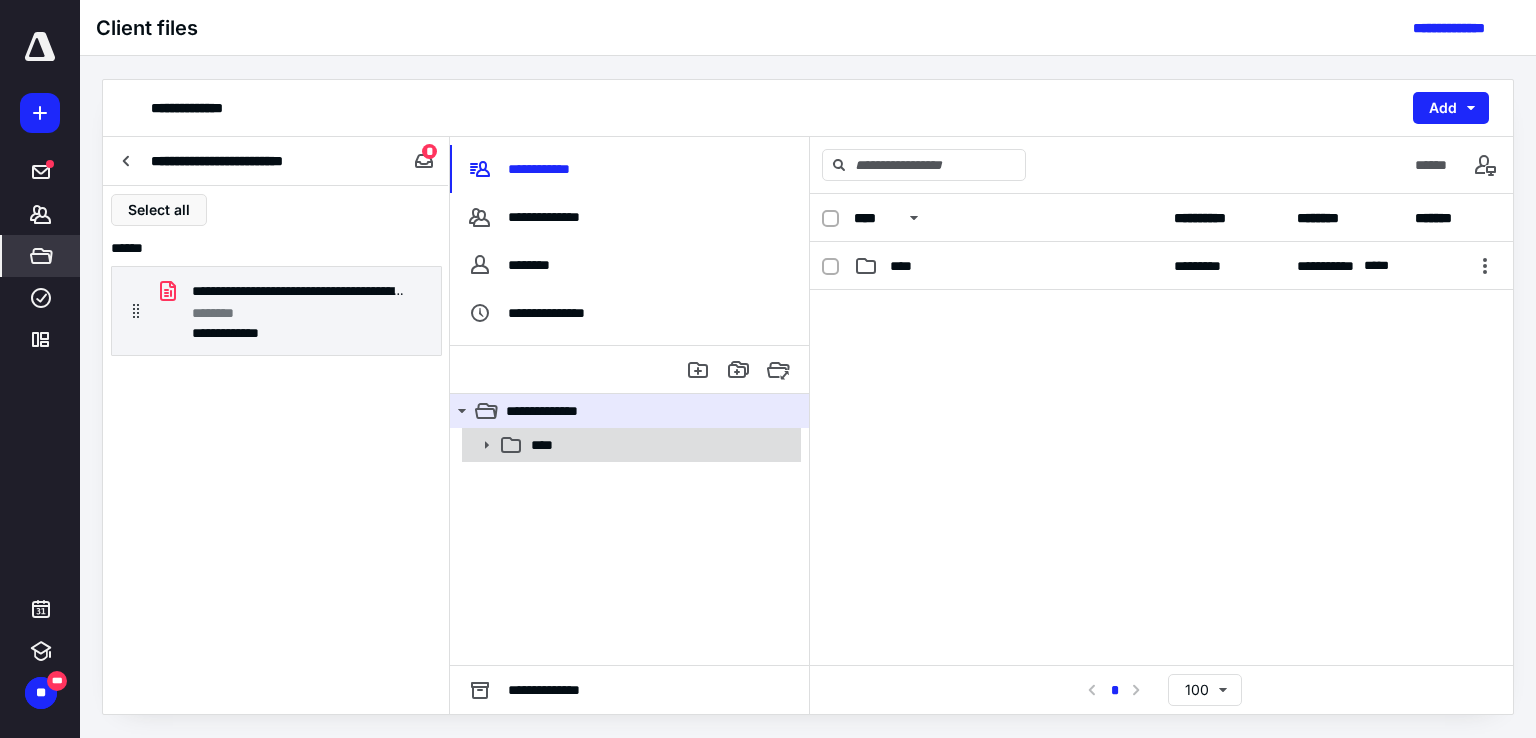 click on "****" at bounding box center [660, 445] 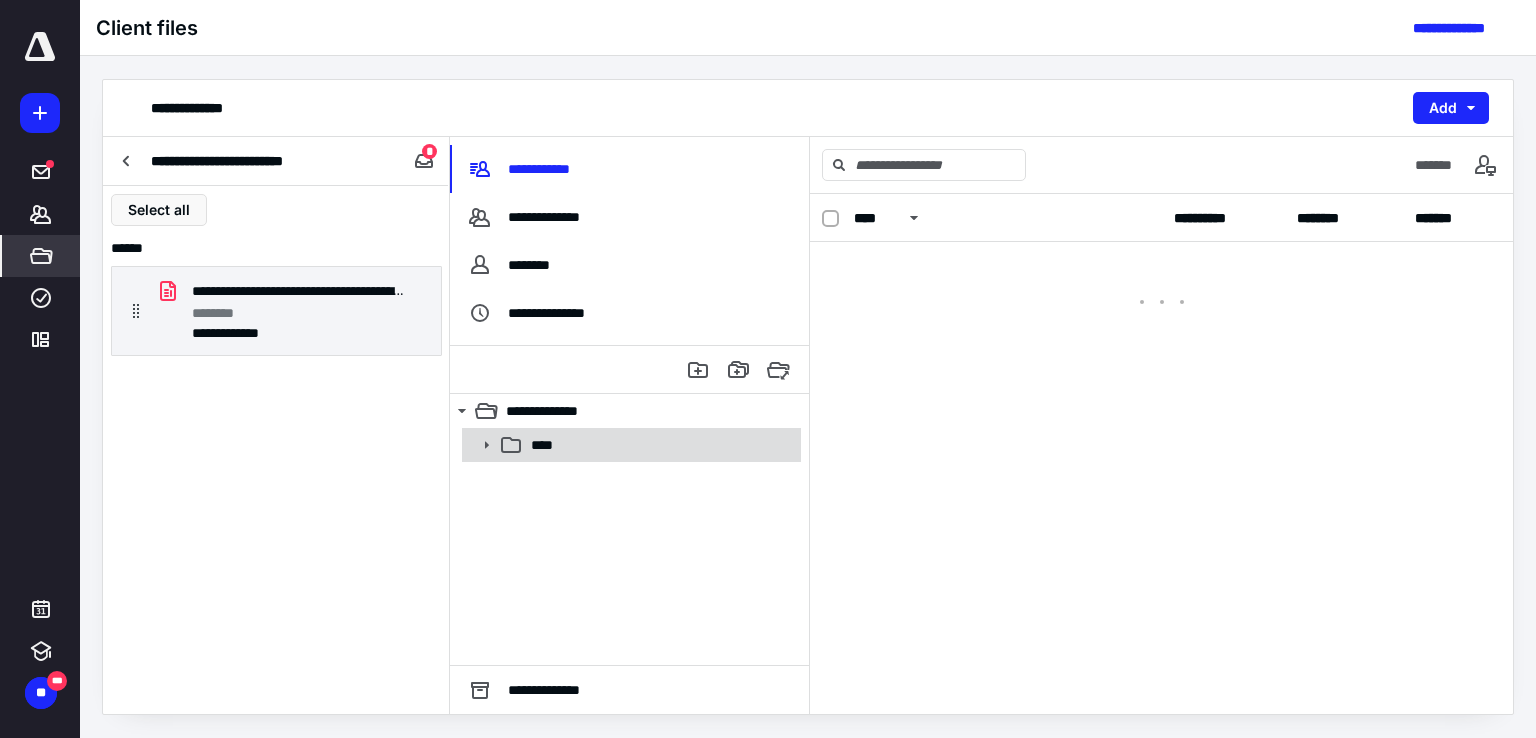 click on "****" at bounding box center [660, 445] 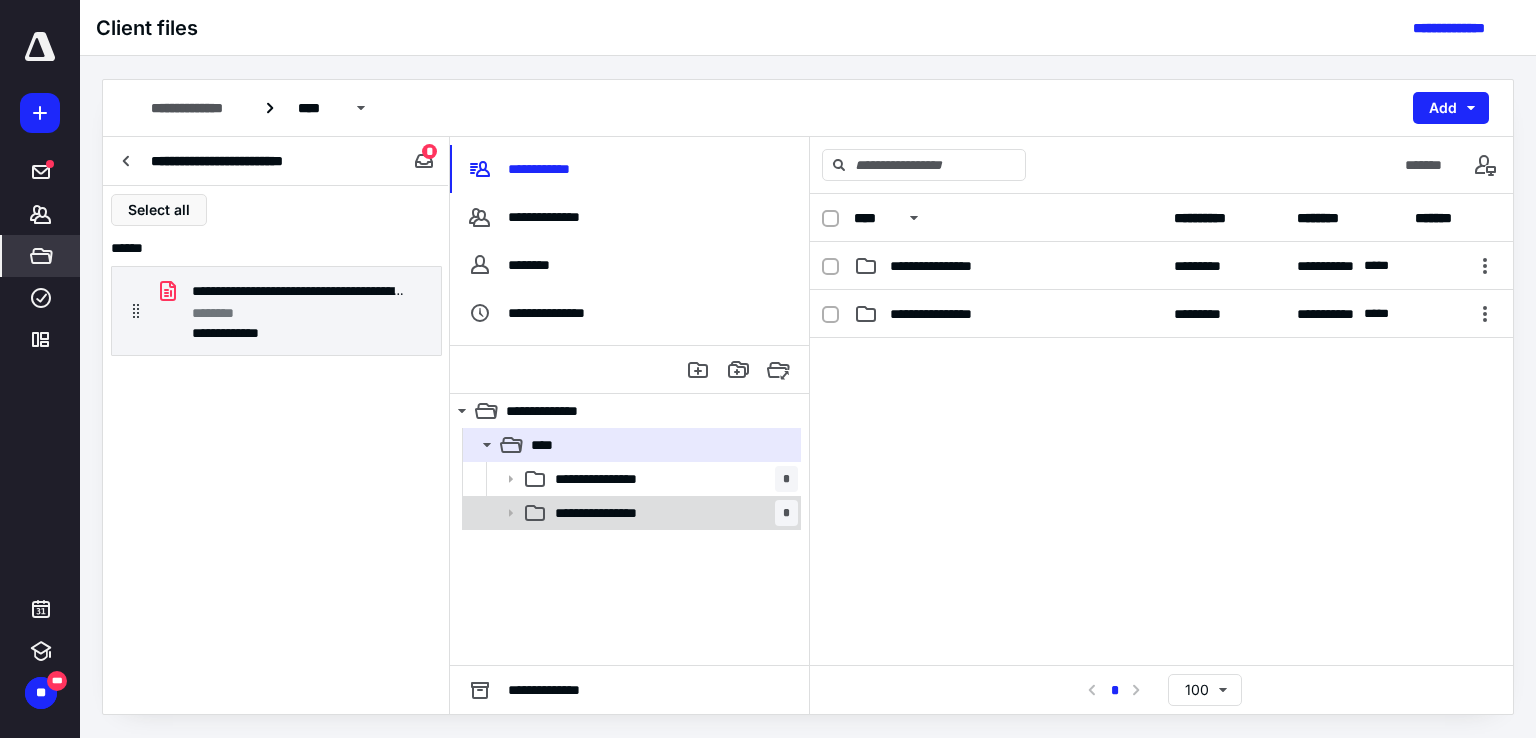 click on "**********" at bounding box center [617, 513] 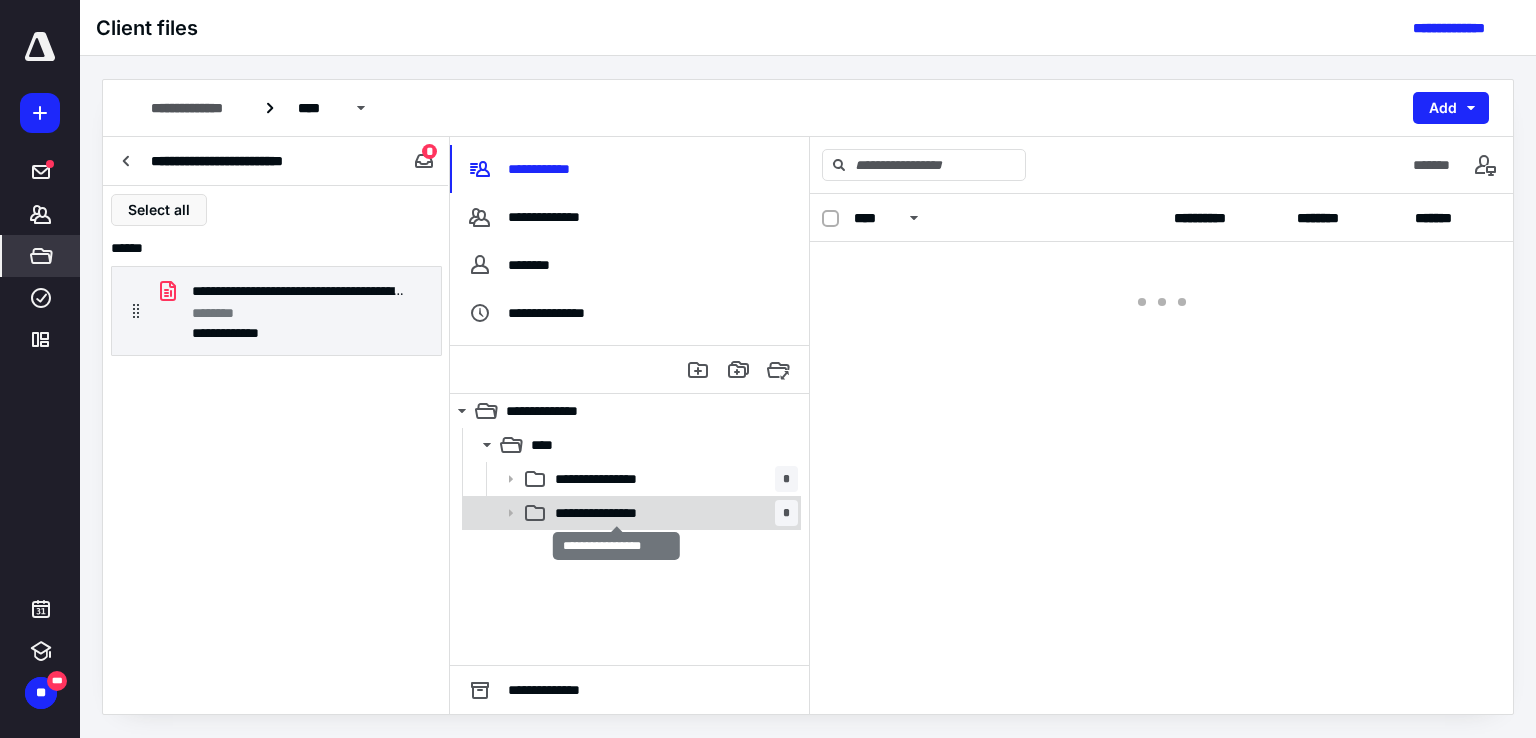 click on "**********" at bounding box center [617, 513] 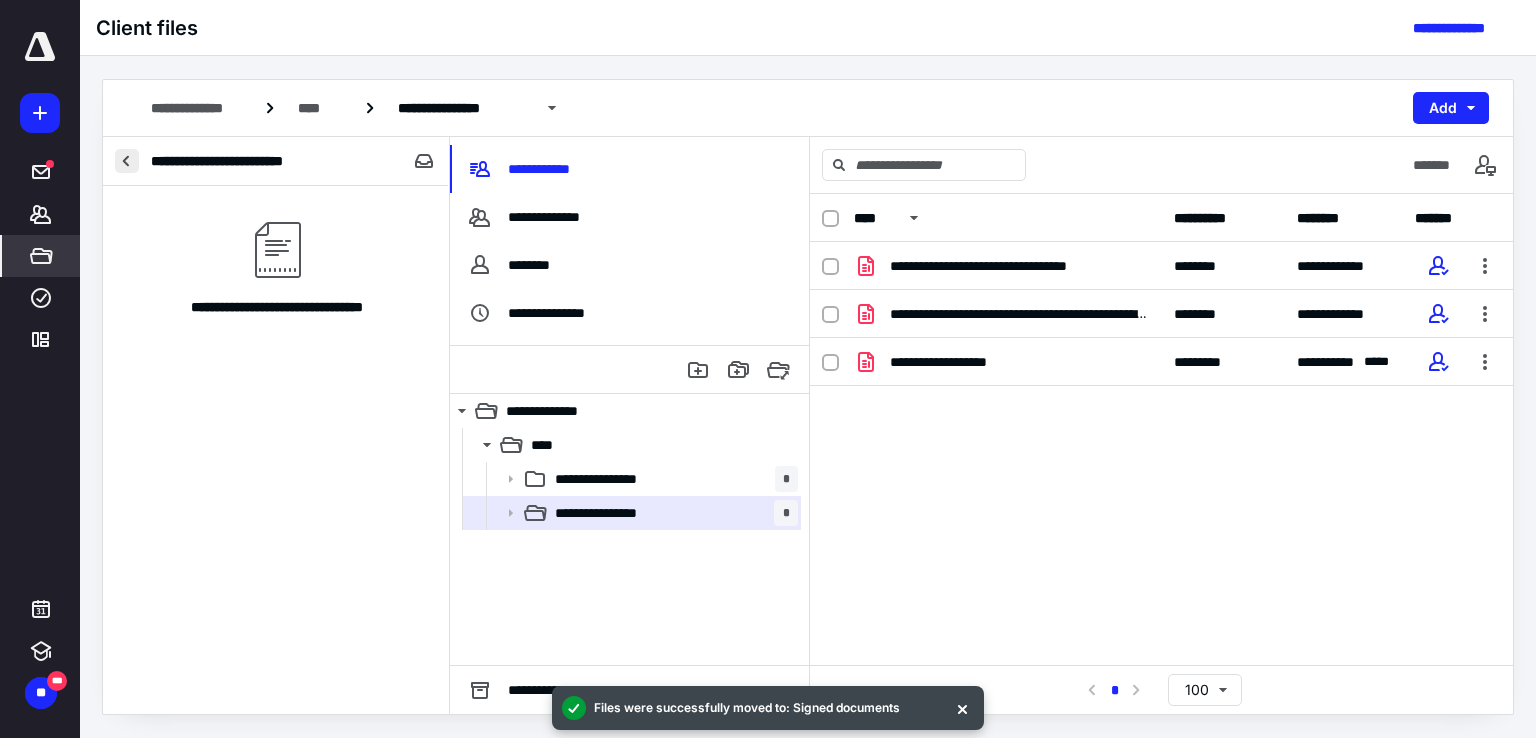 click at bounding box center (127, 161) 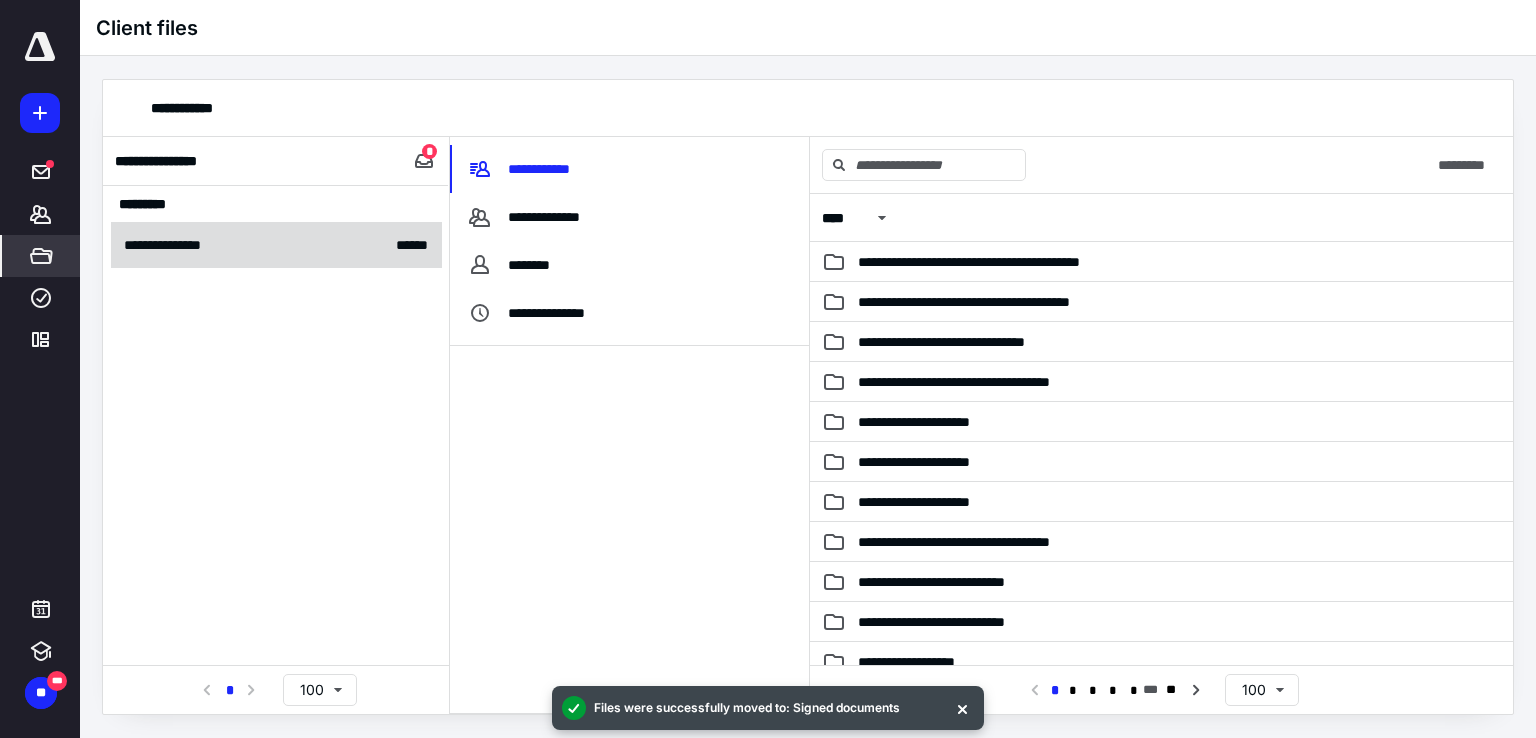 click on "**********" at bounding box center [276, 245] 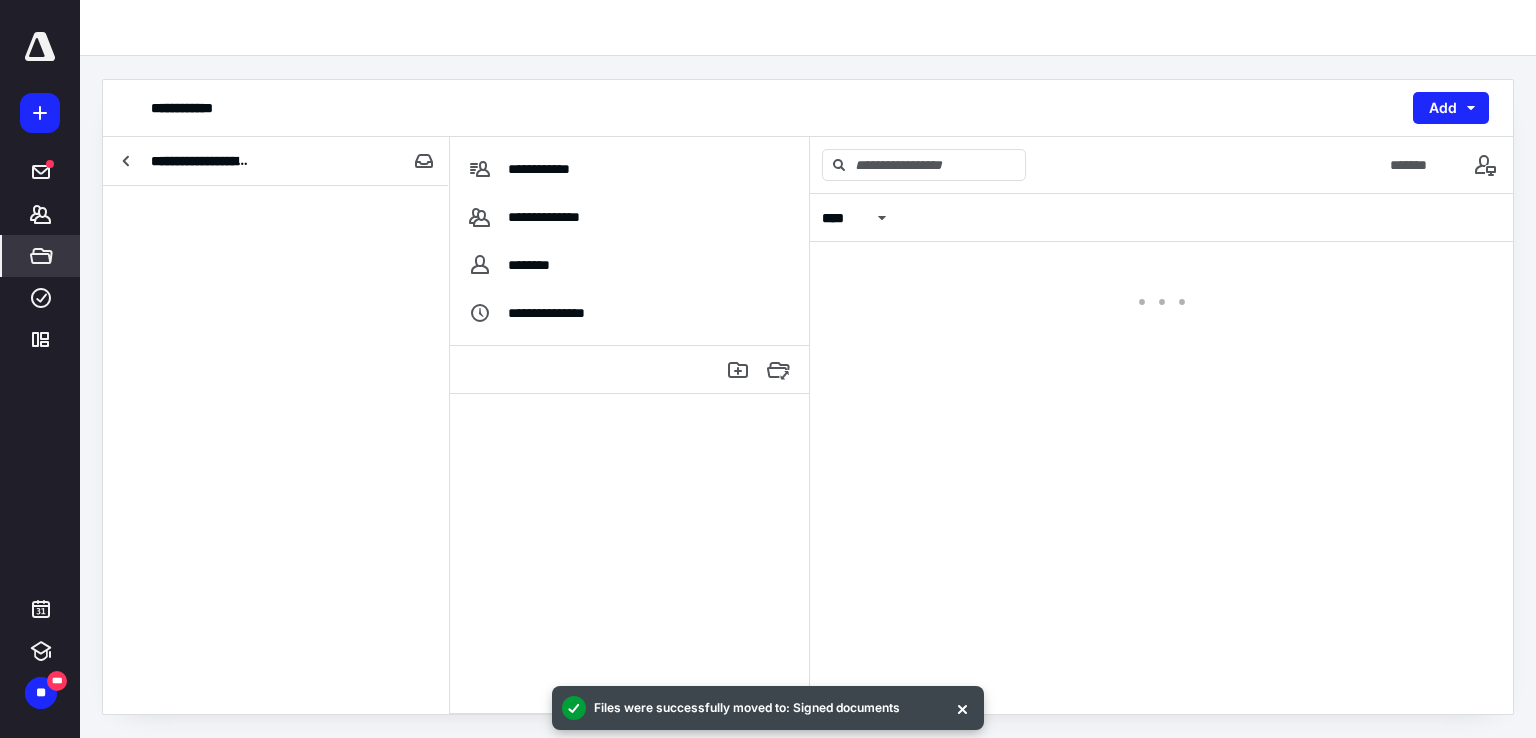 click at bounding box center (276, 450) 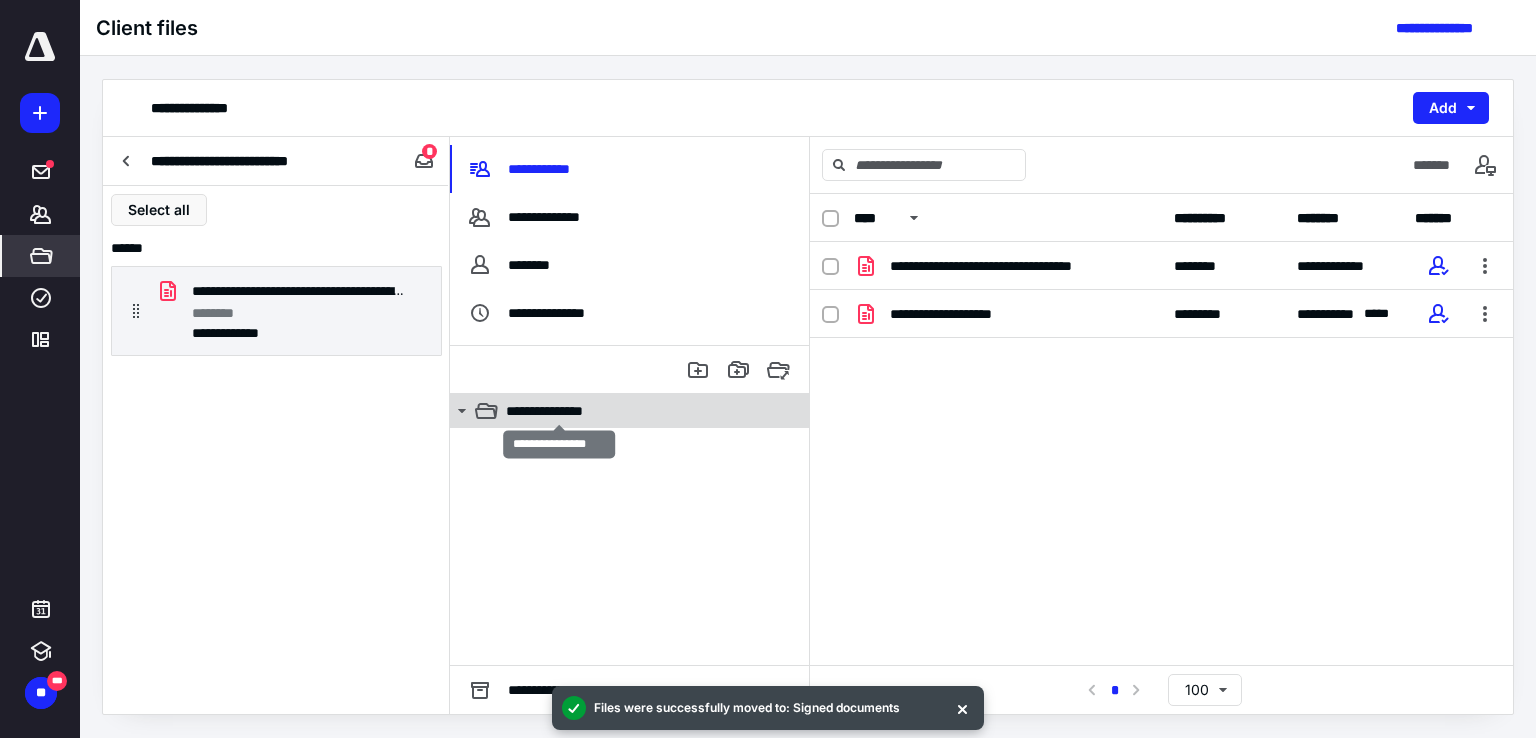 click on "**********" at bounding box center (559, 411) 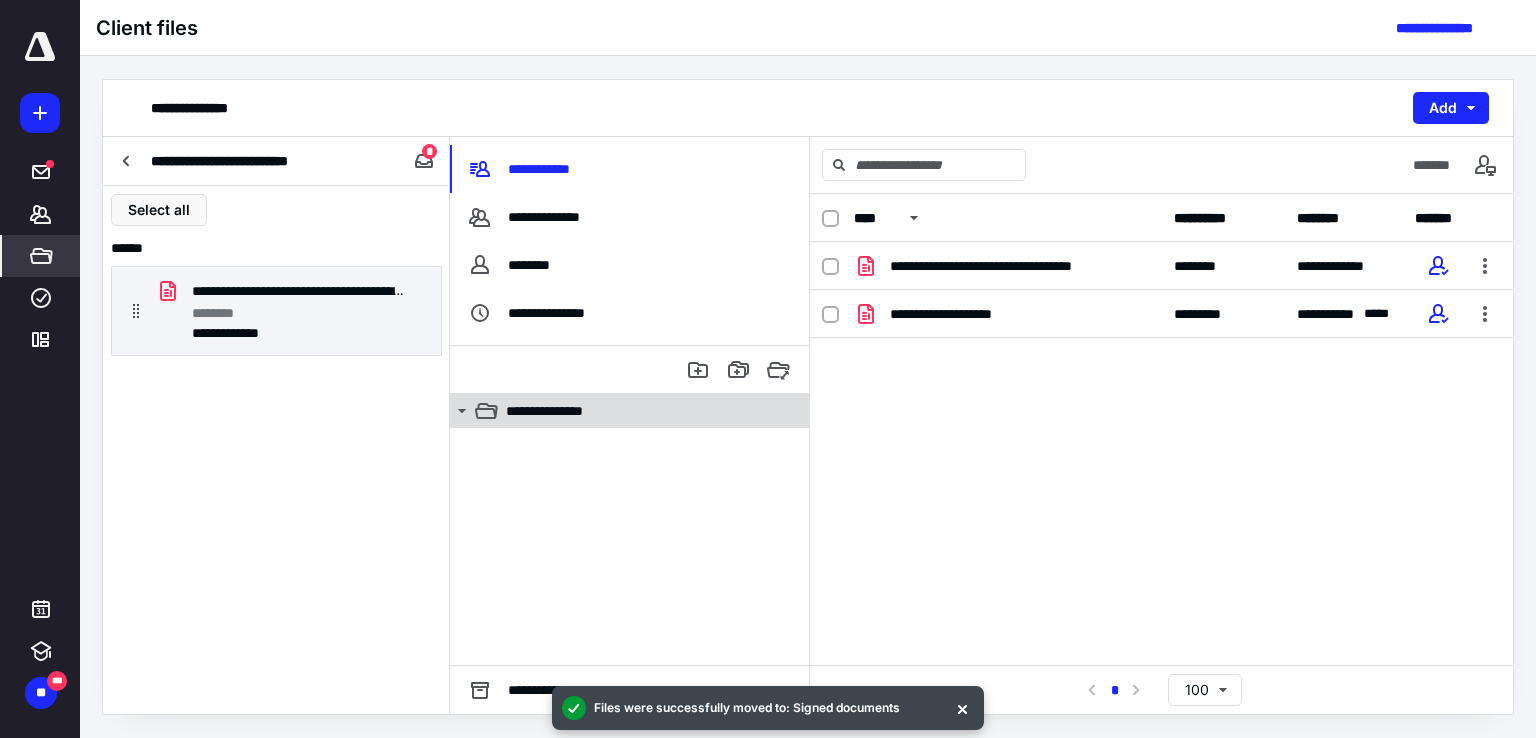 click on "**********" at bounding box center [559, 411] 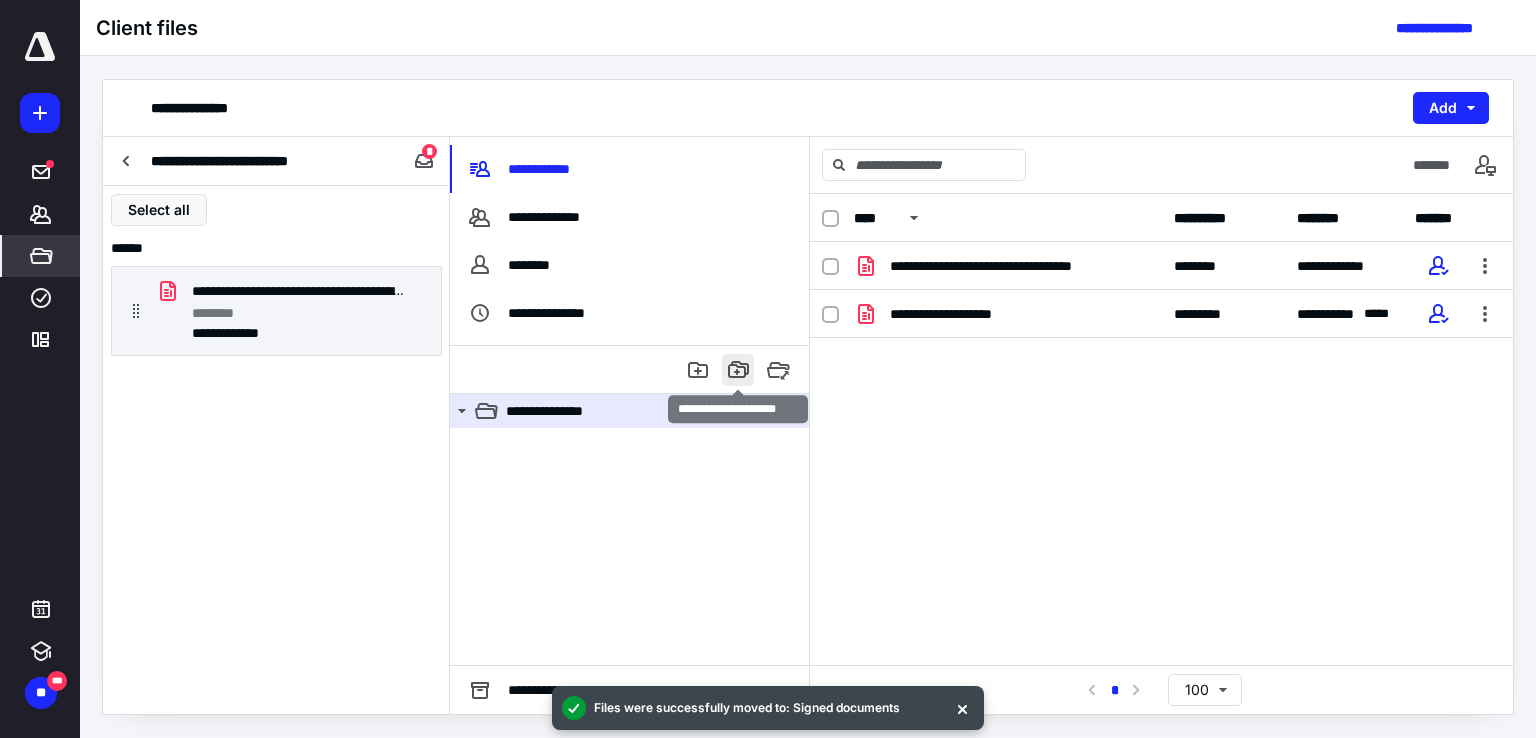 click at bounding box center [738, 370] 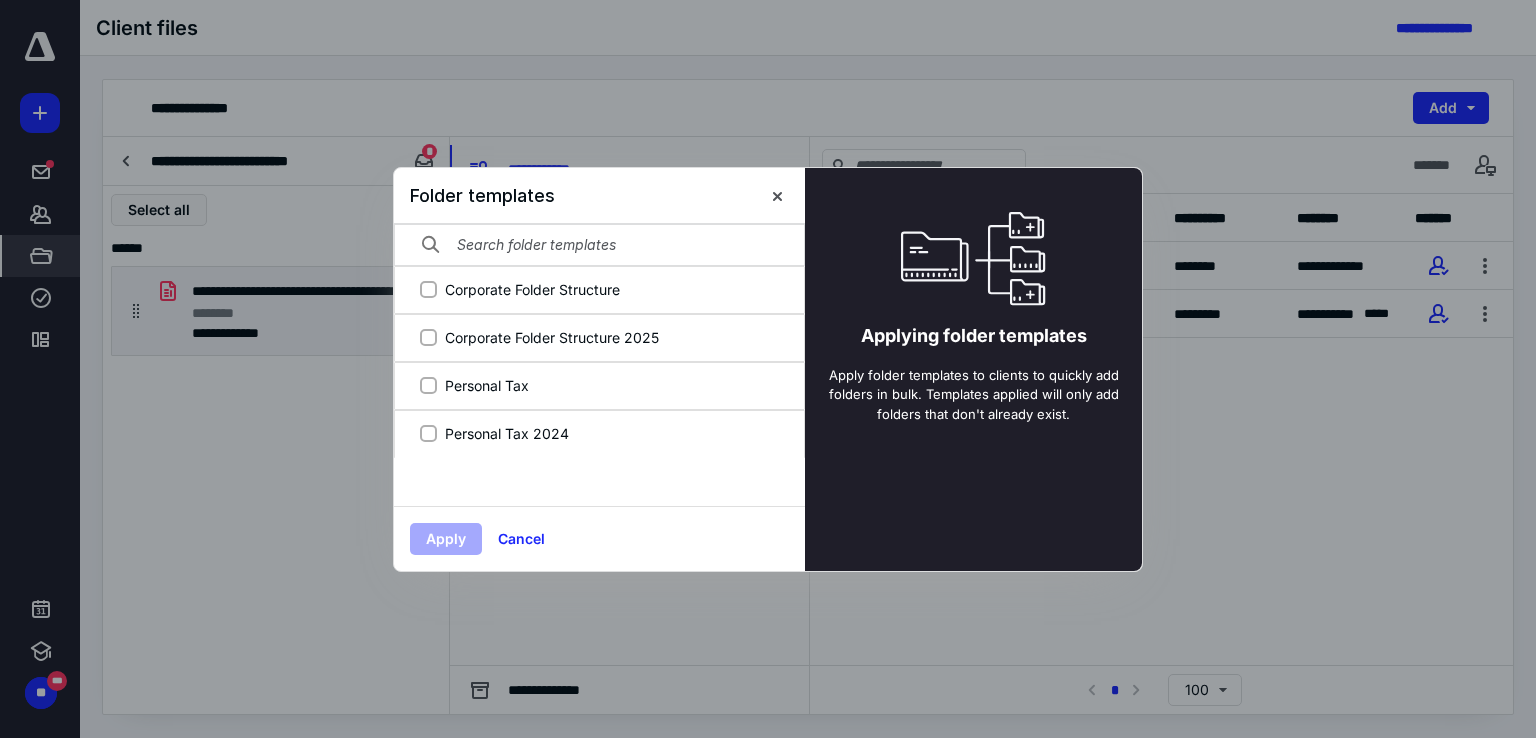 click at bounding box center (768, 369) 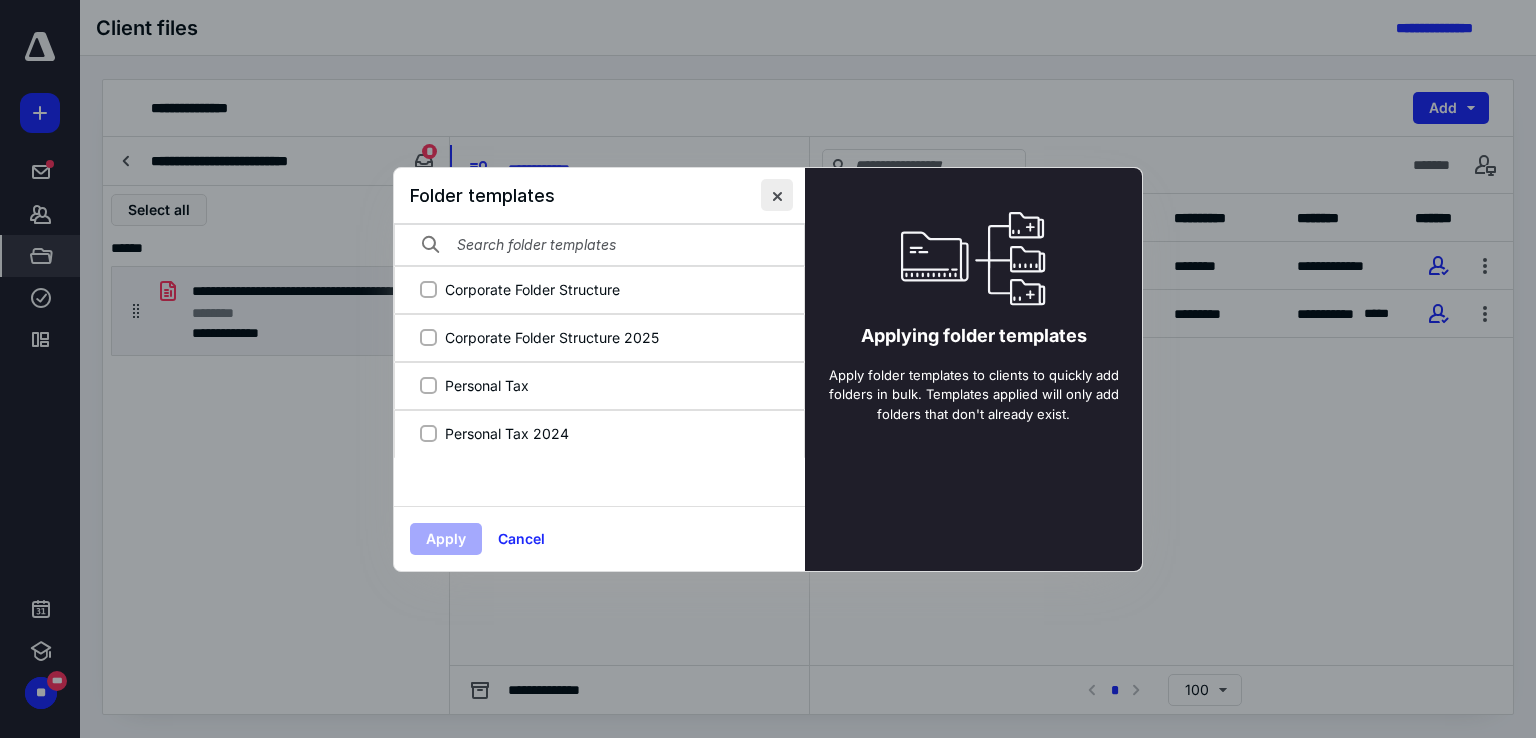 click at bounding box center [777, 195] 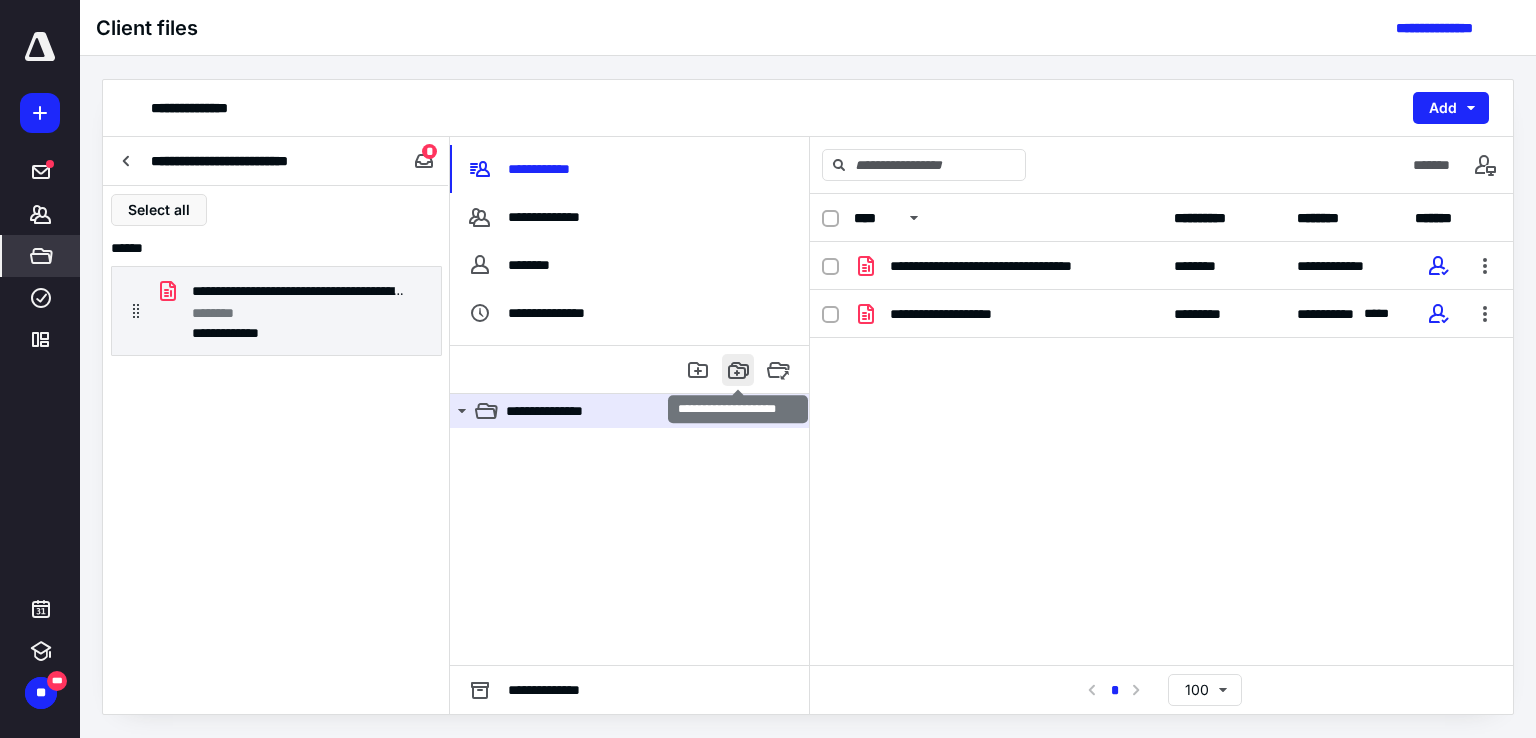 click at bounding box center (738, 370) 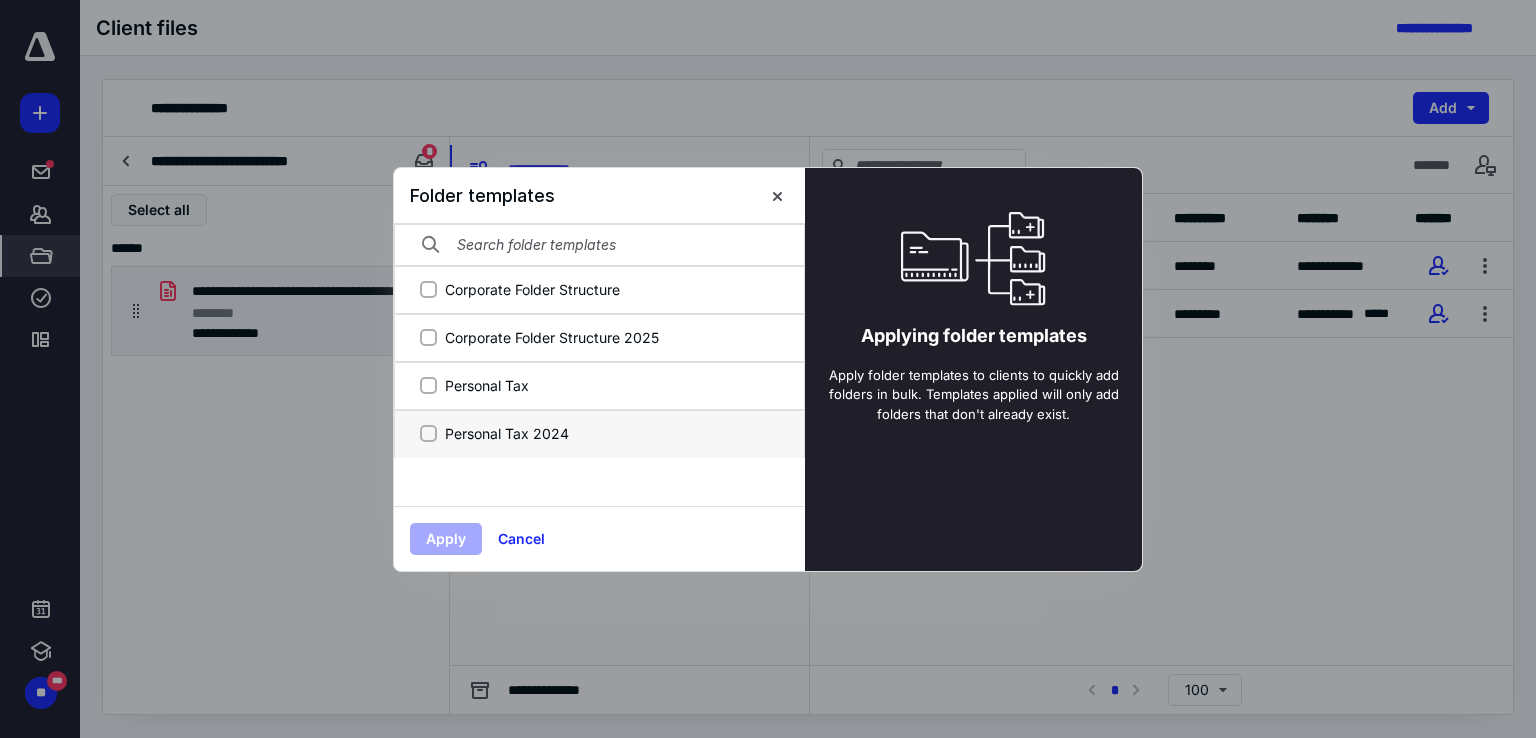 click on "Personal Tax 2024" at bounding box center (428, 433) 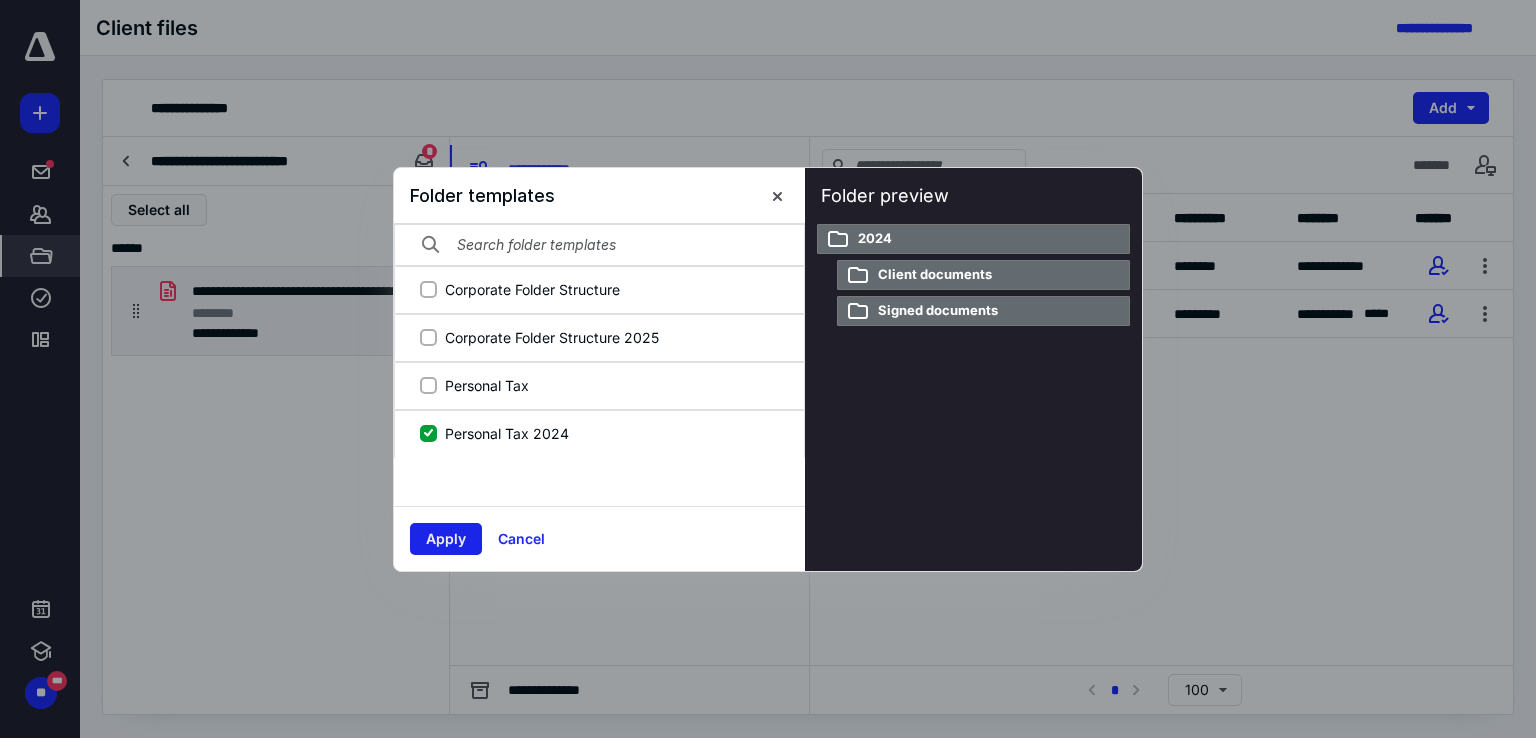 click on "Apply" at bounding box center [446, 539] 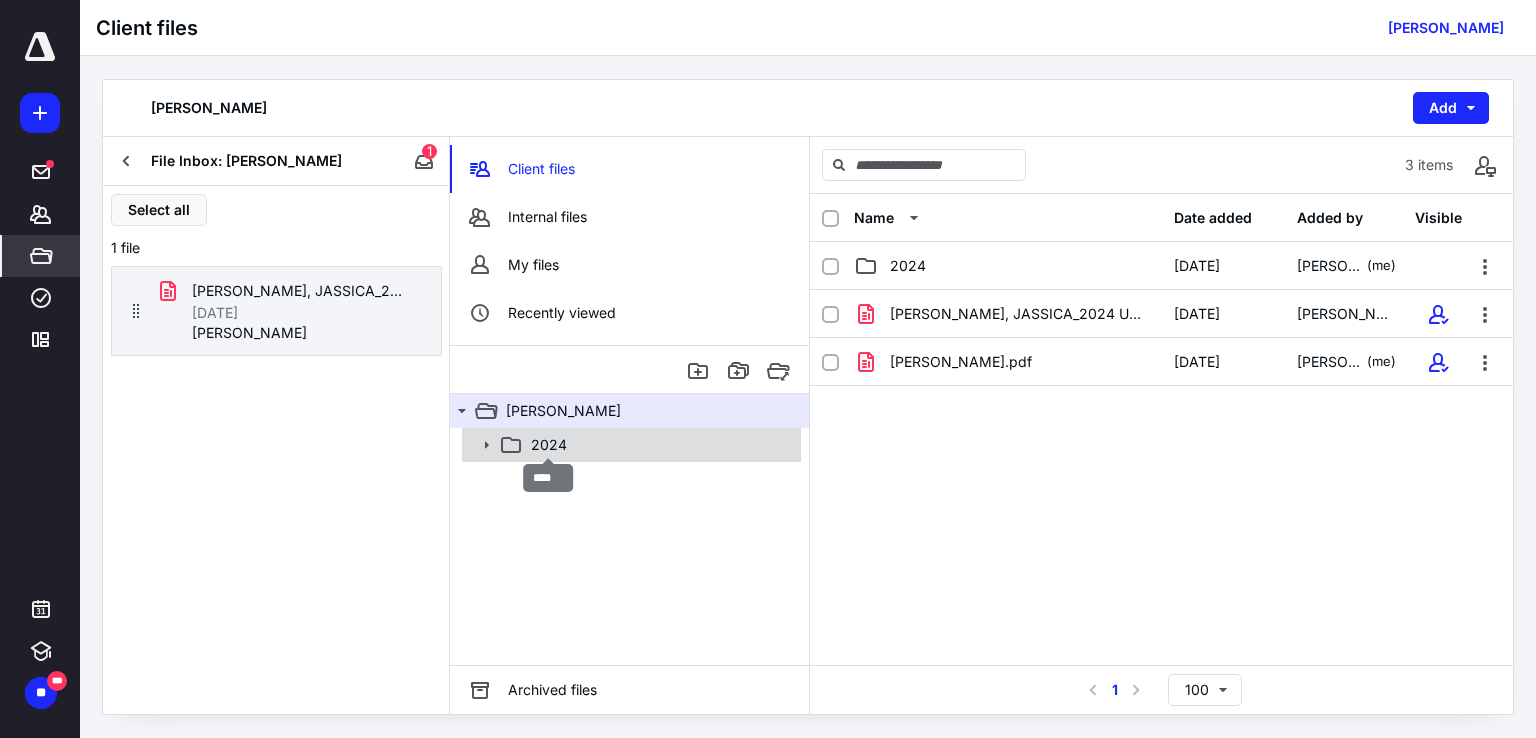 click on "2024" at bounding box center [549, 445] 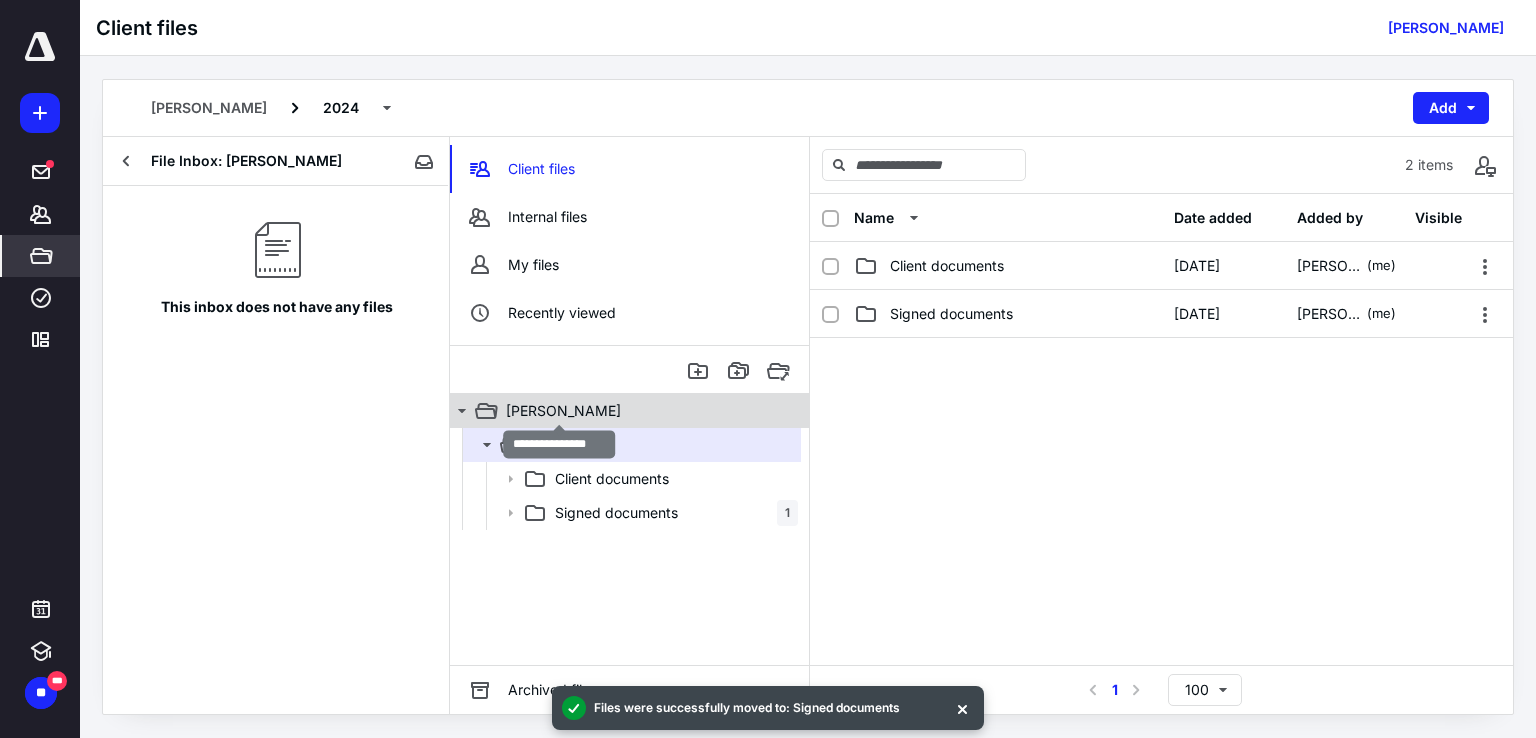 click on "[PERSON_NAME]" at bounding box center (563, 411) 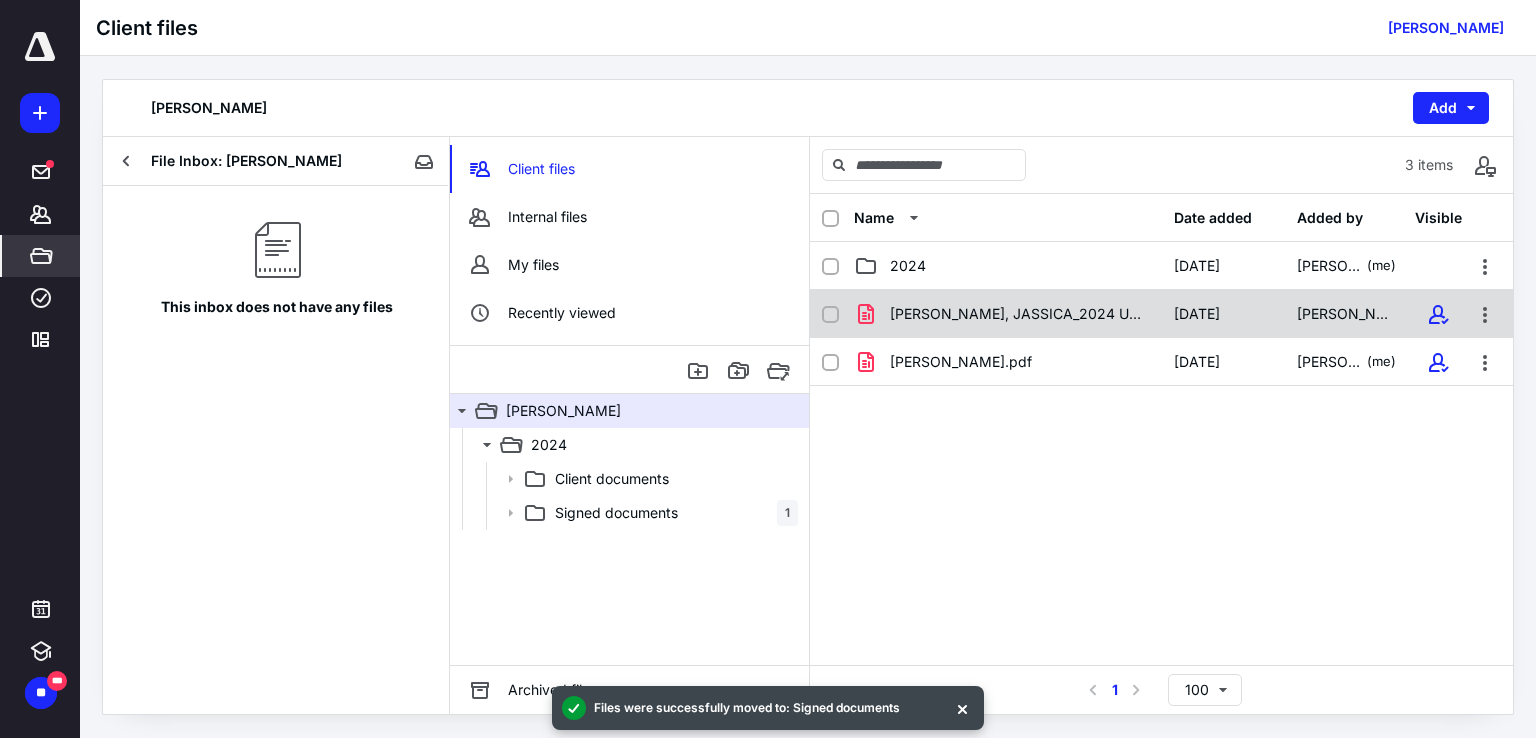 click 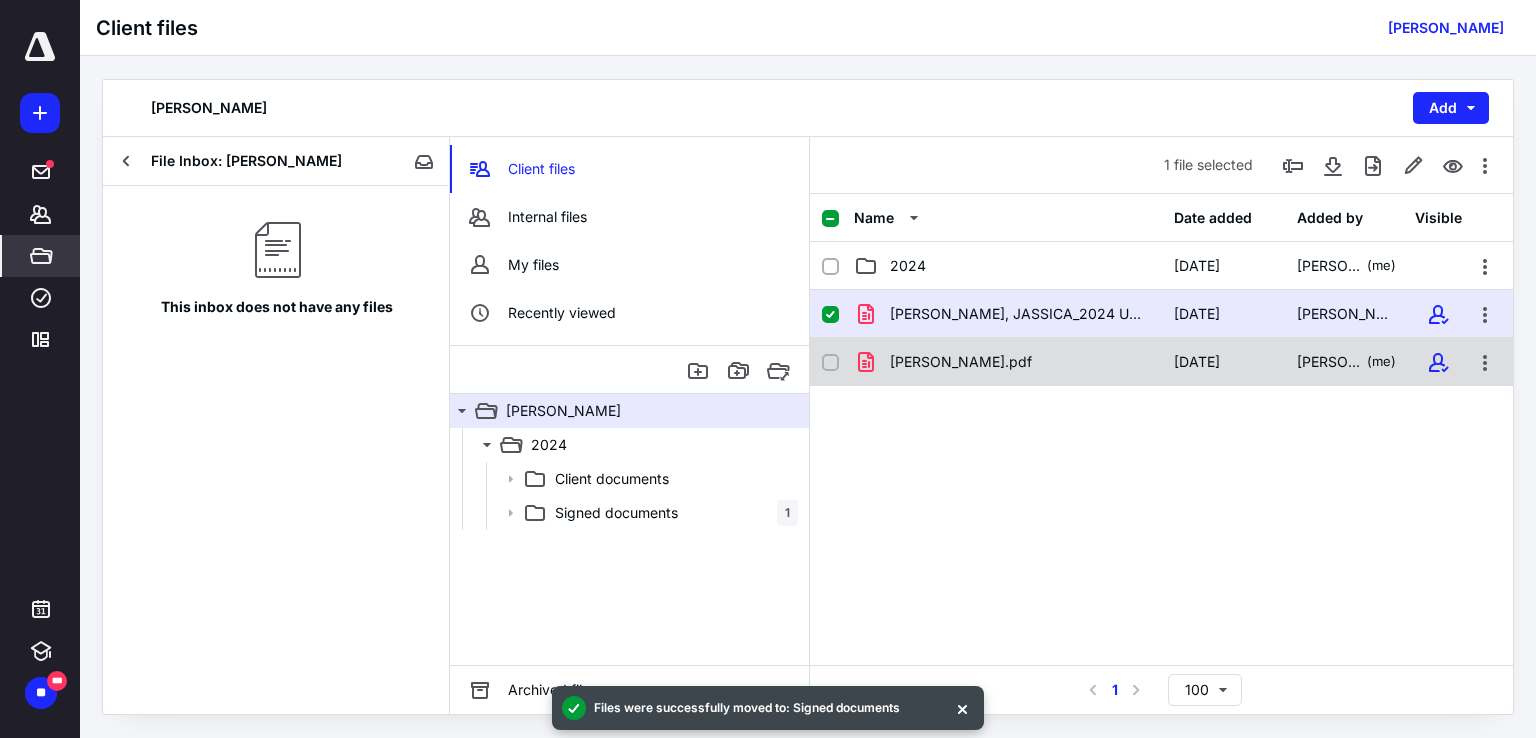 click at bounding box center (830, 363) 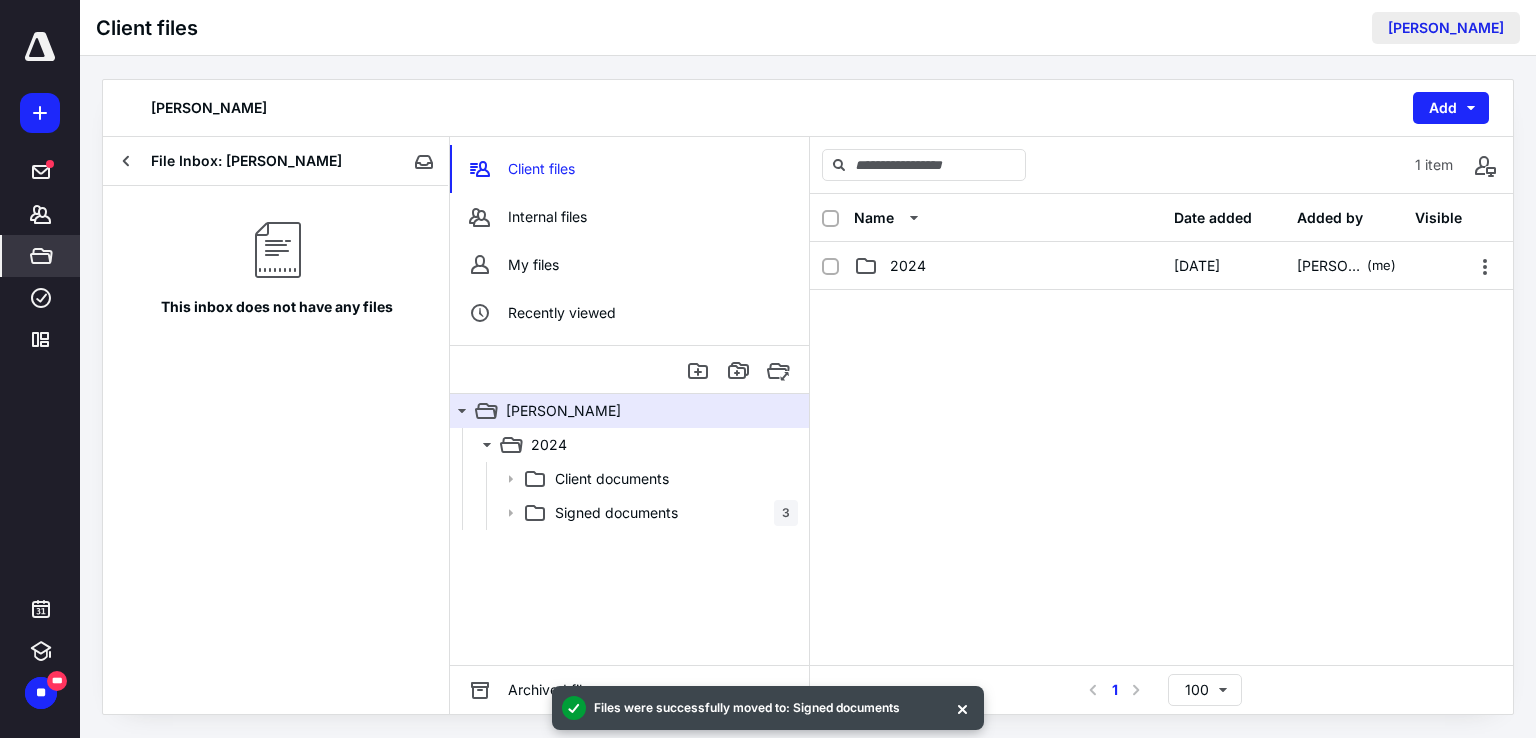 click on "[PERSON_NAME]" at bounding box center (1446, 28) 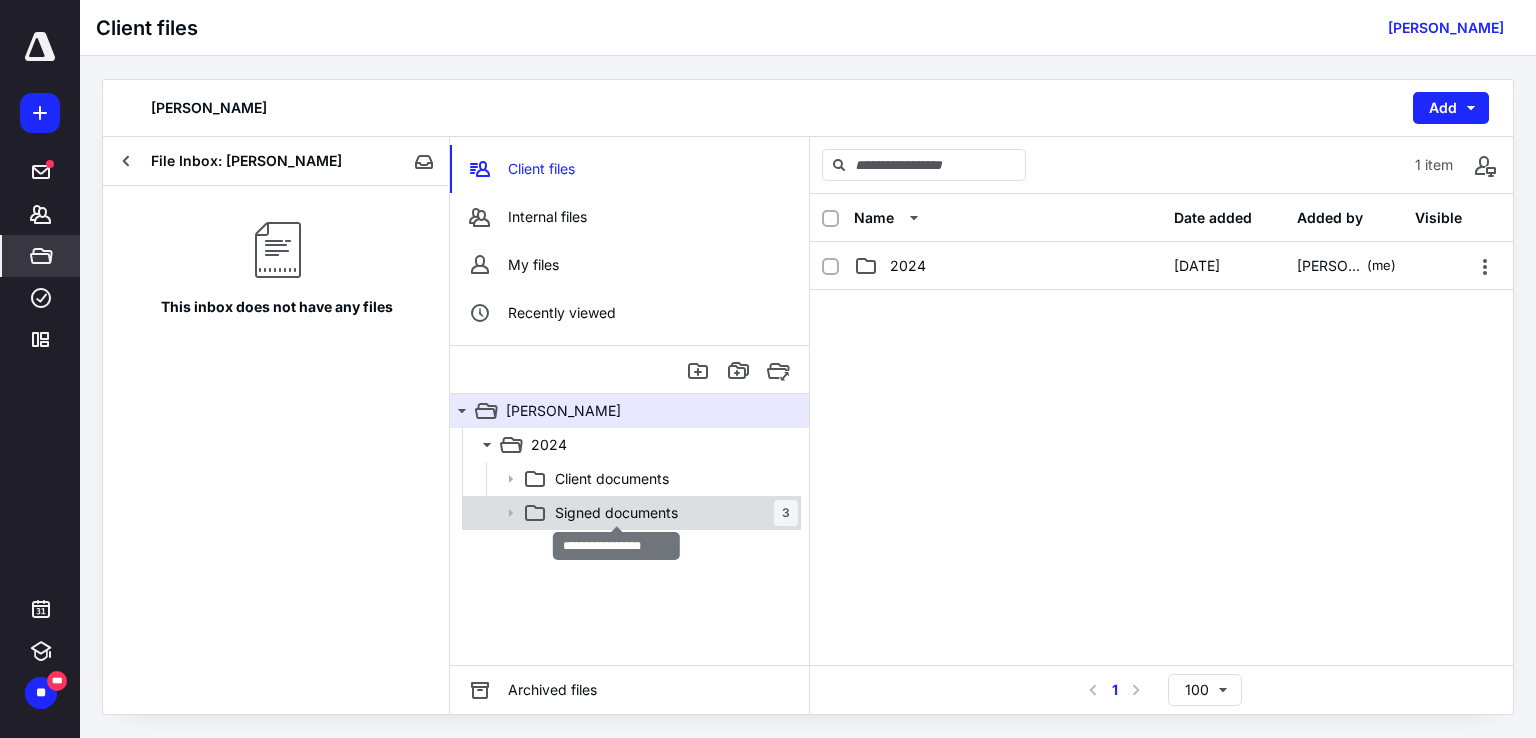 click on "Signed documents" at bounding box center (616, 513) 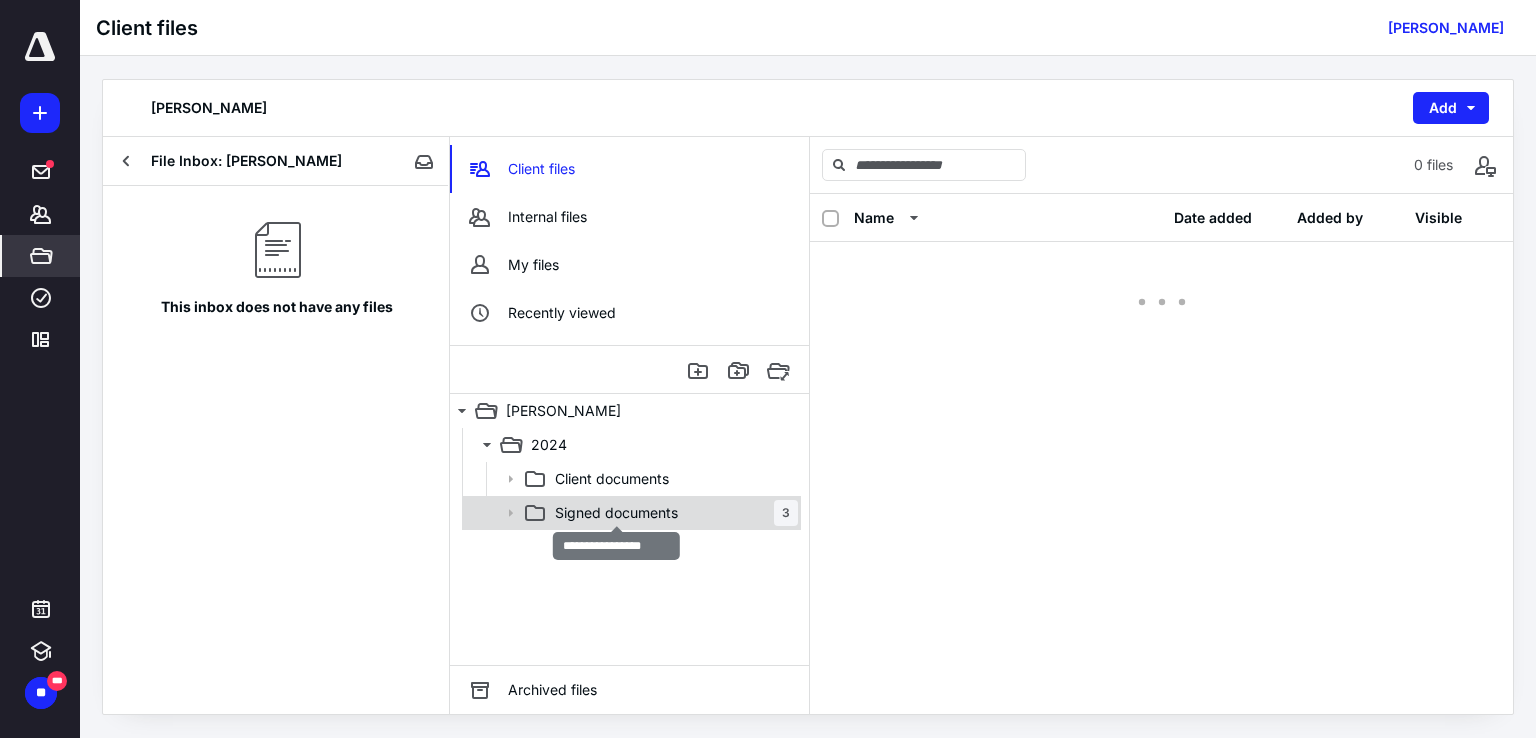 click on "Signed documents" at bounding box center [616, 513] 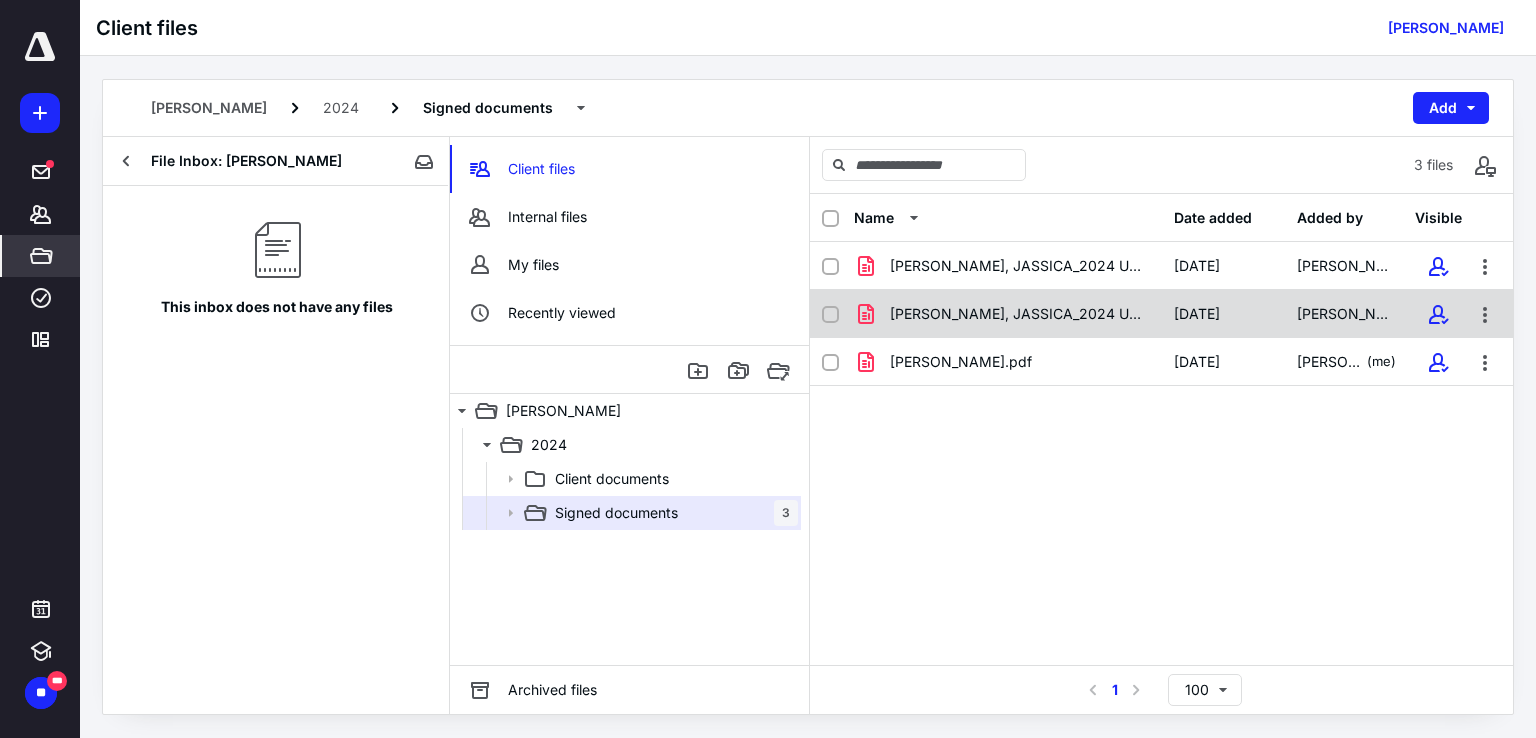 click 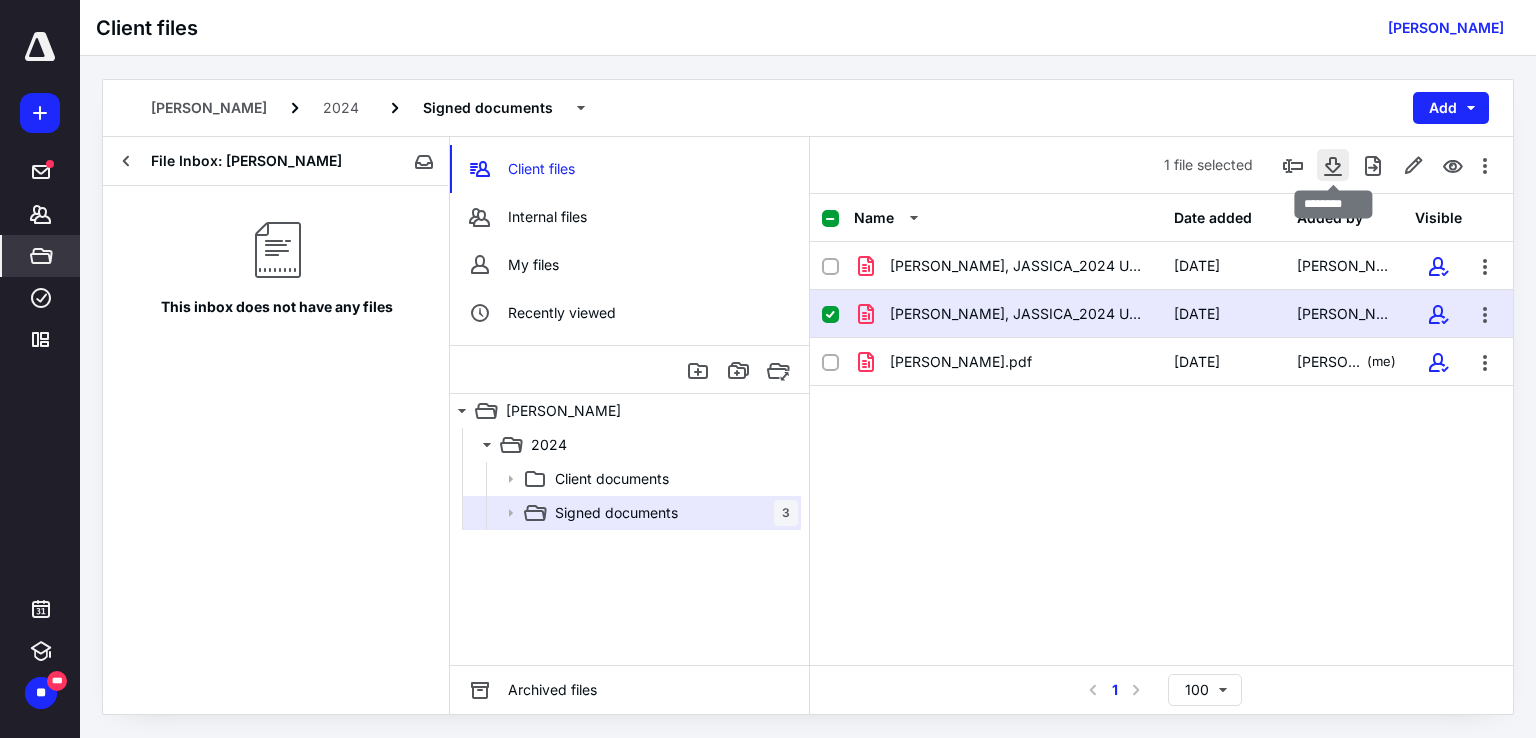click at bounding box center [1333, 165] 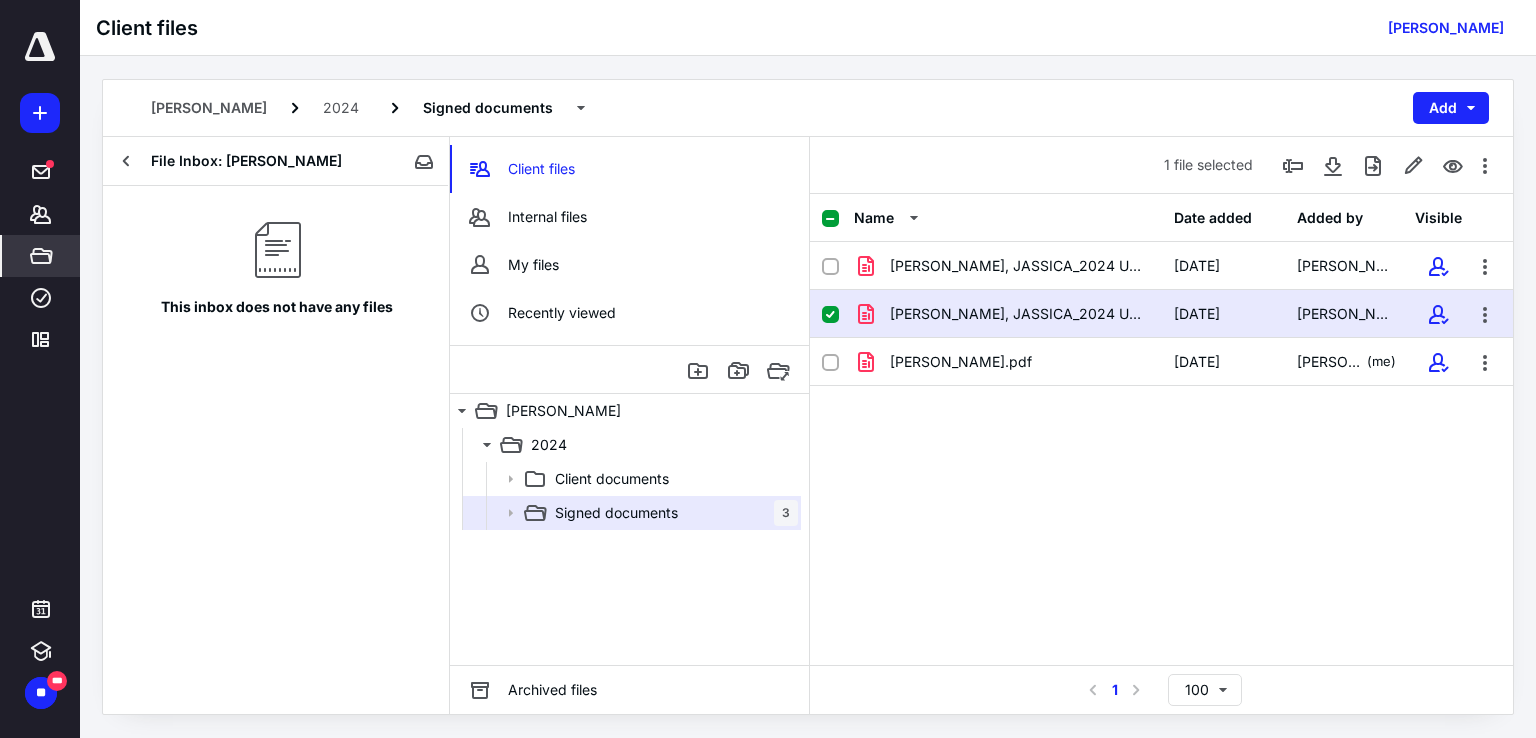 click on "[PERSON_NAME] 2024 Signed documents   Add" at bounding box center (808, 108) 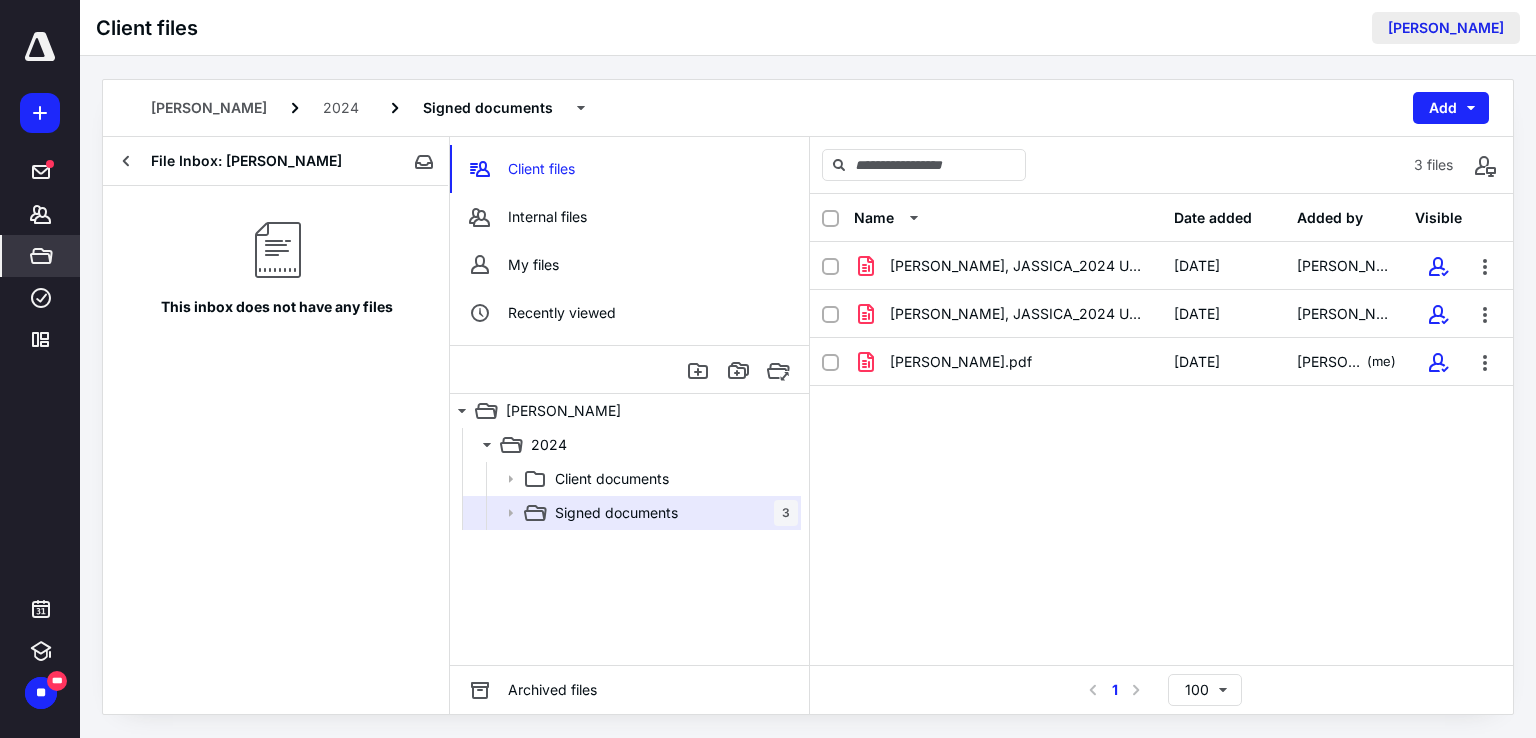 click on "[PERSON_NAME]" at bounding box center [1446, 28] 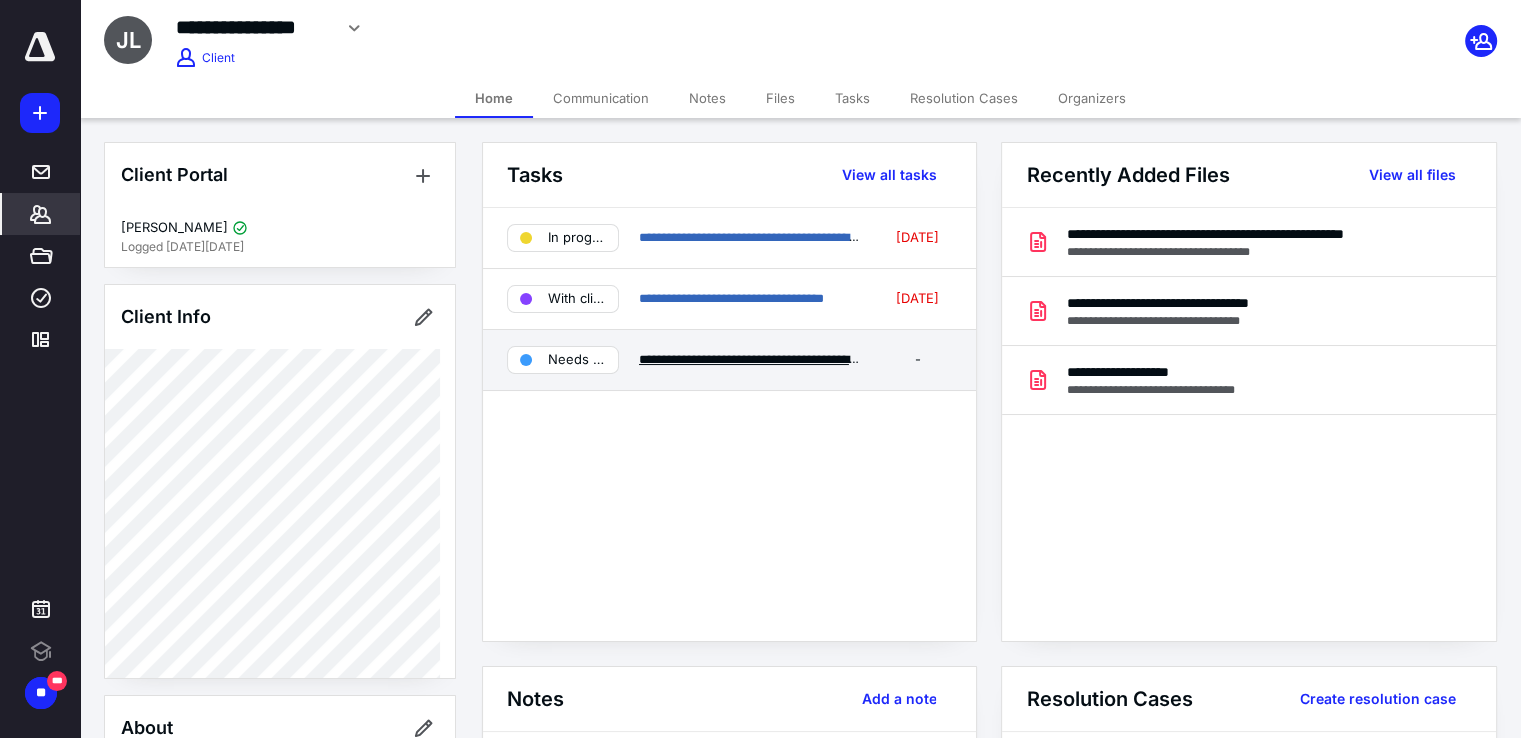 scroll, scrollTop: 0, scrollLeft: 0, axis: both 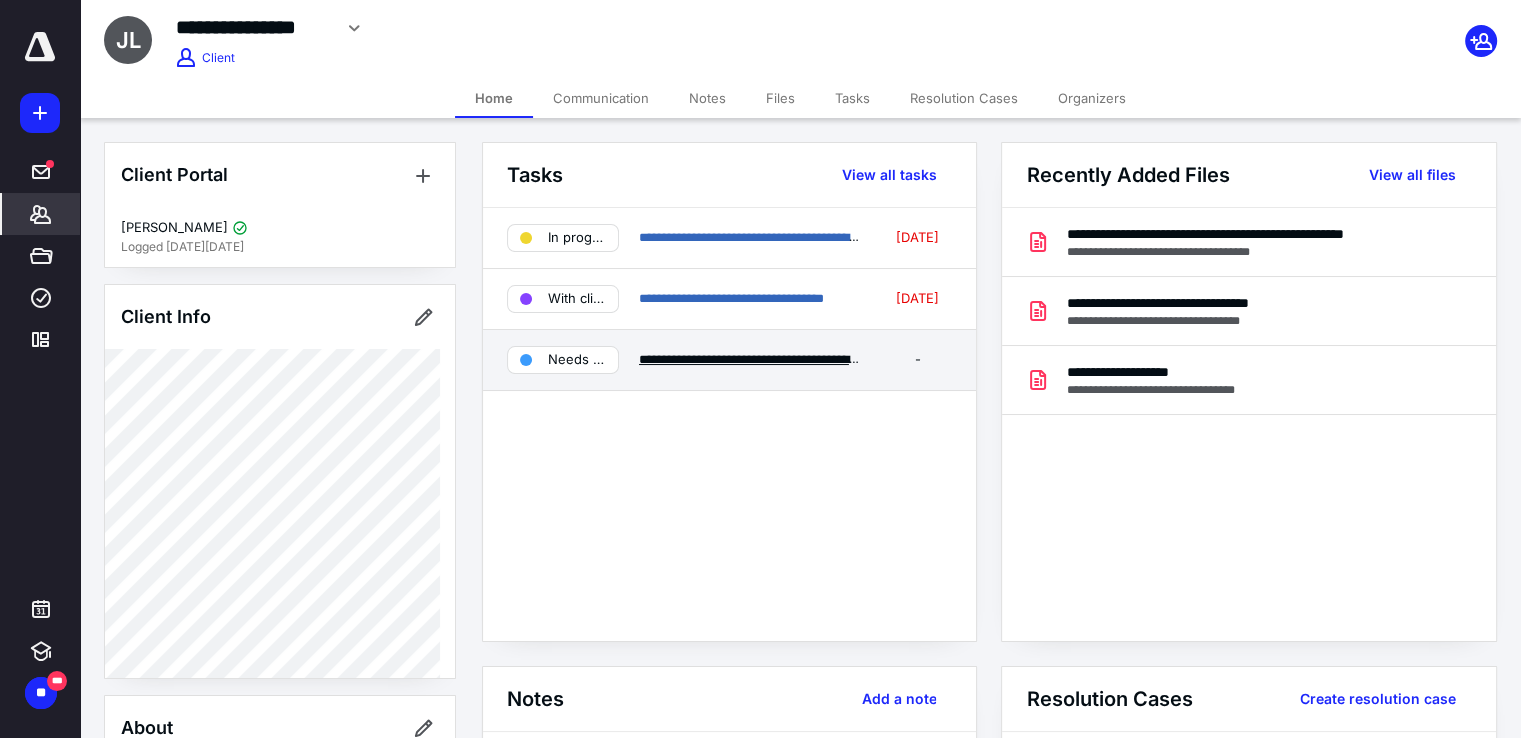 click on "**********" at bounding box center (766, 359) 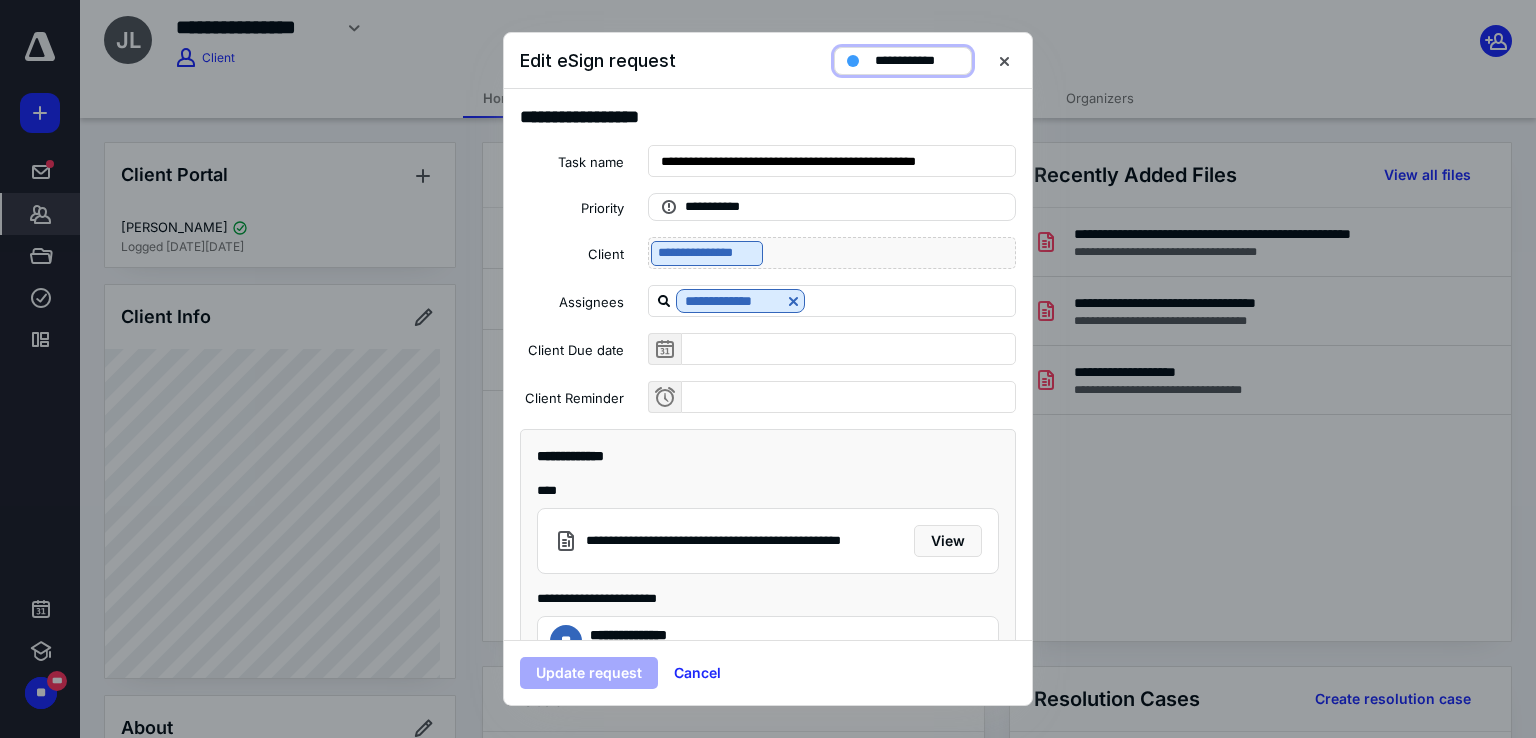 click on "**********" at bounding box center (917, 61) 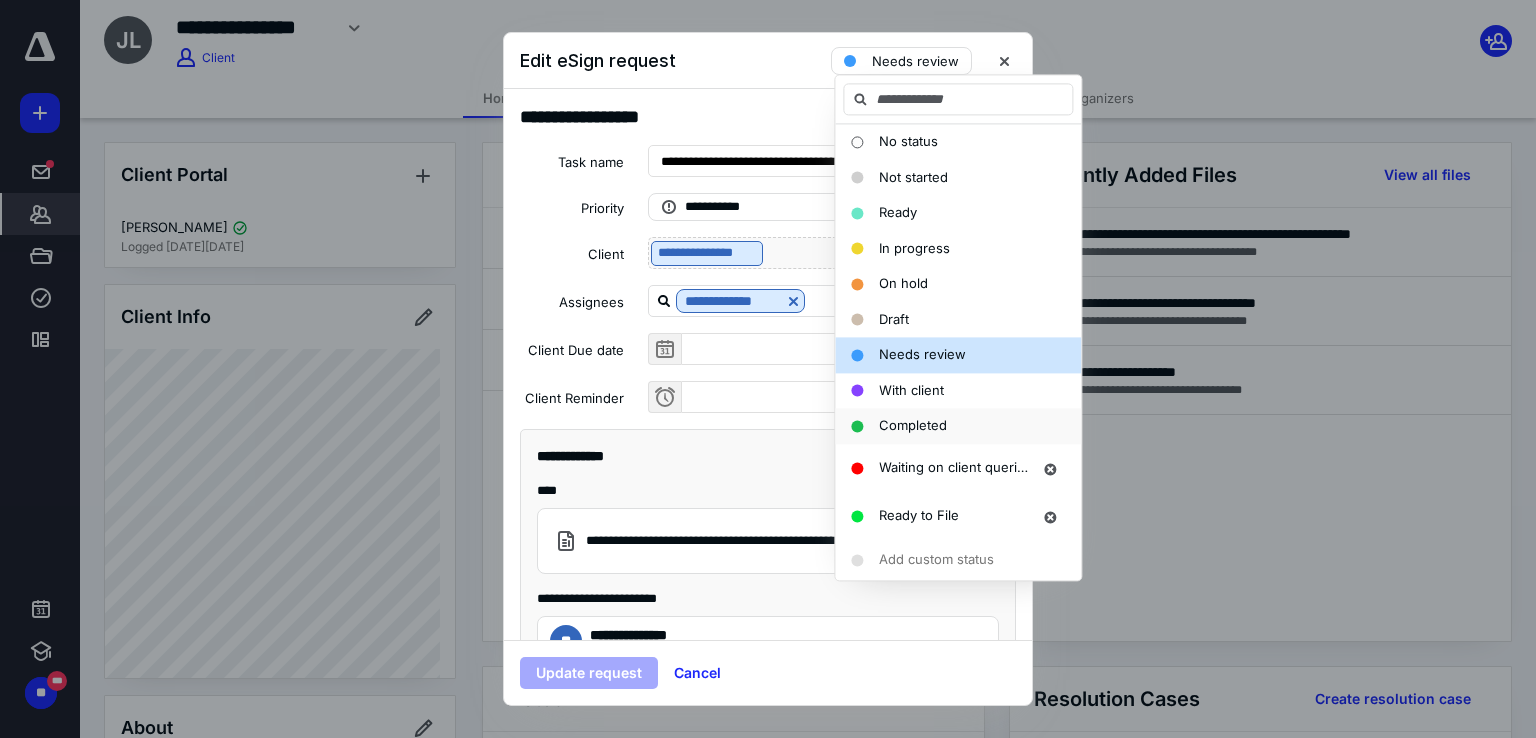 click on "Completed" at bounding box center (913, 425) 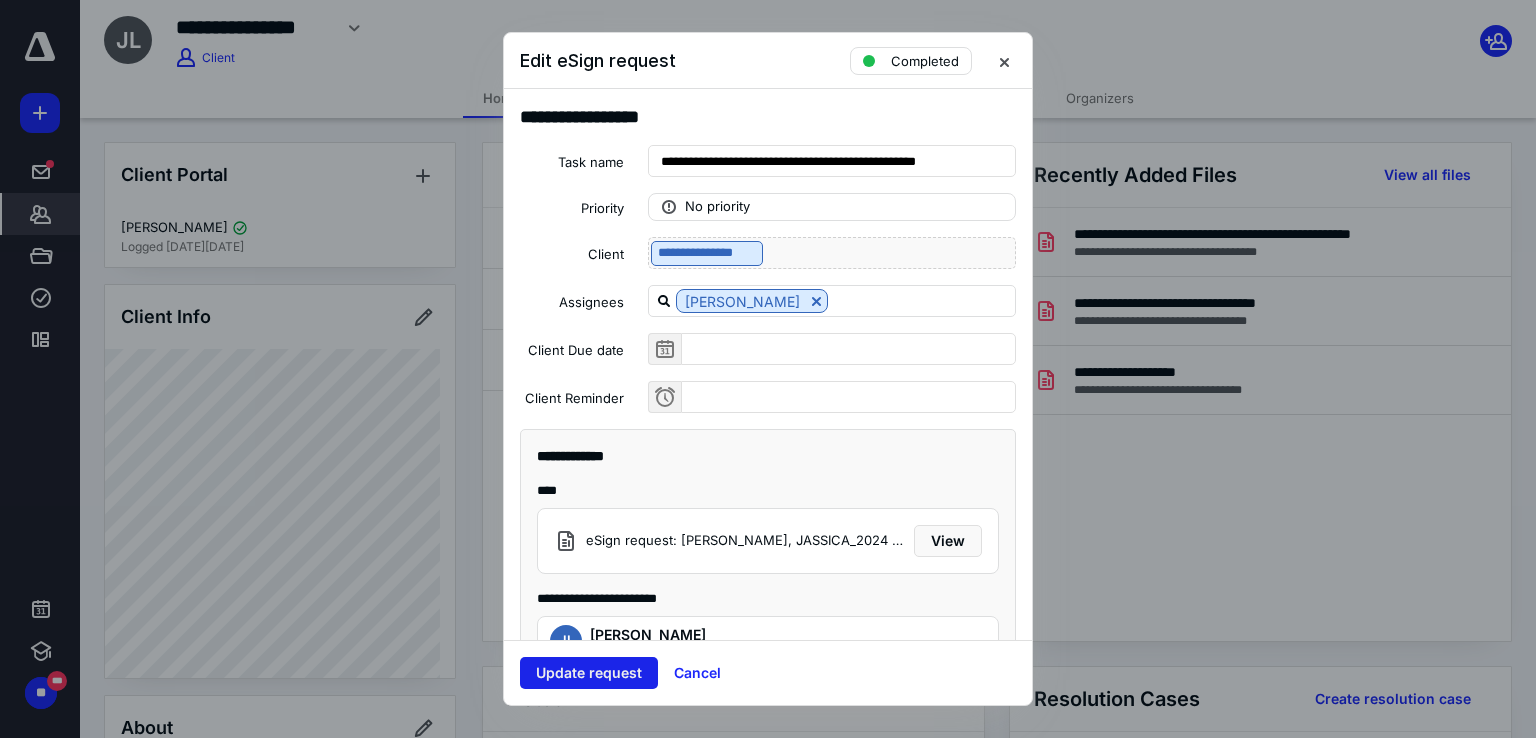 click on "Update request" at bounding box center [589, 673] 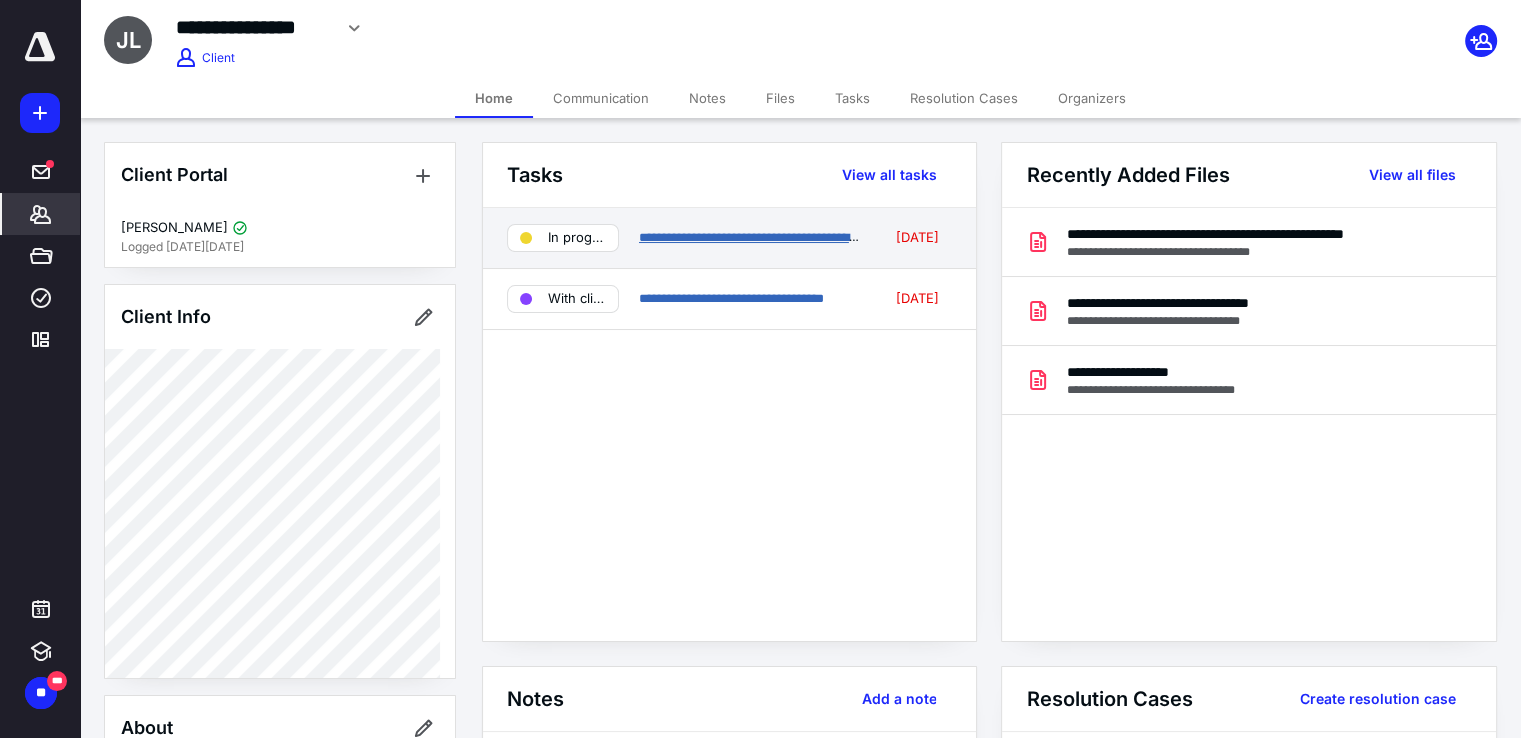 click on "**********" at bounding box center (784, 237) 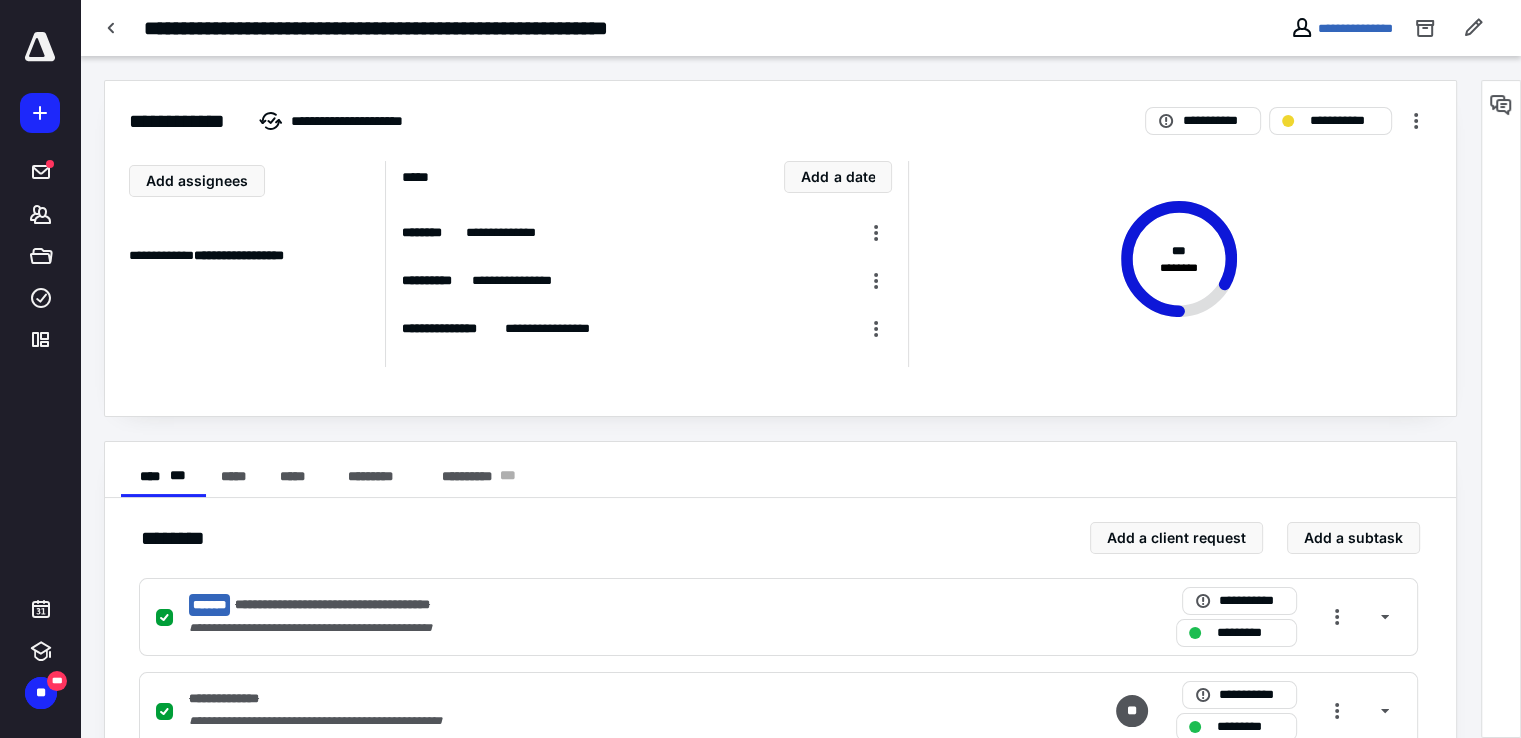 scroll, scrollTop: 436, scrollLeft: 0, axis: vertical 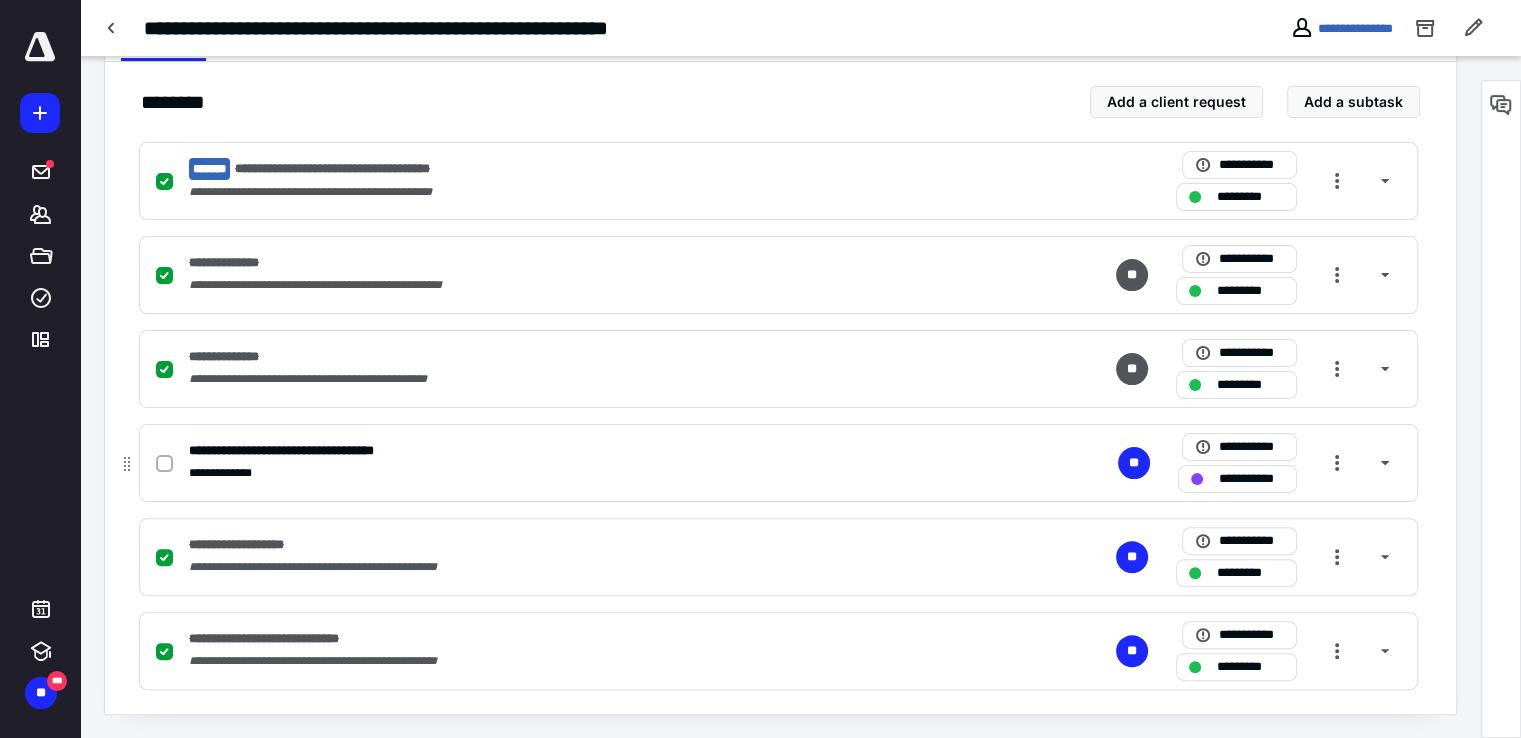 click 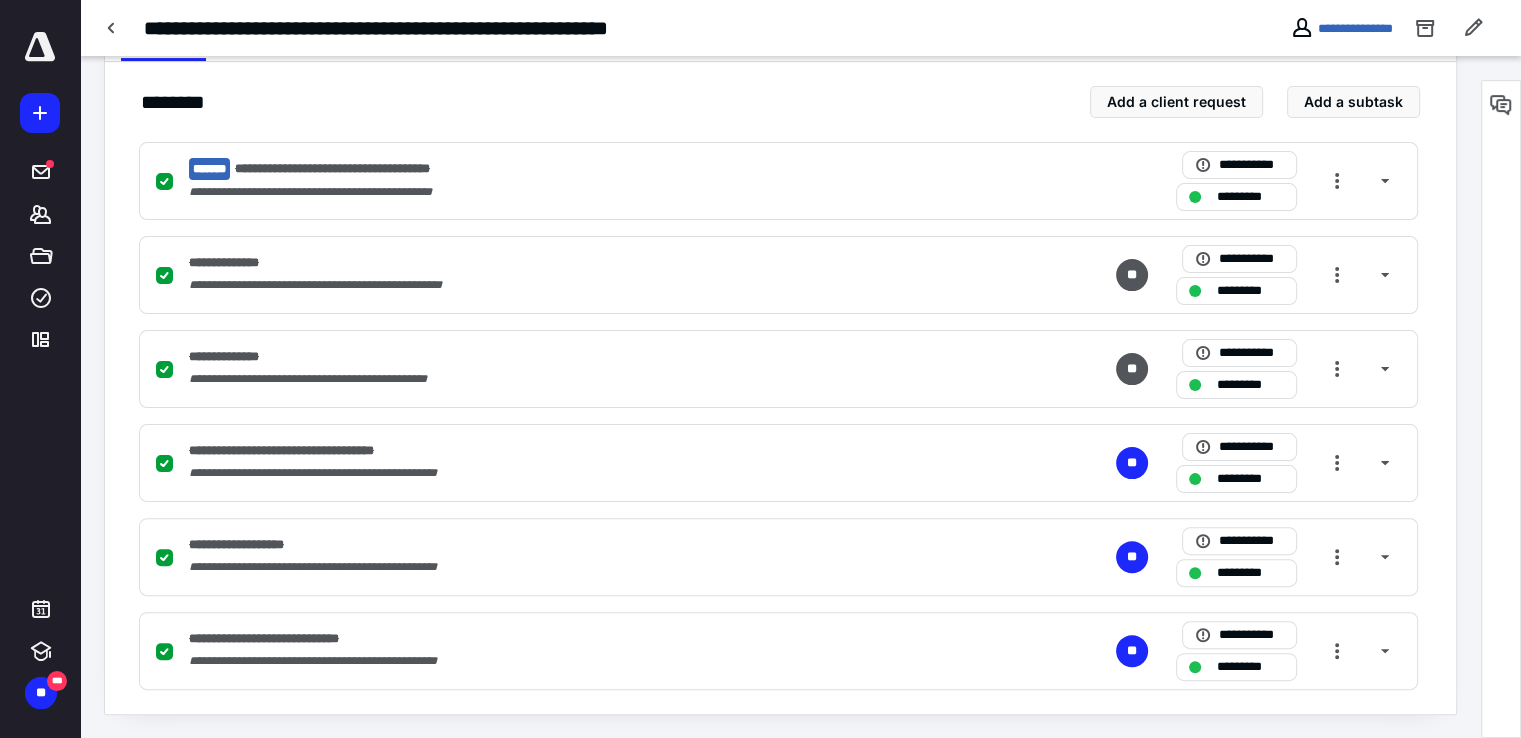 click at bounding box center (112, 28) 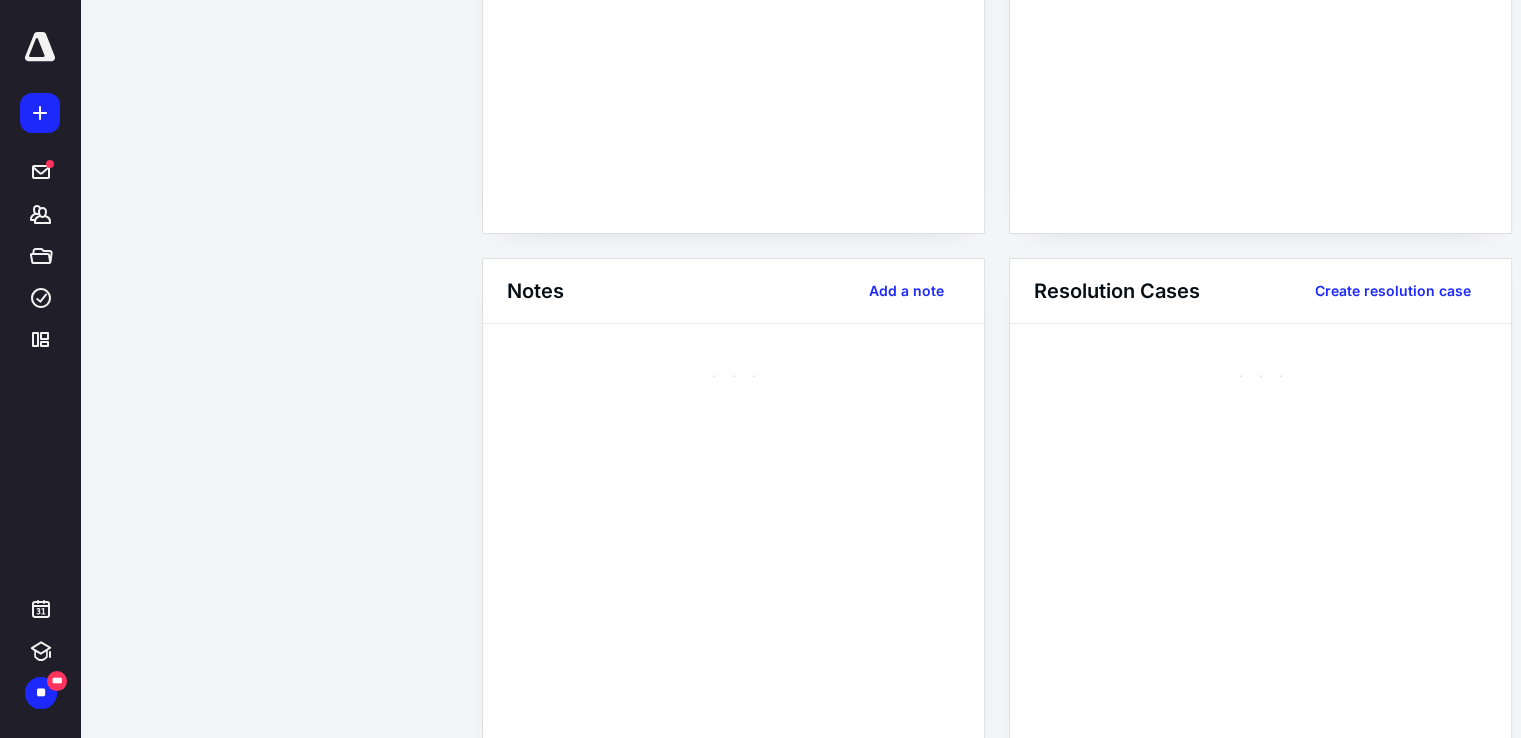 scroll, scrollTop: 0, scrollLeft: 0, axis: both 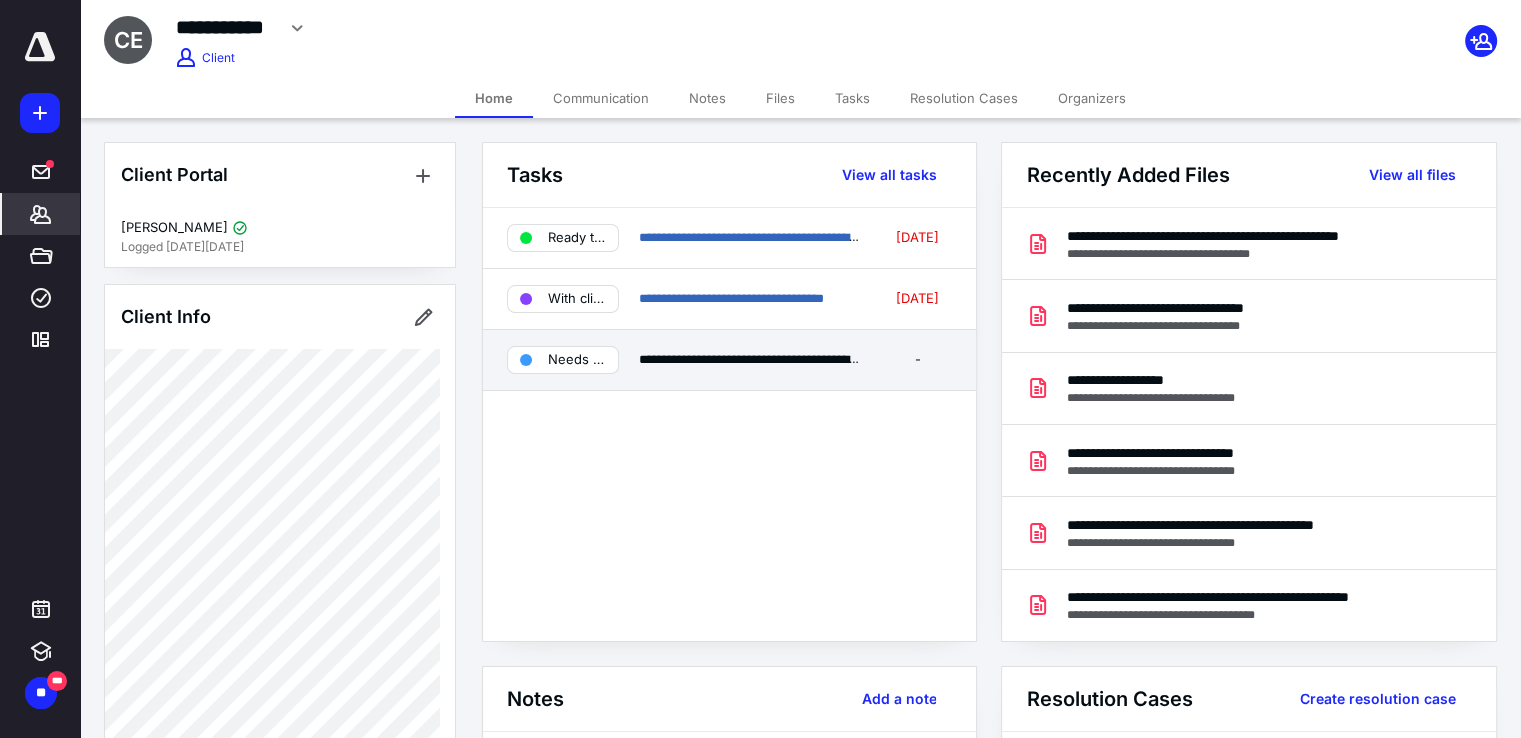 click on "Needs review" at bounding box center [577, 360] 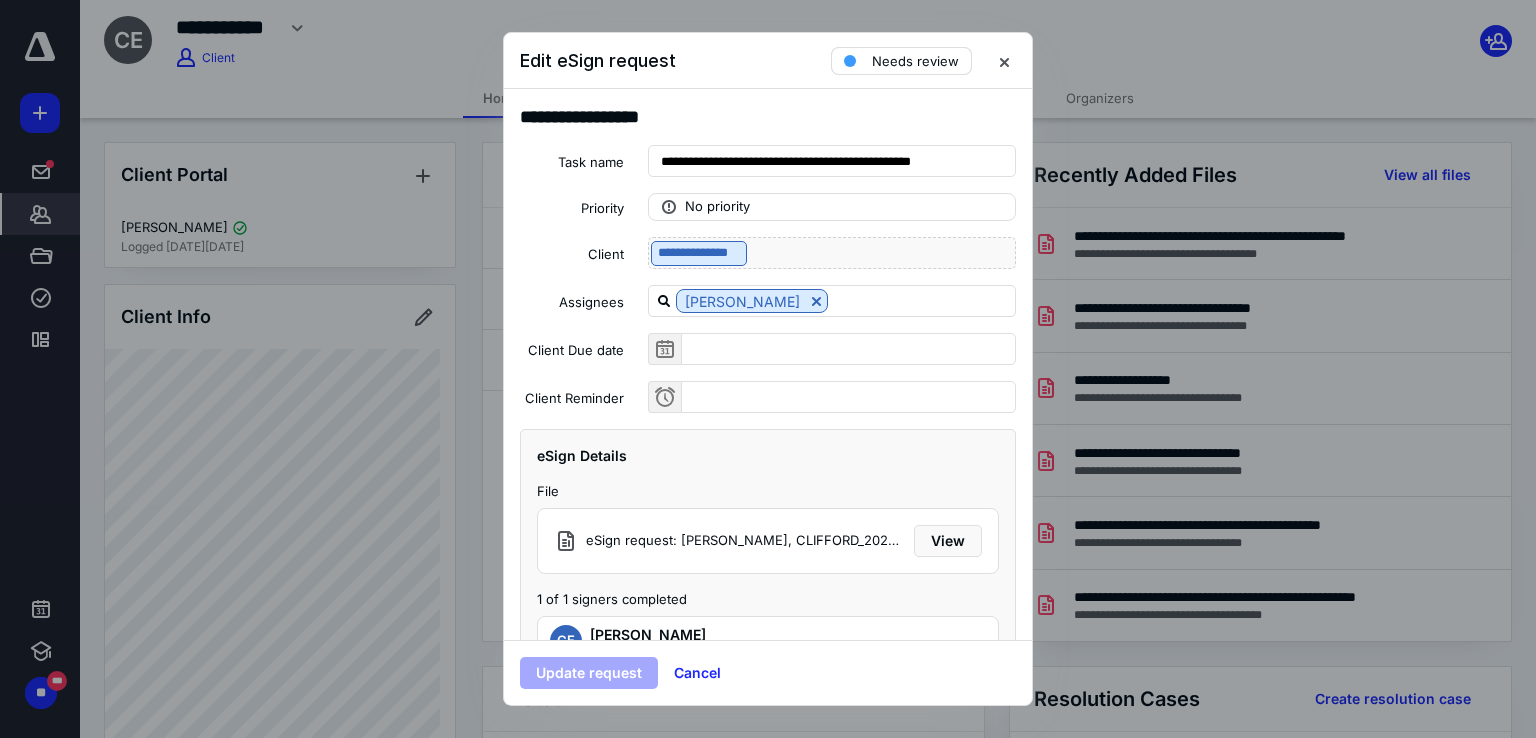 click on "Needs review" at bounding box center (915, 61) 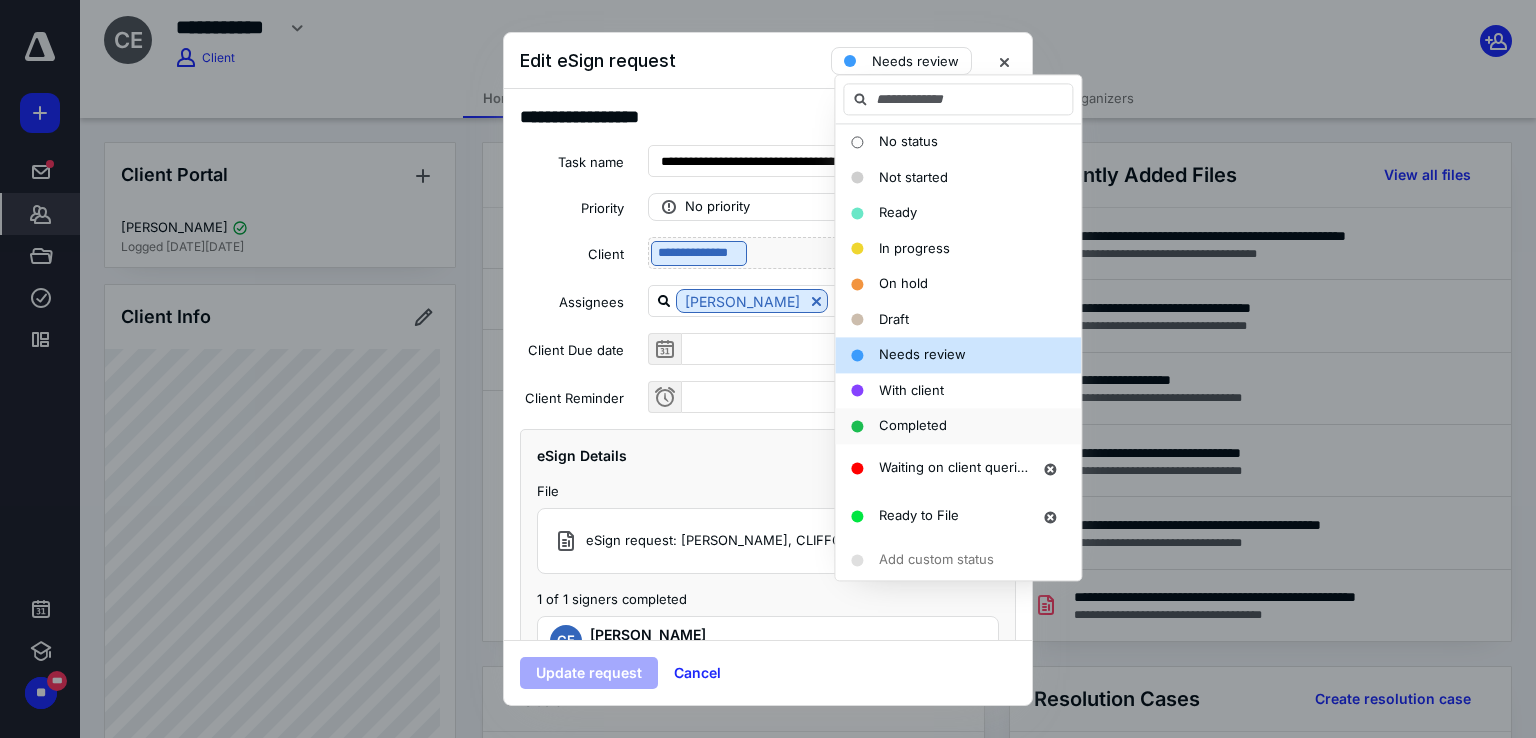 click on "Completed" at bounding box center [913, 425] 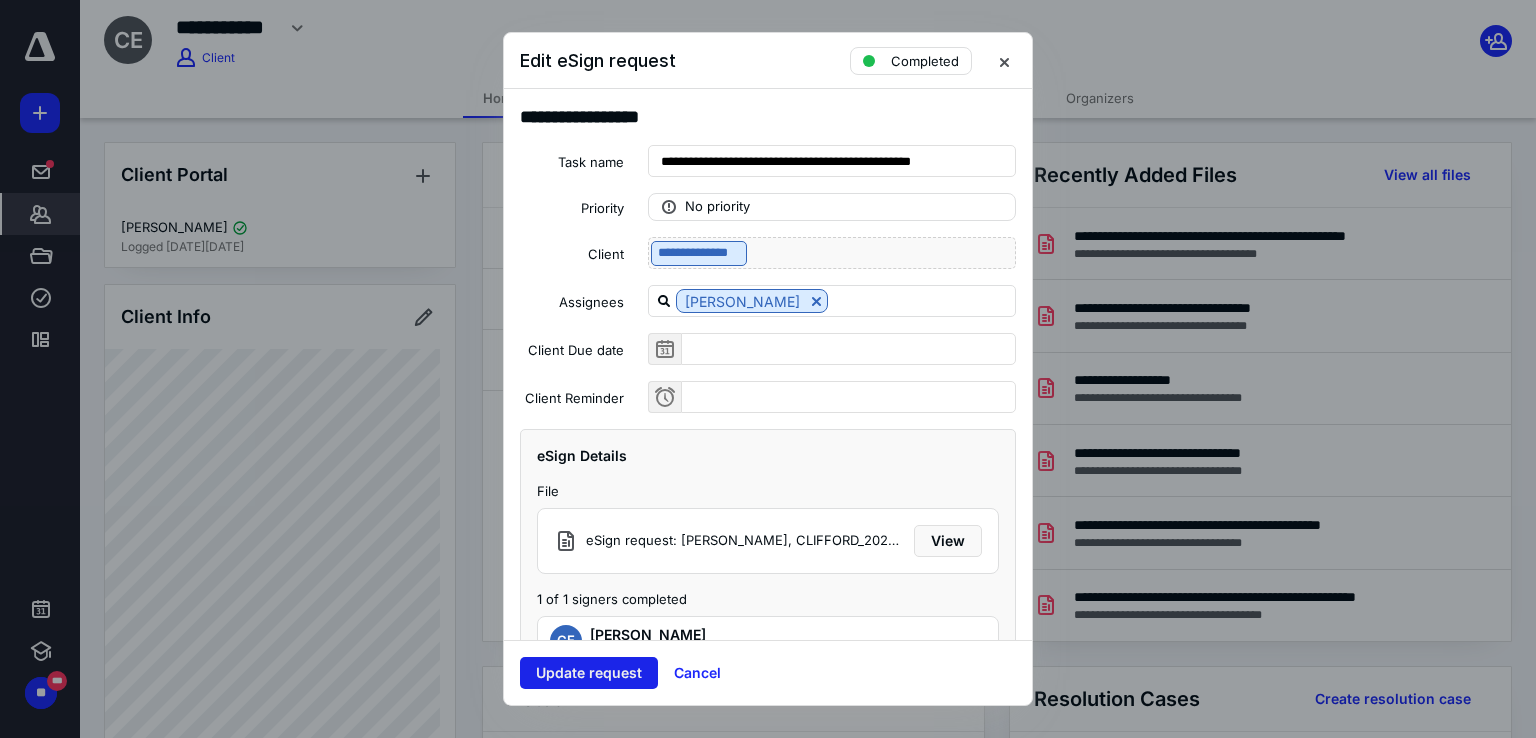 click on "Update request" at bounding box center (589, 673) 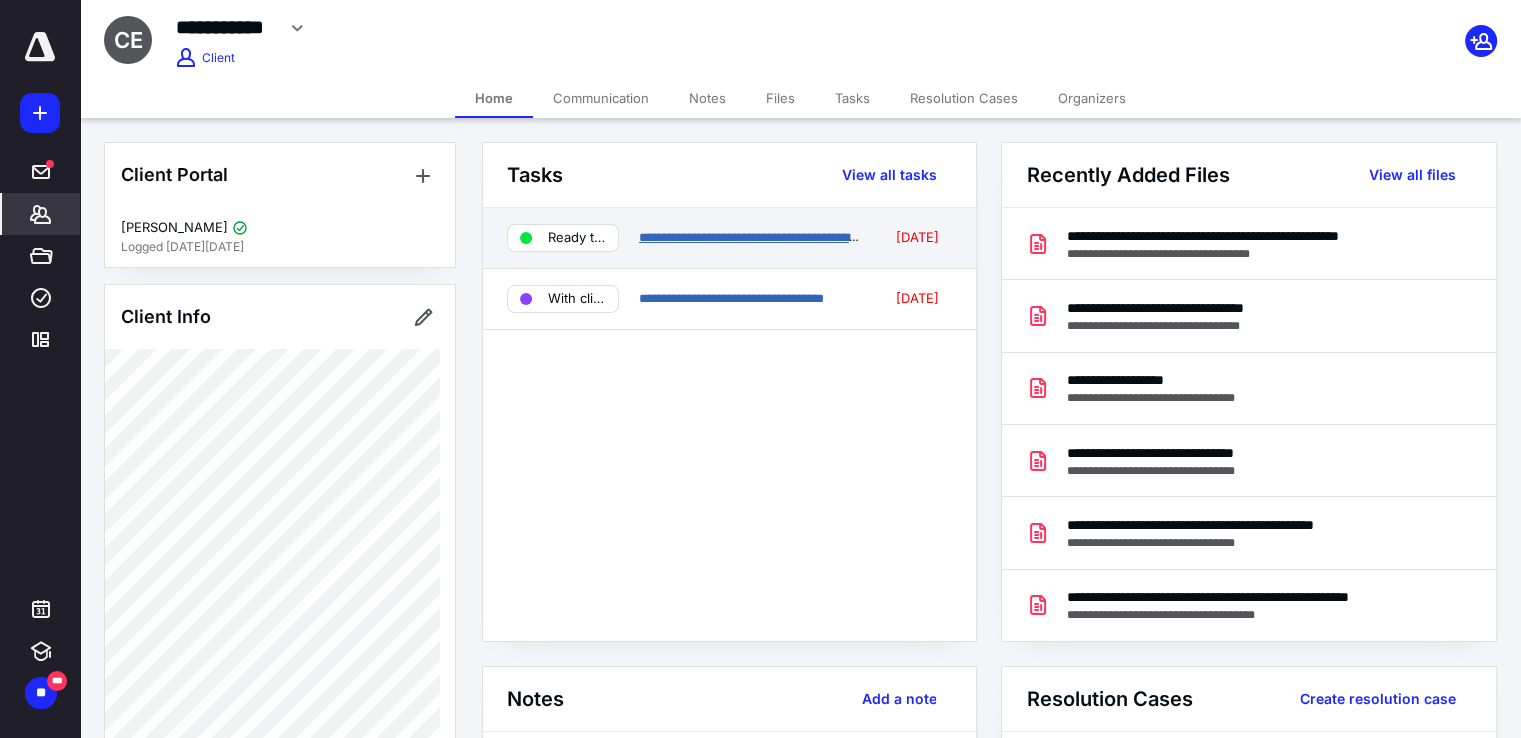 click on "**********" at bounding box center [781, 237] 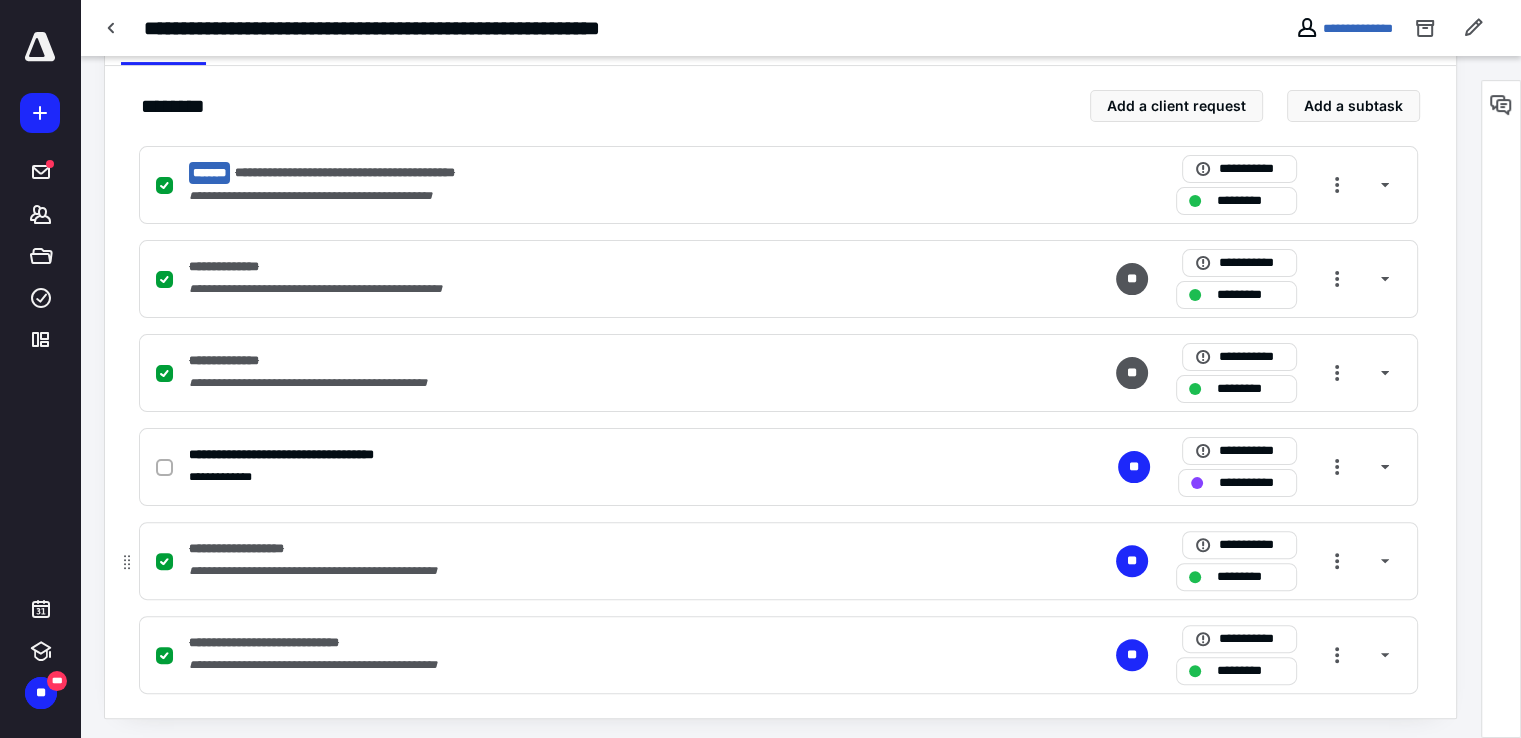scroll, scrollTop: 436, scrollLeft: 0, axis: vertical 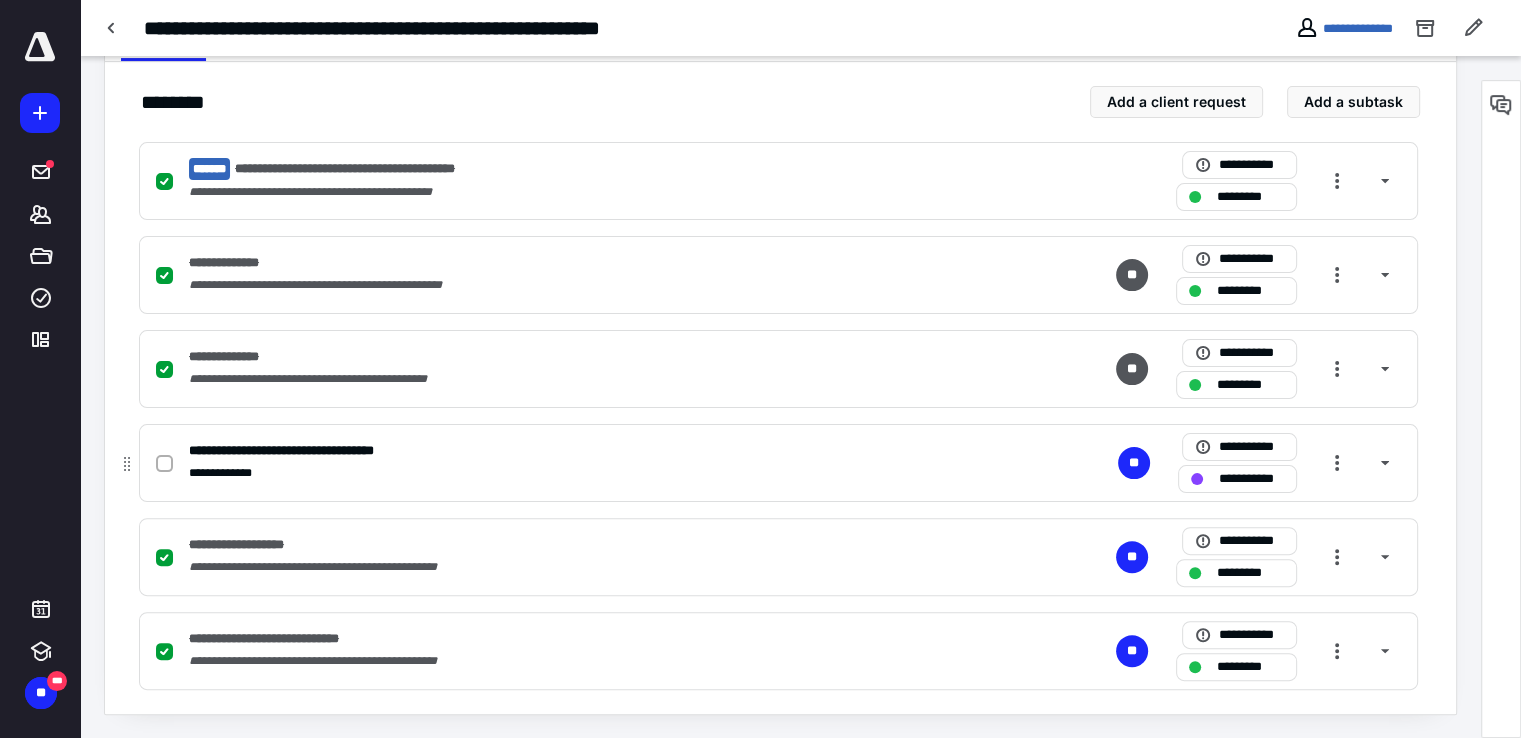 click 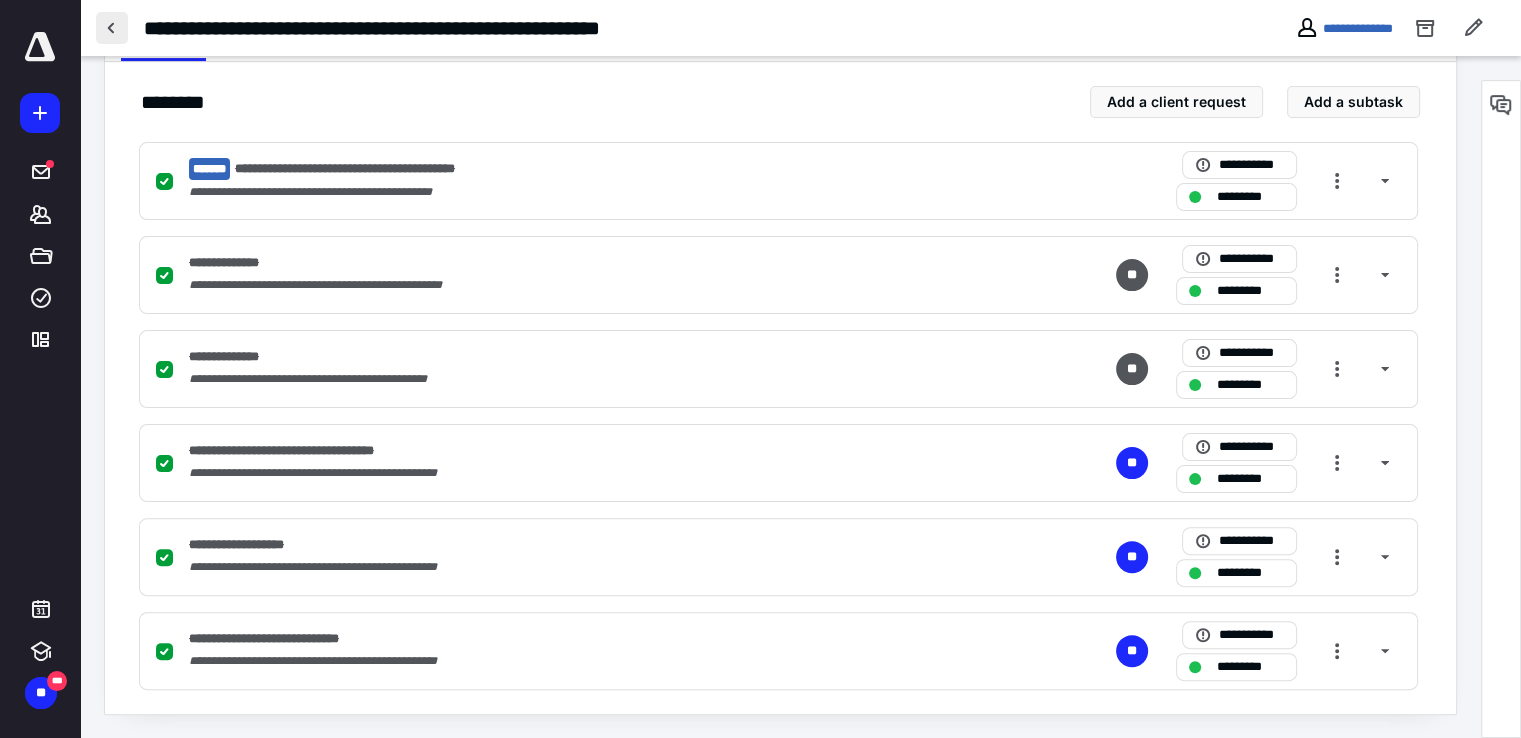 click at bounding box center [112, 28] 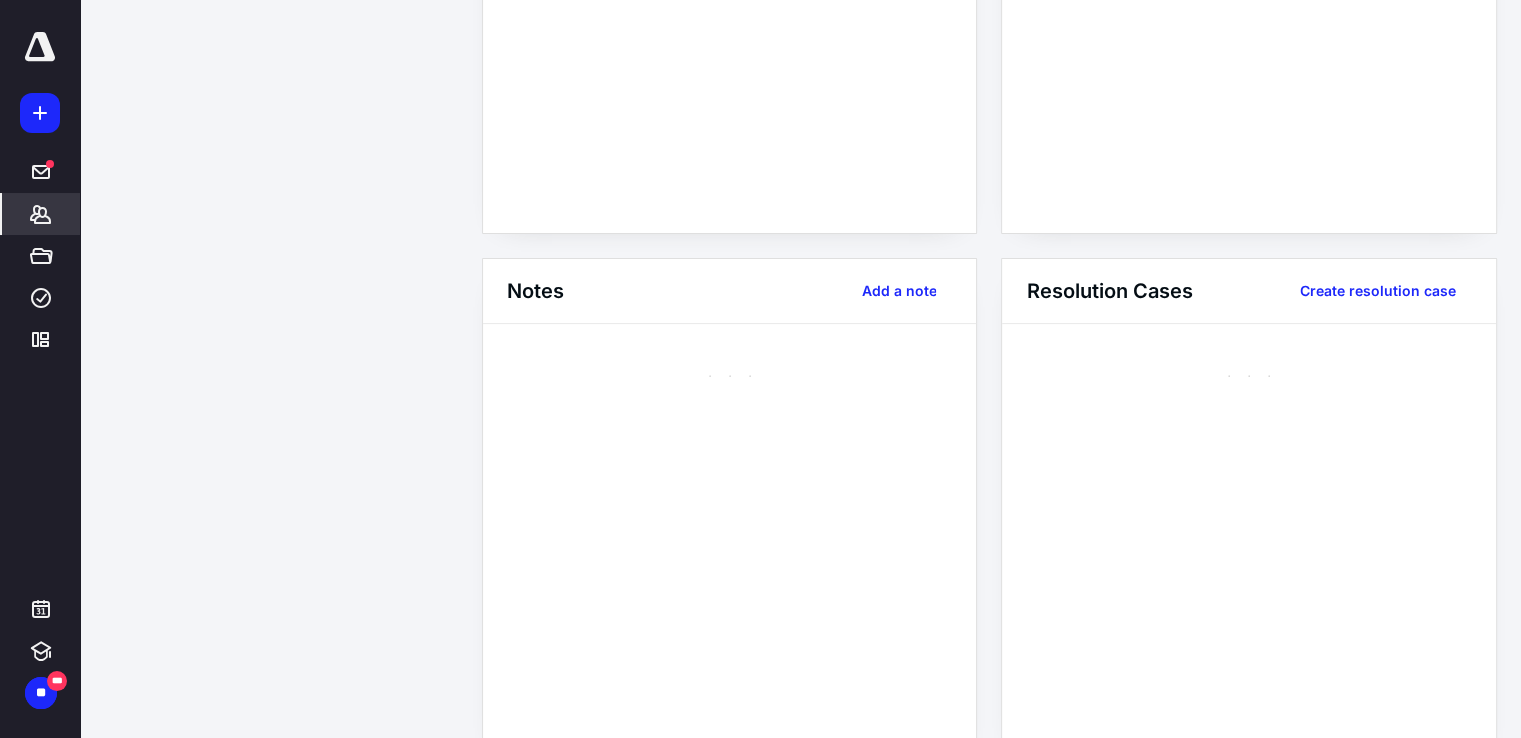 scroll, scrollTop: 0, scrollLeft: 0, axis: both 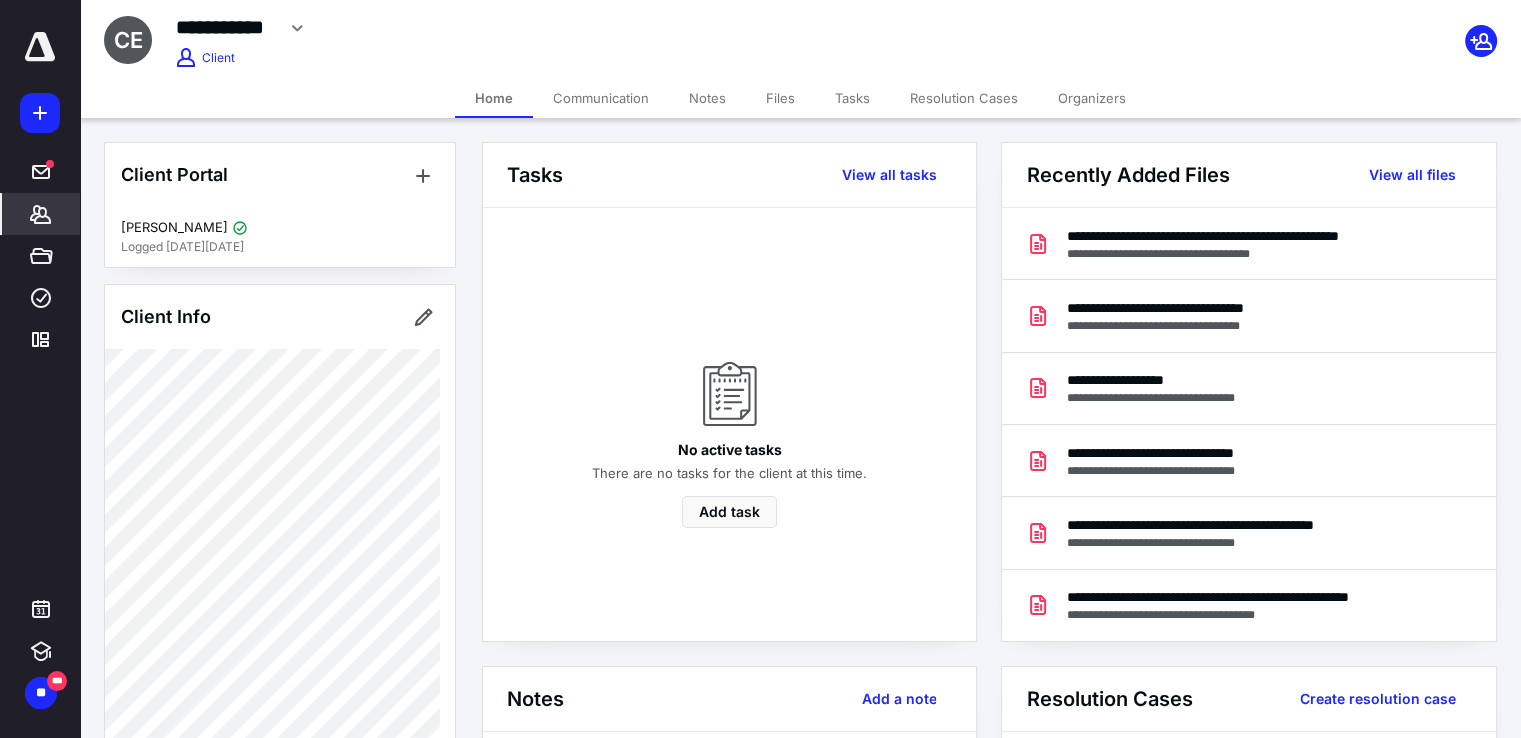 click on "Files" at bounding box center [780, 98] 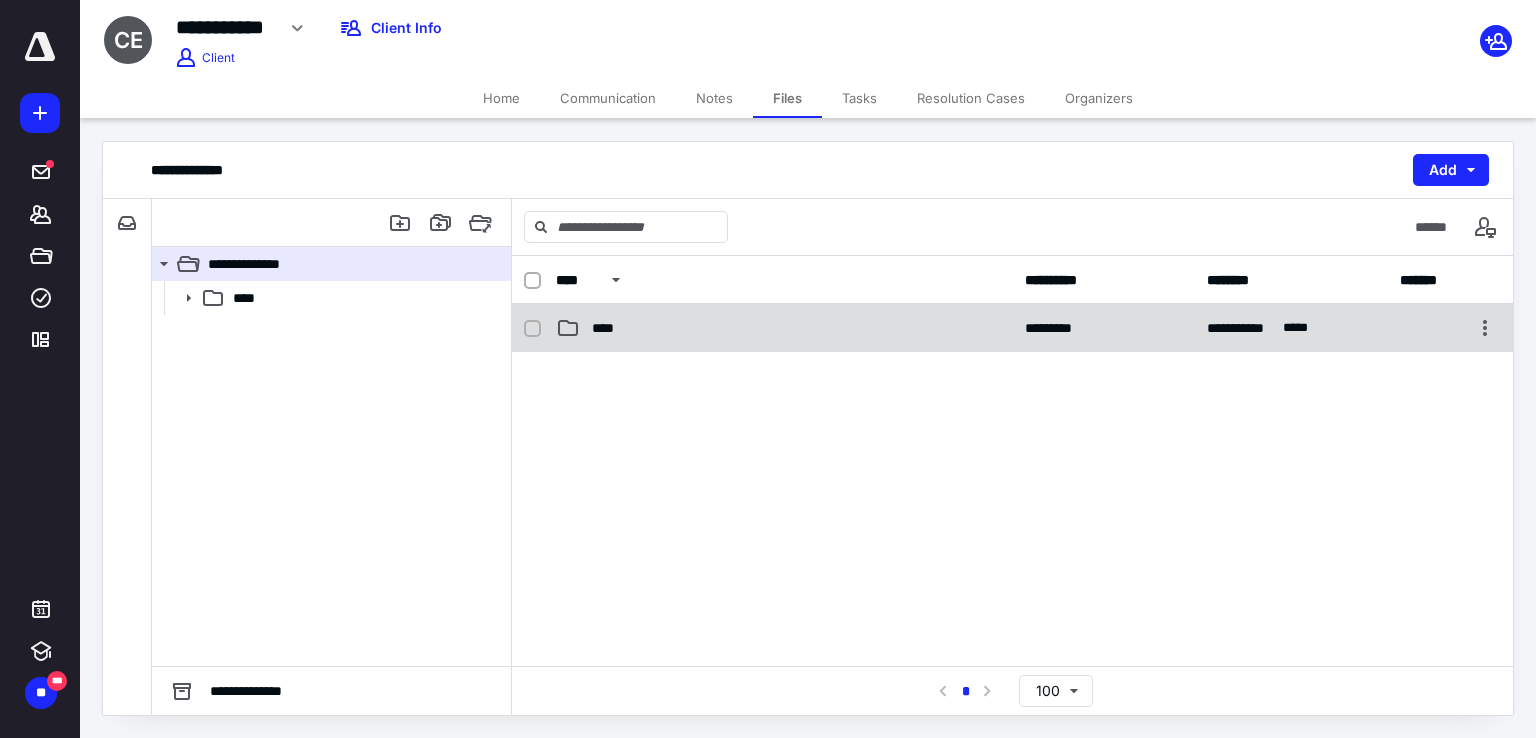 click on "****" at bounding box center (609, 328) 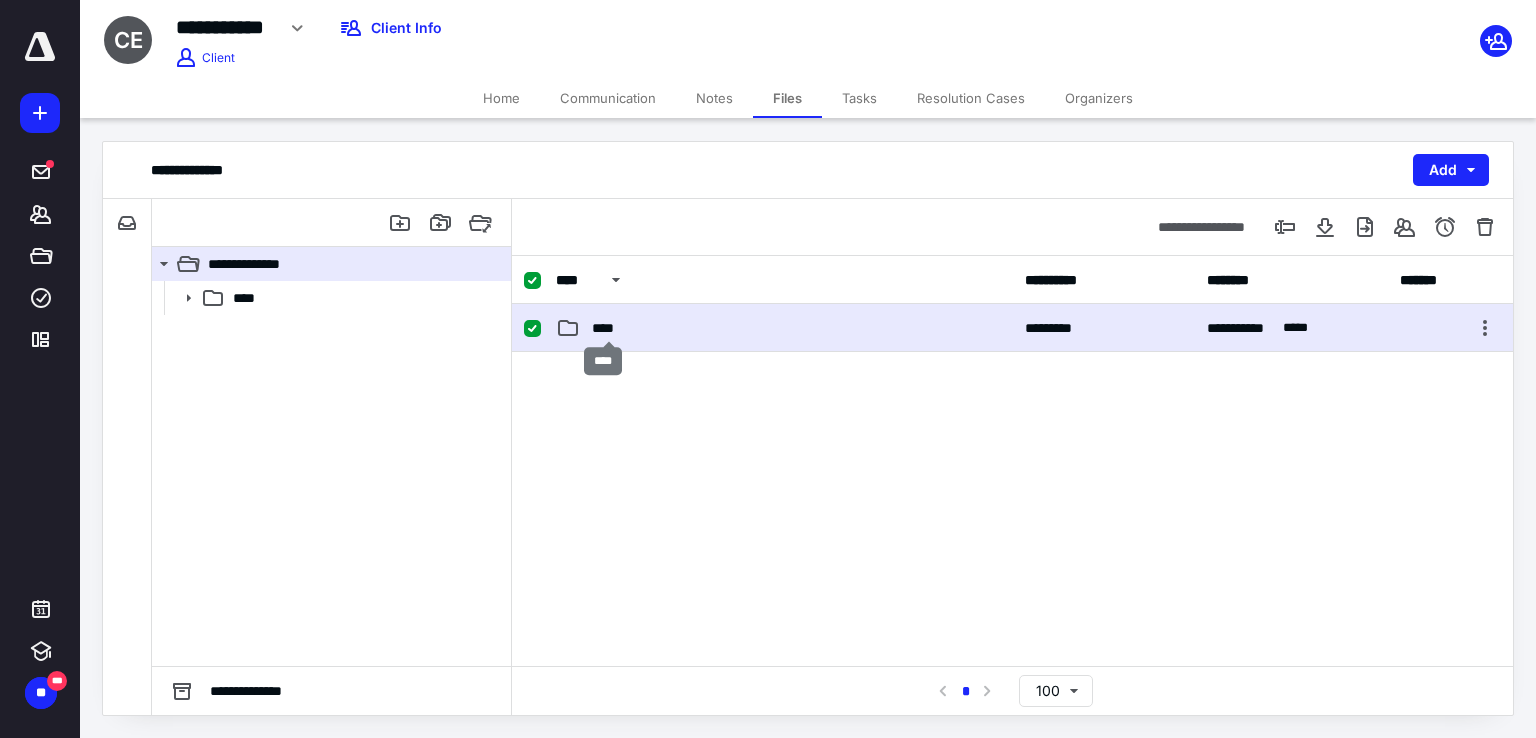click on "****" at bounding box center (609, 328) 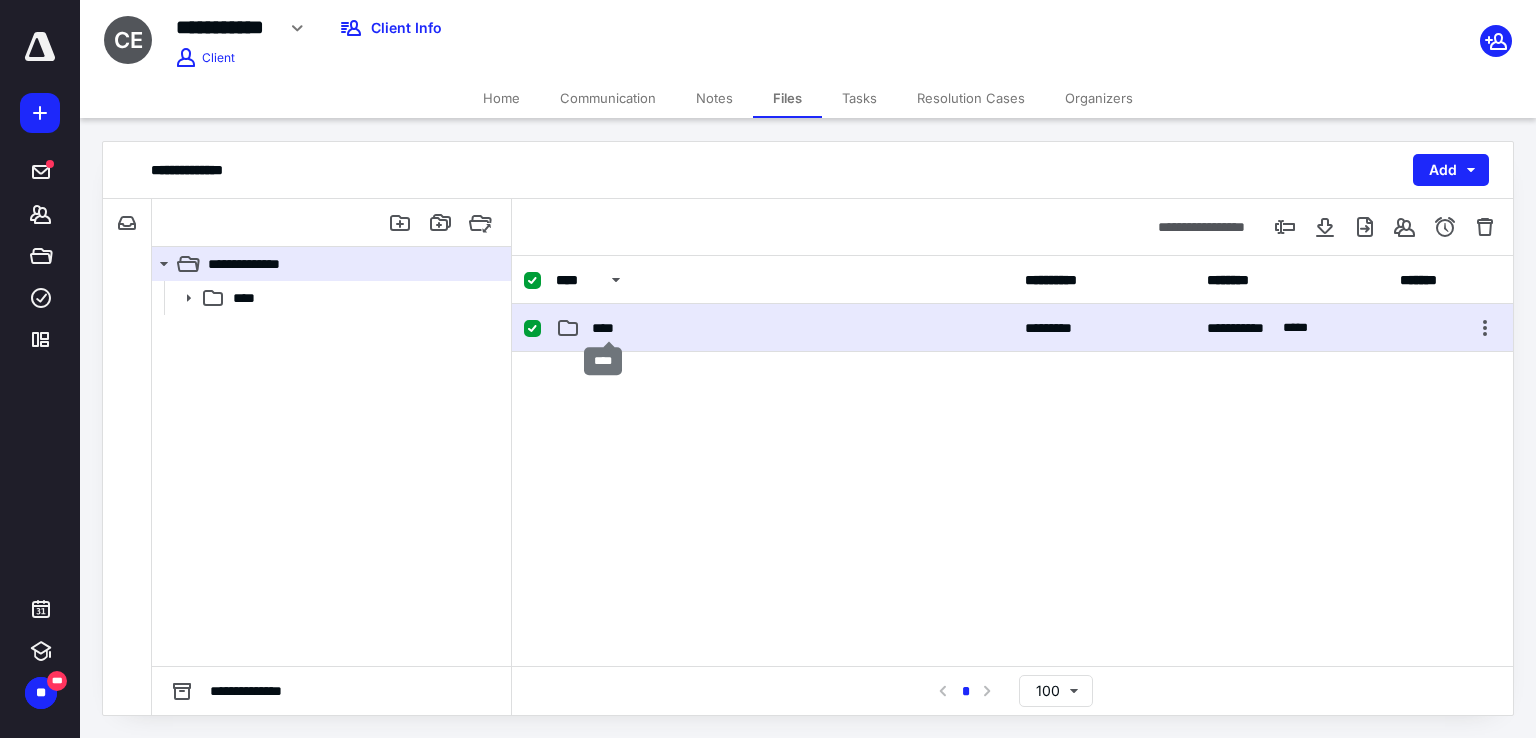 checkbox on "false" 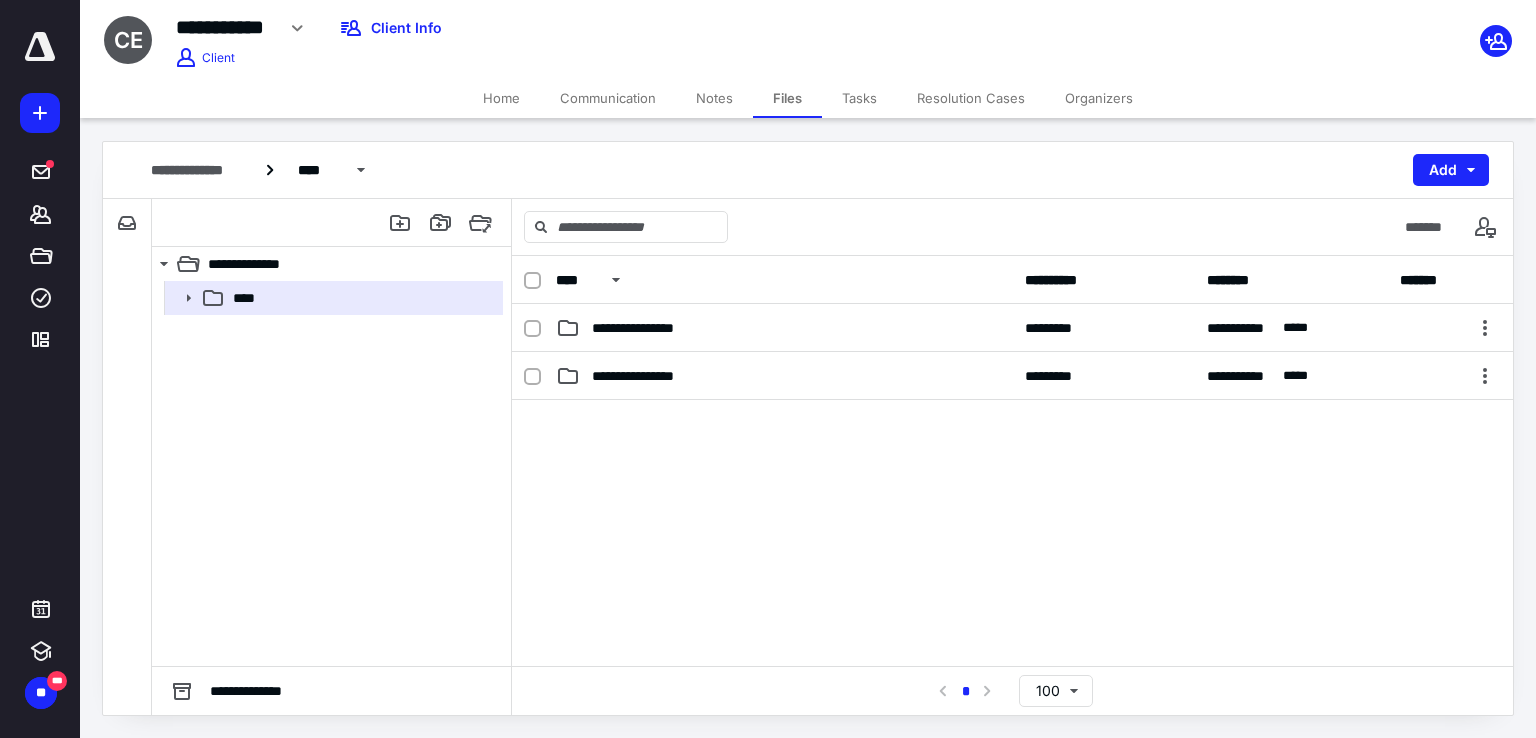 scroll, scrollTop: 33, scrollLeft: 0, axis: vertical 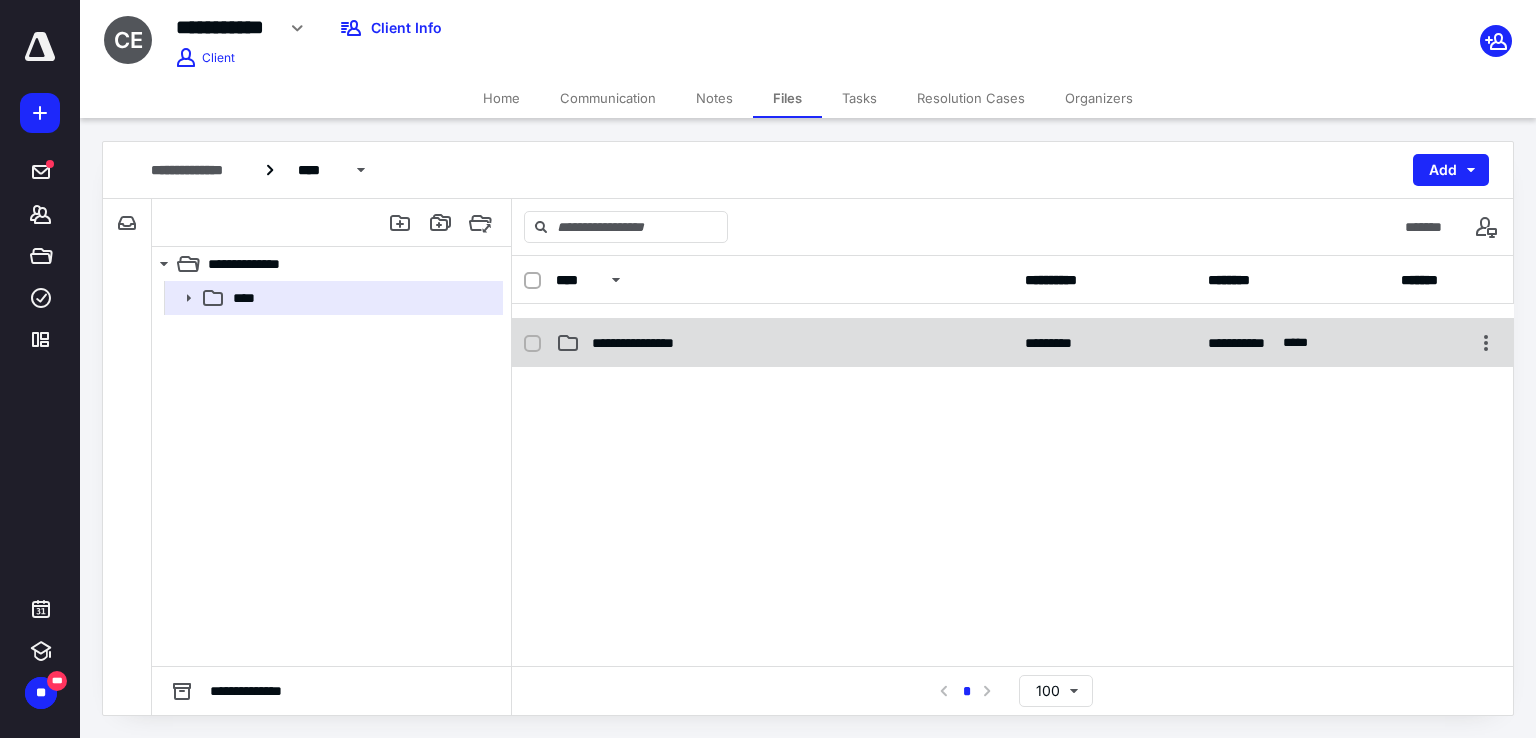 click on "**********" at bounding box center [654, 343] 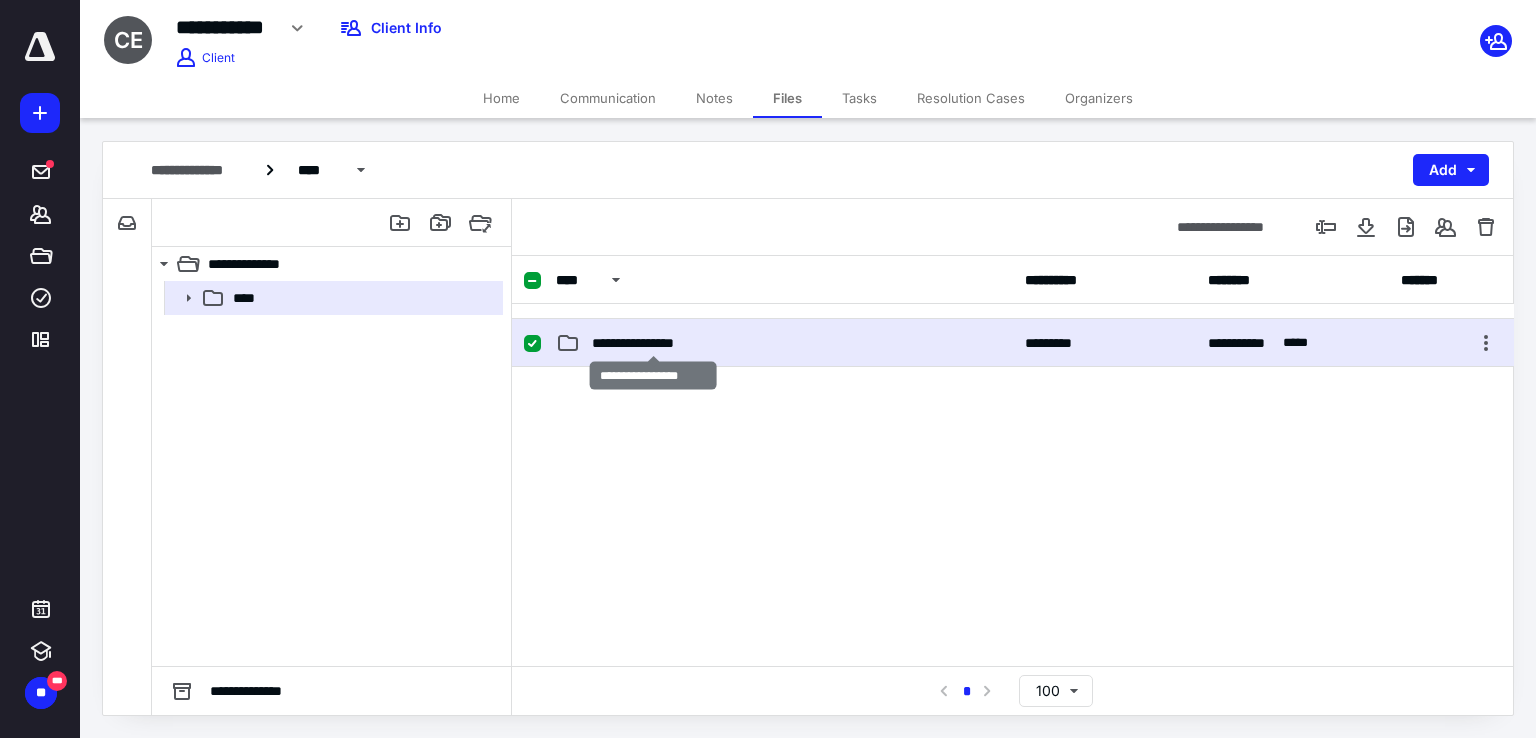 click on "**********" at bounding box center (654, 343) 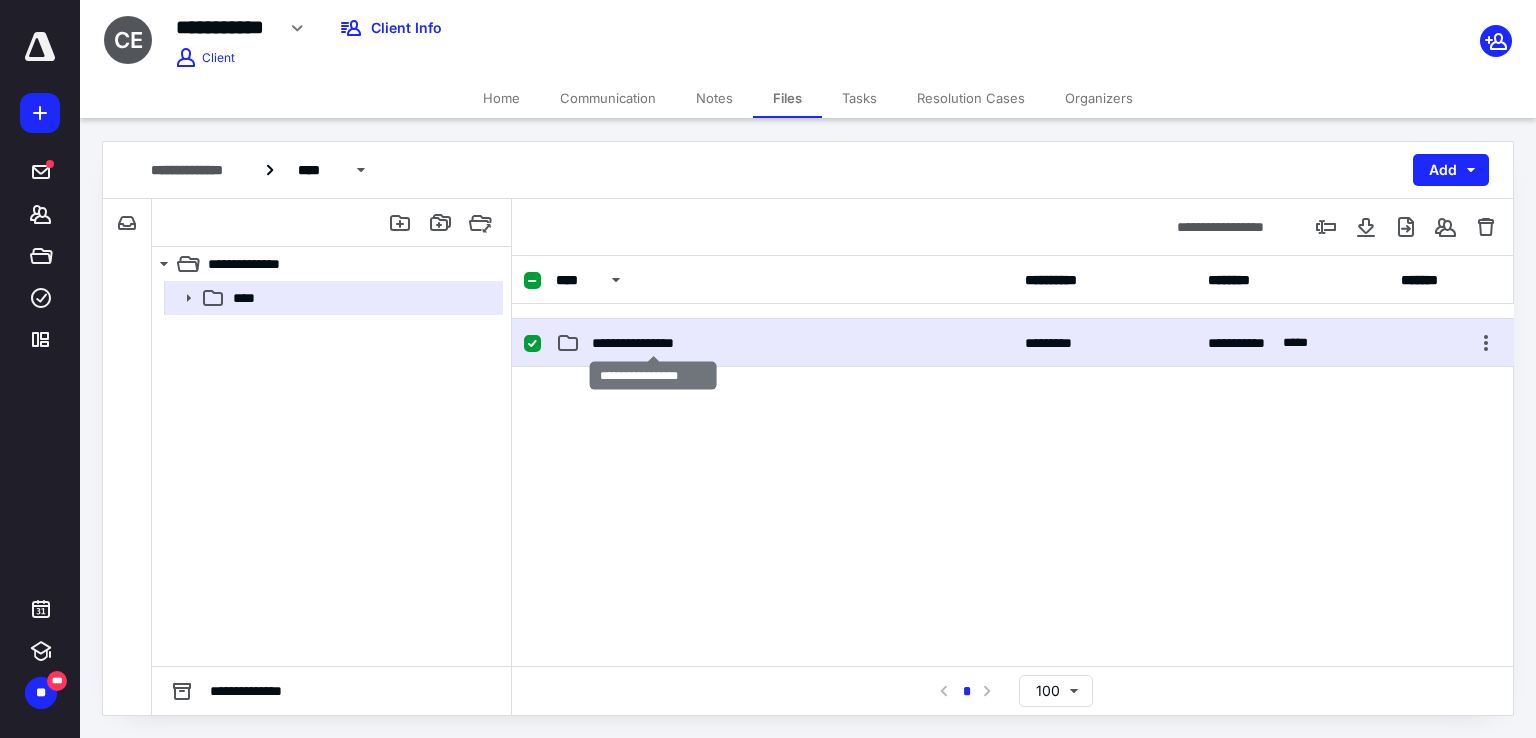 scroll, scrollTop: 0, scrollLeft: 0, axis: both 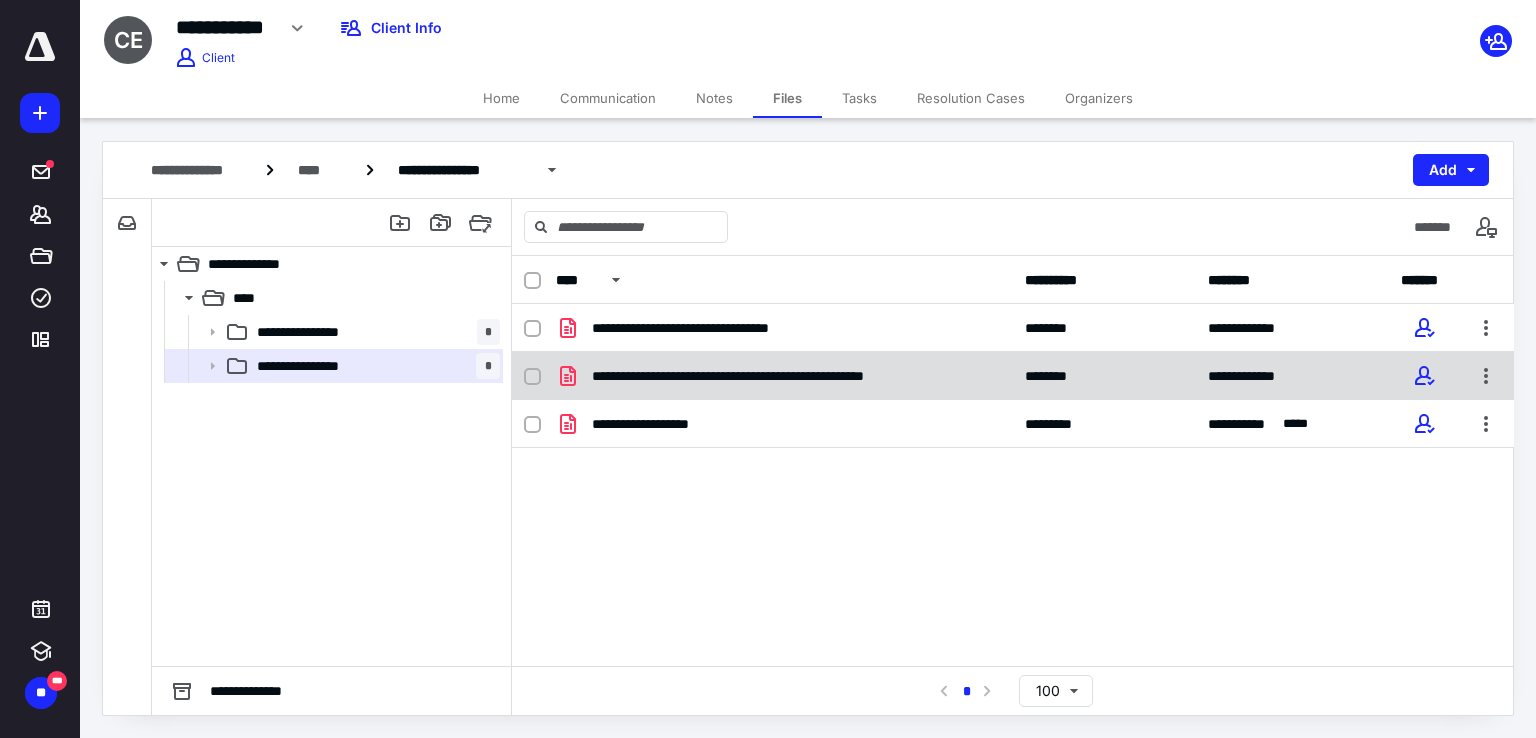 click at bounding box center [532, 377] 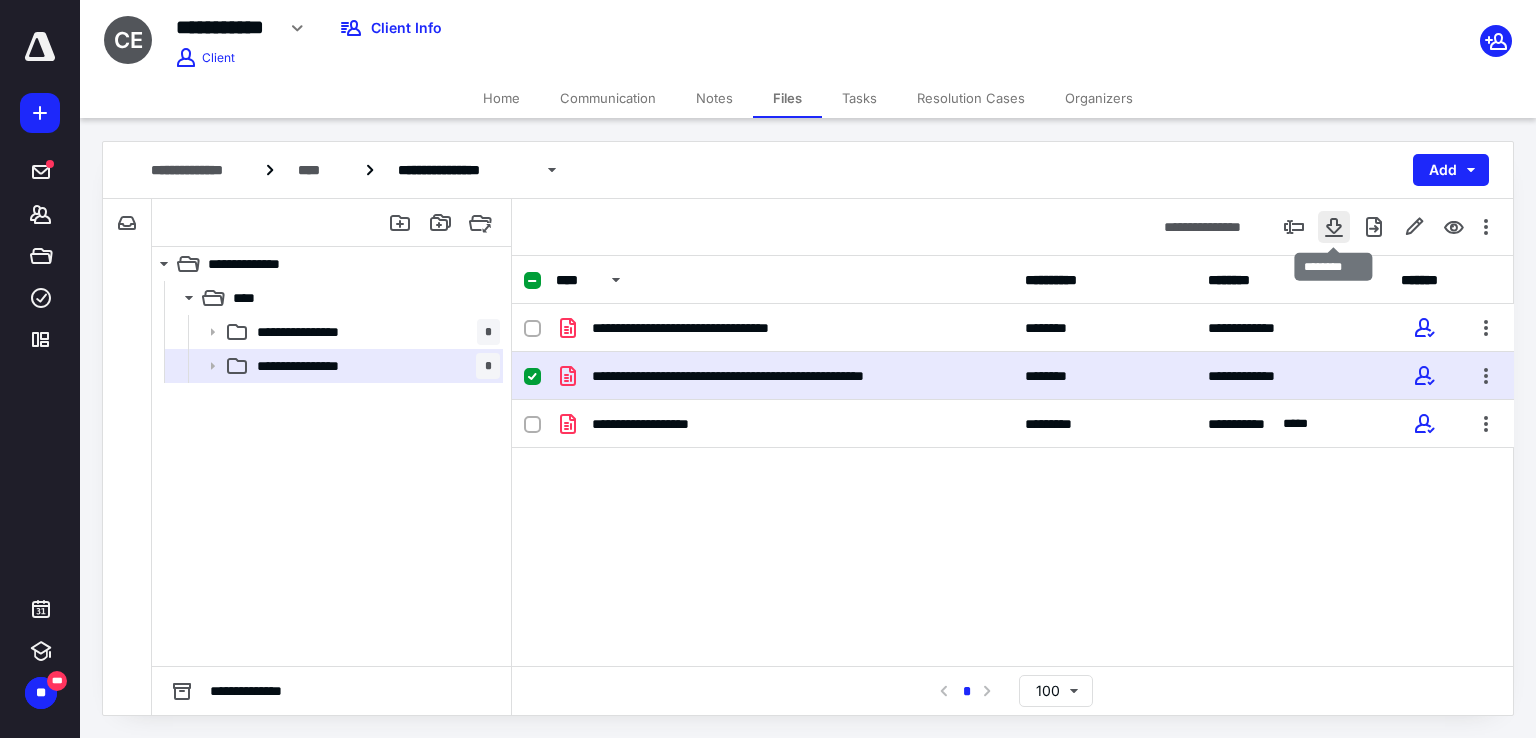 click at bounding box center [1334, 227] 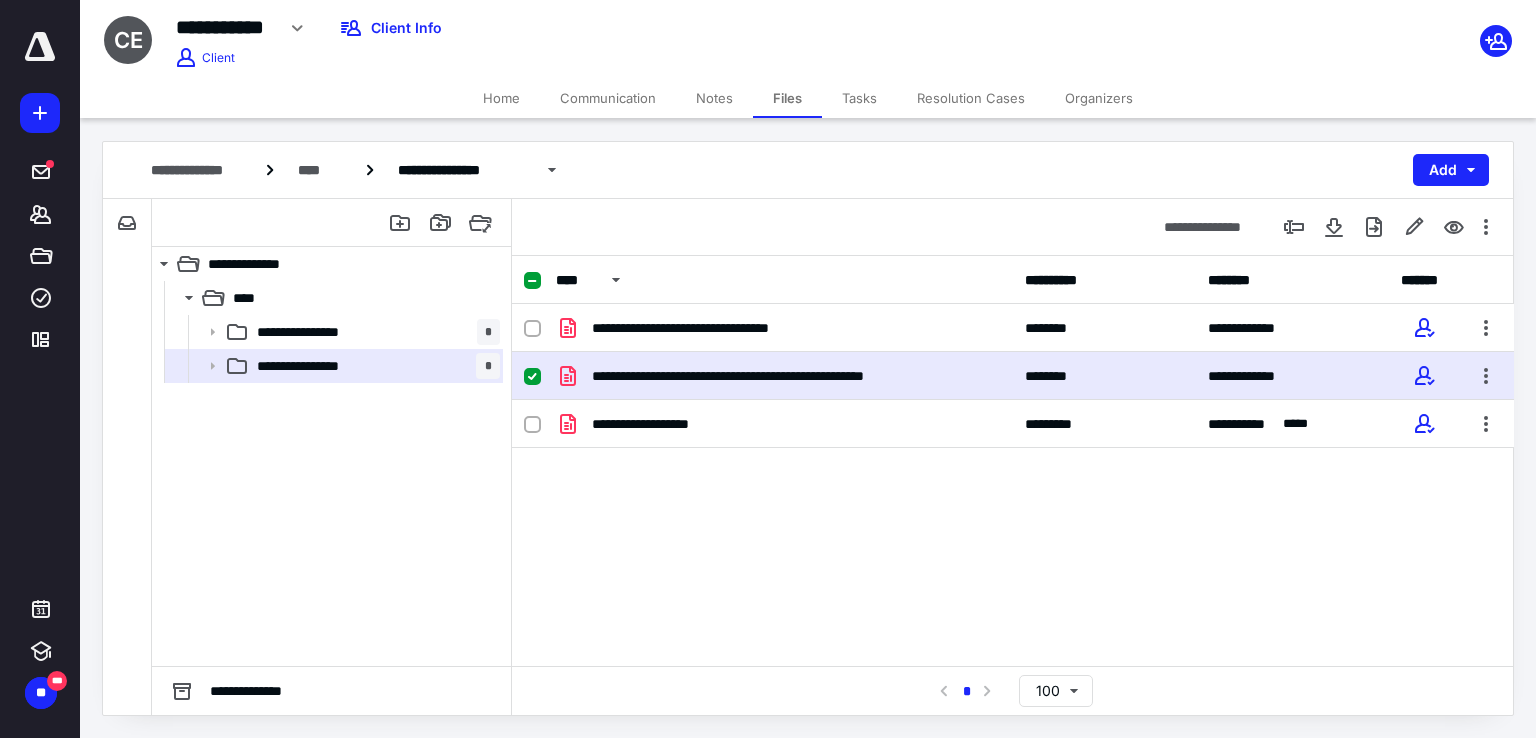 click at bounding box center [532, 377] 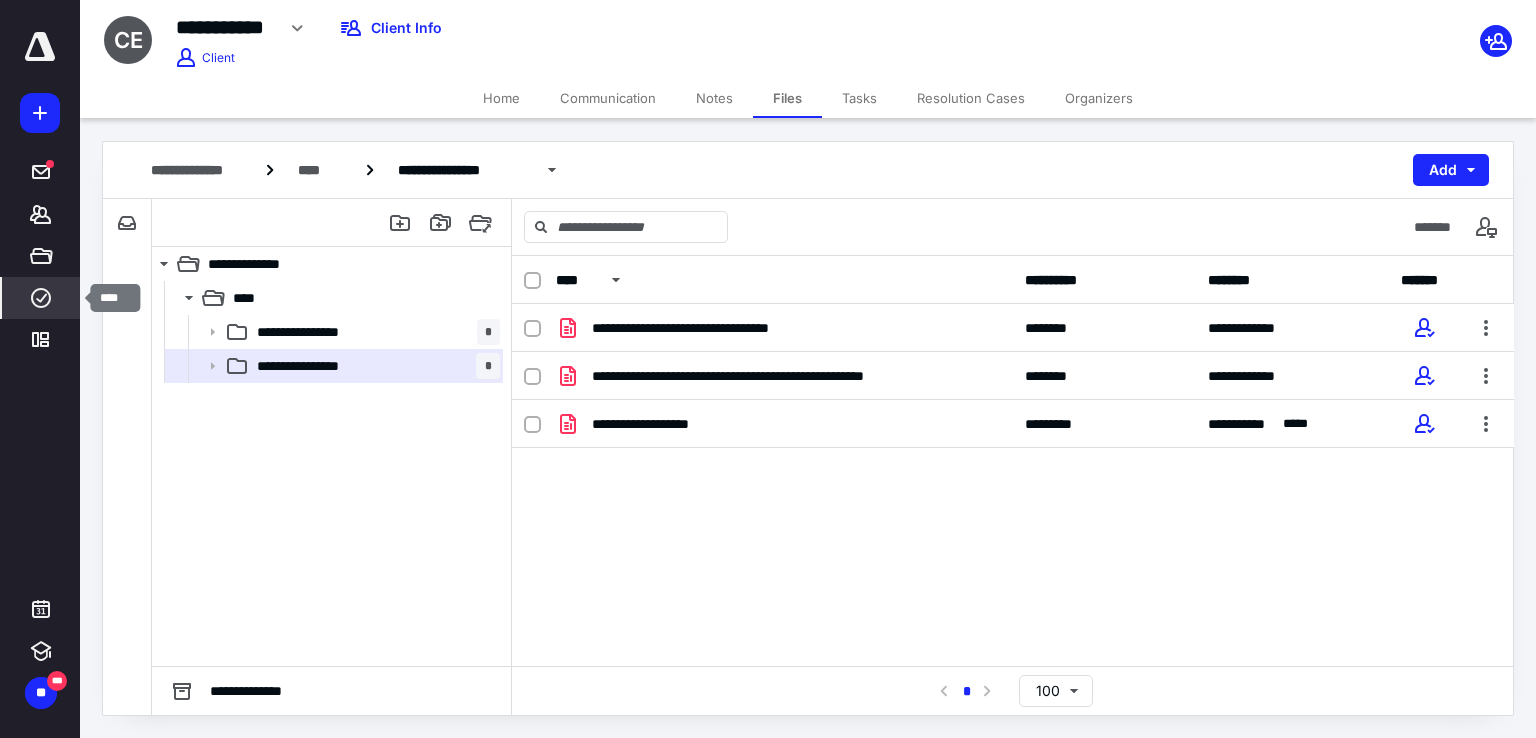 click 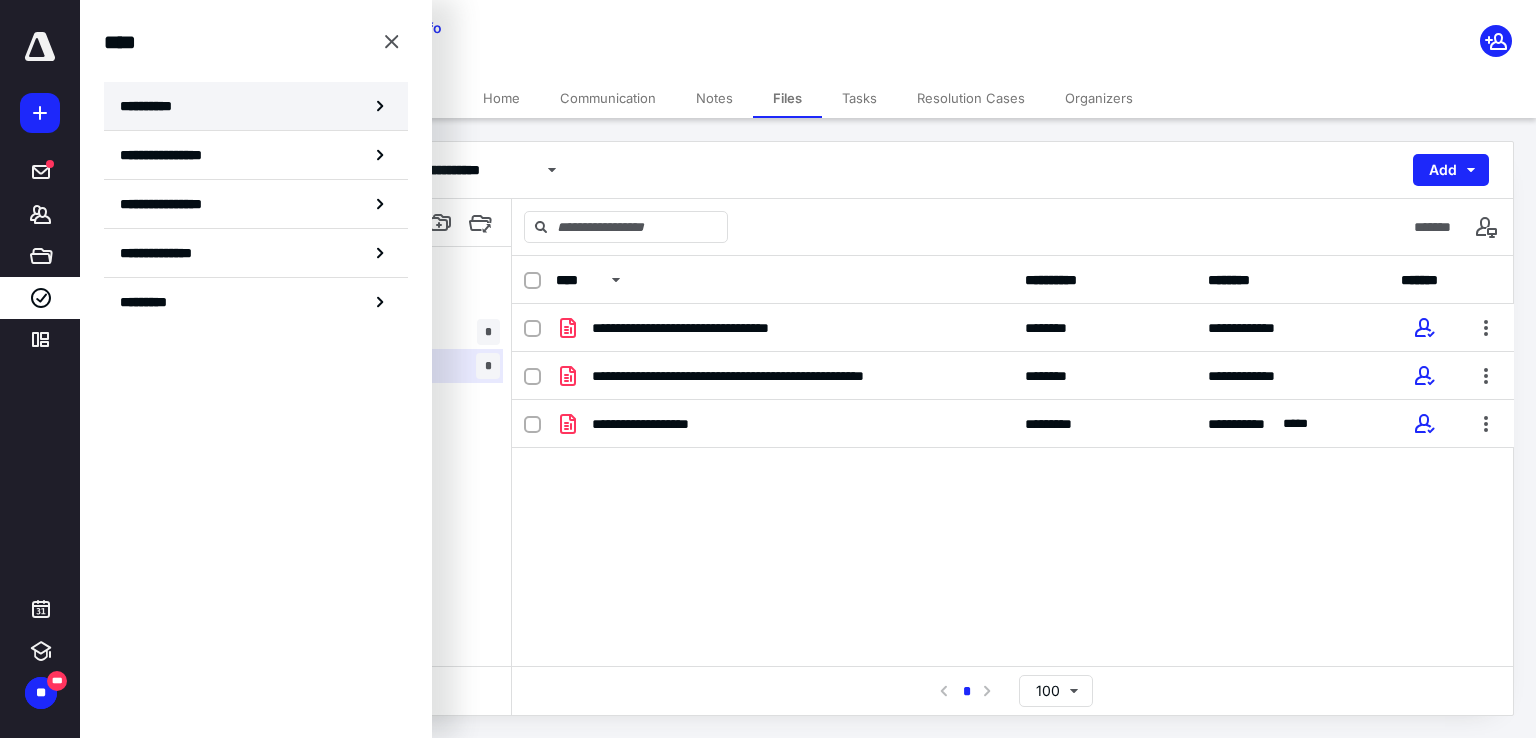 click on "**********" at bounding box center [153, 106] 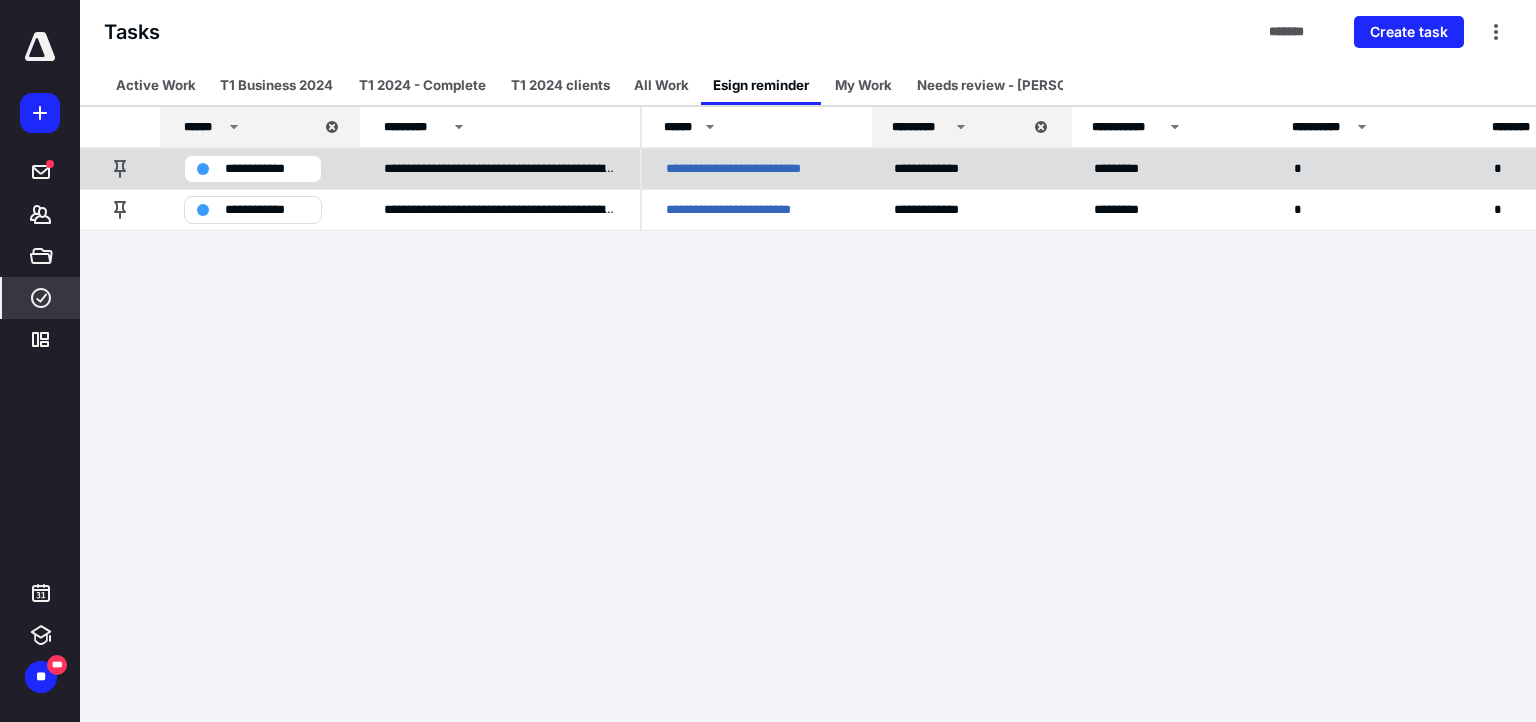 click on "**********" at bounding box center [267, 169] 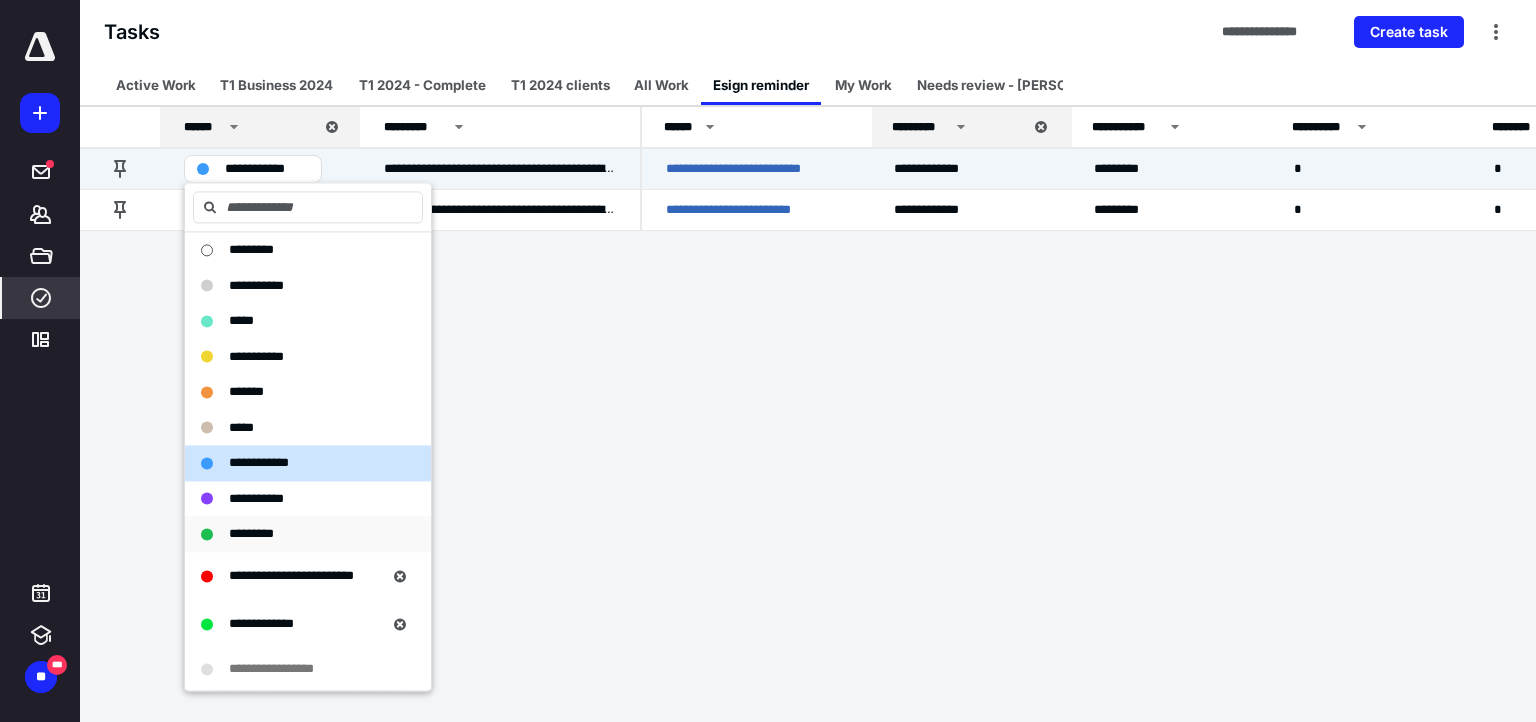 click on "*********" at bounding box center [251, 533] 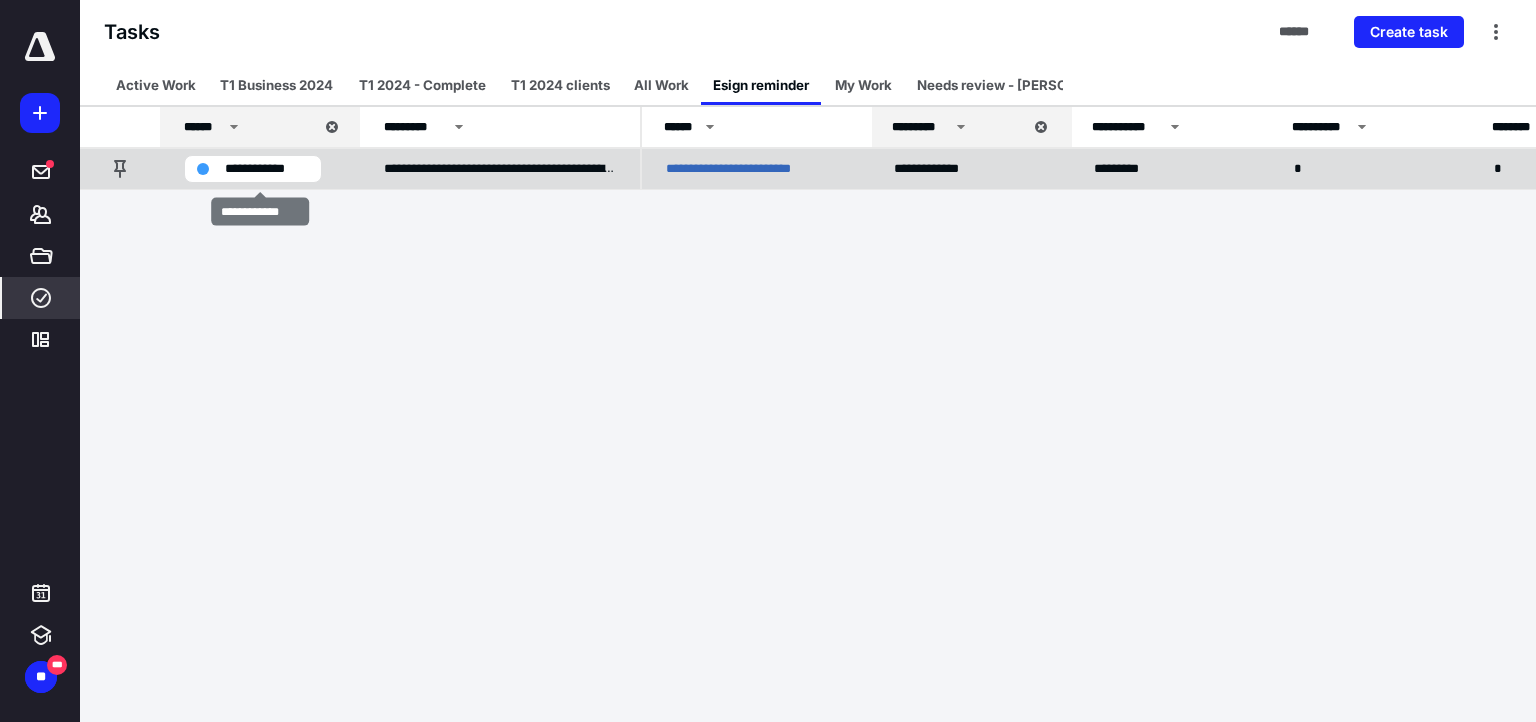 click on "**********" at bounding box center (267, 169) 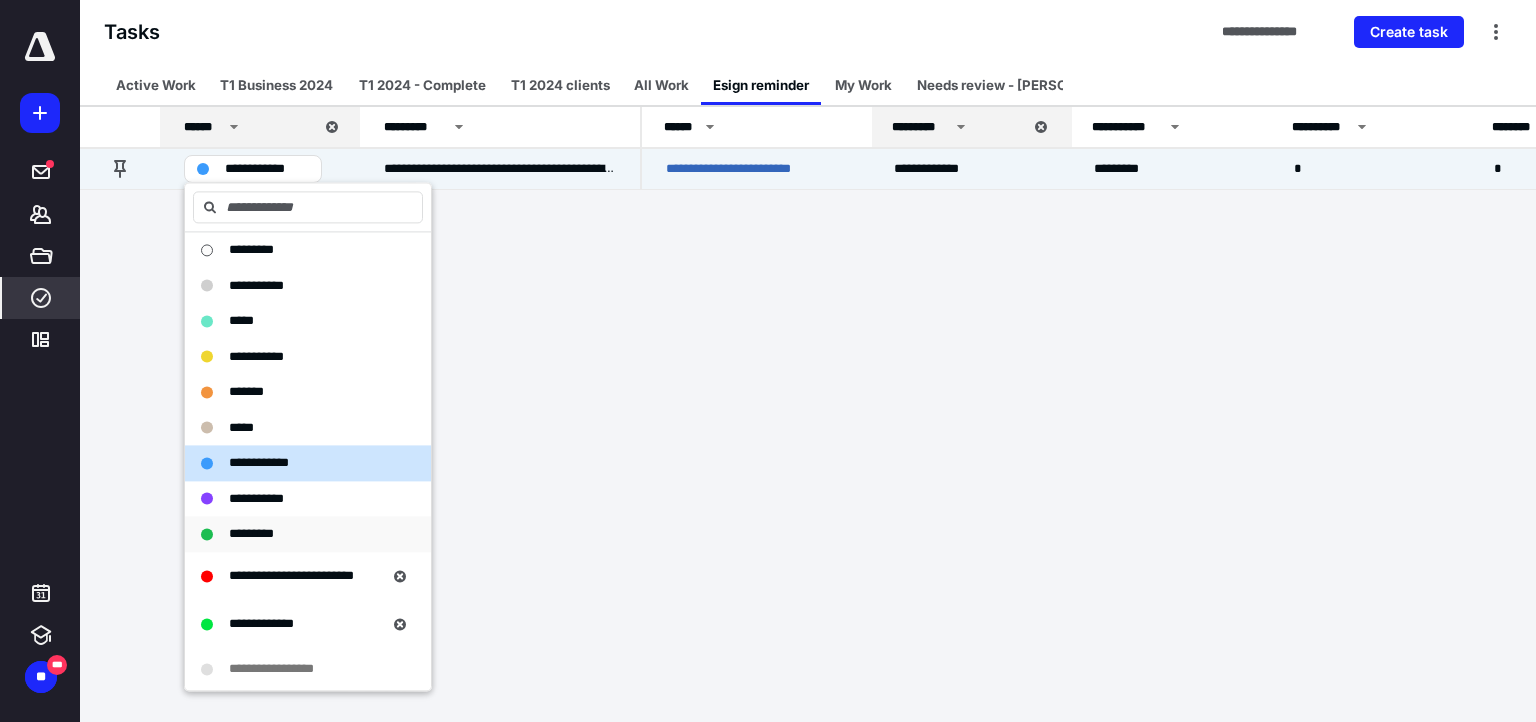 click on "*********" at bounding box center (251, 533) 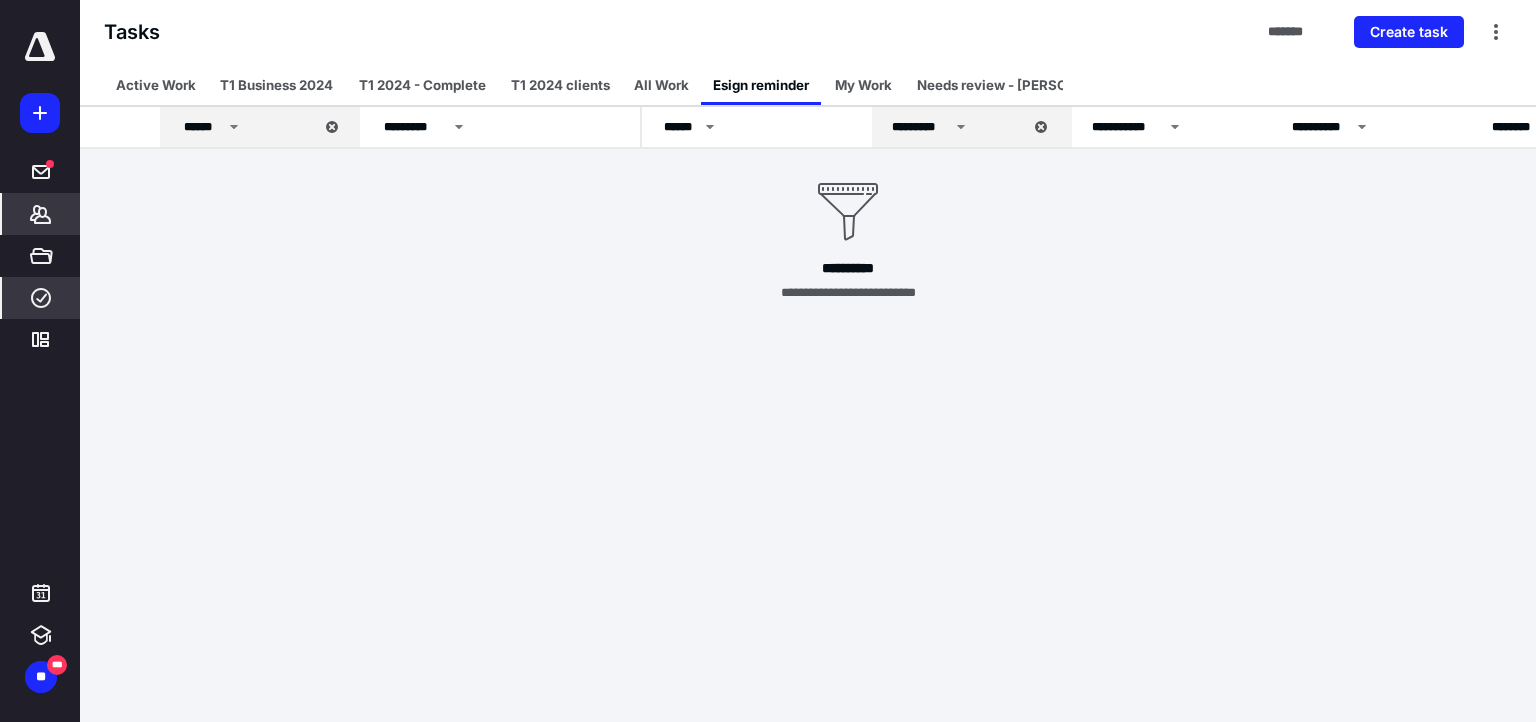 click 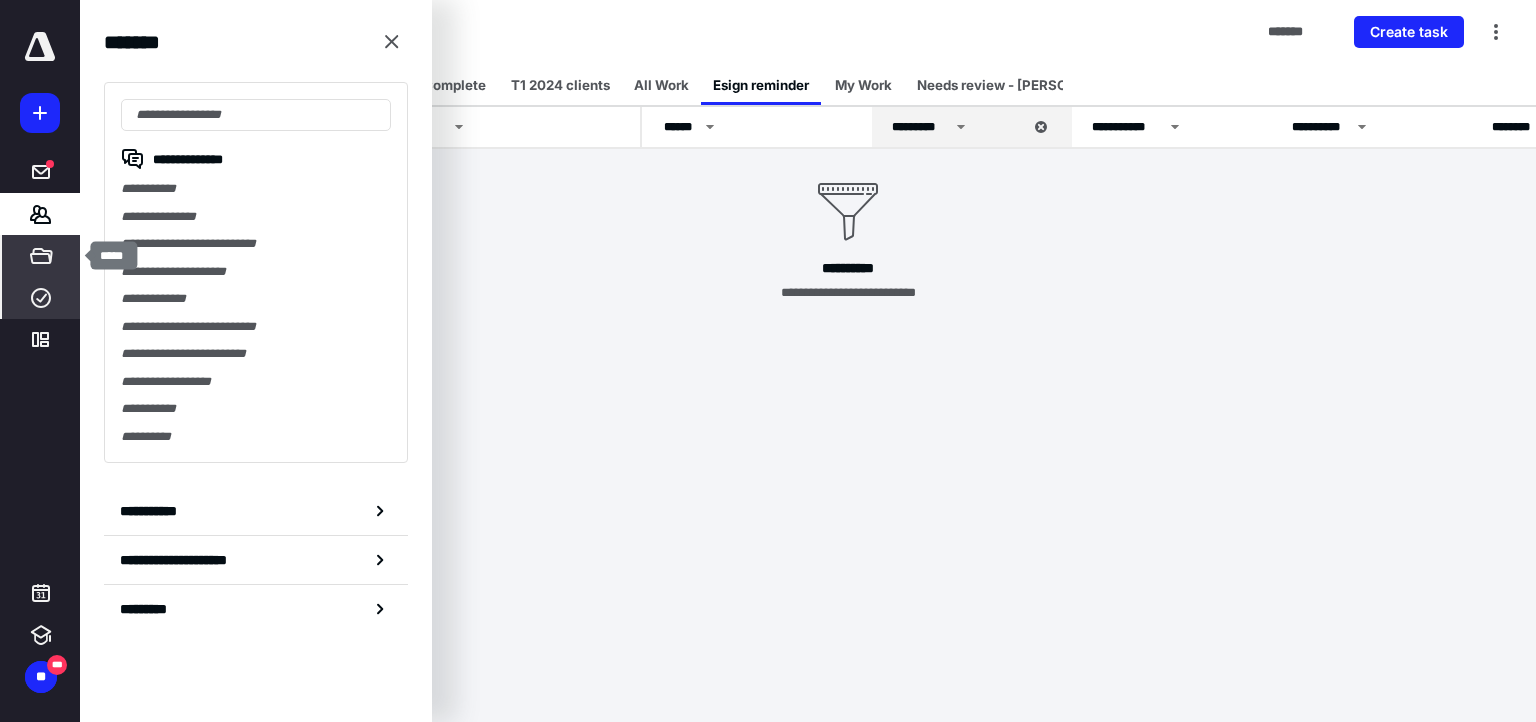 click 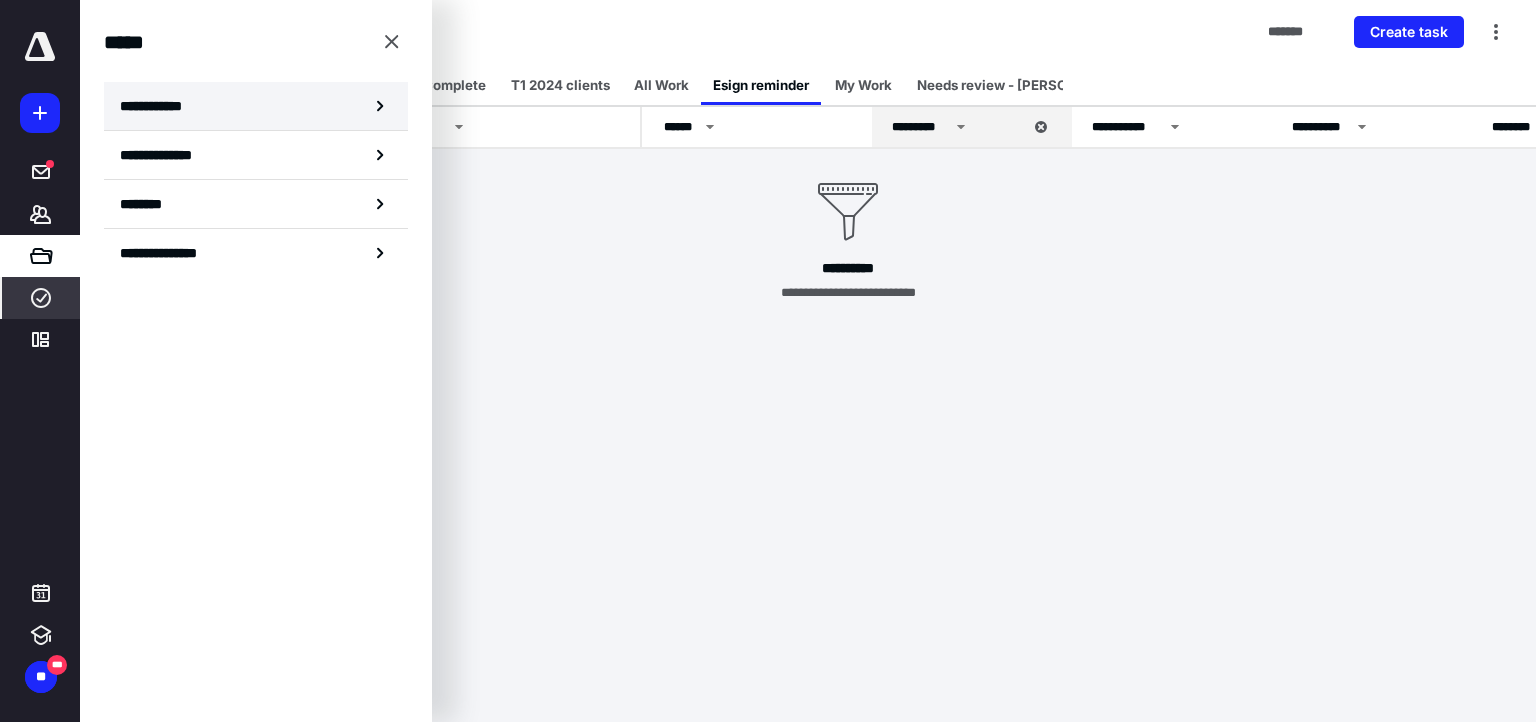 click on "**********" at bounding box center (157, 106) 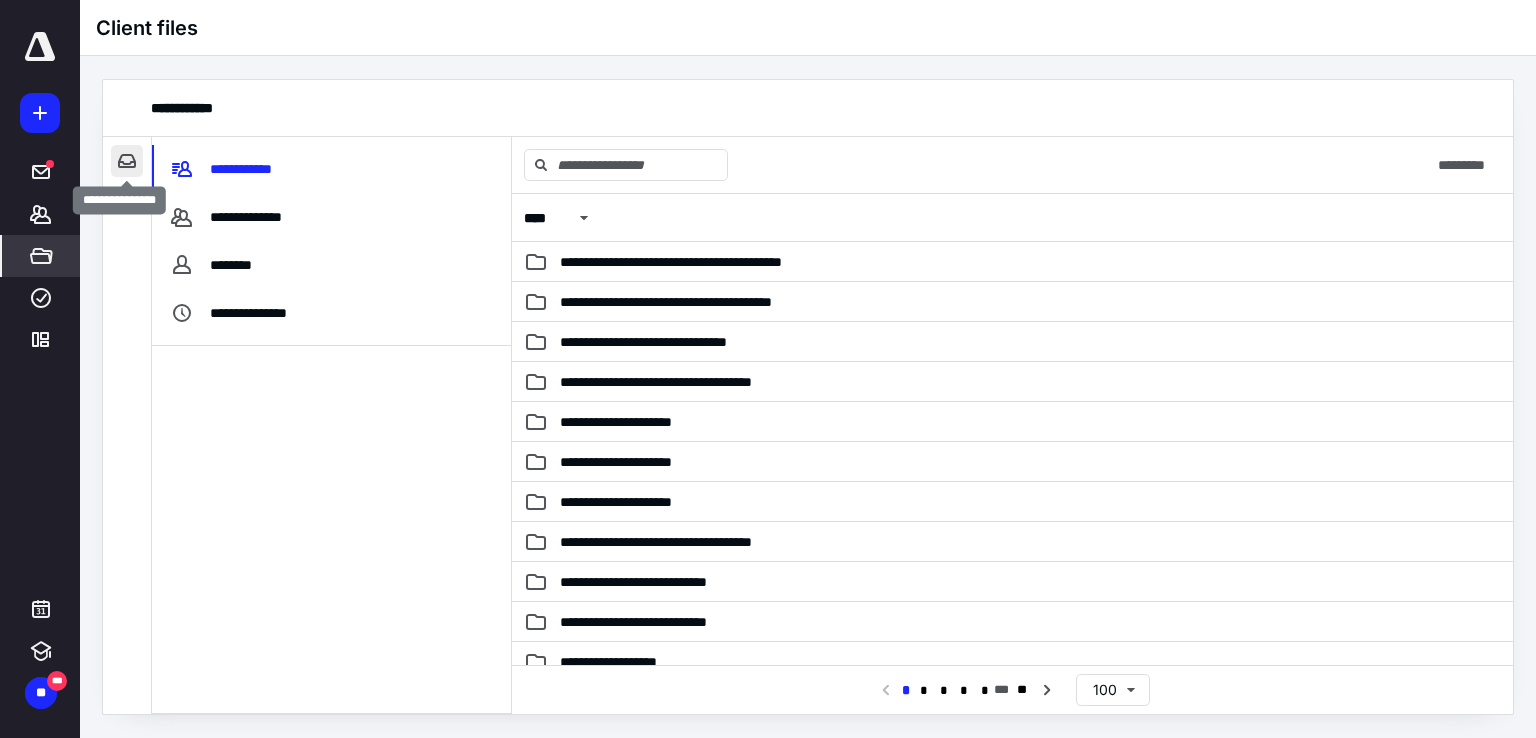 click at bounding box center (127, 161) 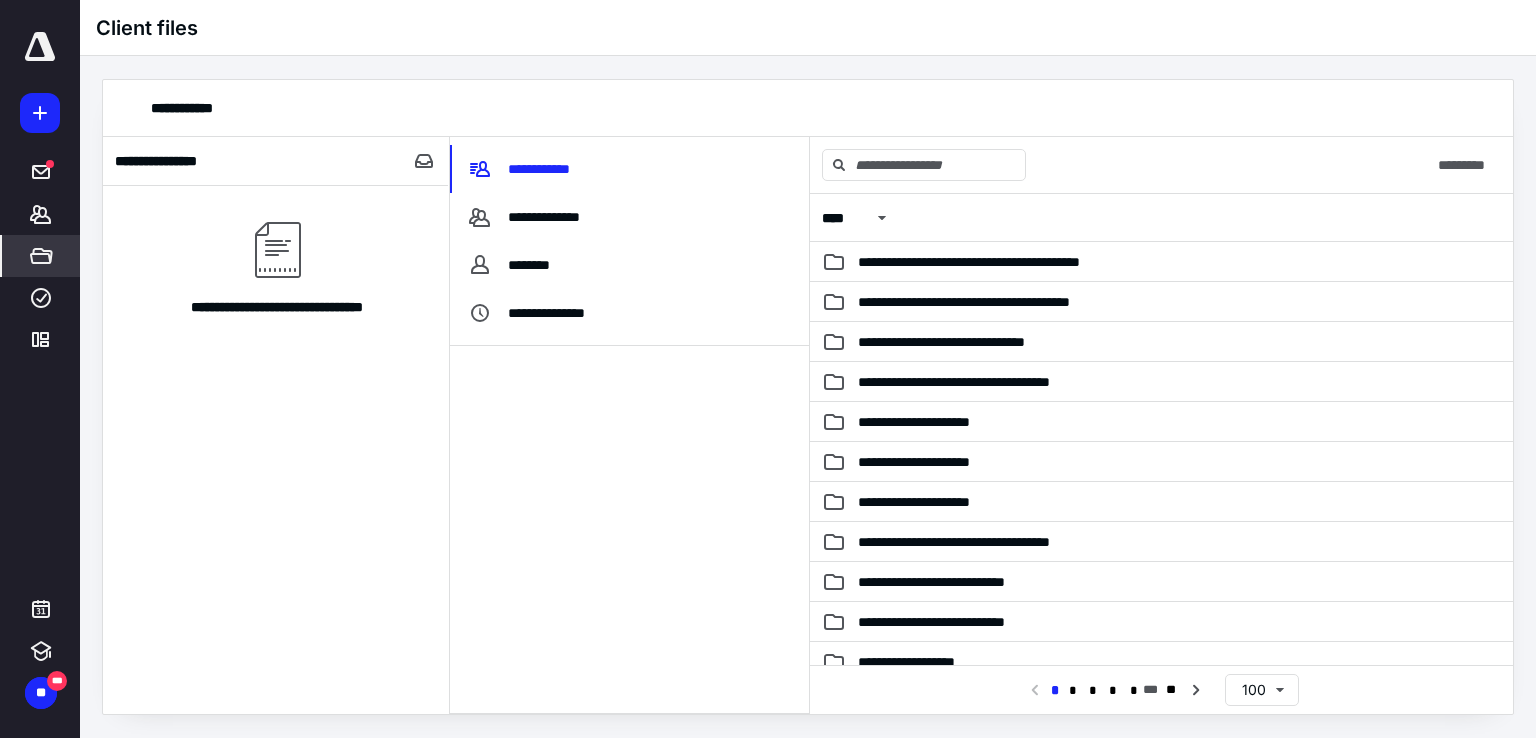 click on "**********" at bounding box center (40, 369) 